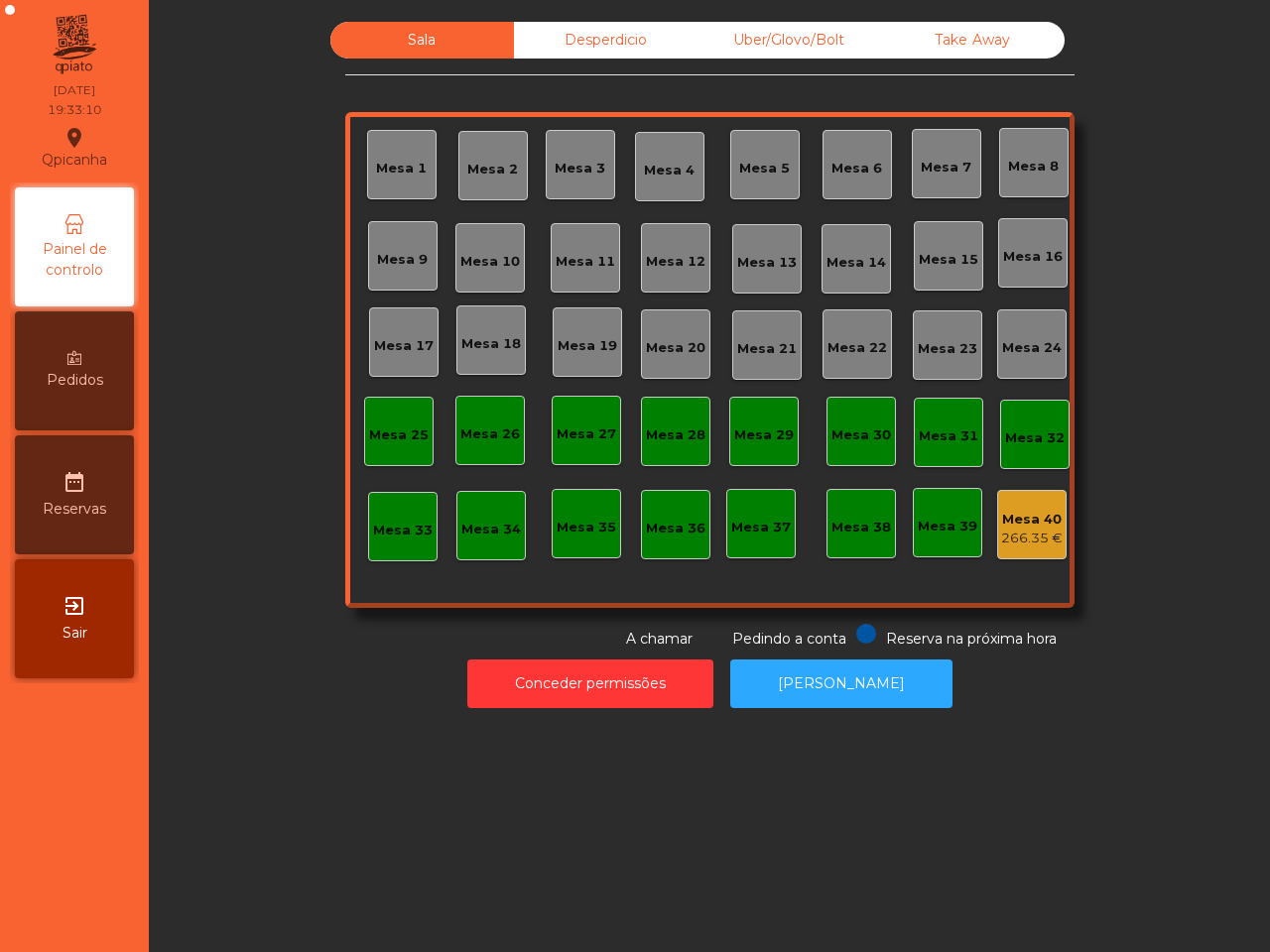 scroll, scrollTop: 0, scrollLeft: 0, axis: both 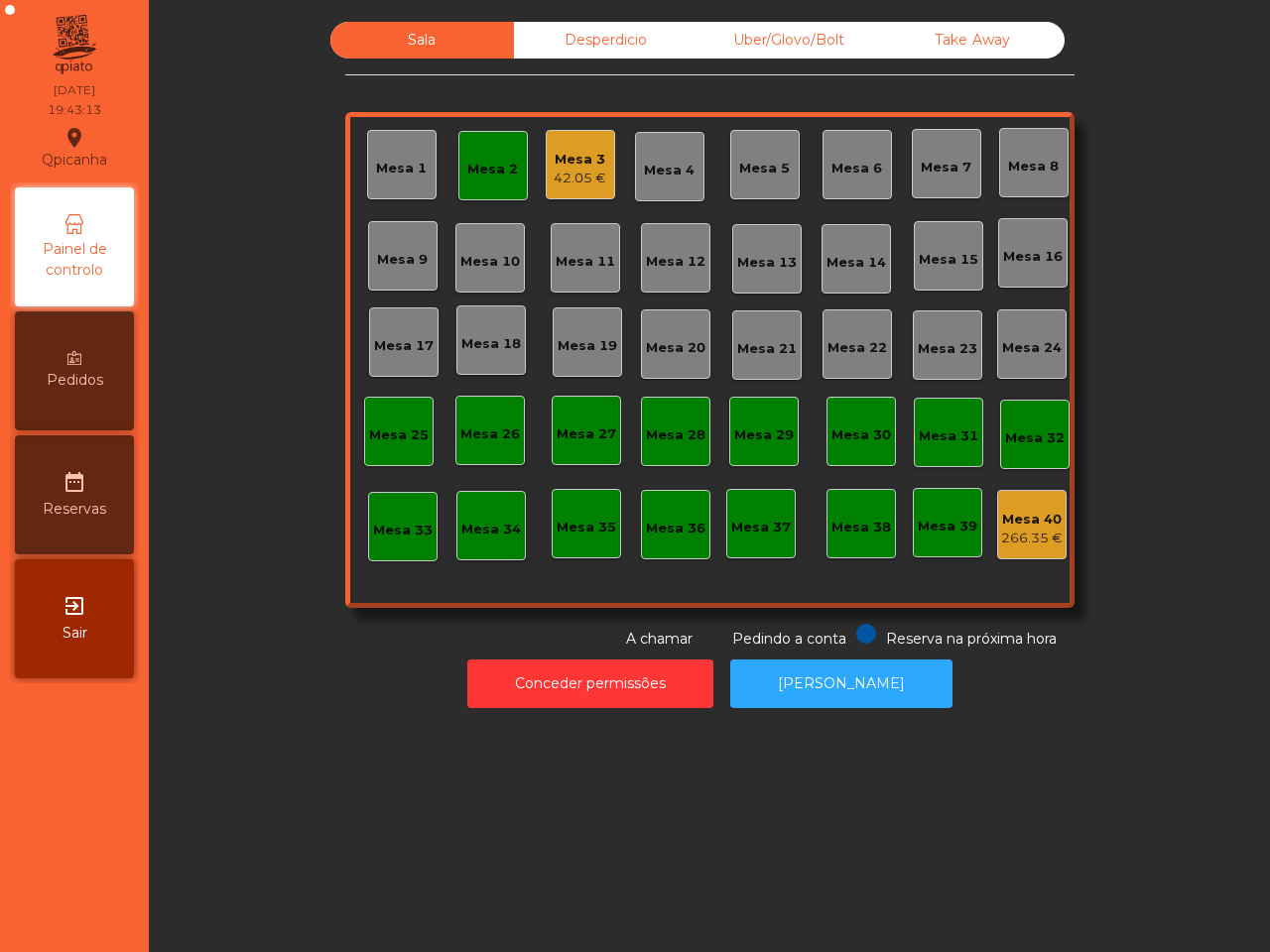 drag, startPoint x: 1091, startPoint y: 230, endPoint x: 1101, endPoint y: 229, distance: 10.049876 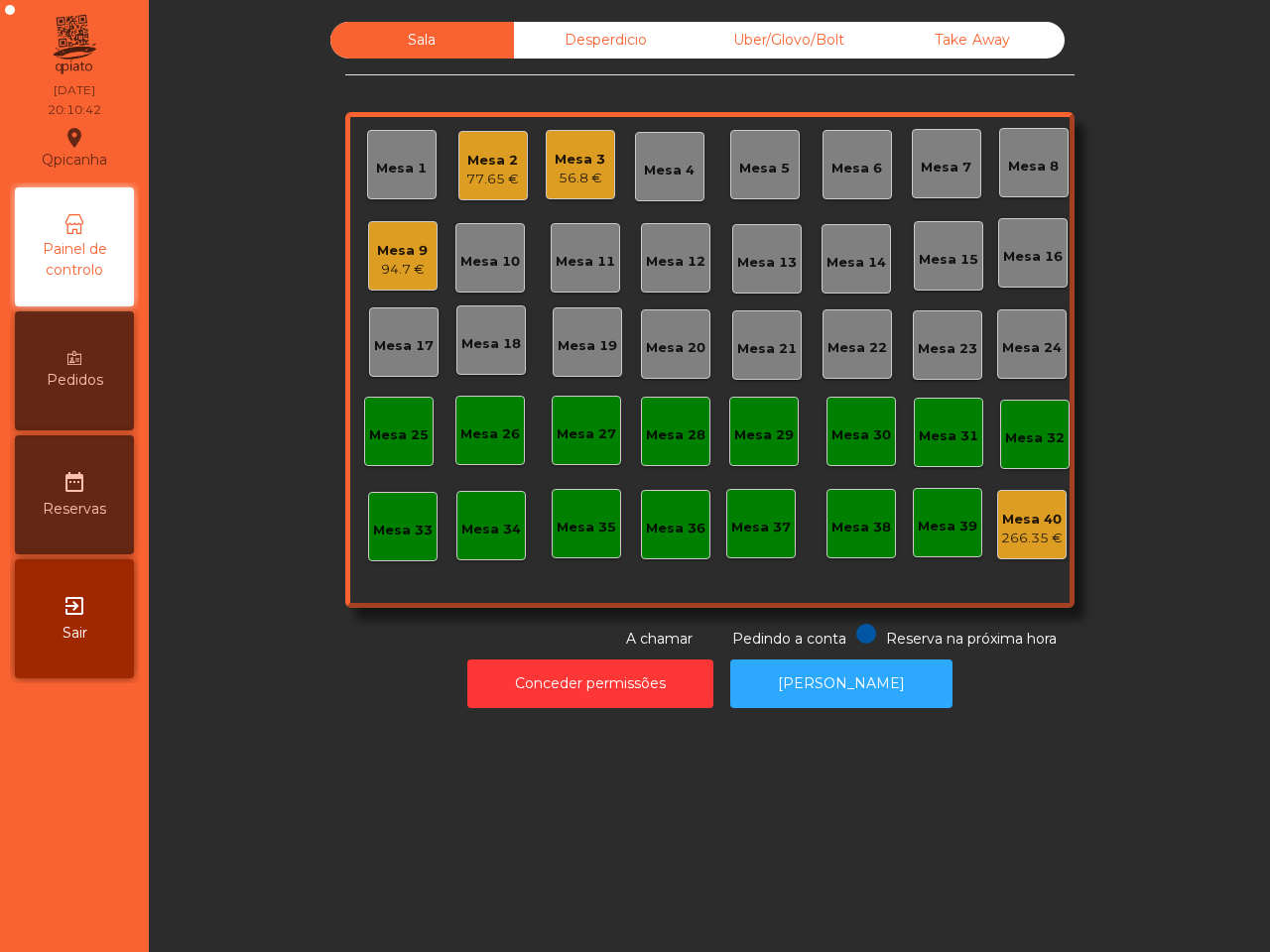 click on "Take Away" 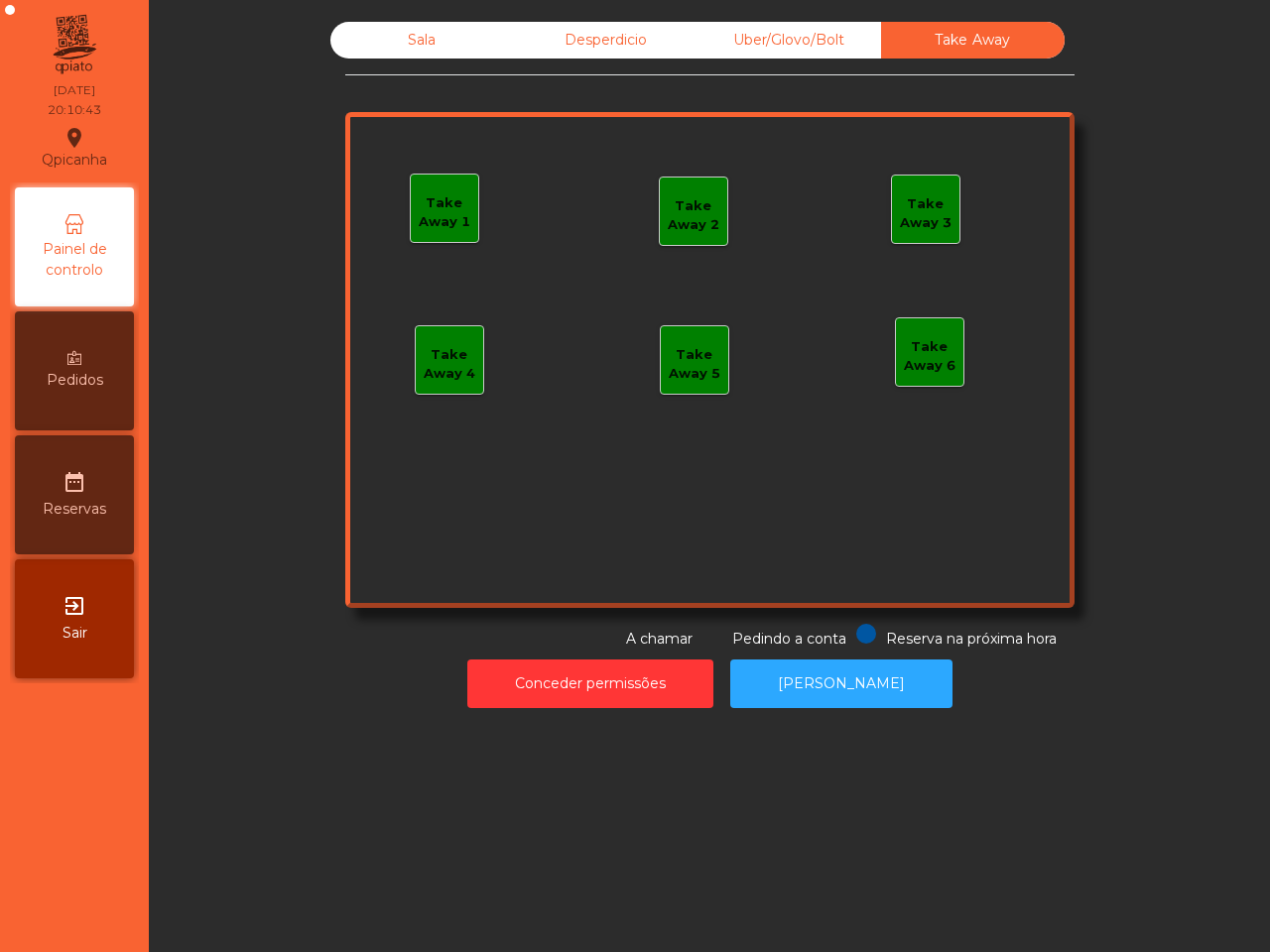 click on "Uber/Glovo/Bolt" 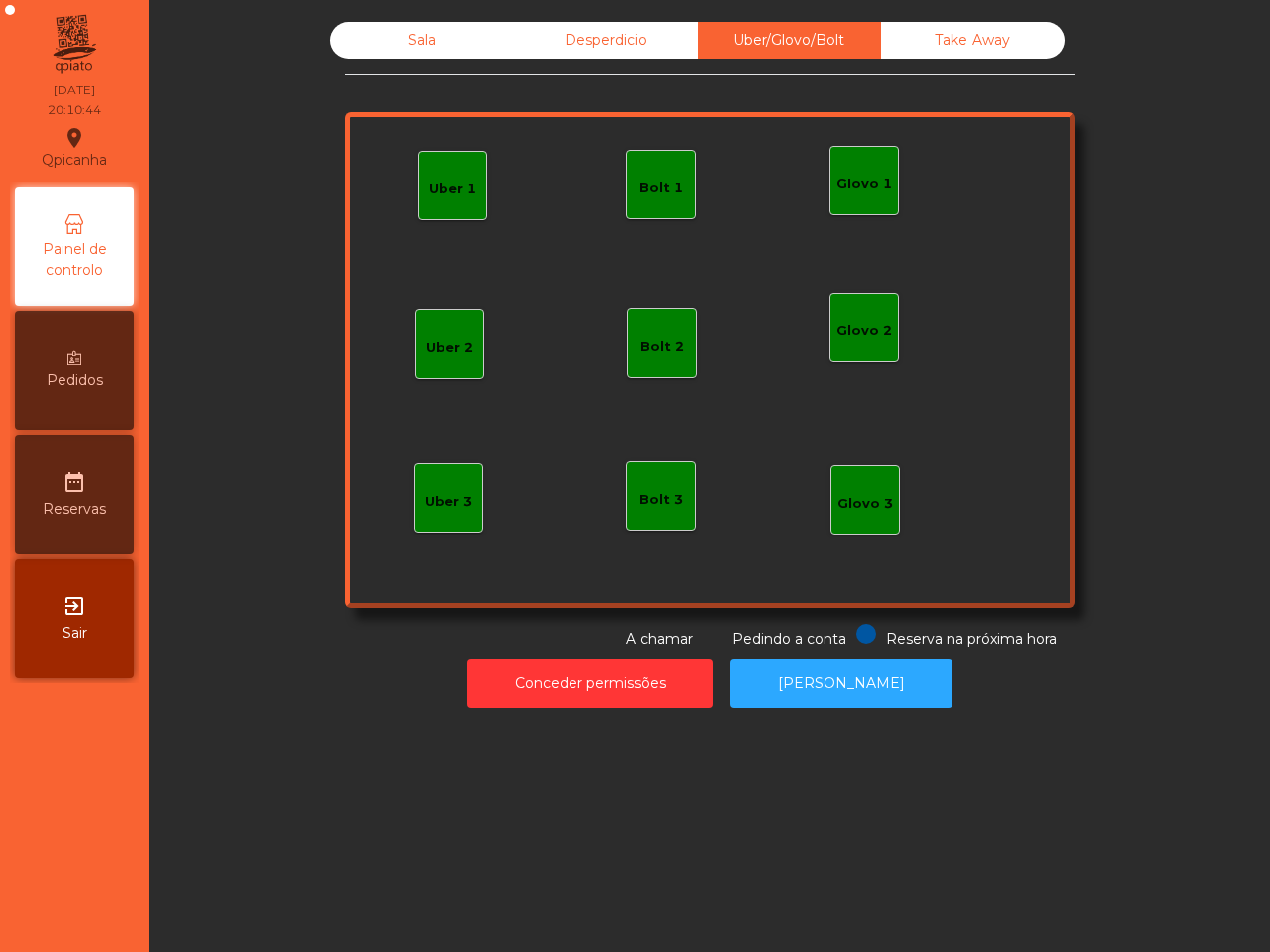 click on "Desperdicio" 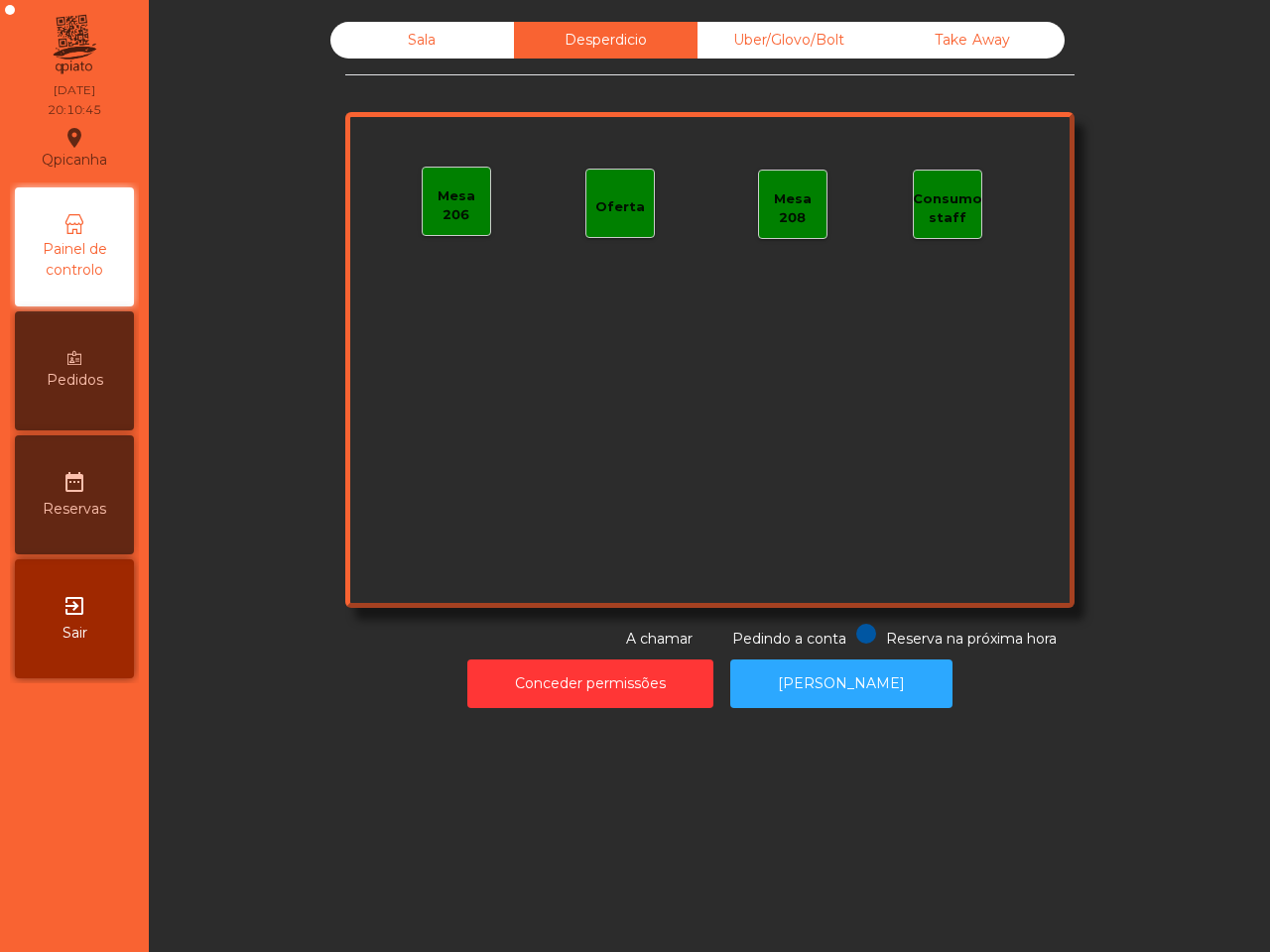 click on "Sala" 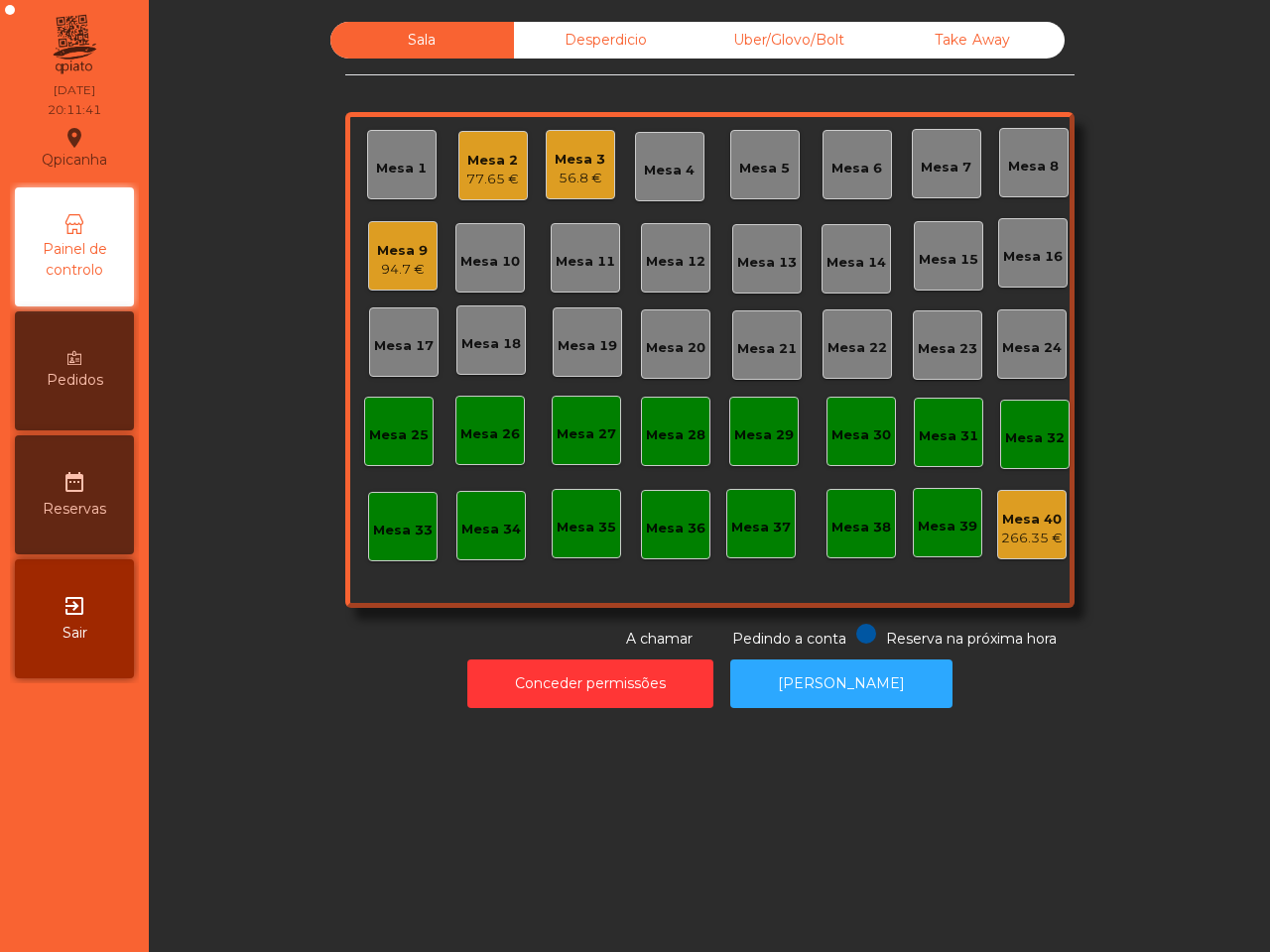 click on "Sala   Desperdicio   Uber/Glovo/Bolt   Take Away   Mesa 1   Mesa 2   77.65 €   Mesa 3   56.8 €   Mesa 4   Mesa 5   [GEOGRAPHIC_DATA] 8   Mesa 9   94.7 €   [GEOGRAPHIC_DATA] 10   [GEOGRAPHIC_DATA] 11   [GEOGRAPHIC_DATA] 12   [GEOGRAPHIC_DATA] 13   [GEOGRAPHIC_DATA] 14   [GEOGRAPHIC_DATA] 15   [GEOGRAPHIC_DATA] 16   [GEOGRAPHIC_DATA] 18   [GEOGRAPHIC_DATA] 19   [GEOGRAPHIC_DATA] 20   [GEOGRAPHIC_DATA] 21   [GEOGRAPHIC_DATA] 22   [GEOGRAPHIC_DATA] 23   [GEOGRAPHIC_DATA] 24   [GEOGRAPHIC_DATA] 25   [GEOGRAPHIC_DATA] 26   [GEOGRAPHIC_DATA] 27   [GEOGRAPHIC_DATA] 28   [GEOGRAPHIC_DATA] 29   [GEOGRAPHIC_DATA] 30   [GEOGRAPHIC_DATA] 31   [GEOGRAPHIC_DATA] 33   [GEOGRAPHIC_DATA] 35   [GEOGRAPHIC_DATA] [GEOGRAPHIC_DATA] 38   [GEOGRAPHIC_DATA] 40   266.35 €  Reserva na próxima hora Pedindo a conta A chamar" 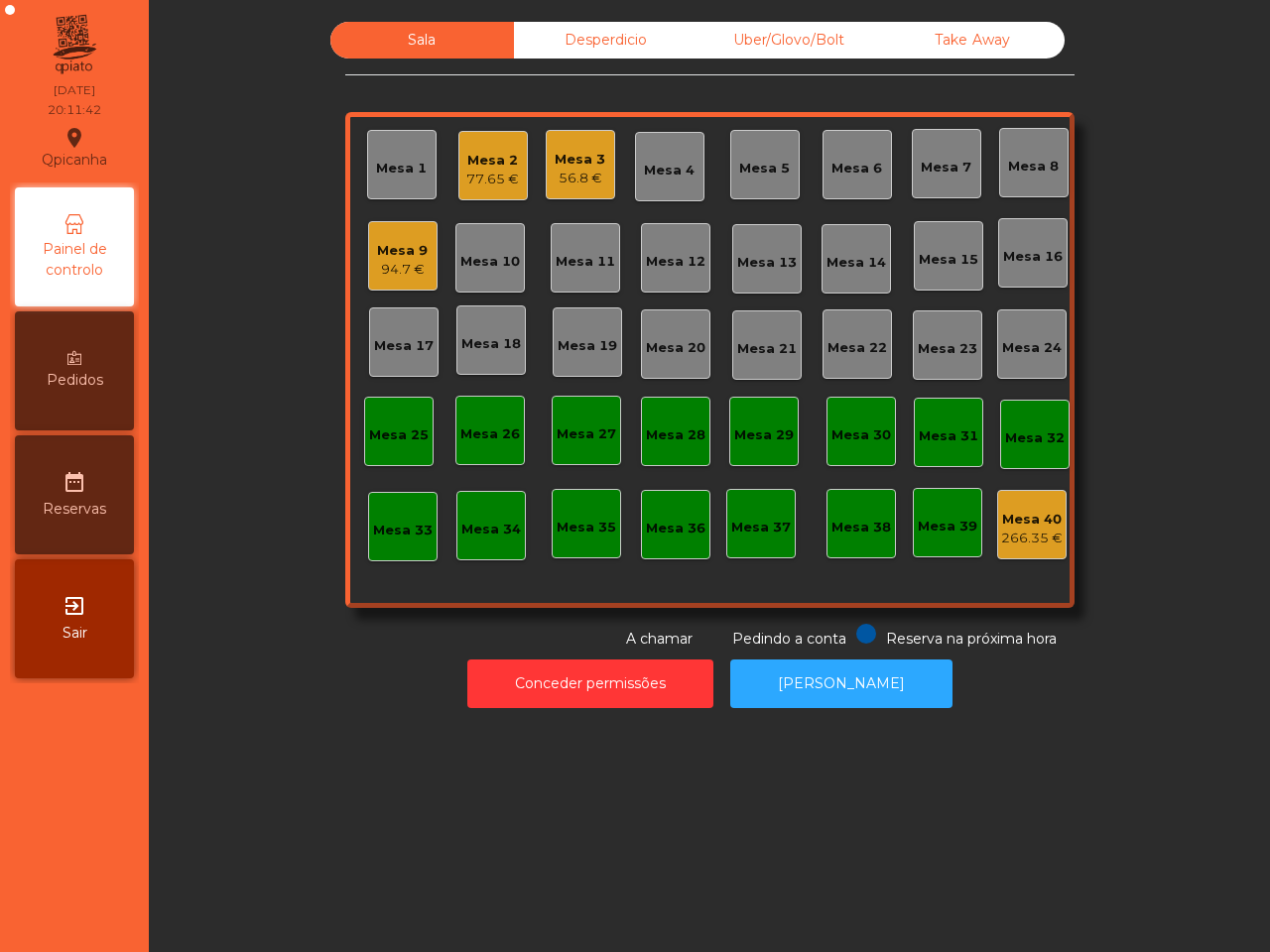 click on "Mesa 9   94.7 €" 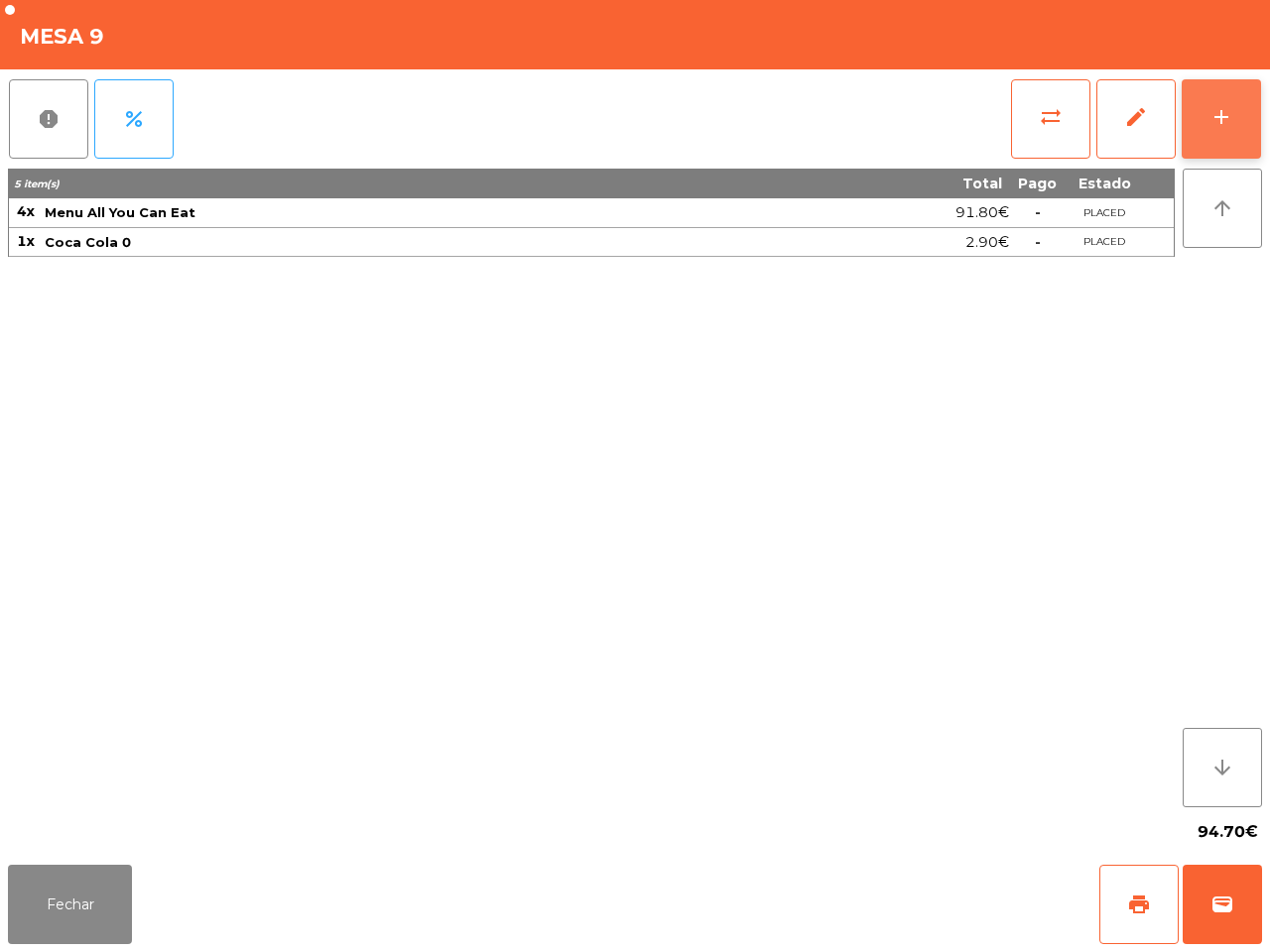 click on "add" 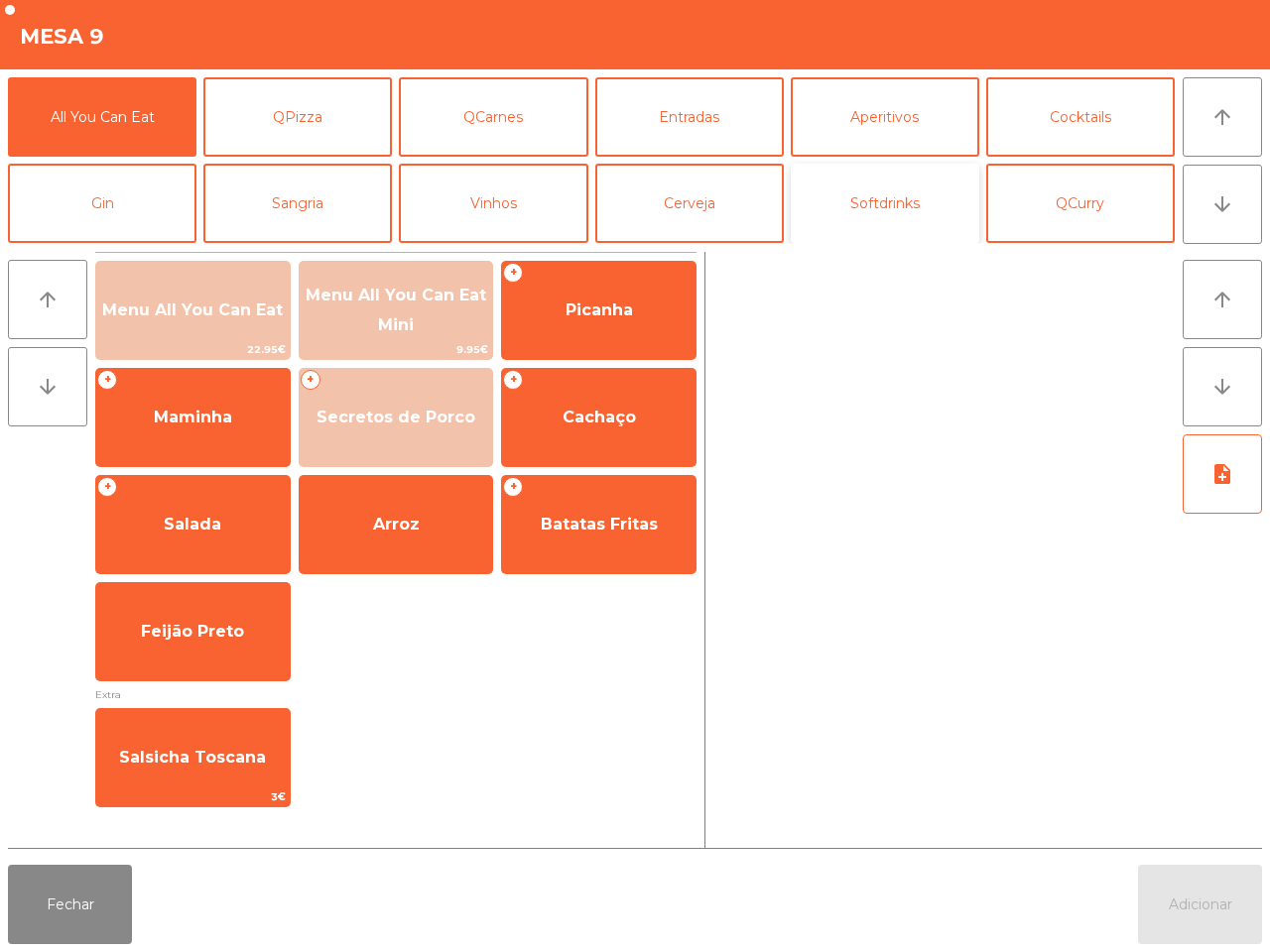 click on "Softdrinks" 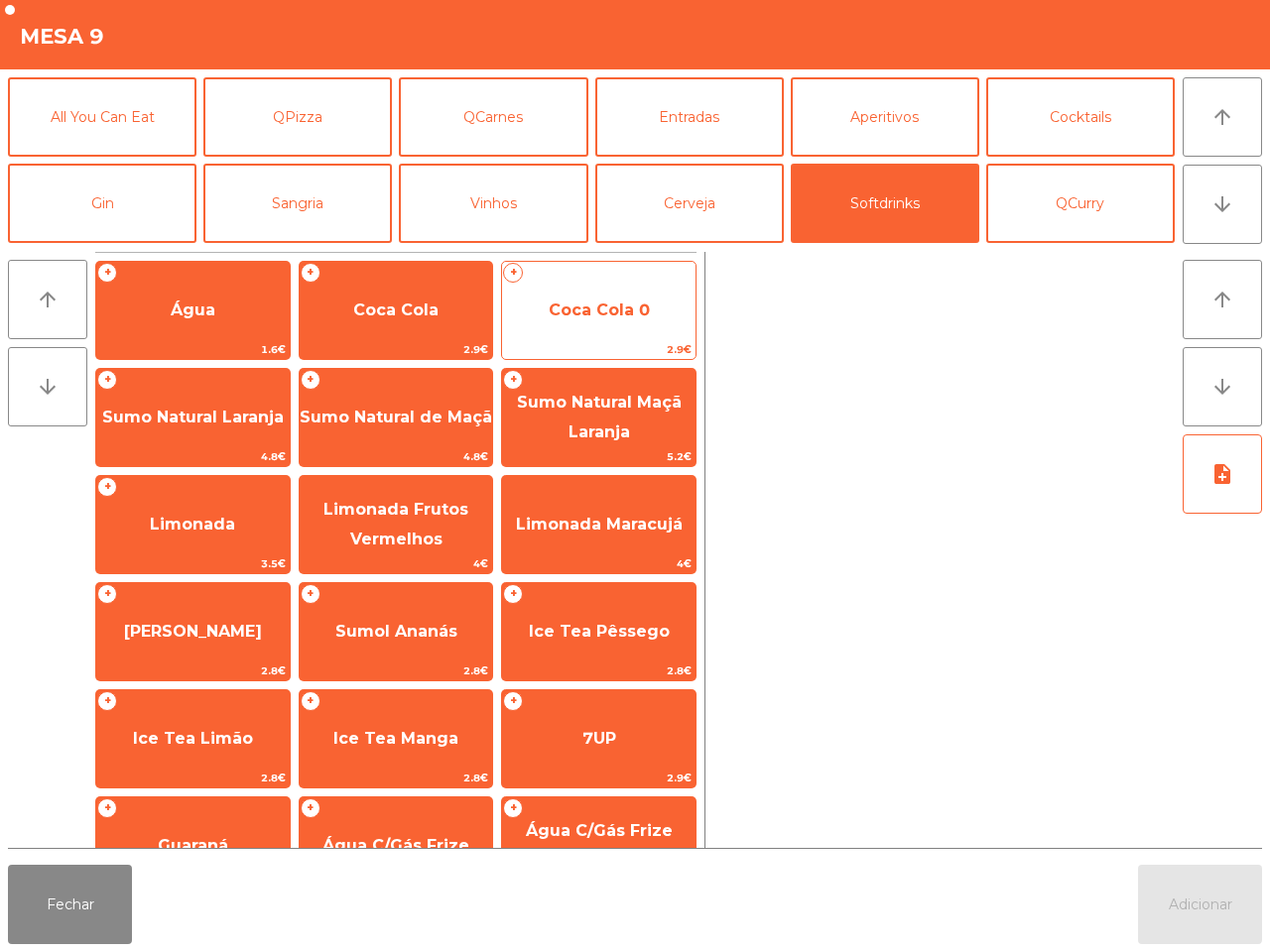 click on "Coca Cola 0" 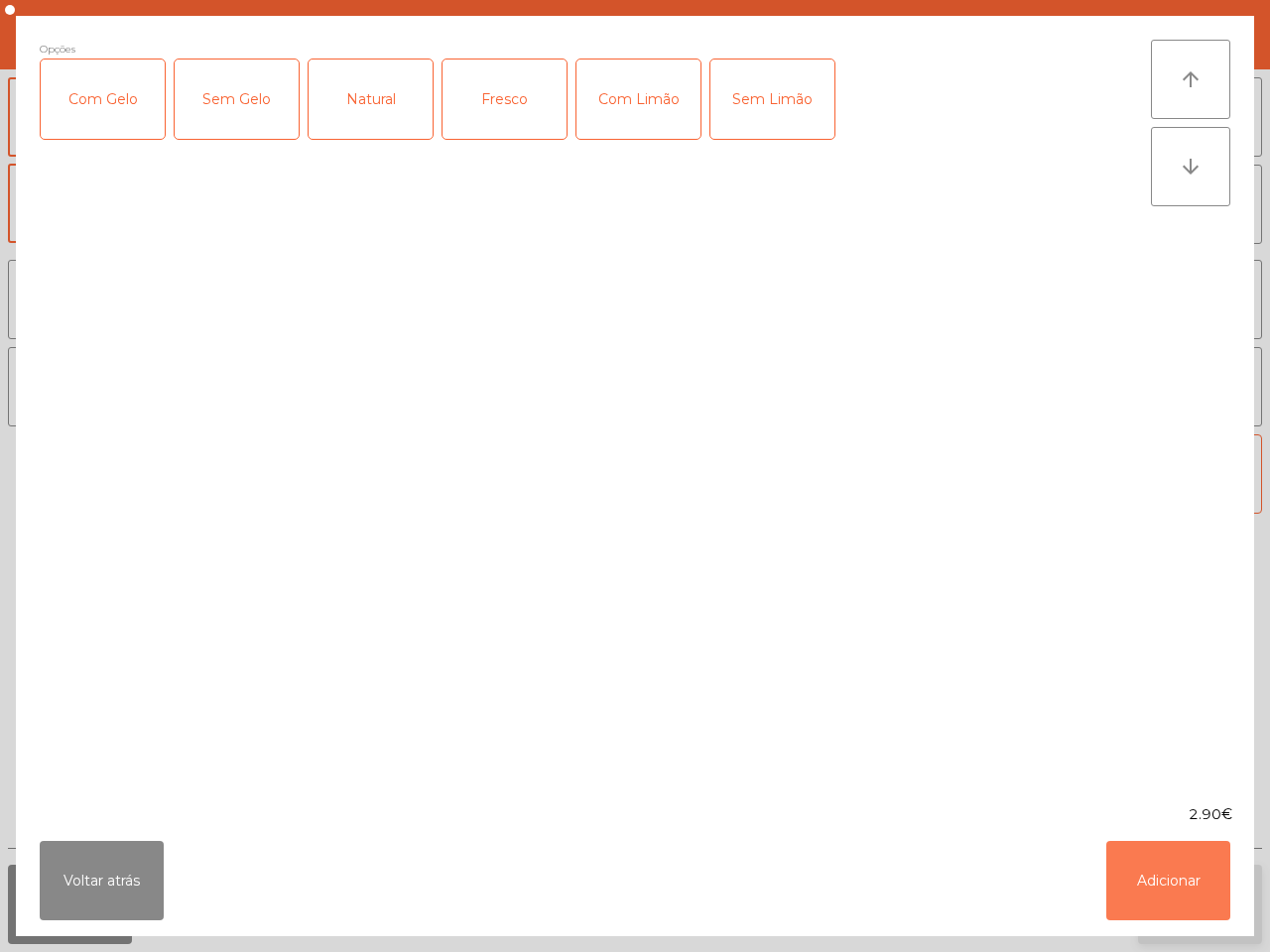click on "Adicionar" 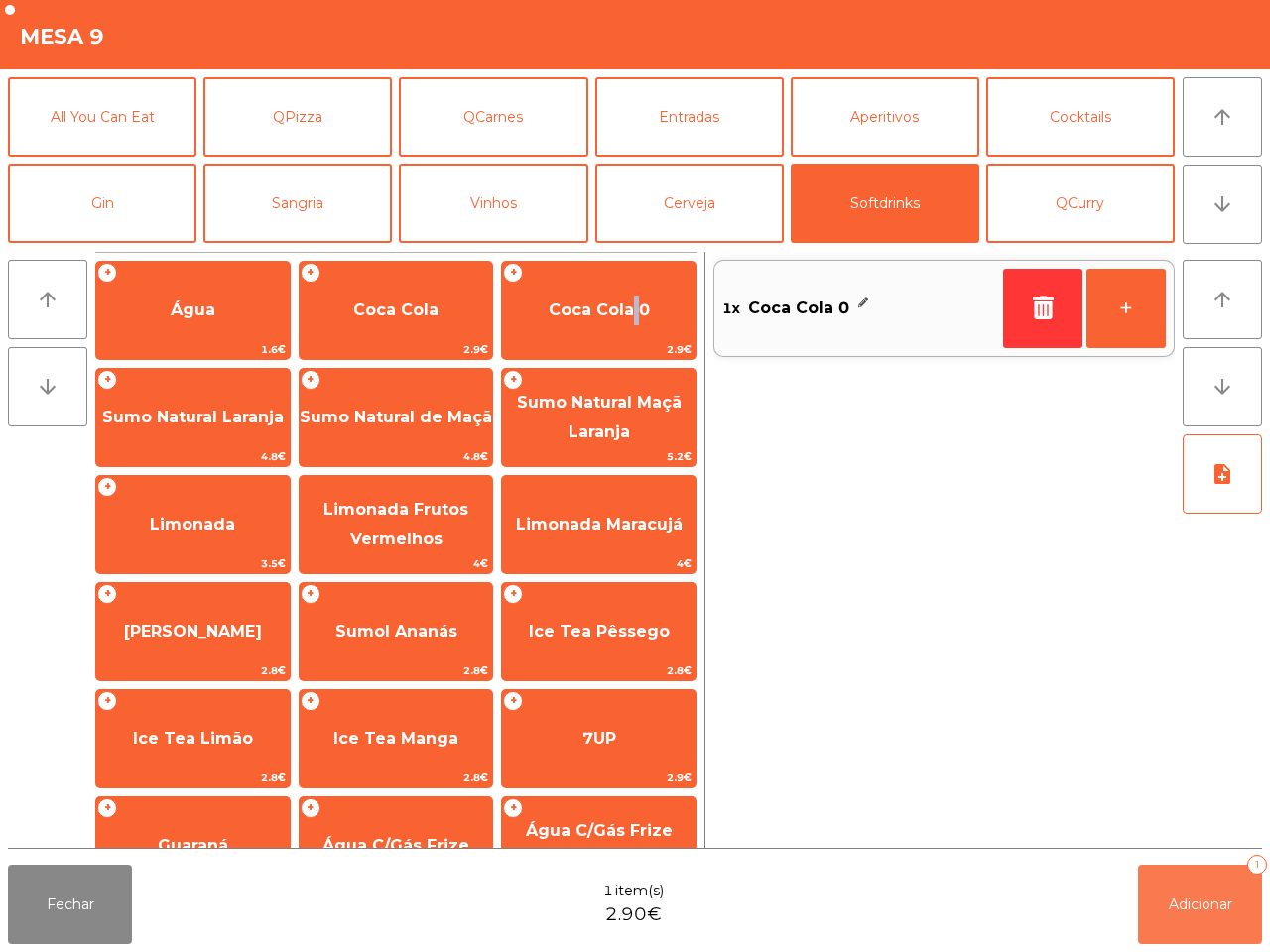 drag, startPoint x: 1153, startPoint y: 880, endPoint x: 1141, endPoint y: 874, distance: 13.416408 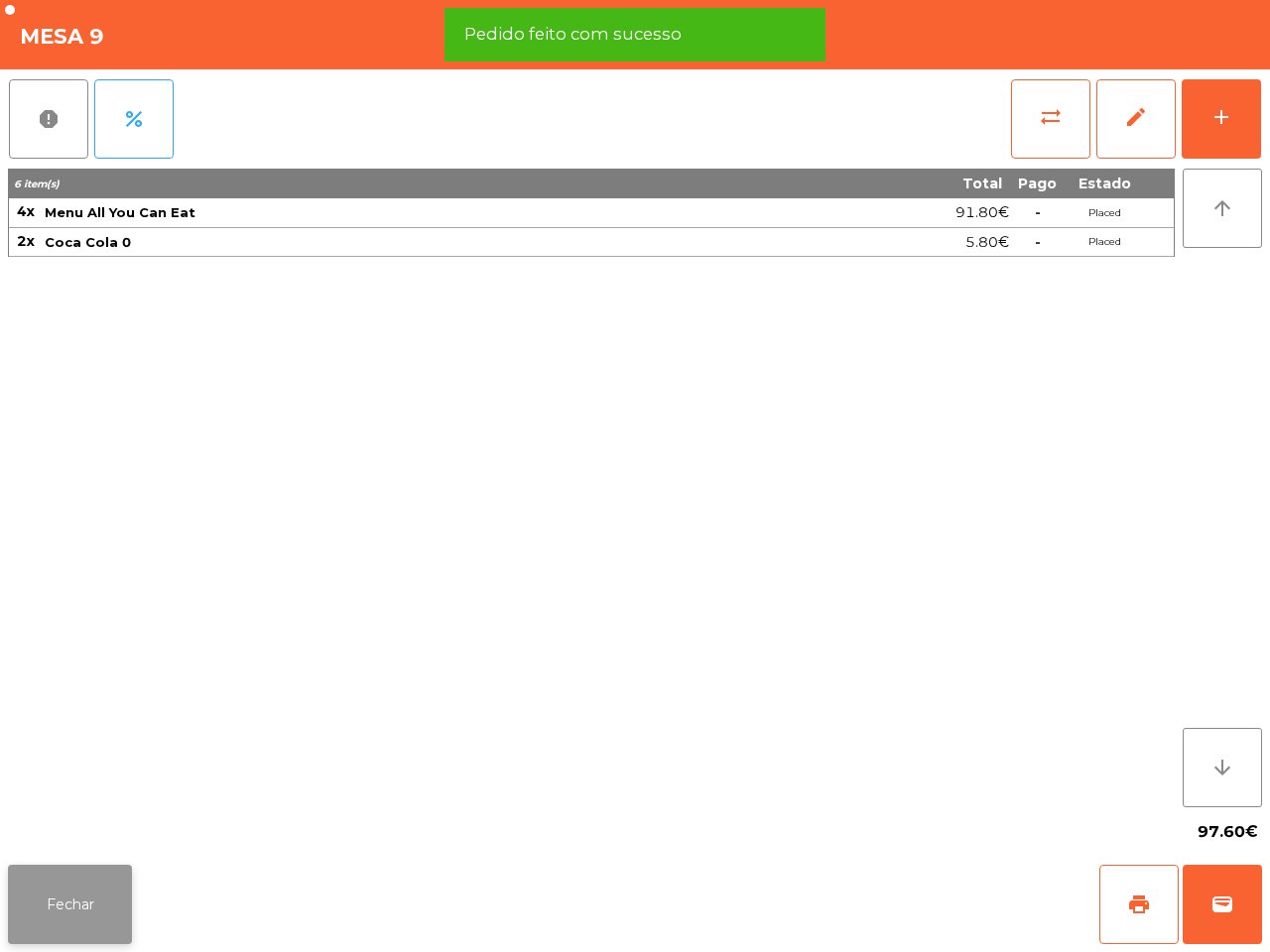 click on "Fechar" 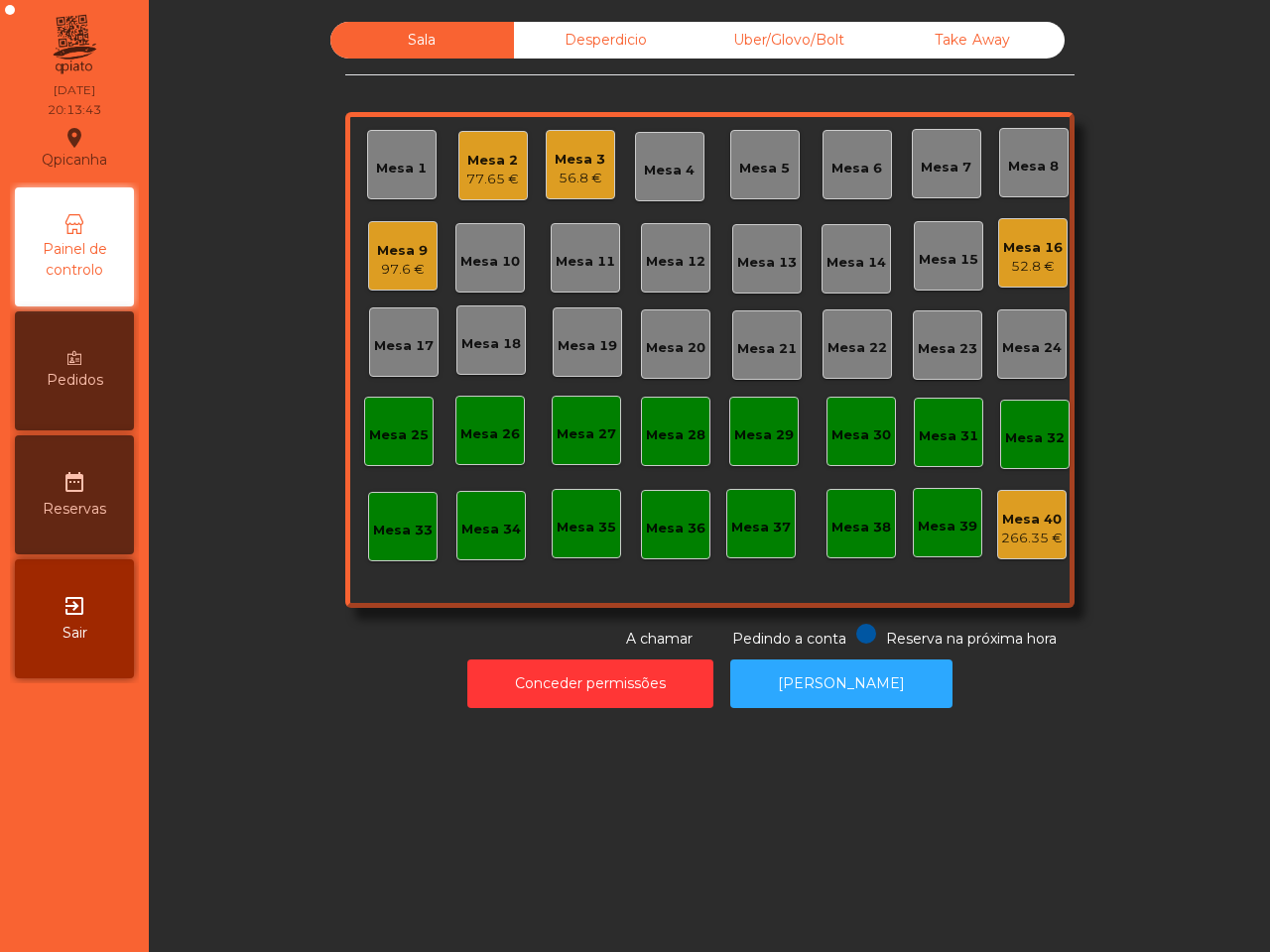 click on "Sala   Desperdicio   Uber/Glovo/Bolt   Take Away   Mesa 1   Mesa 2   77.65 €   Mesa 3   56.8 €   [GEOGRAPHIC_DATA] 4   Mesa 5   Mesa 6   Mesa 7   Mesa 8   Mesa 9   97.6 €   [GEOGRAPHIC_DATA] 10   [GEOGRAPHIC_DATA] 11   [GEOGRAPHIC_DATA] 12   [GEOGRAPHIC_DATA] 13   [GEOGRAPHIC_DATA] 14   [GEOGRAPHIC_DATA] 16   52.8 €   [GEOGRAPHIC_DATA] 17   [GEOGRAPHIC_DATA] 18   [GEOGRAPHIC_DATA] 19   [GEOGRAPHIC_DATA] 20   [GEOGRAPHIC_DATA] 21   [GEOGRAPHIC_DATA] 22   [GEOGRAPHIC_DATA] 23   [GEOGRAPHIC_DATA] 24   [GEOGRAPHIC_DATA] [GEOGRAPHIC_DATA] 26   [GEOGRAPHIC_DATA] 27   [GEOGRAPHIC_DATA] 28   [GEOGRAPHIC_DATA] 29   [GEOGRAPHIC_DATA] 30   [GEOGRAPHIC_DATA] 32   [GEOGRAPHIC_DATA] 34   [GEOGRAPHIC_DATA] [GEOGRAPHIC_DATA] 36   [GEOGRAPHIC_DATA] 37   [GEOGRAPHIC_DATA] 40   266.35 €  Reserva na próxima hora Pedindo a conta A chamar  Conceder permissões   Abrir Gaveta" 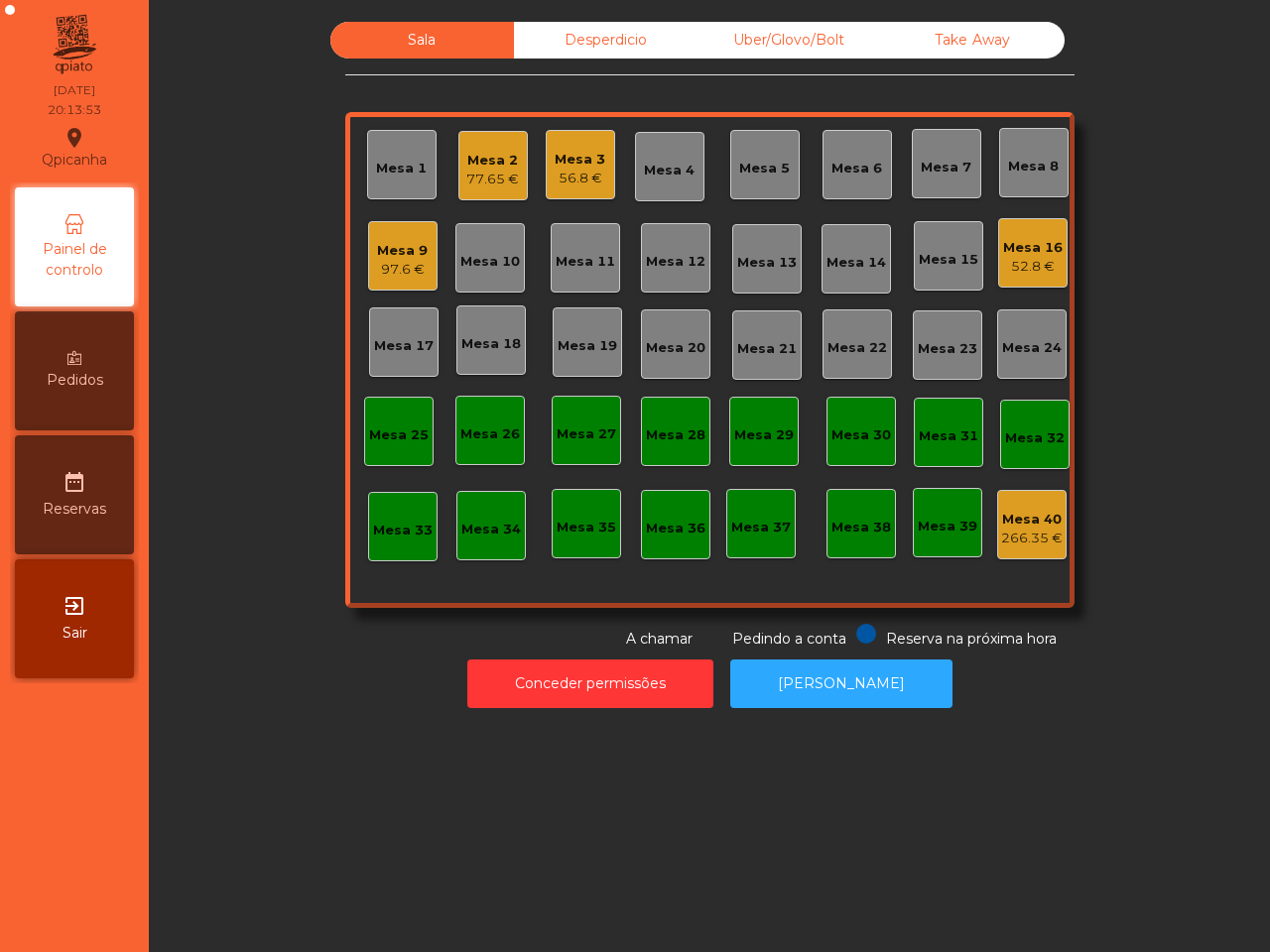 click on "Uber/Glovo/Bolt" 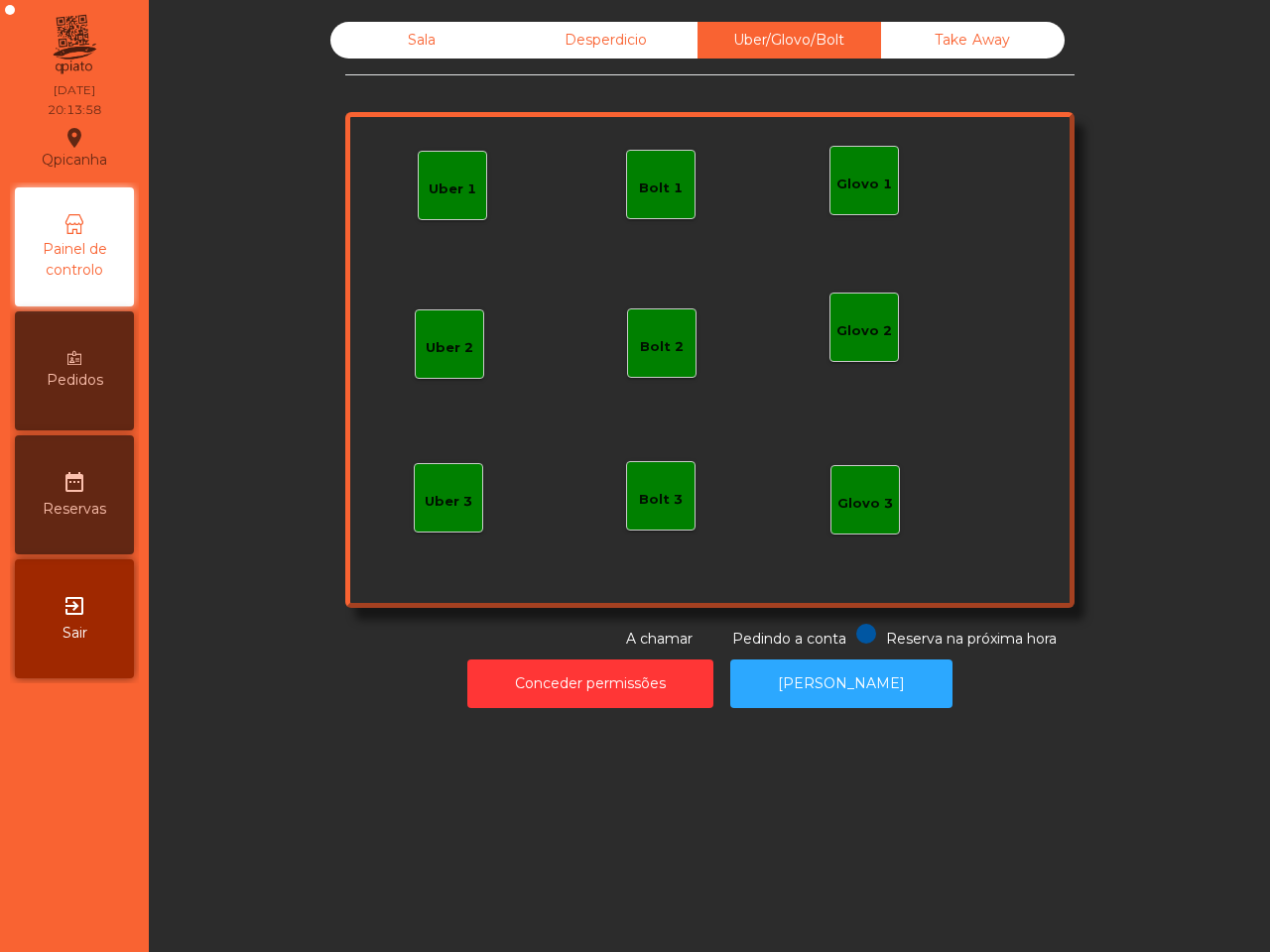 click on "Uber 1   Glovo 1   Uber 2   Uber 3   Glovo 2   Glovo 3   Bolt 1   Bolt 2   Bolt 3" 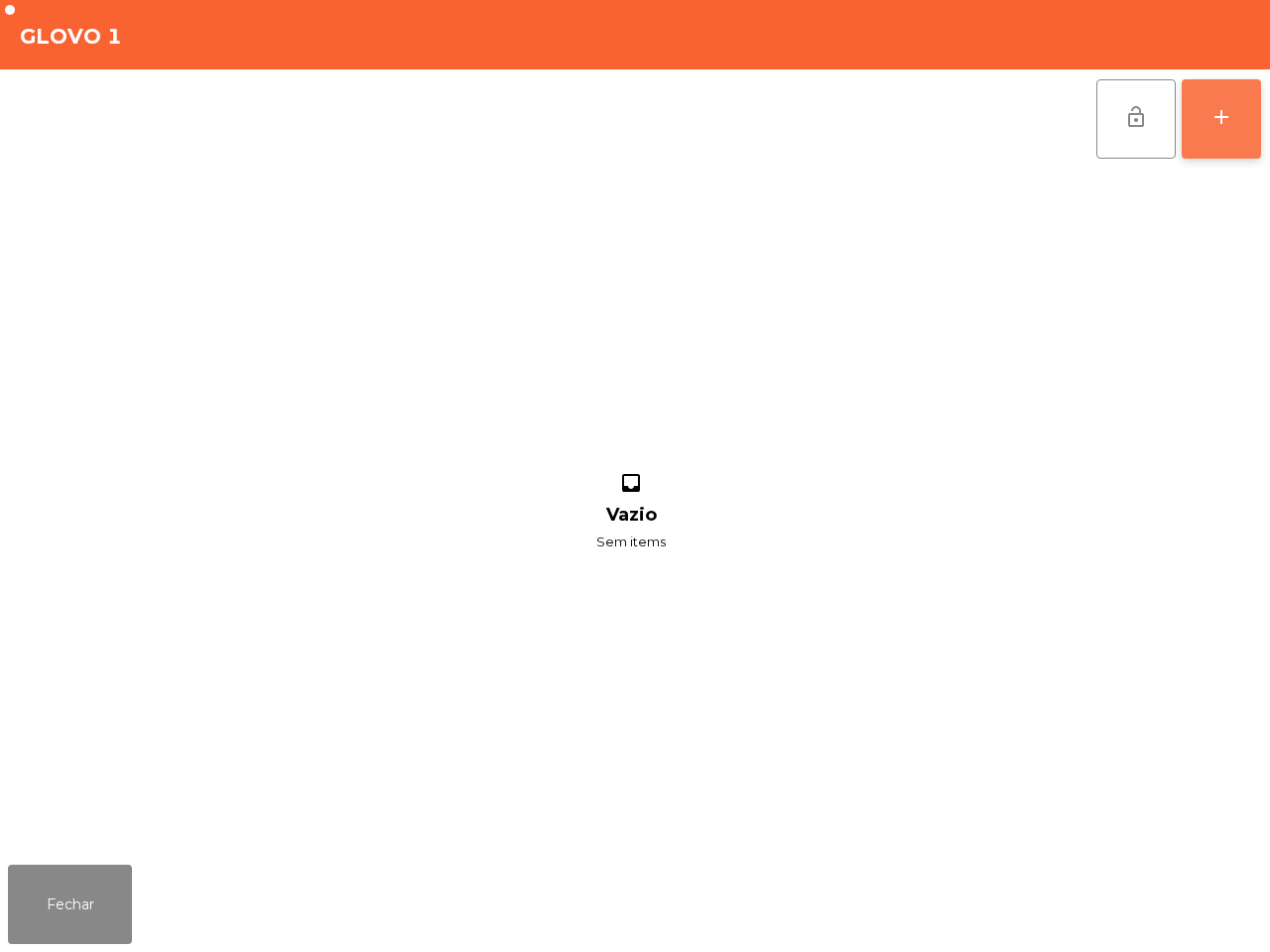 click on "add" 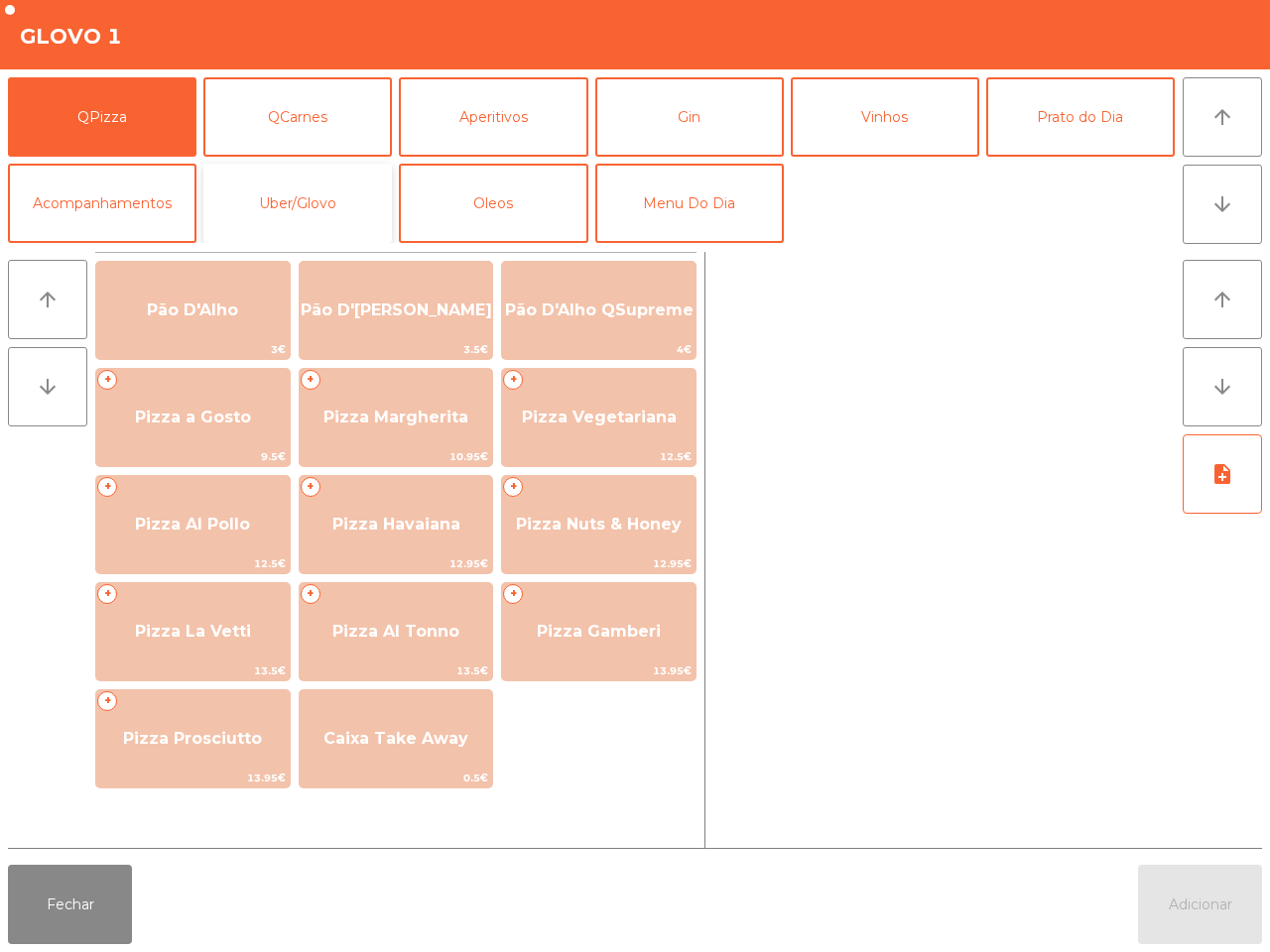 click on "Uber/Glovo" 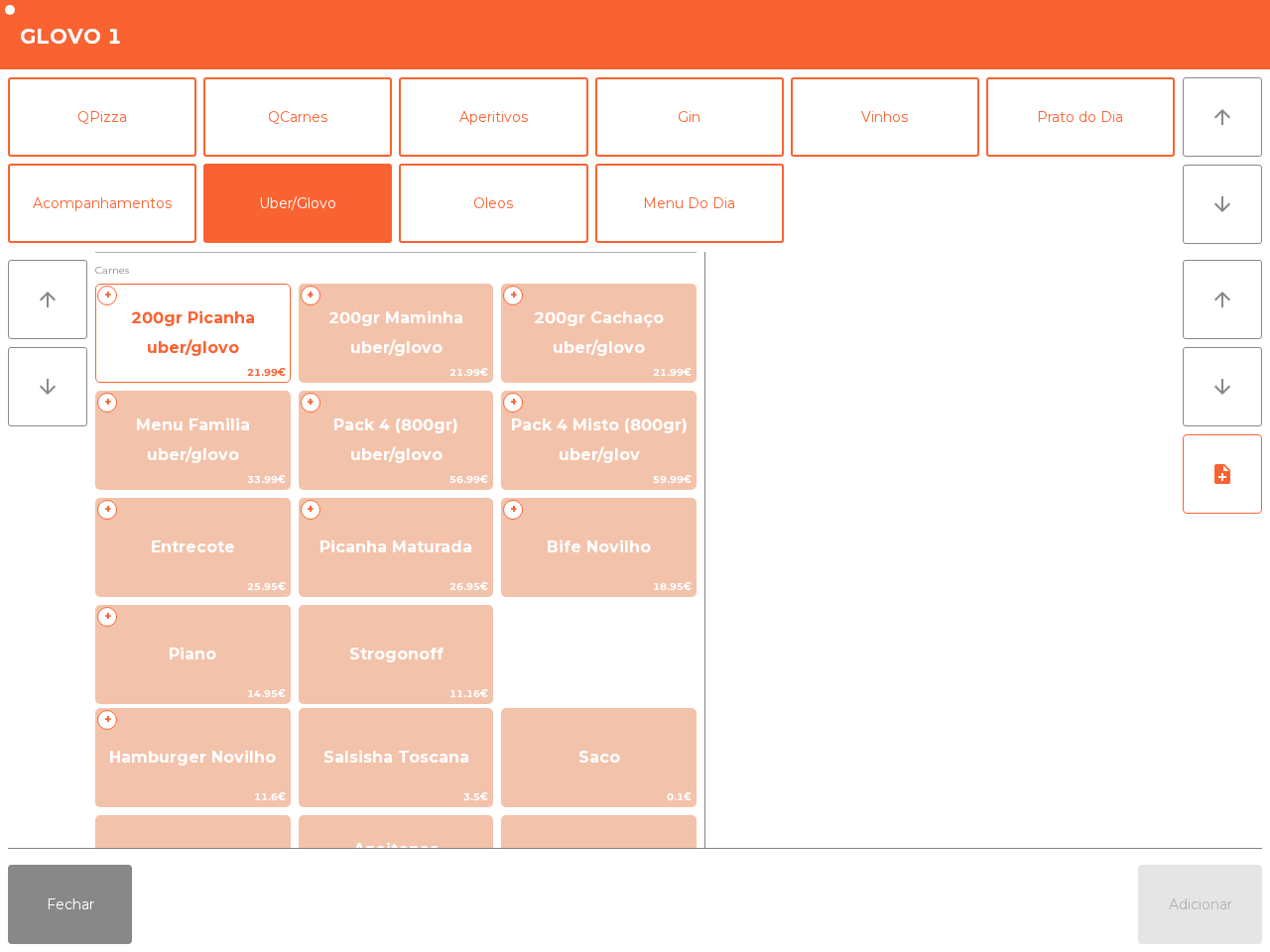 click on "200gr Picanha uber/glovo" 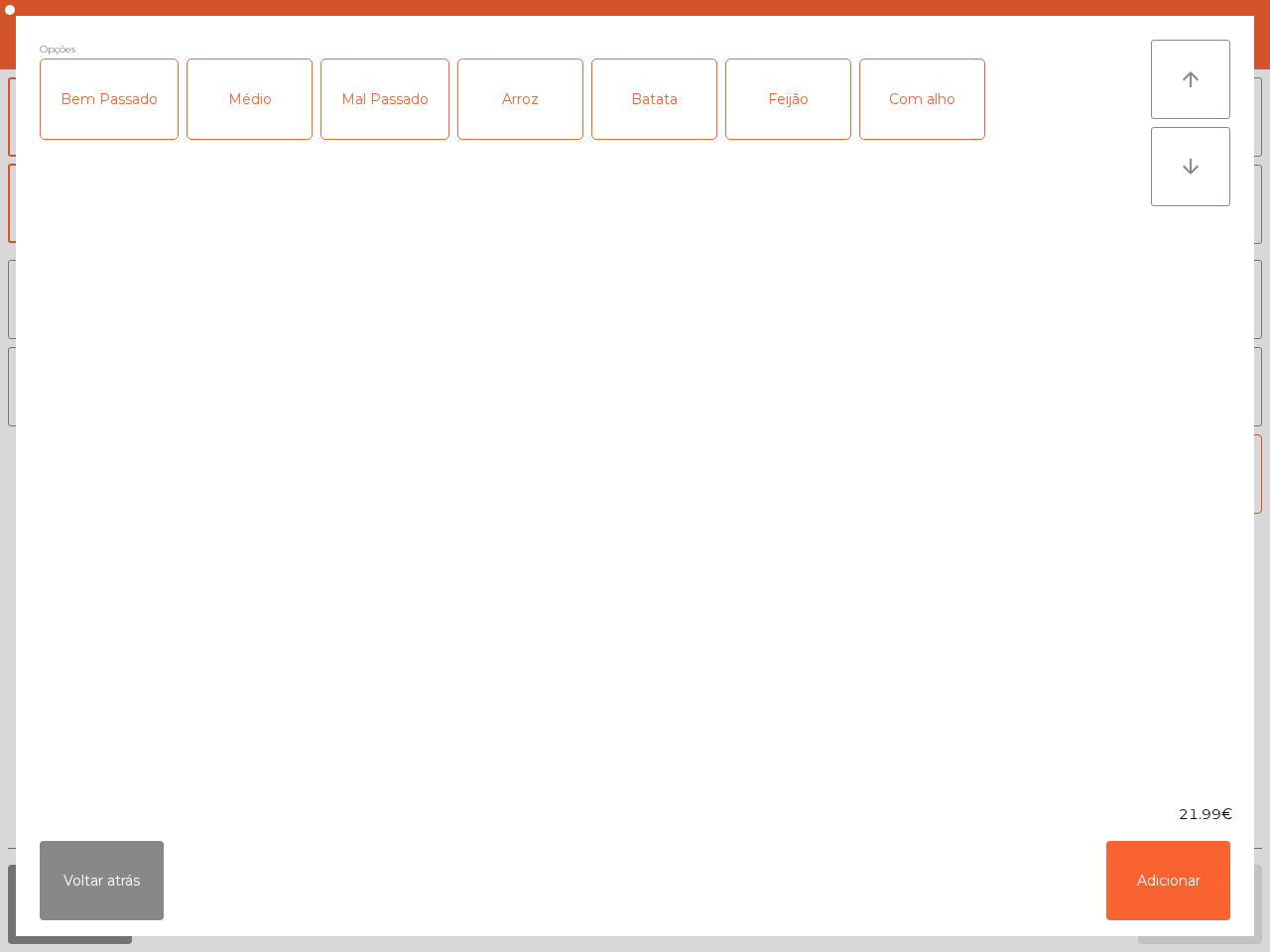 drag, startPoint x: 137, startPoint y: 122, endPoint x: 157, endPoint y: 121, distance: 20.024984 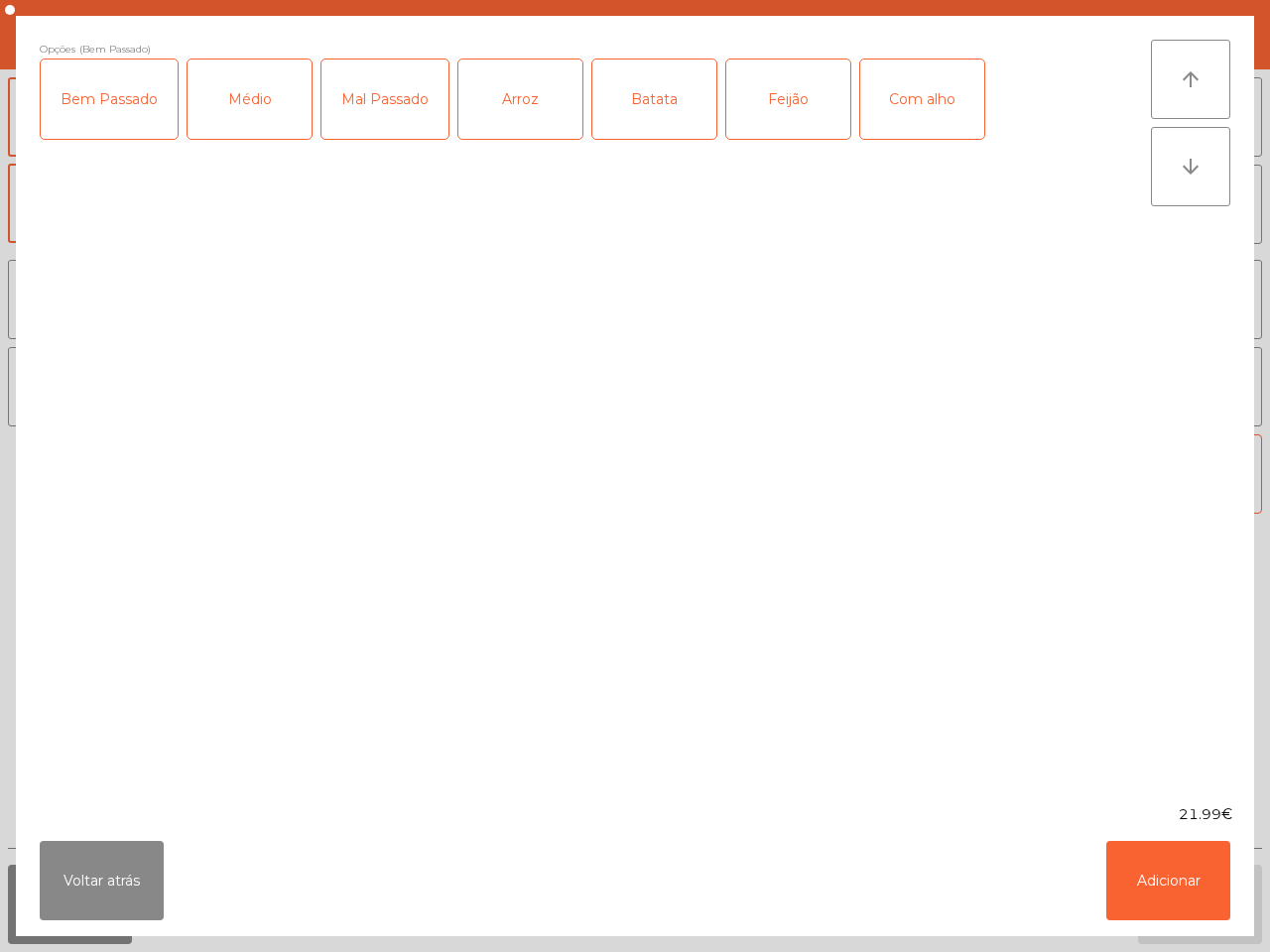 click on "Com alho" 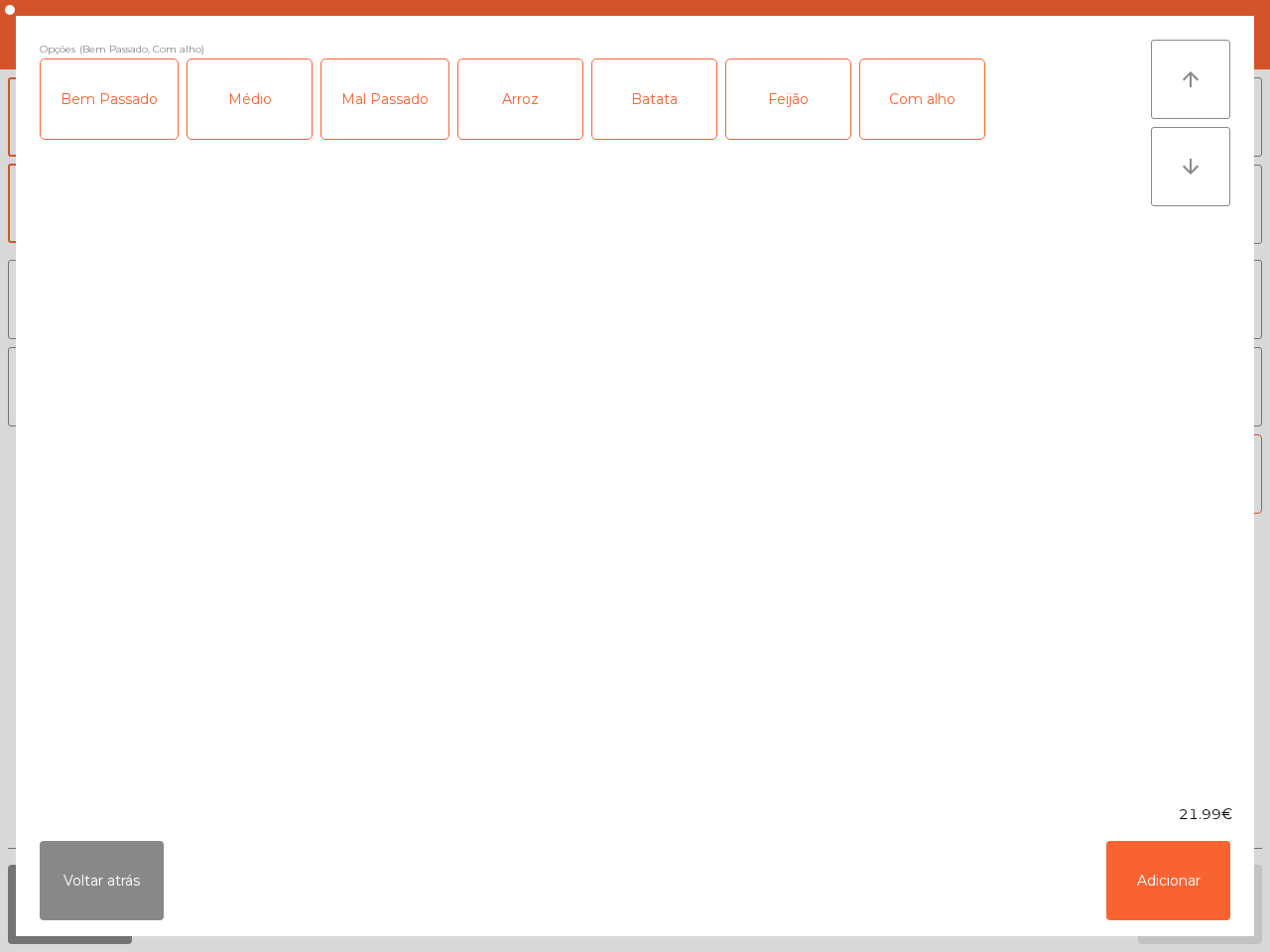click on "Feijão" 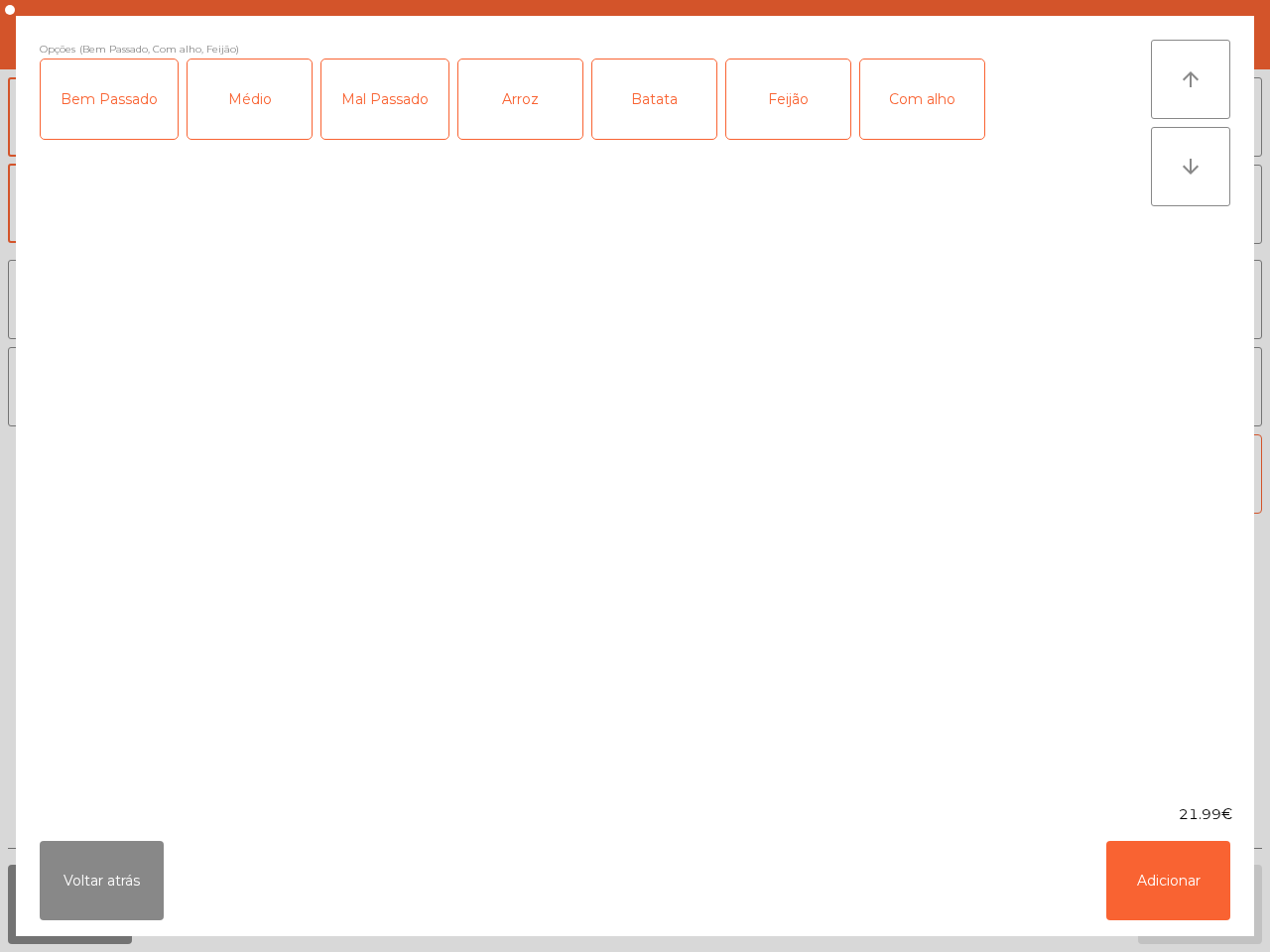 click on "Batata" 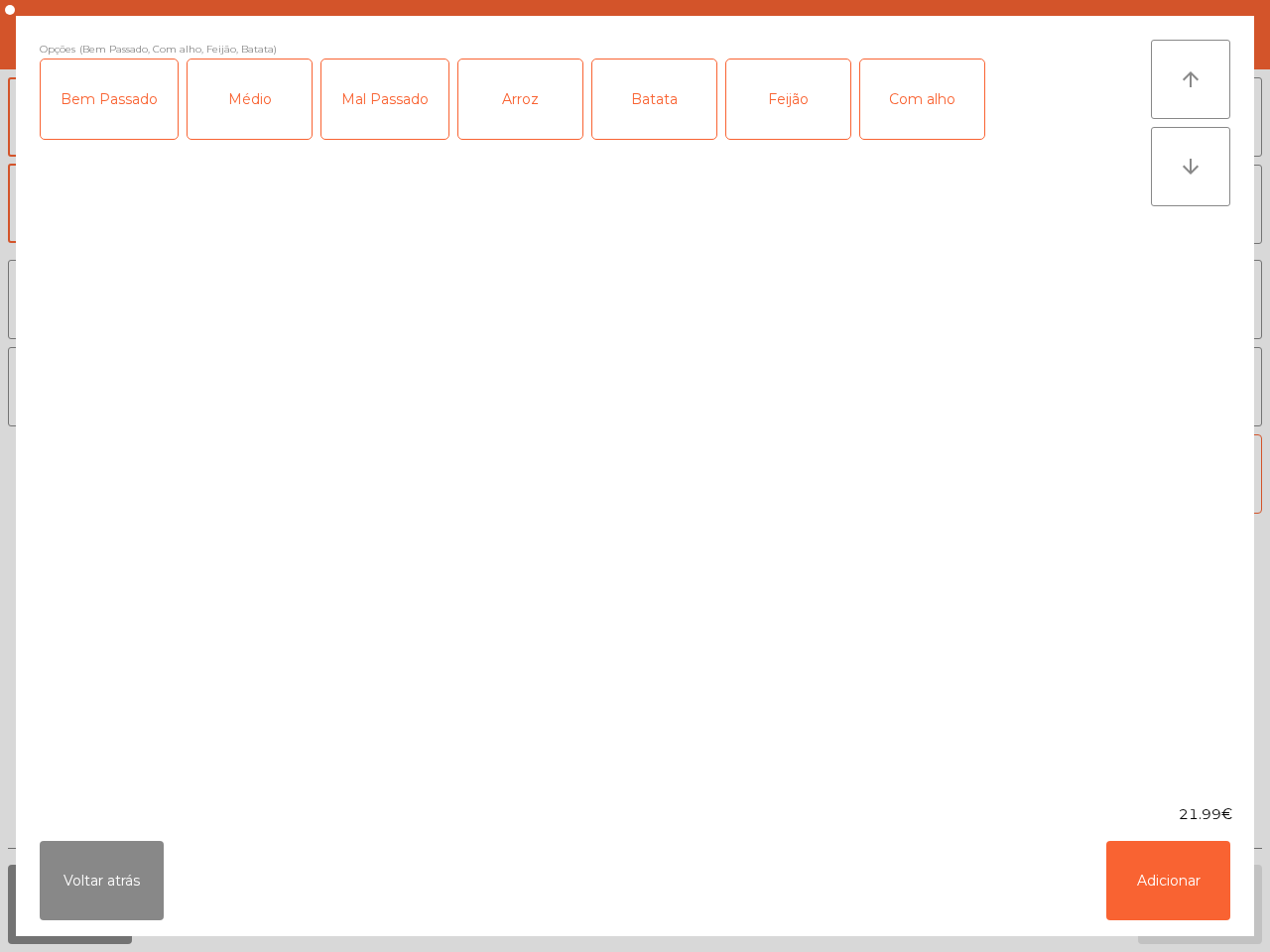 click on "Arroz" 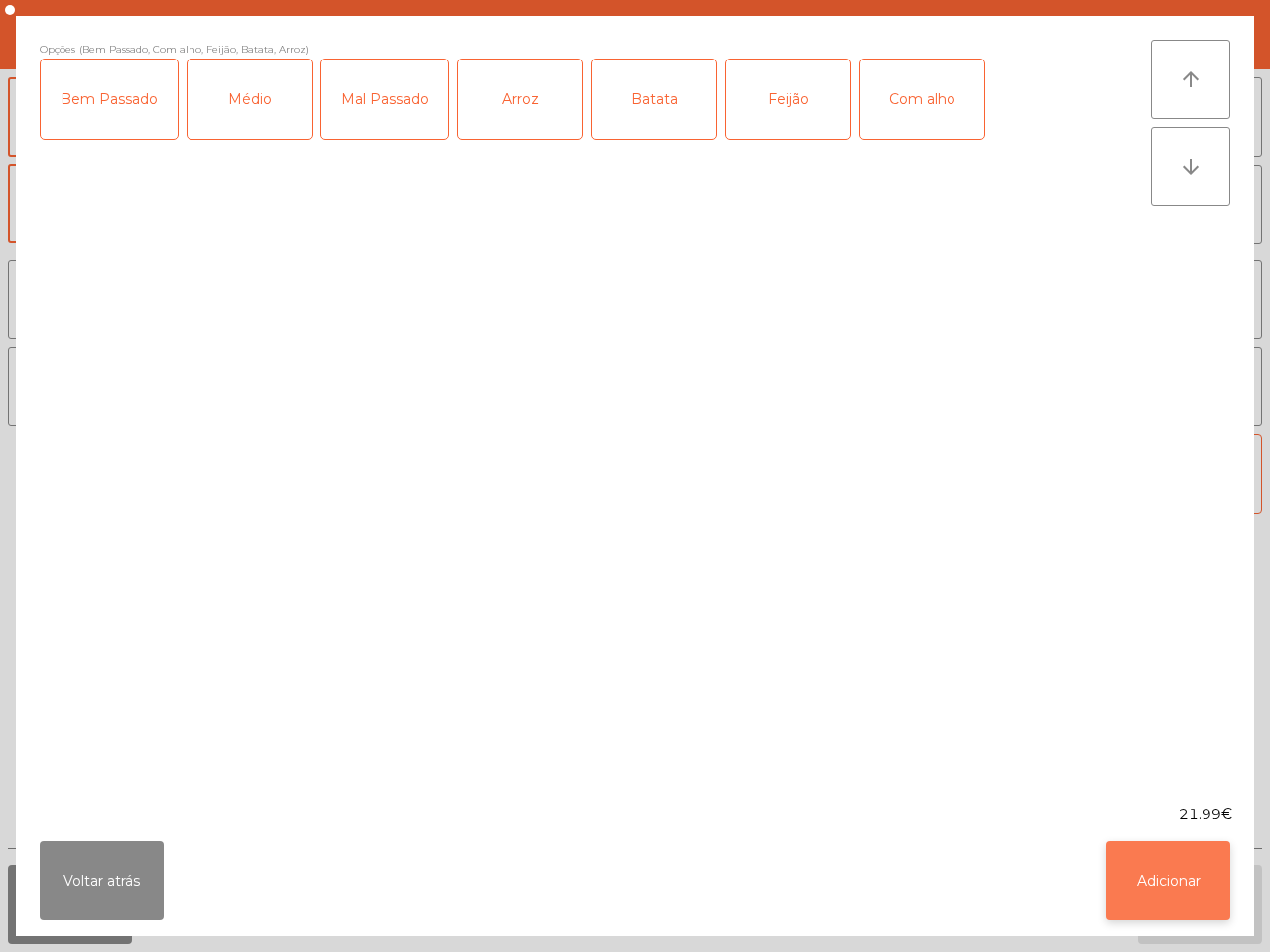 click on "Adicionar" 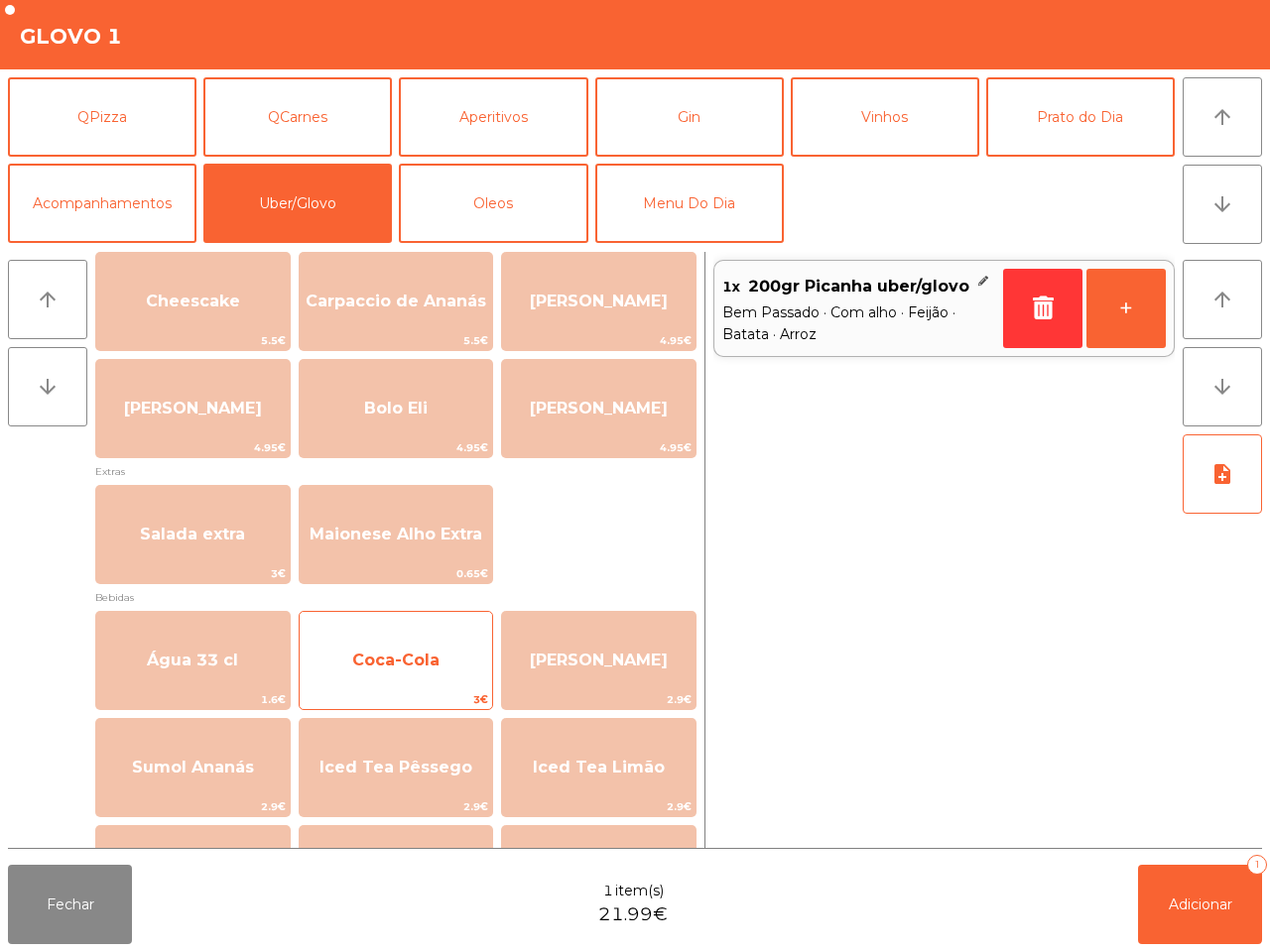 scroll, scrollTop: 1007, scrollLeft: 0, axis: vertical 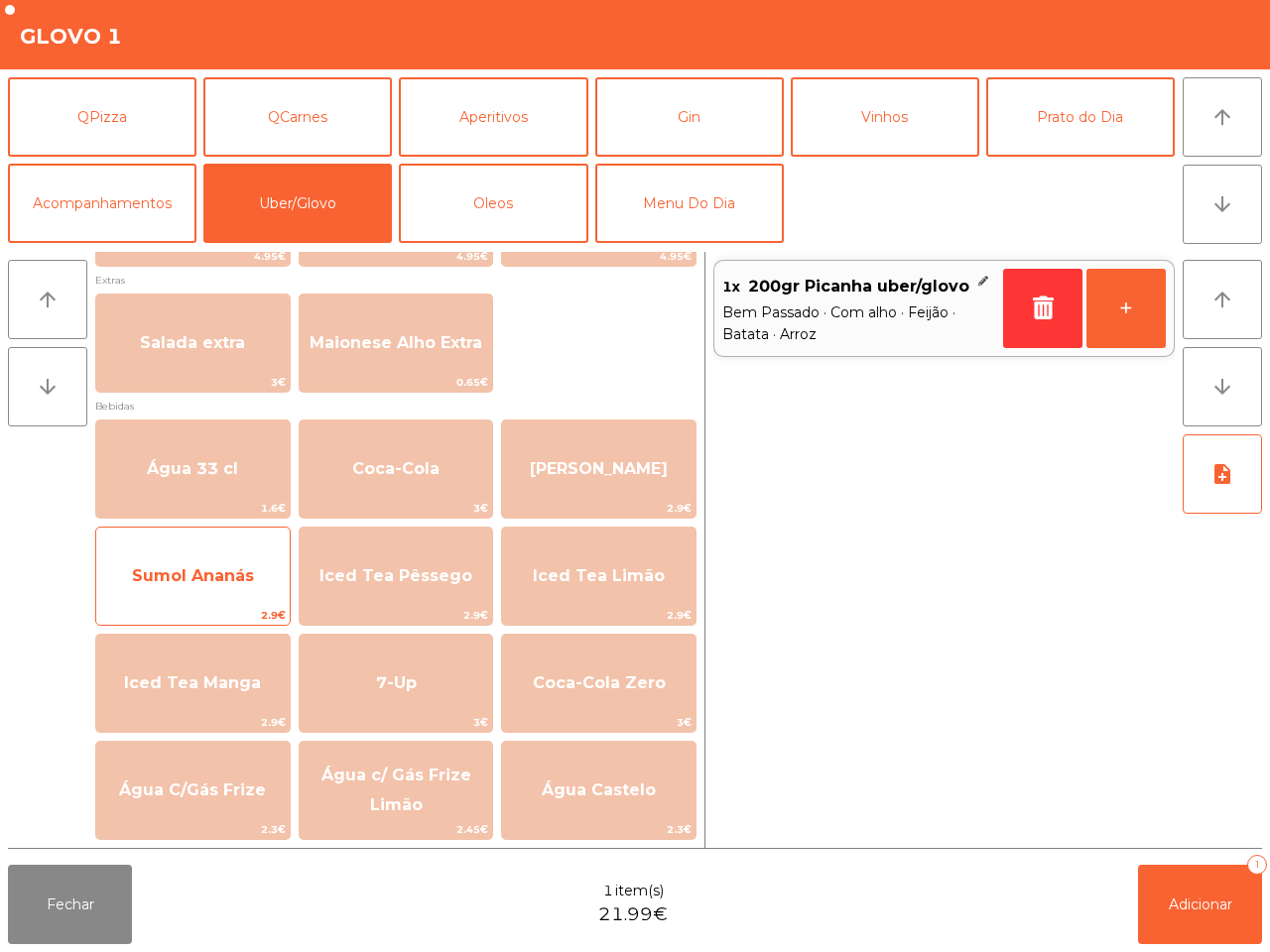 click on "Sumol Ananás" 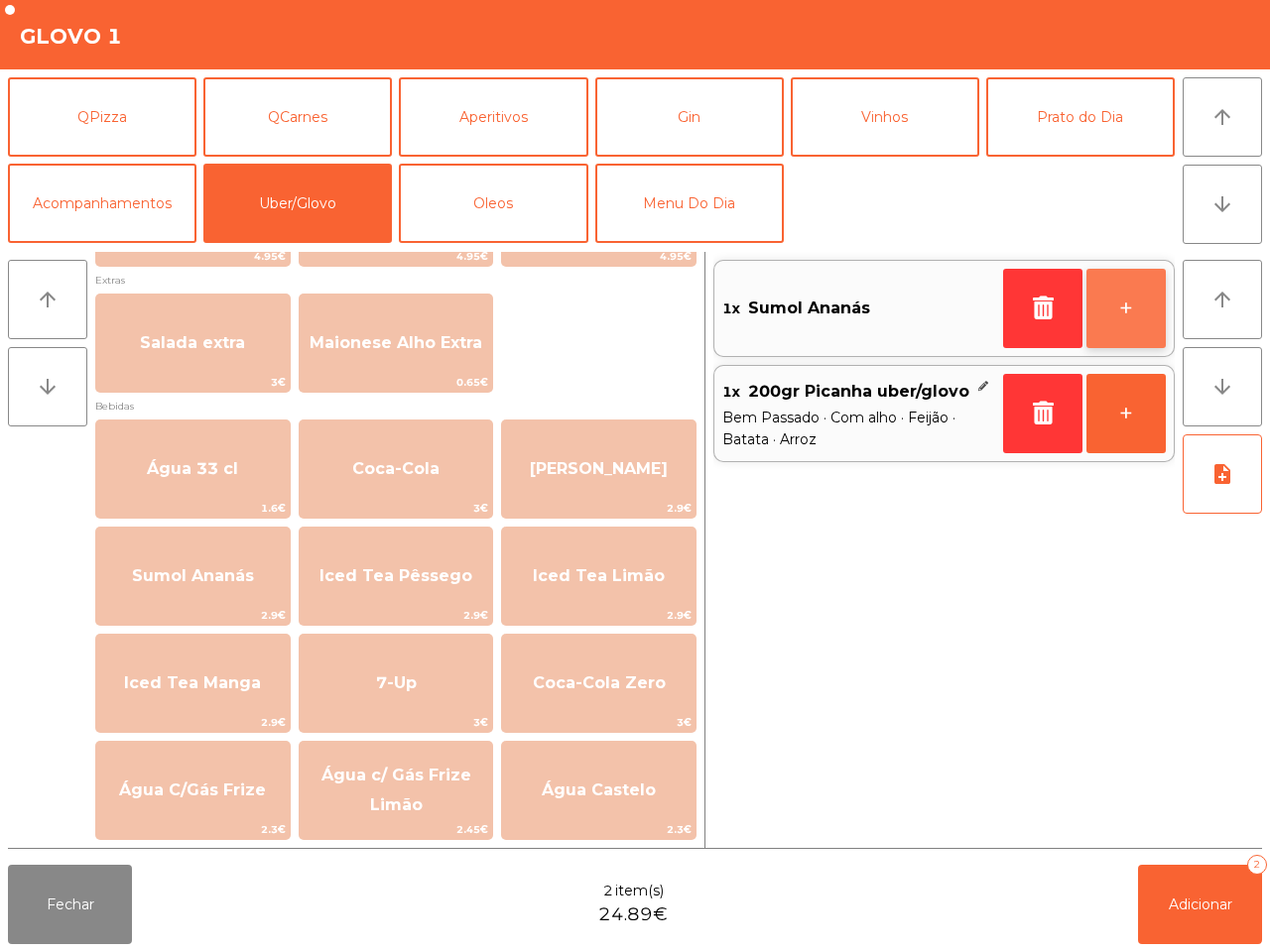 click on "+" 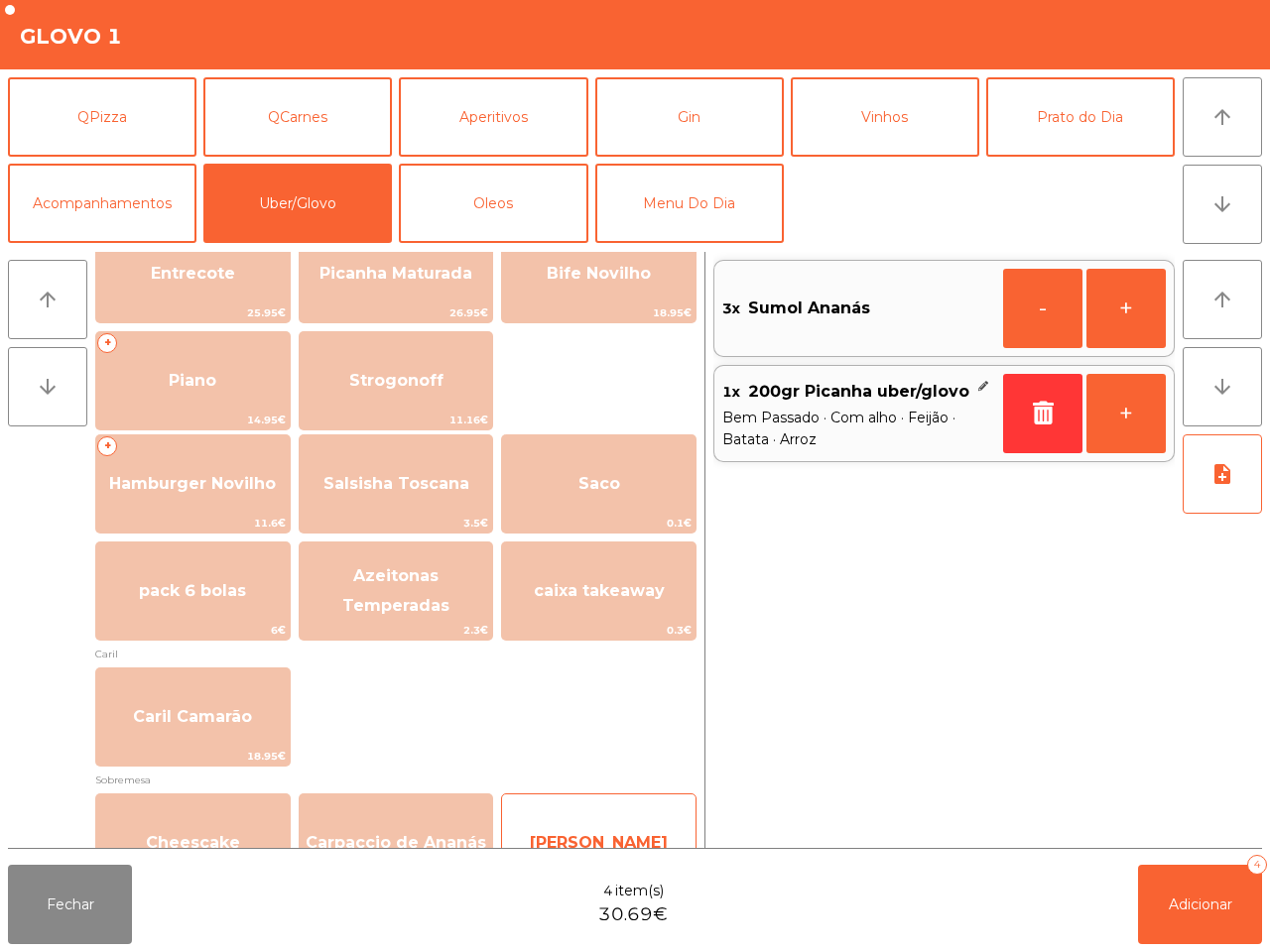 scroll, scrollTop: 263, scrollLeft: 0, axis: vertical 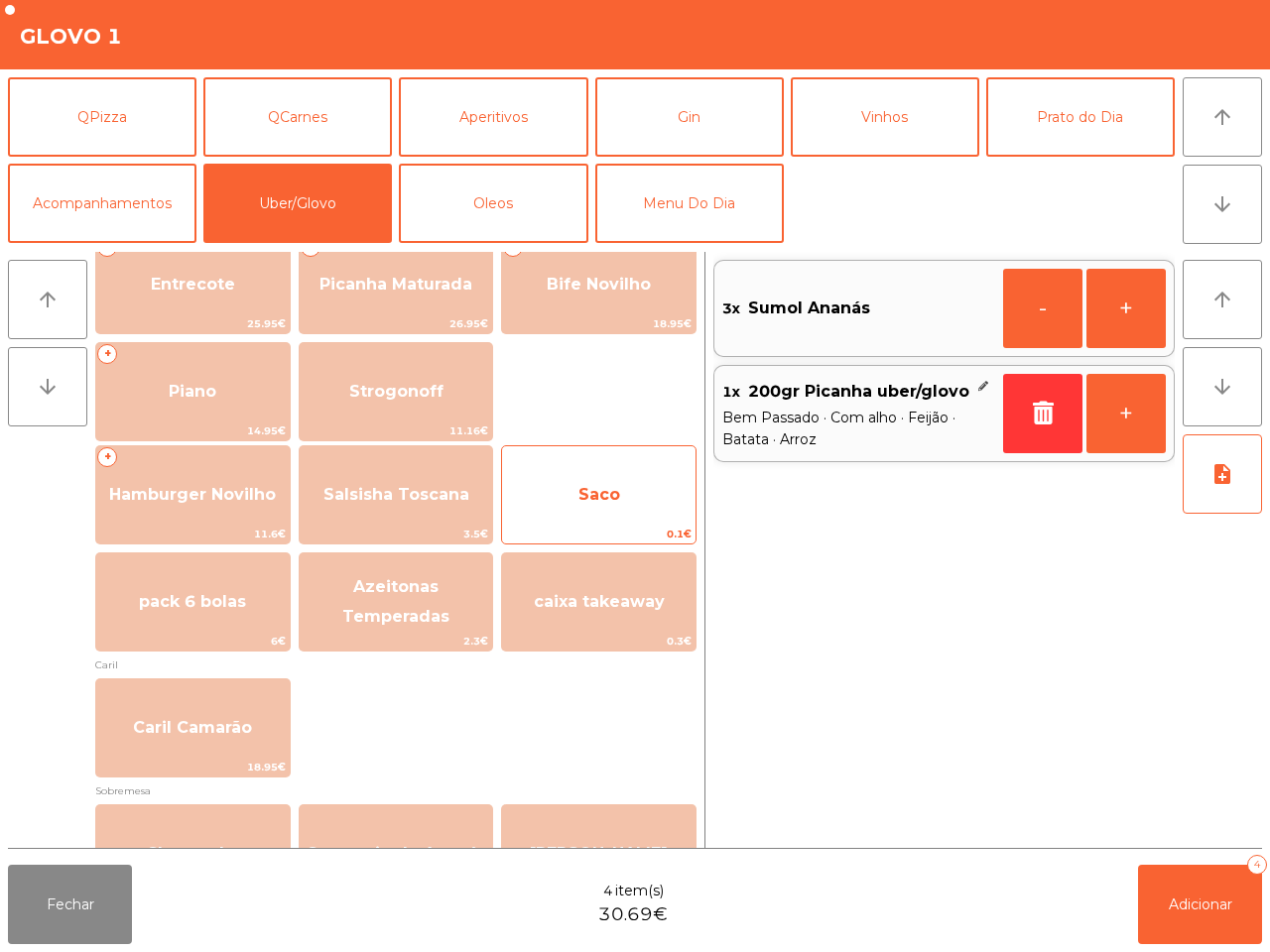 click on "Saco" 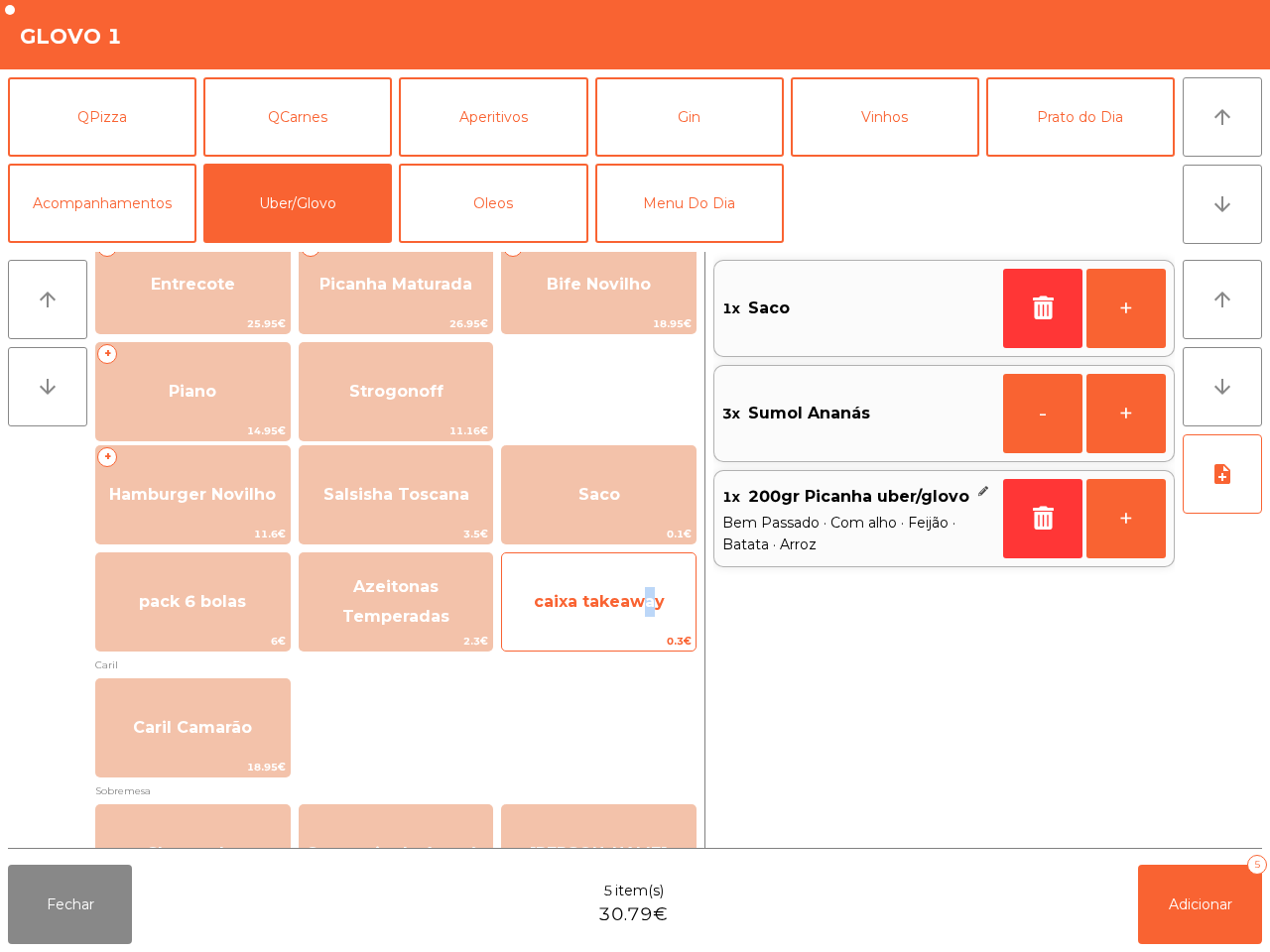 click on "caixa takeaway" 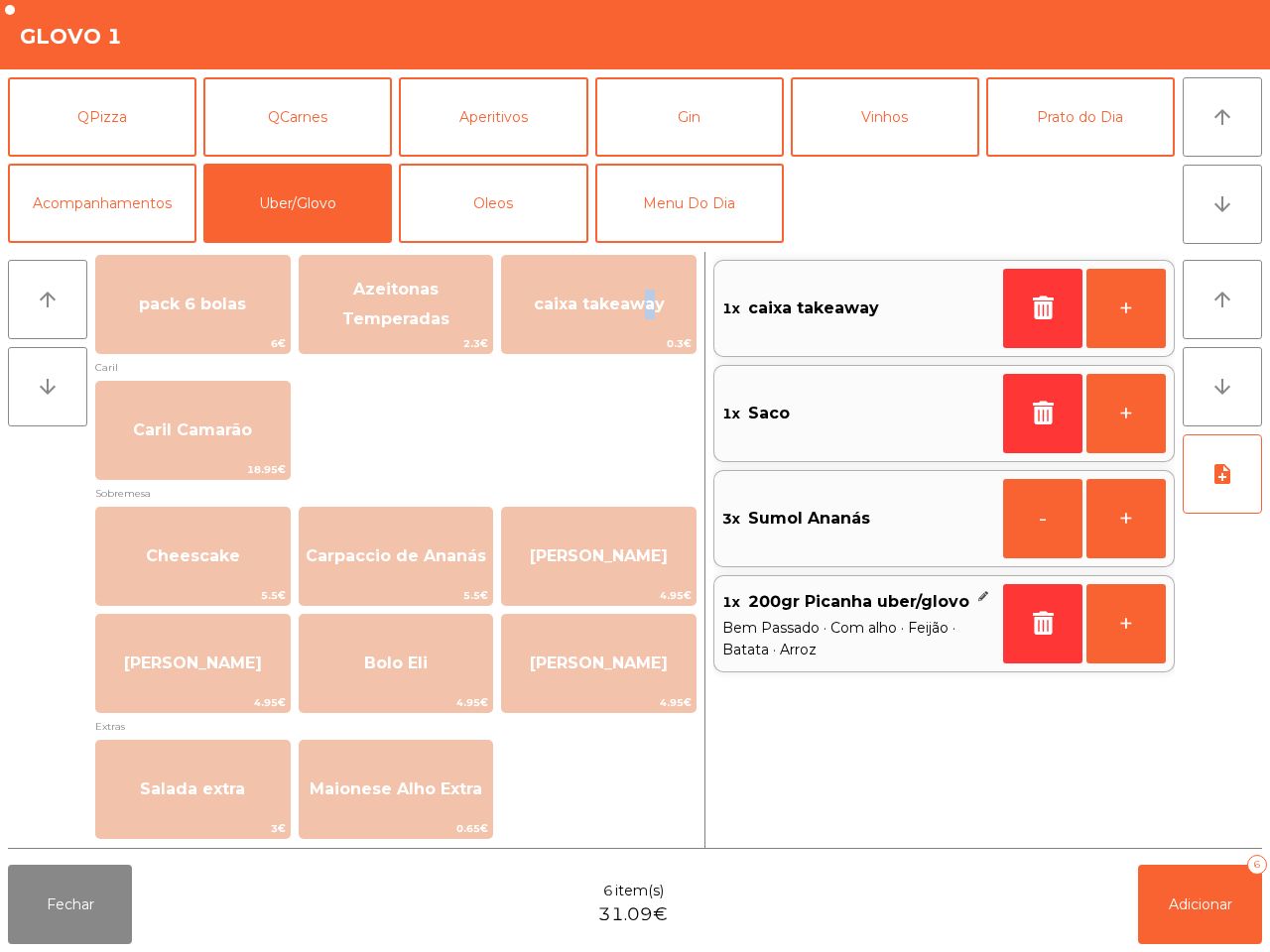 scroll, scrollTop: 1007, scrollLeft: 0, axis: vertical 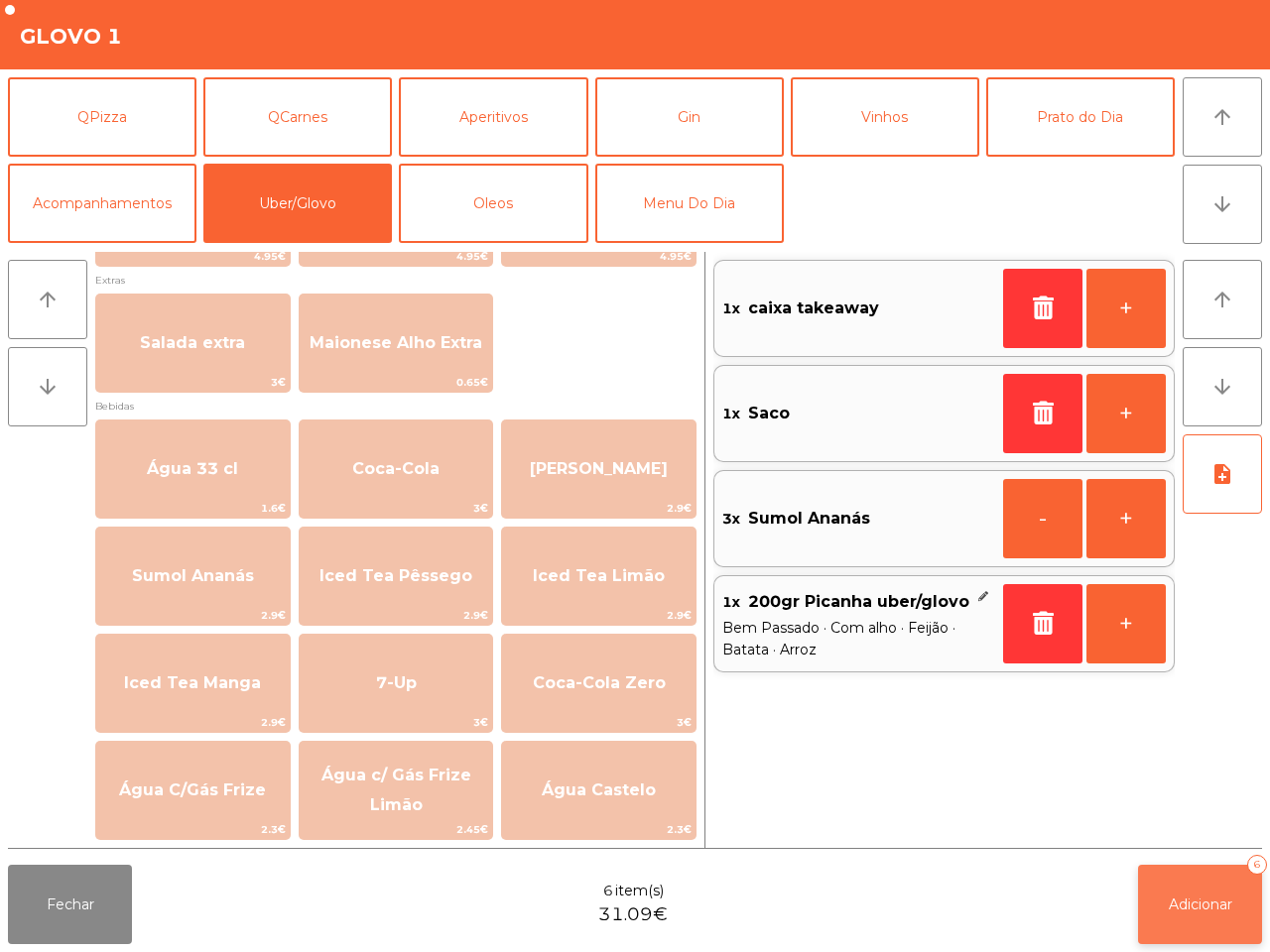 click on "Adicionar   6" 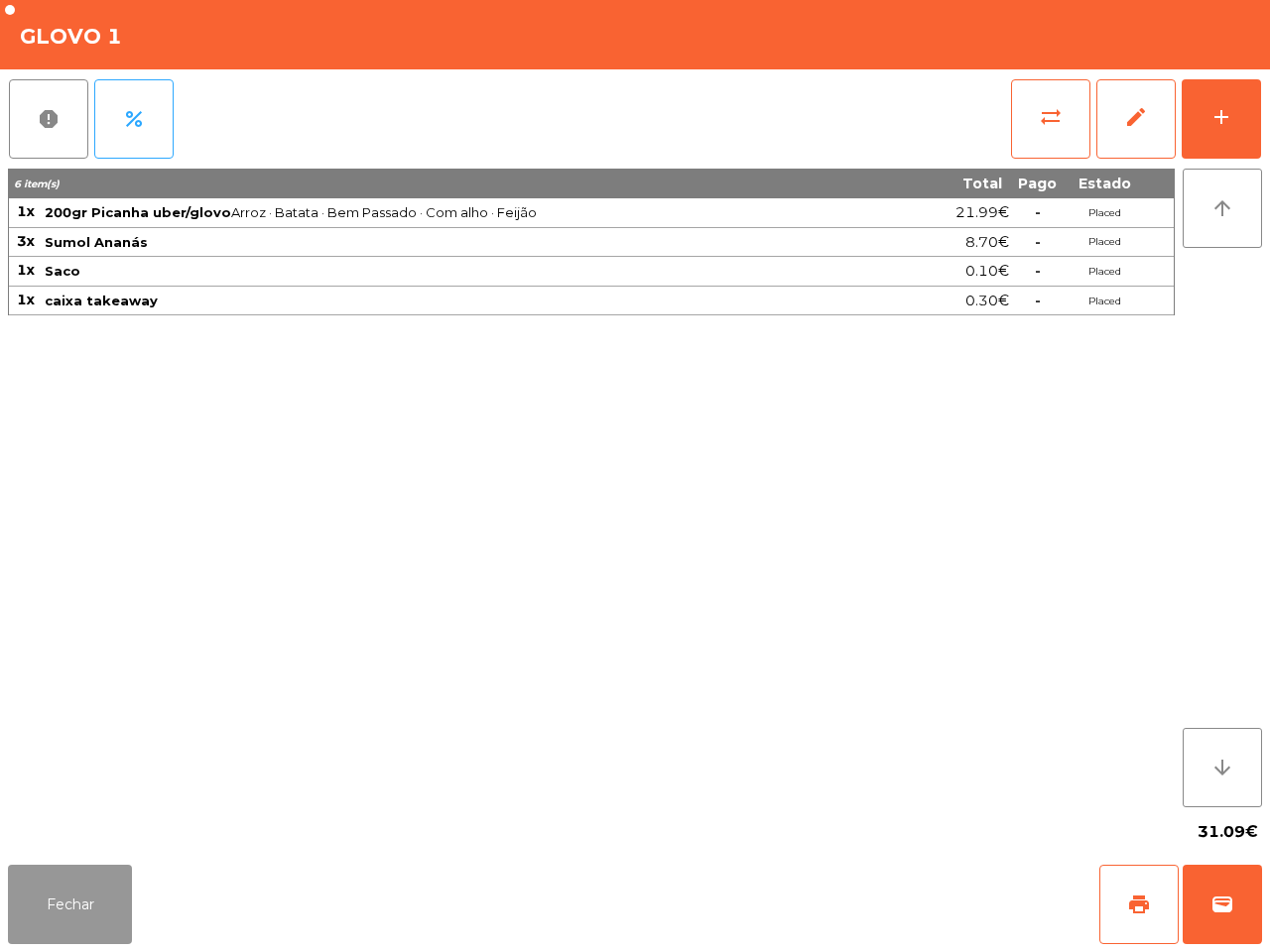 click on "Fechar" 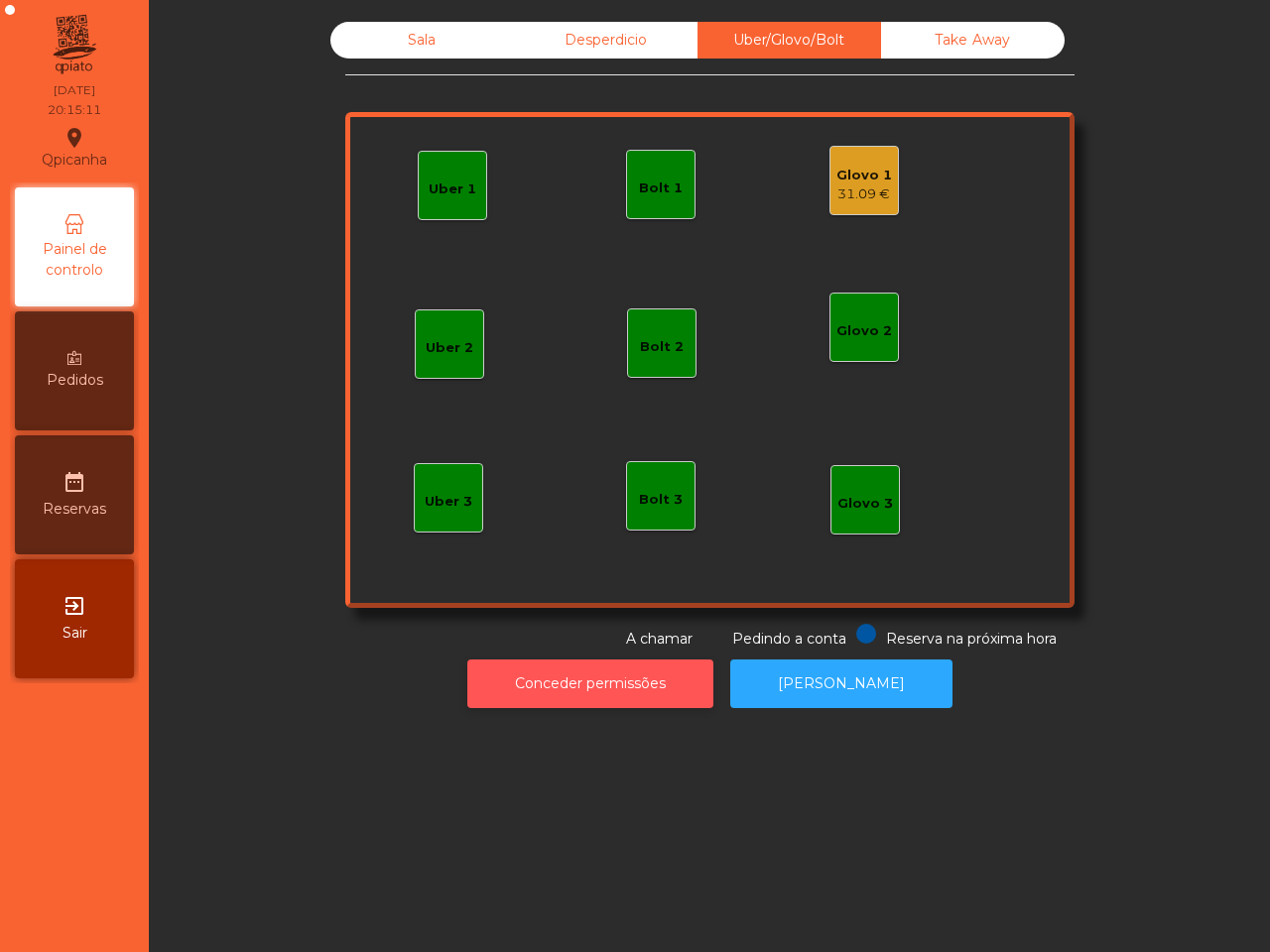 click on "Conceder permissões" 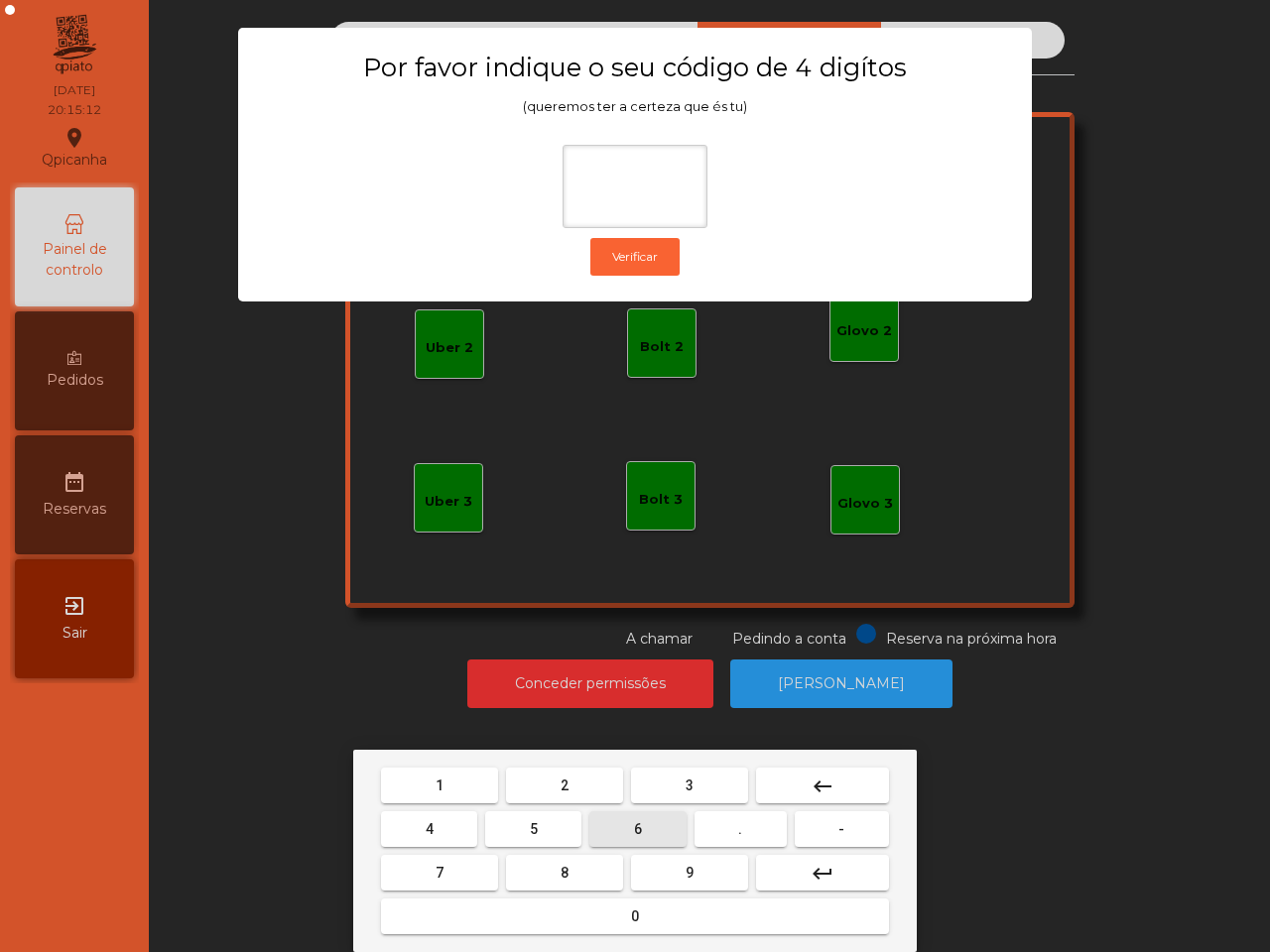 click on "6" at bounding box center [637, 829] 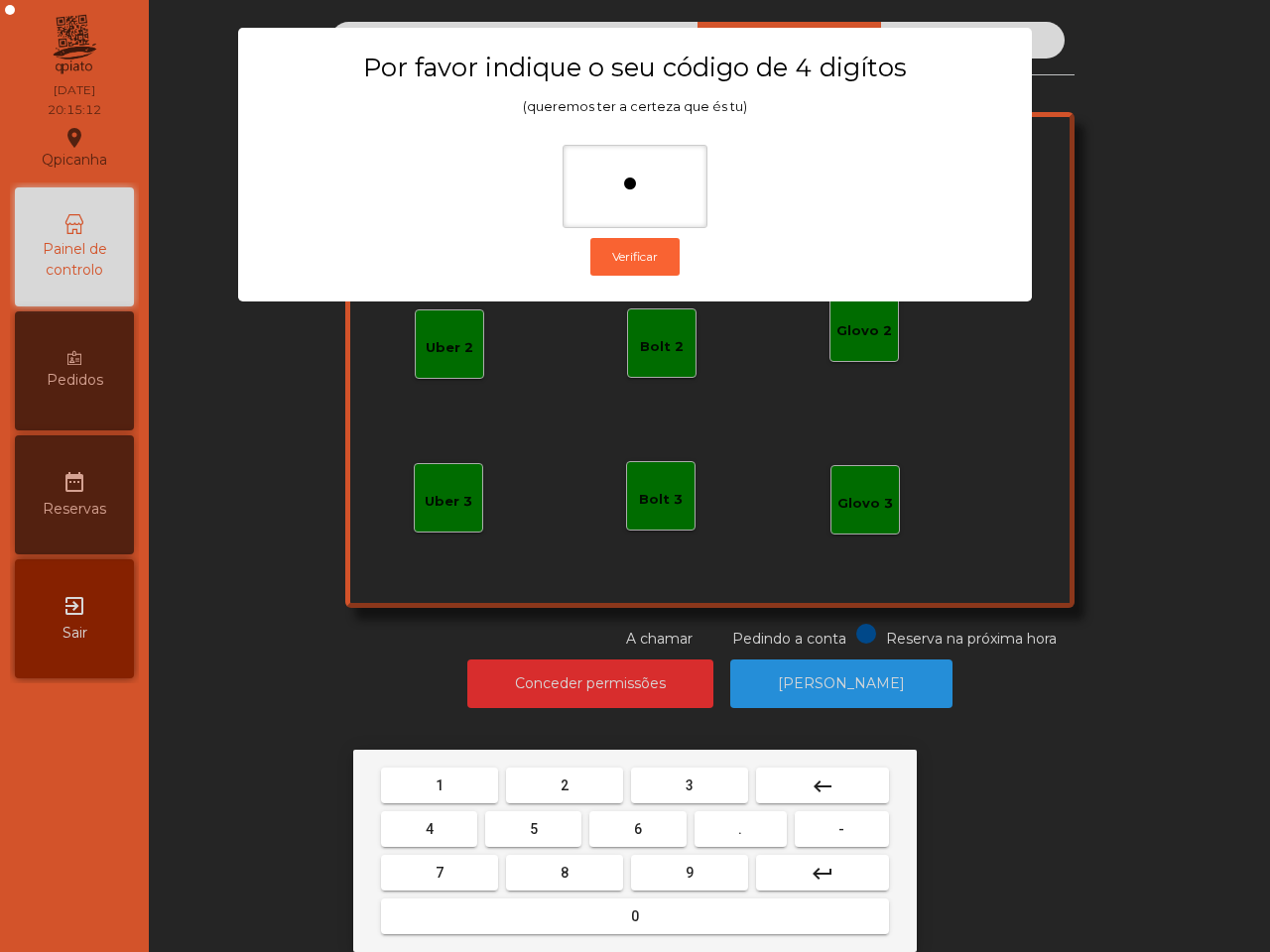 click on "5" at bounding box center [533, 829] 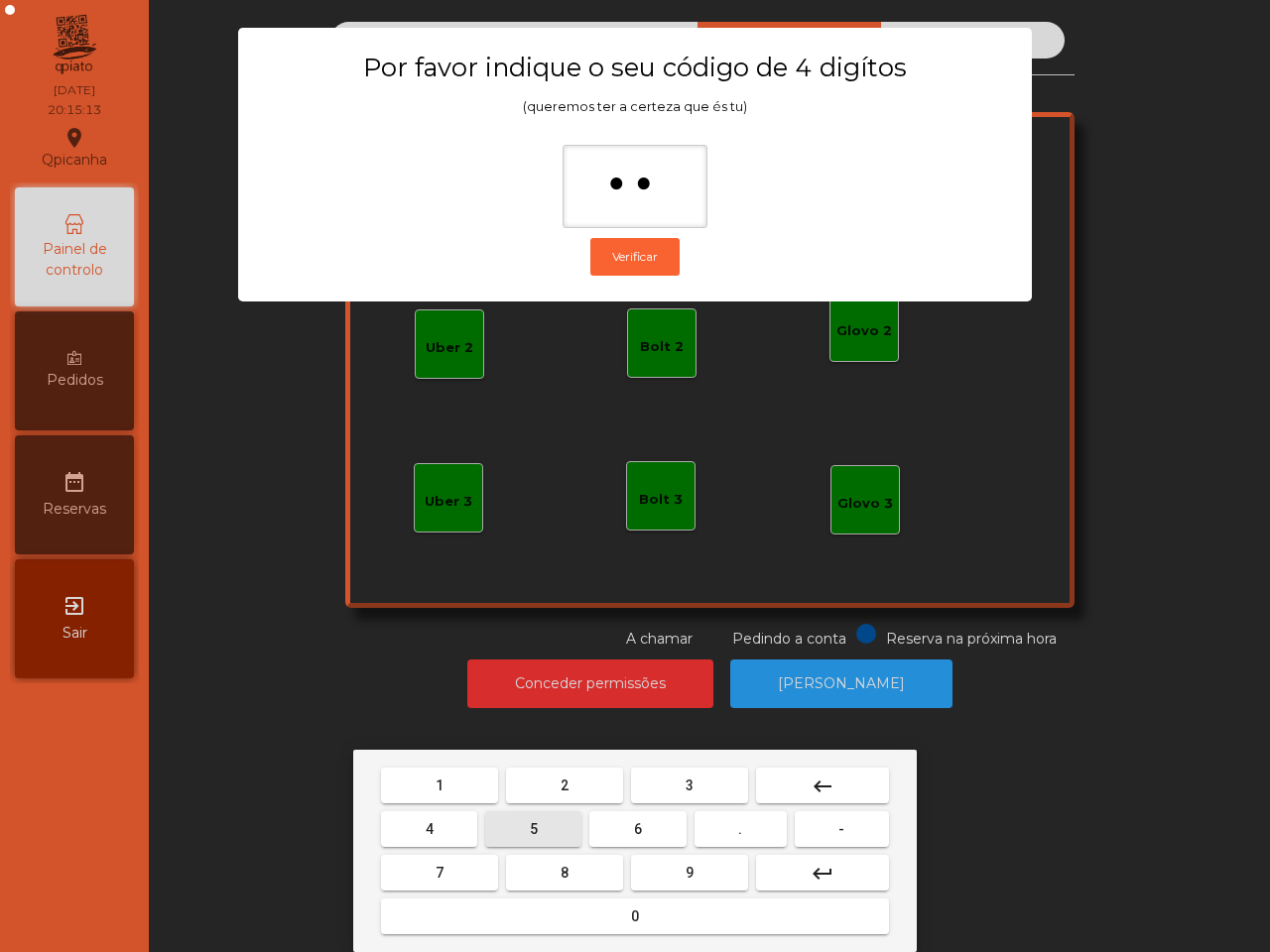 click on "1" at bounding box center [440, 785] 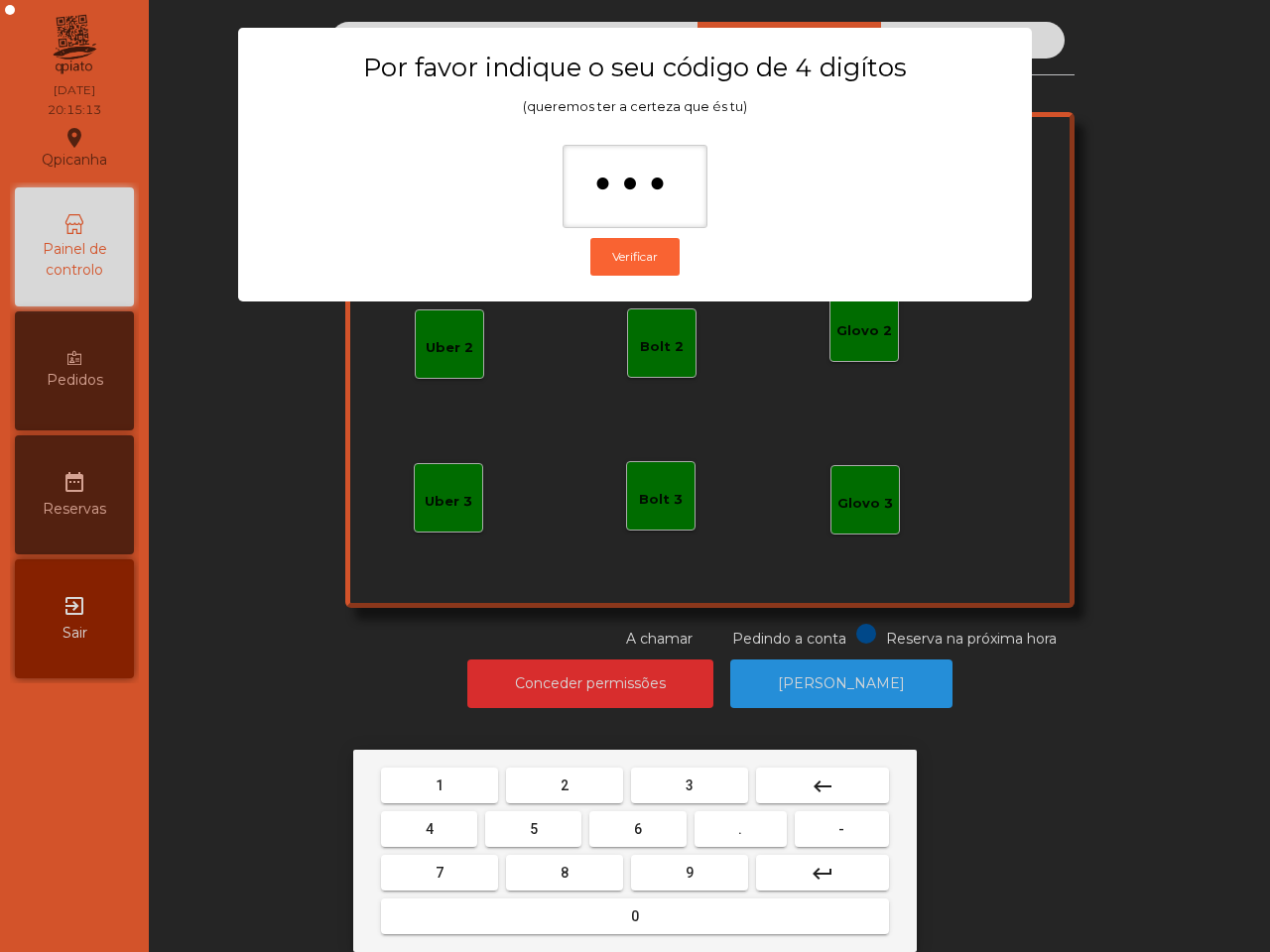 click on "2" at bounding box center (565, 785) 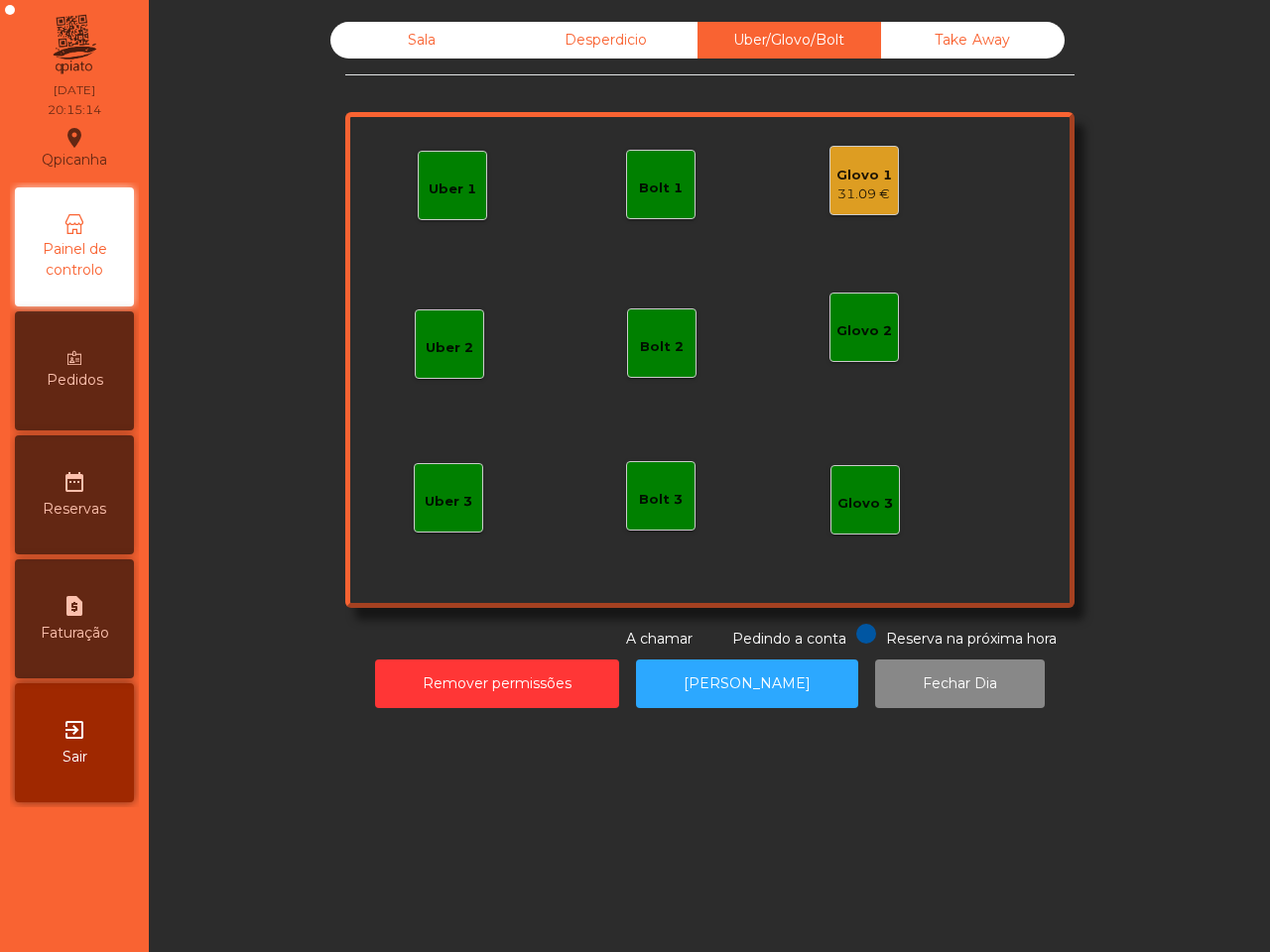 click on "31.09 €" 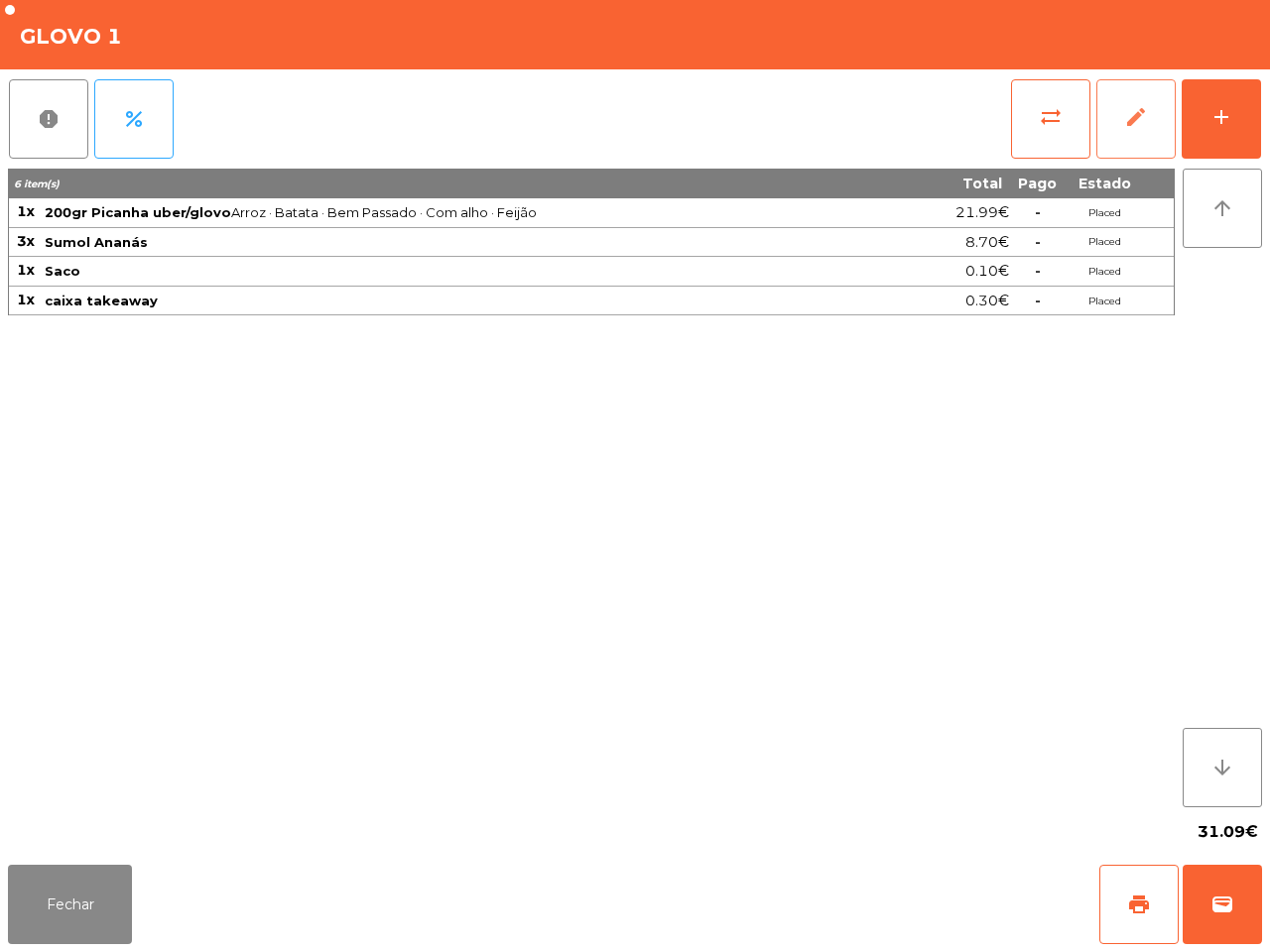 click on "edit" 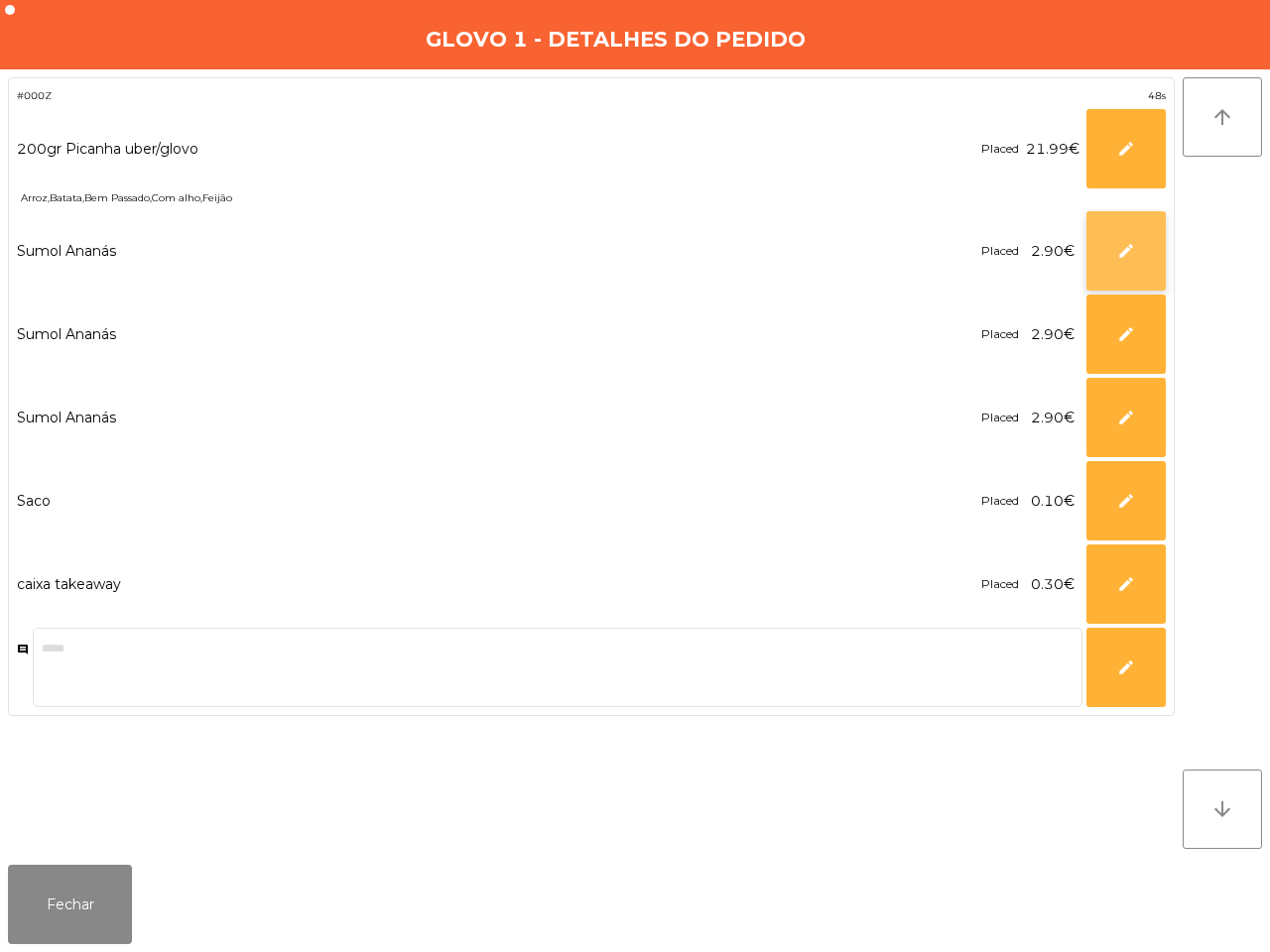 click on "edit" 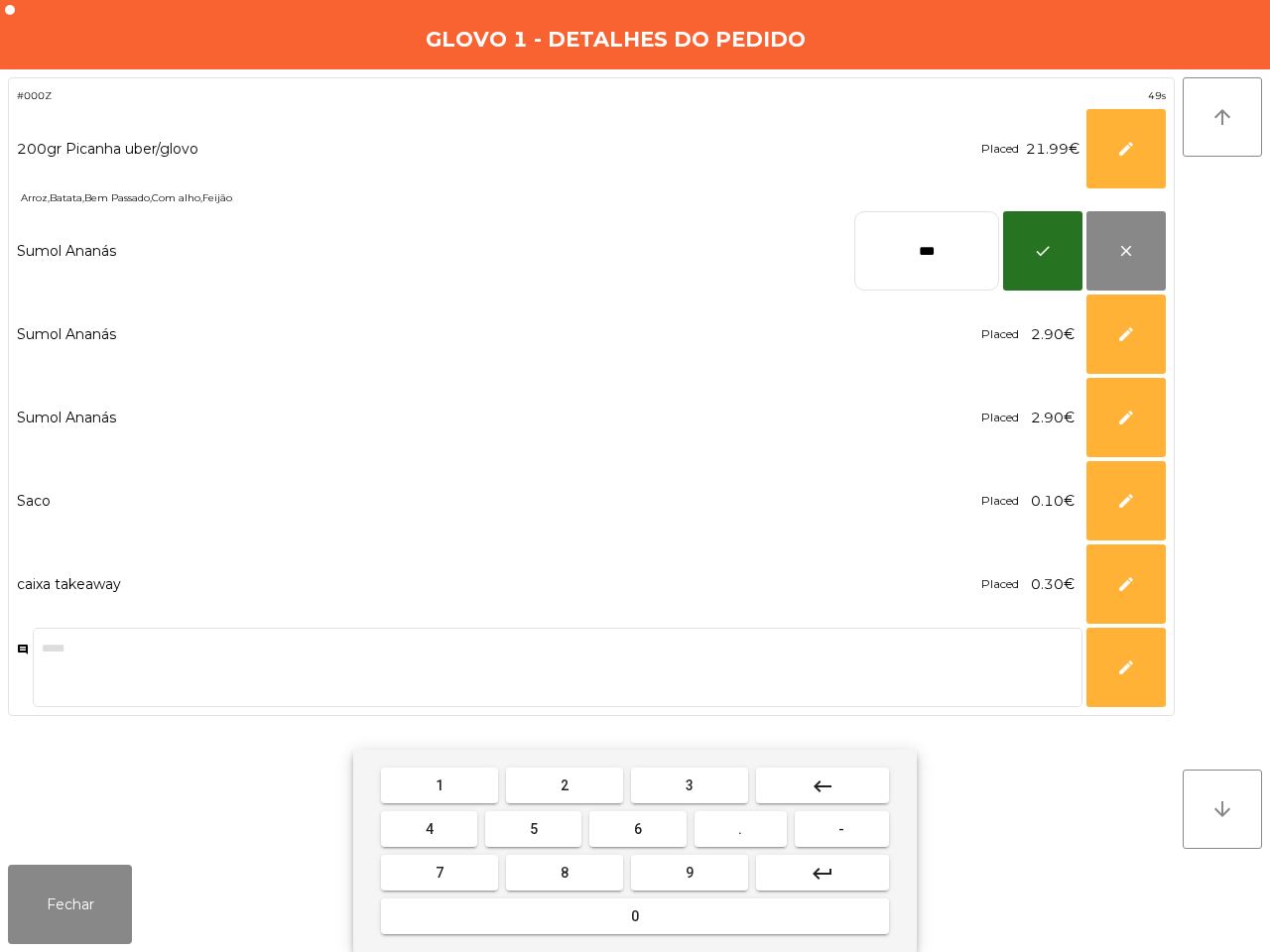 click on "keyboard_backspace" at bounding box center (823, 785) 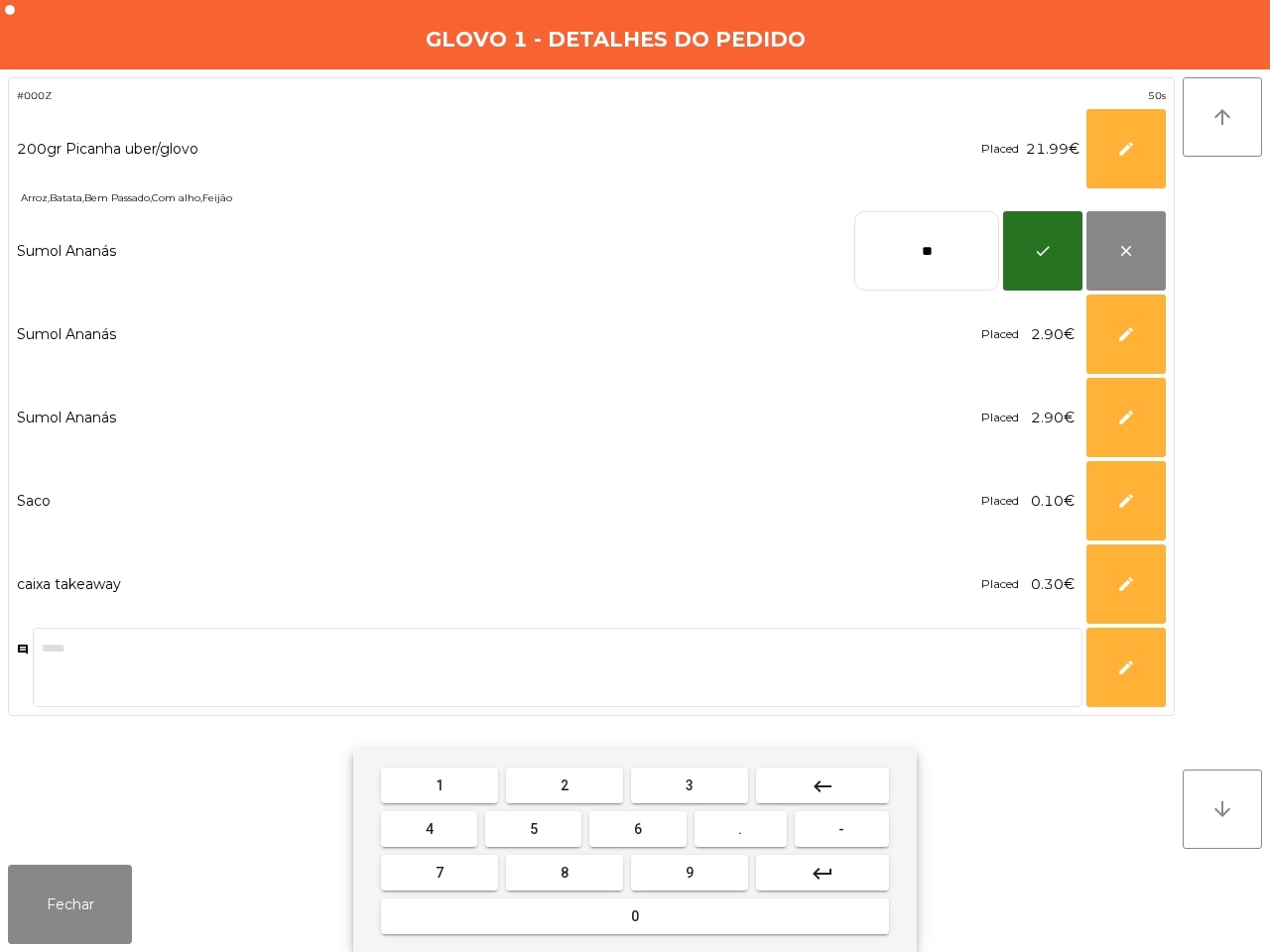 click on "8" at bounding box center (565, 873) 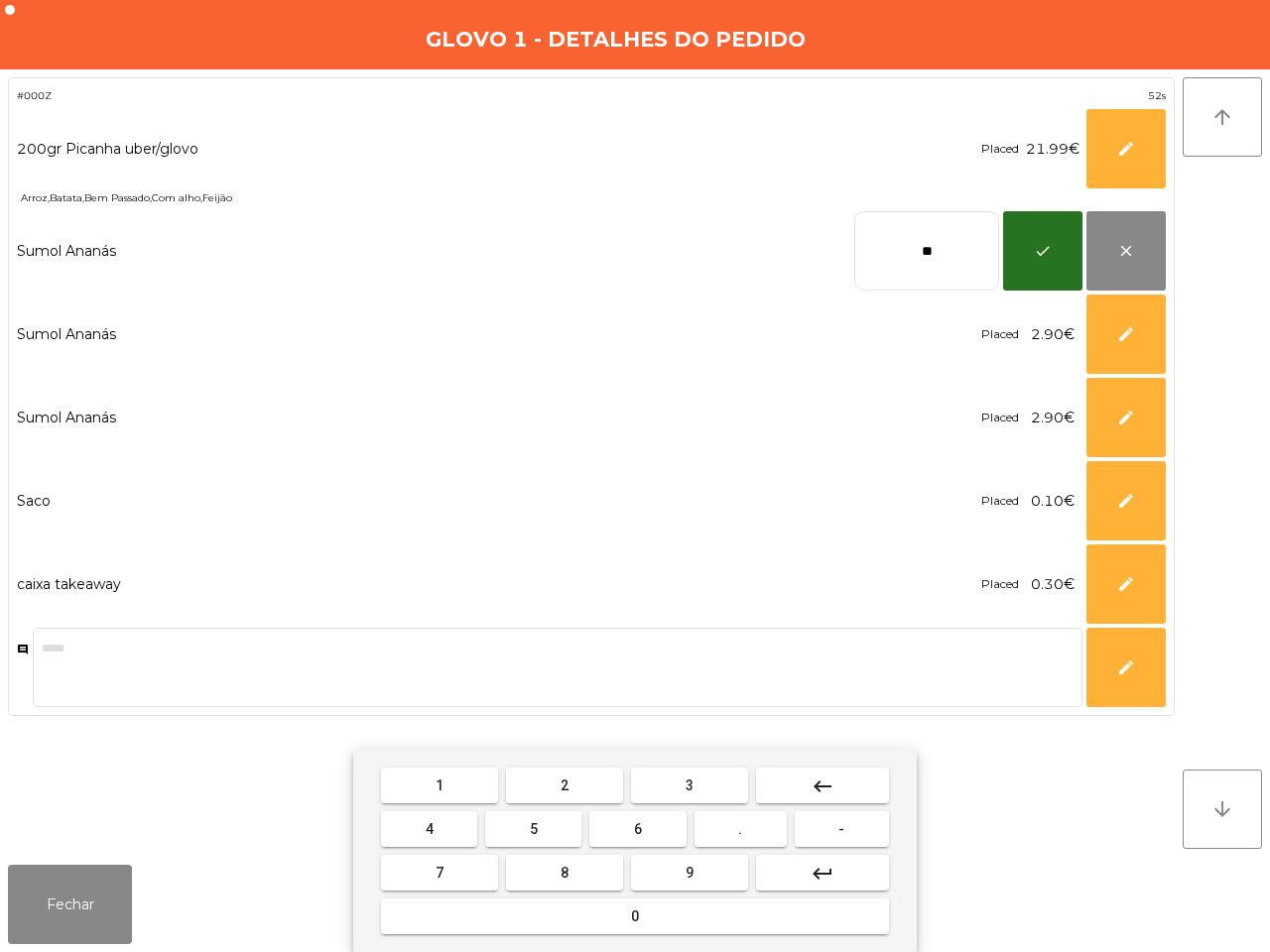click on "8" at bounding box center (565, 873) 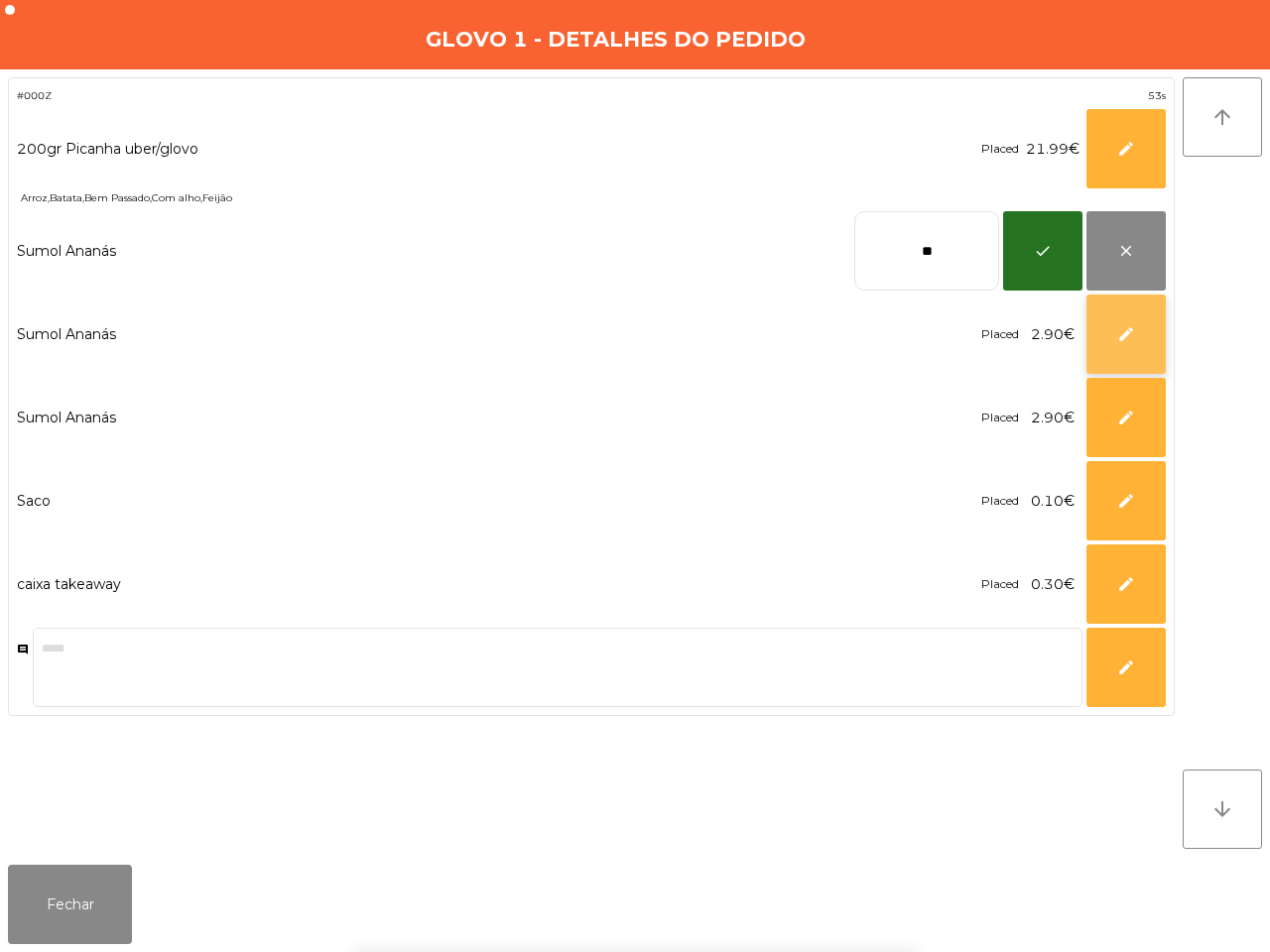 click on "edit" 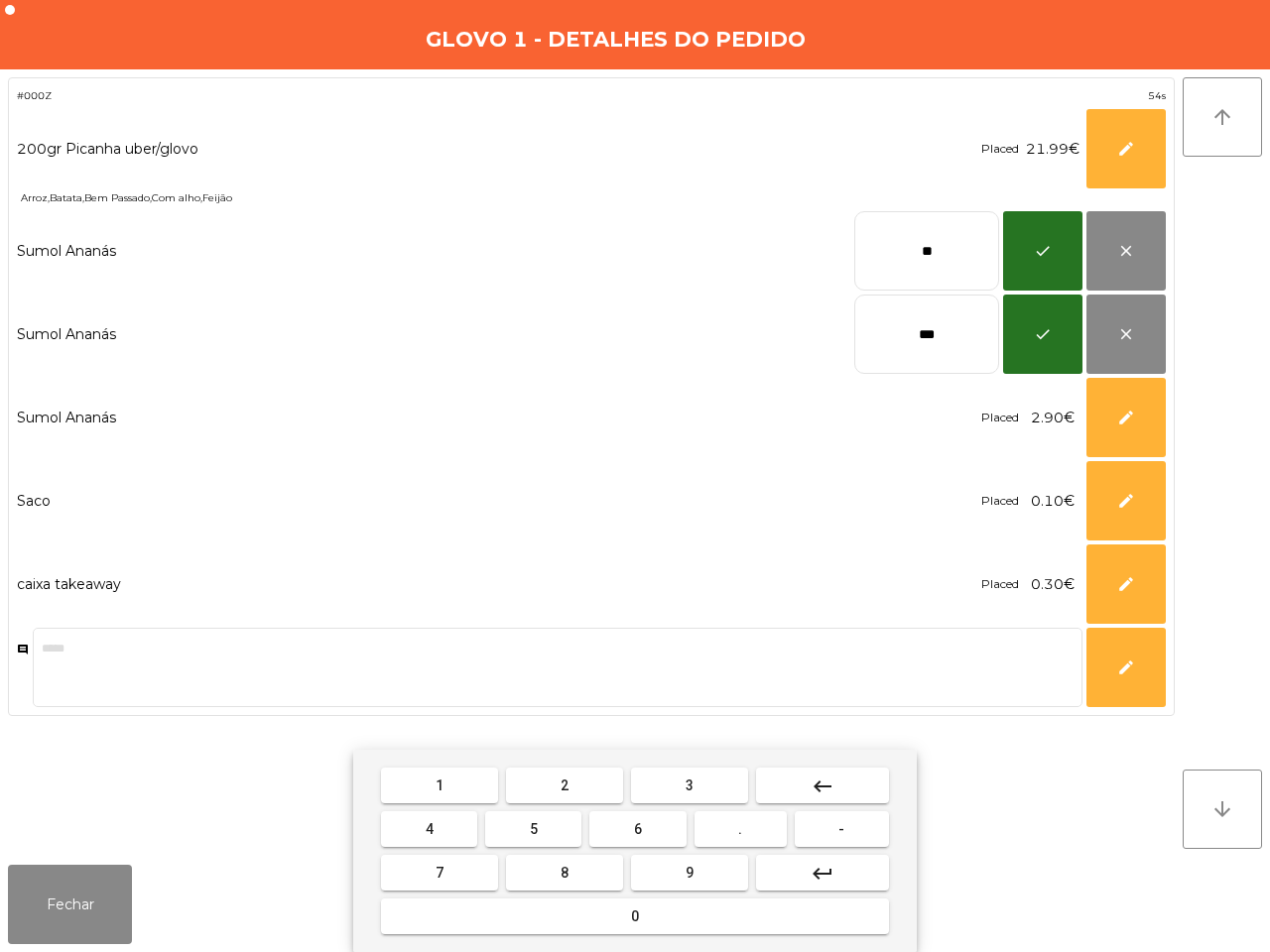 click on "keyboard_backspace" at bounding box center (823, 786) 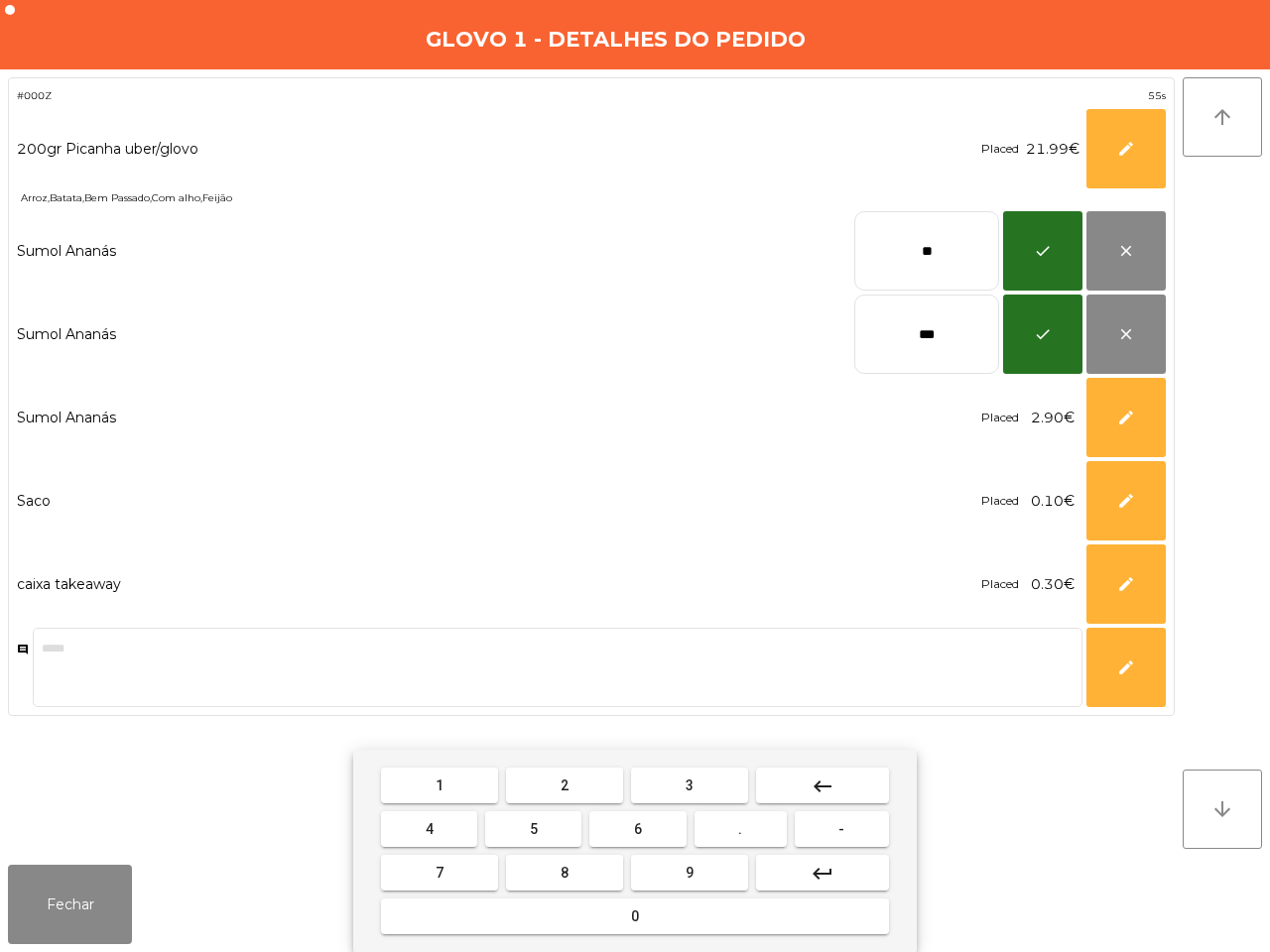 drag, startPoint x: 543, startPoint y: 870, endPoint x: 537, endPoint y: 845, distance: 25.70992 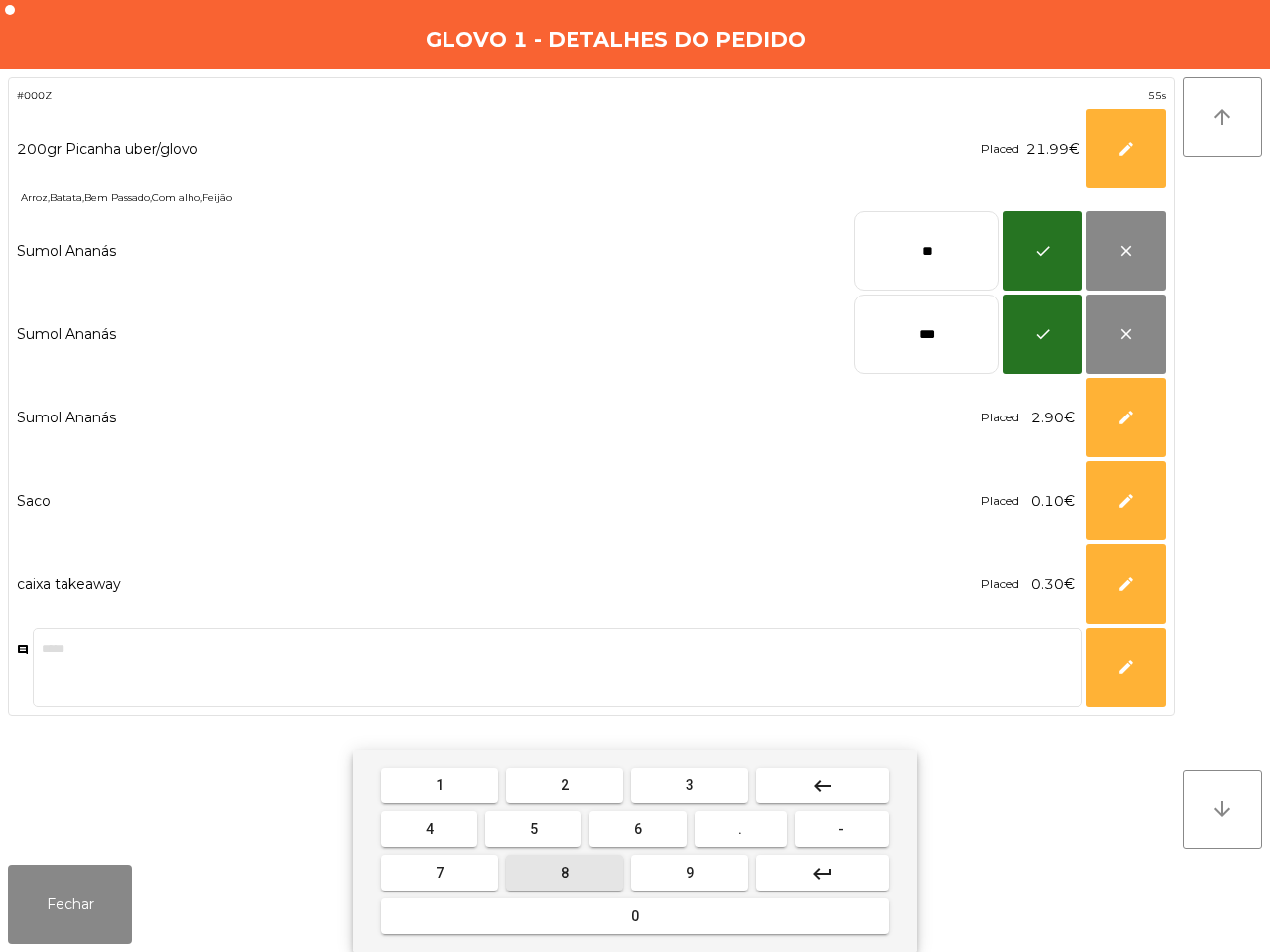 click on "5" at bounding box center (533, 829) 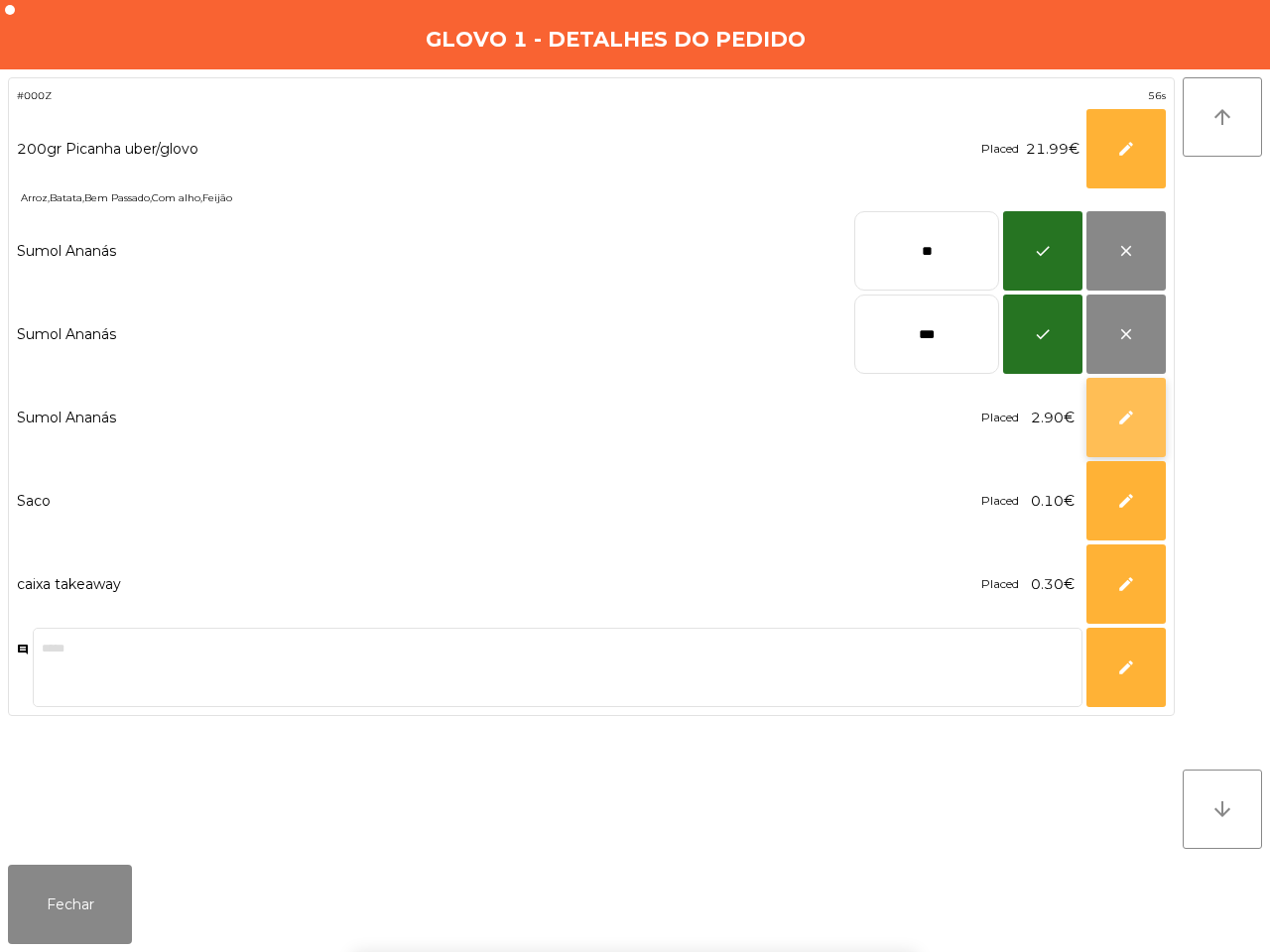click on "edit" 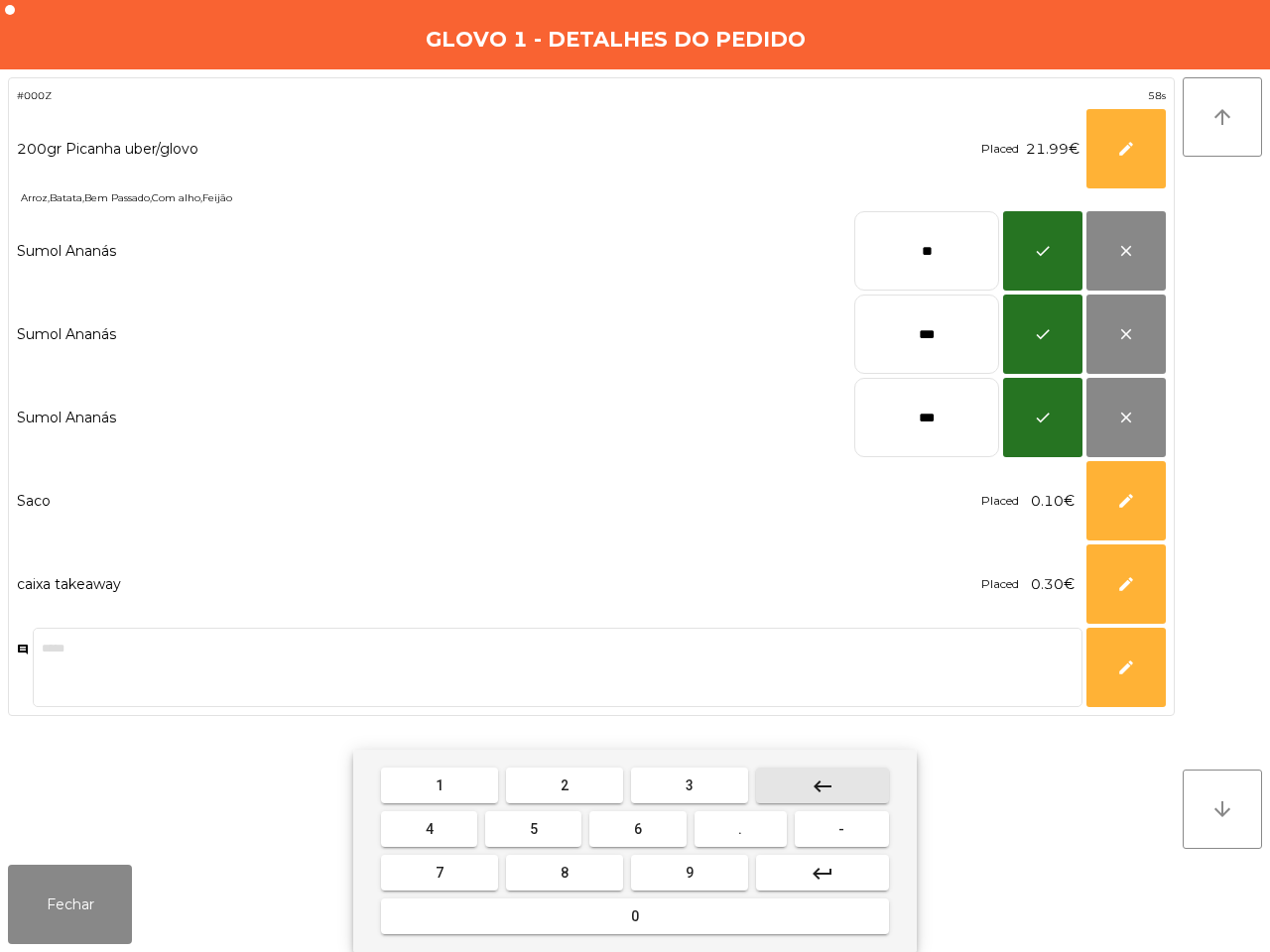 click on "keyboard_backspace" at bounding box center (823, 786) 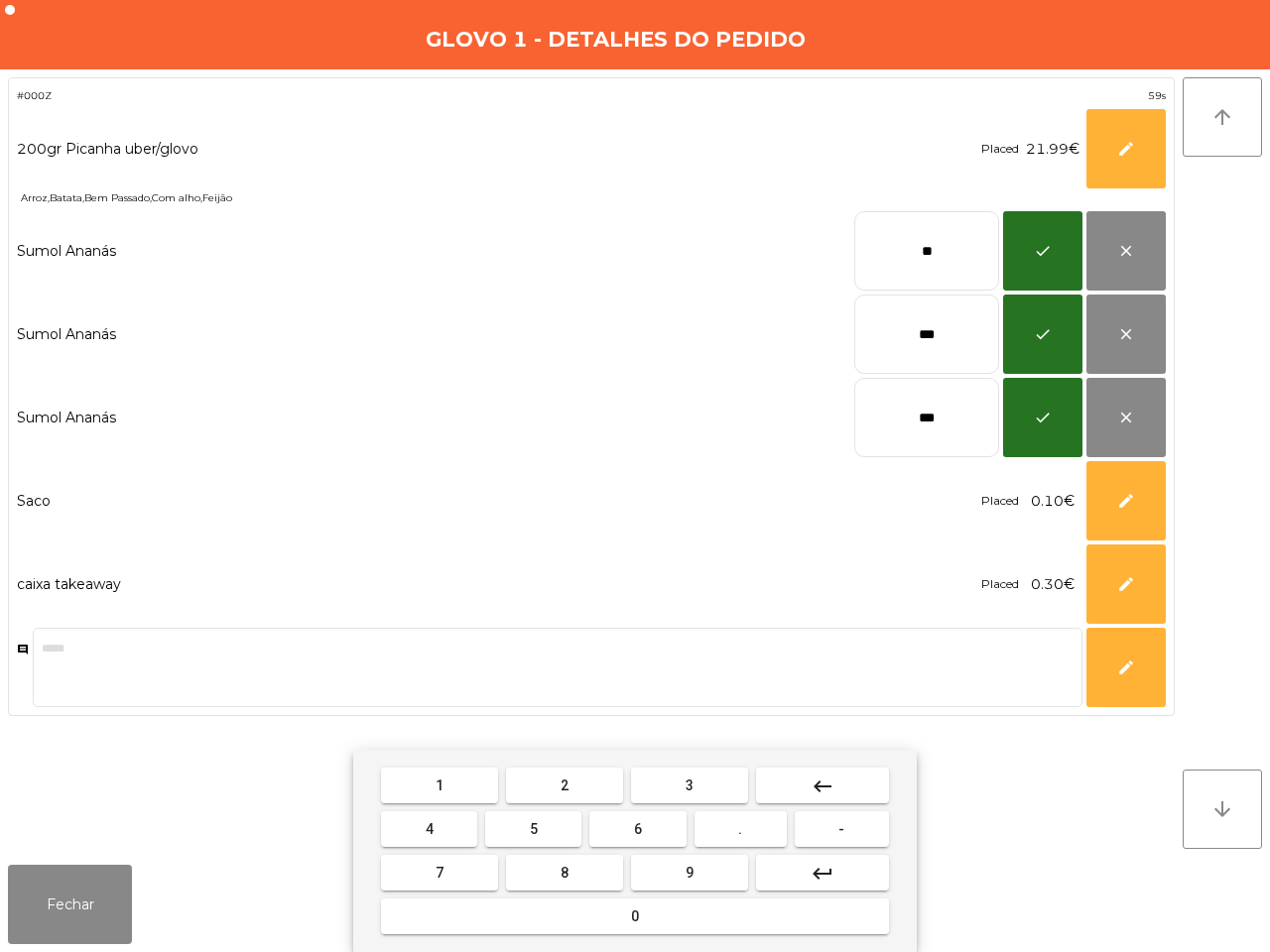 click on "8" at bounding box center [565, 873] 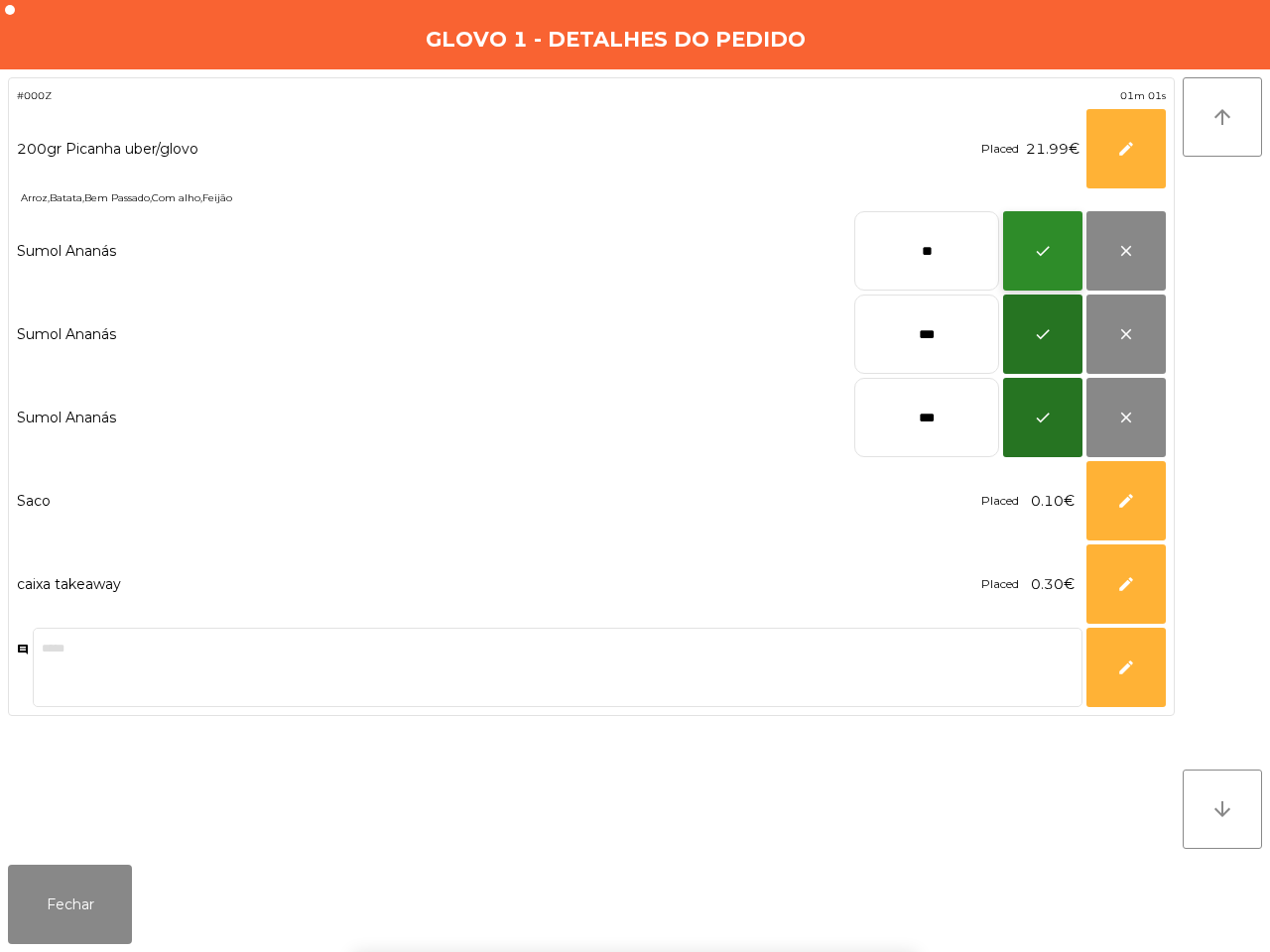 click on "check" 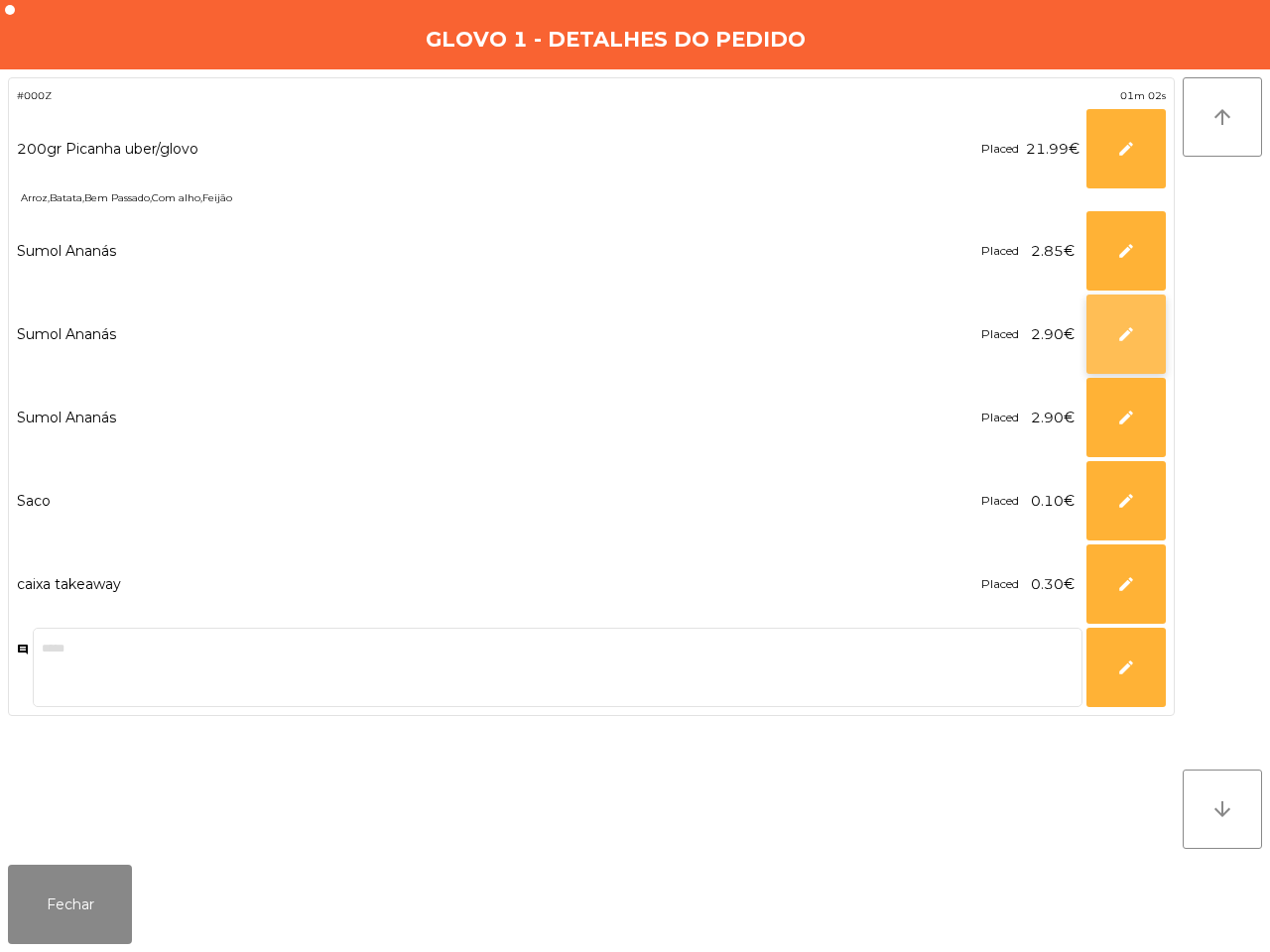 click on "edit" 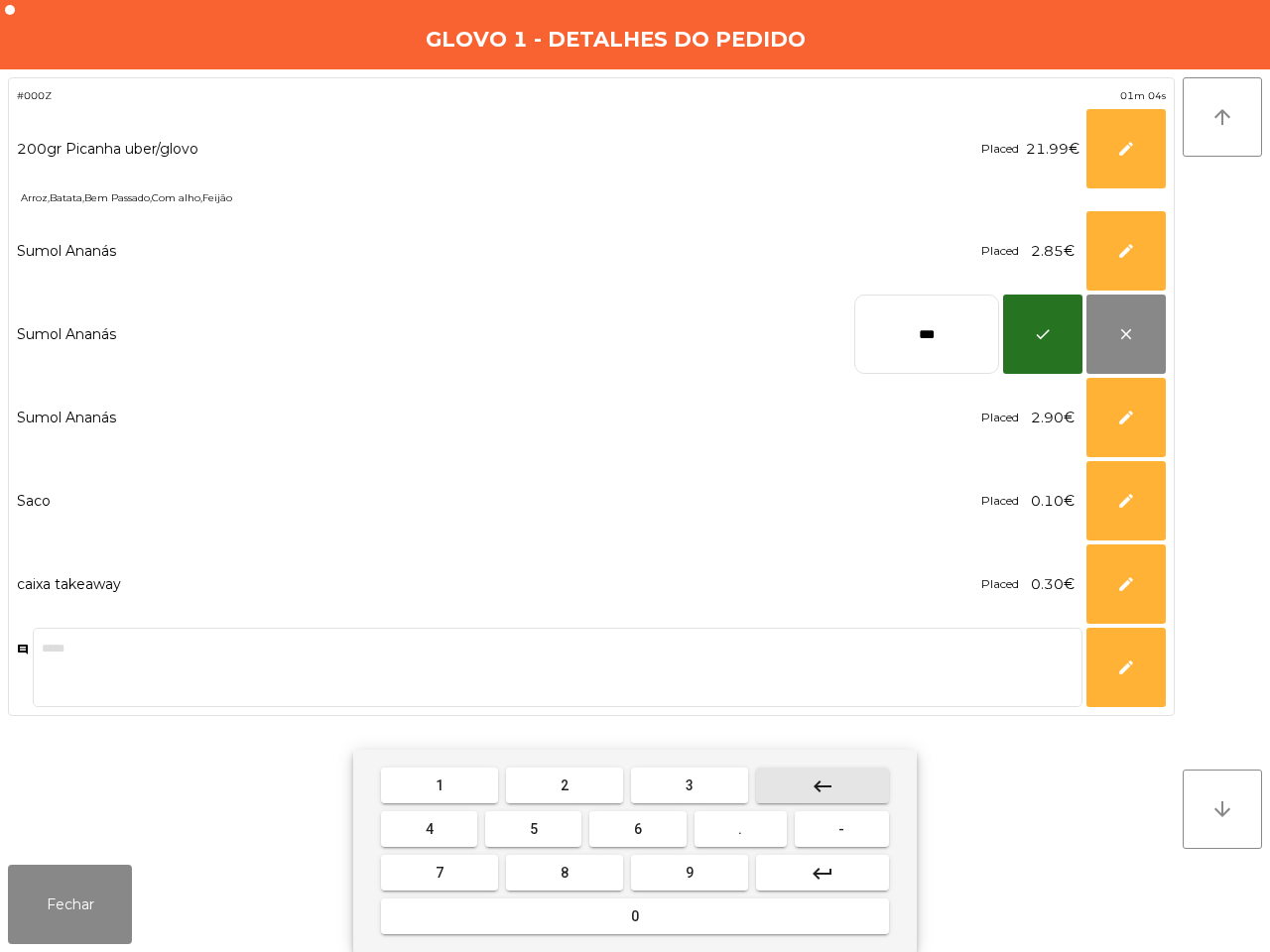 click on "keyboard_backspace" at bounding box center (823, 786) 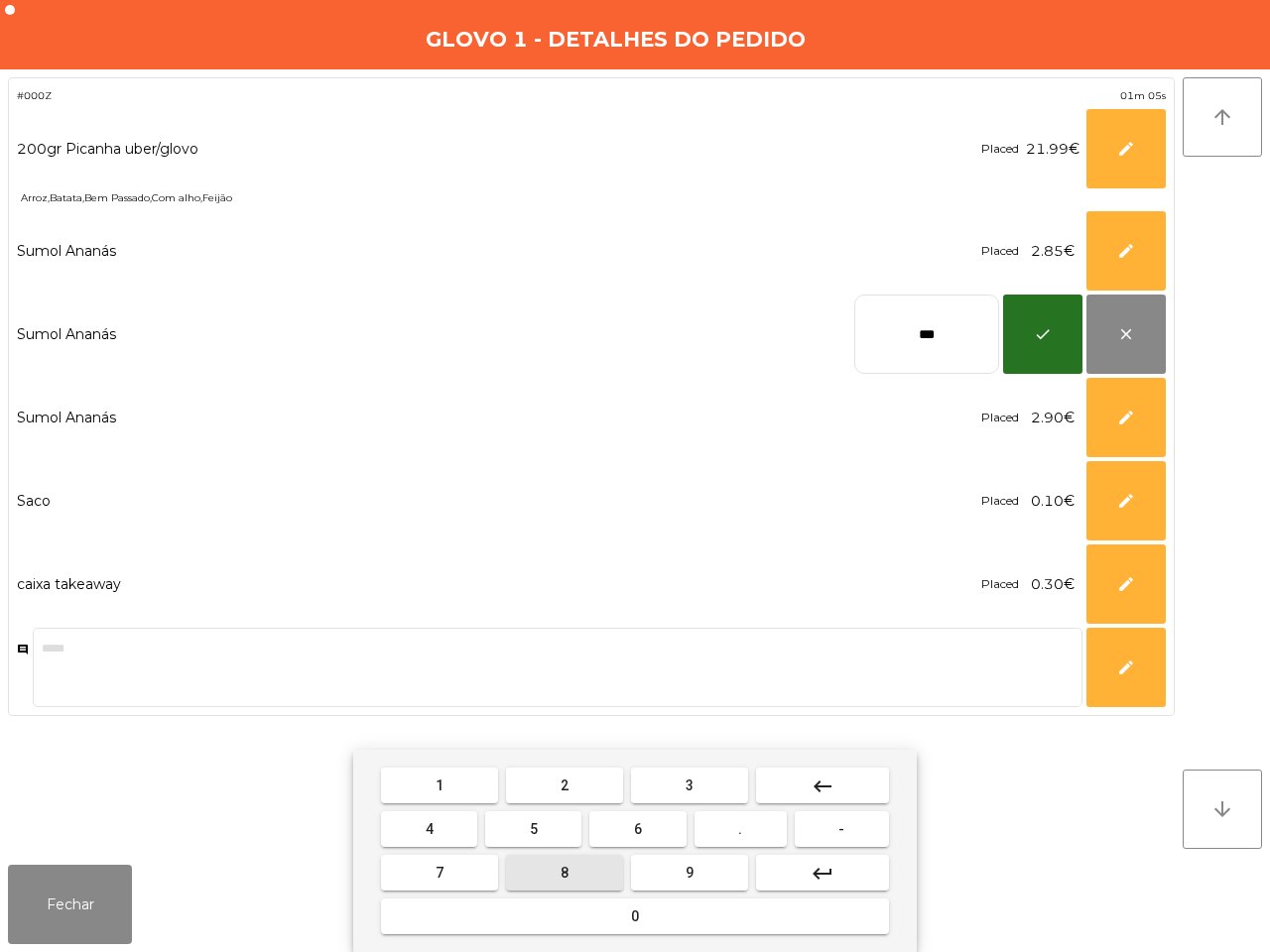 click on "8" at bounding box center (565, 873) 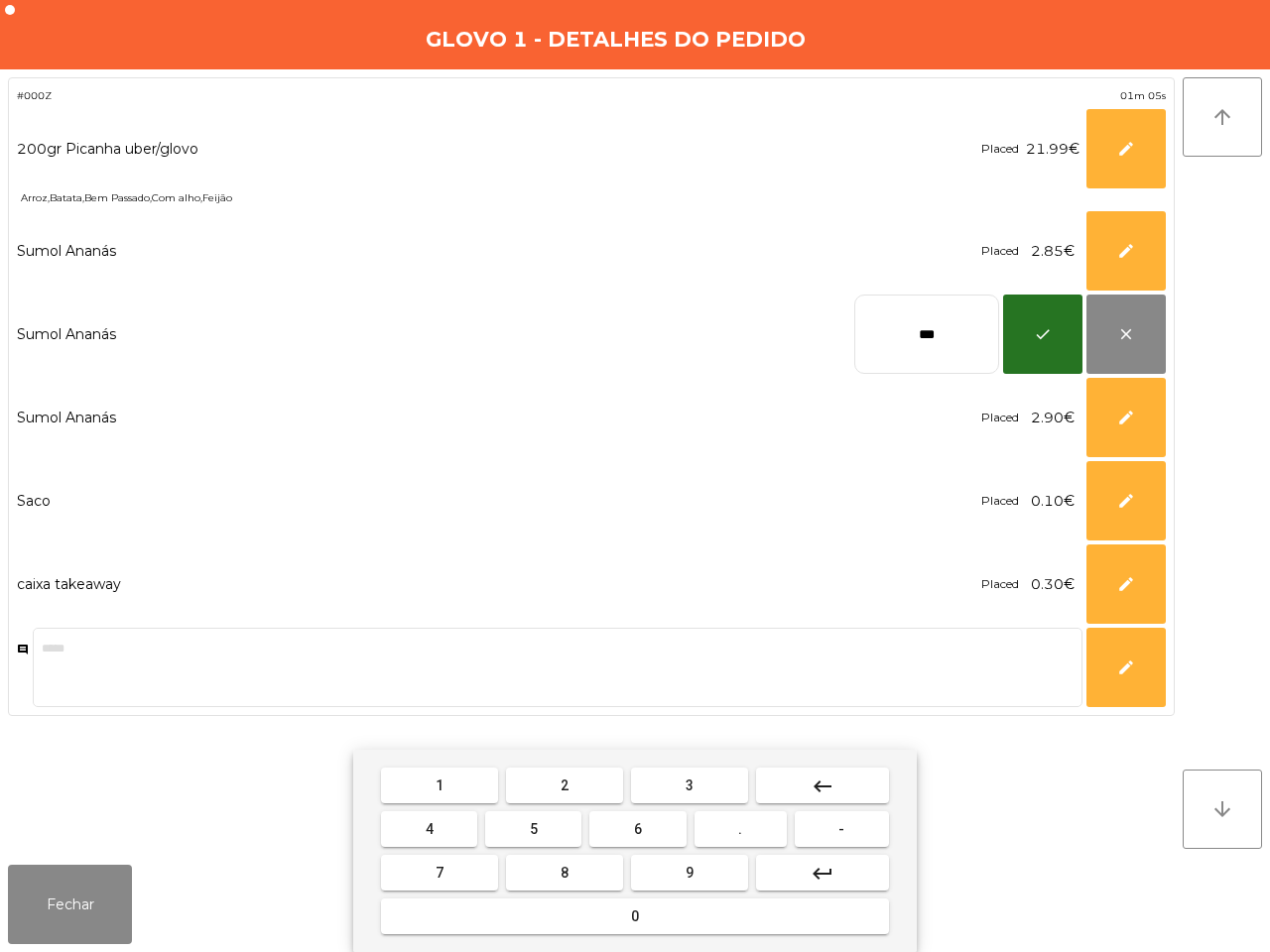 click on "5" at bounding box center [533, 829] 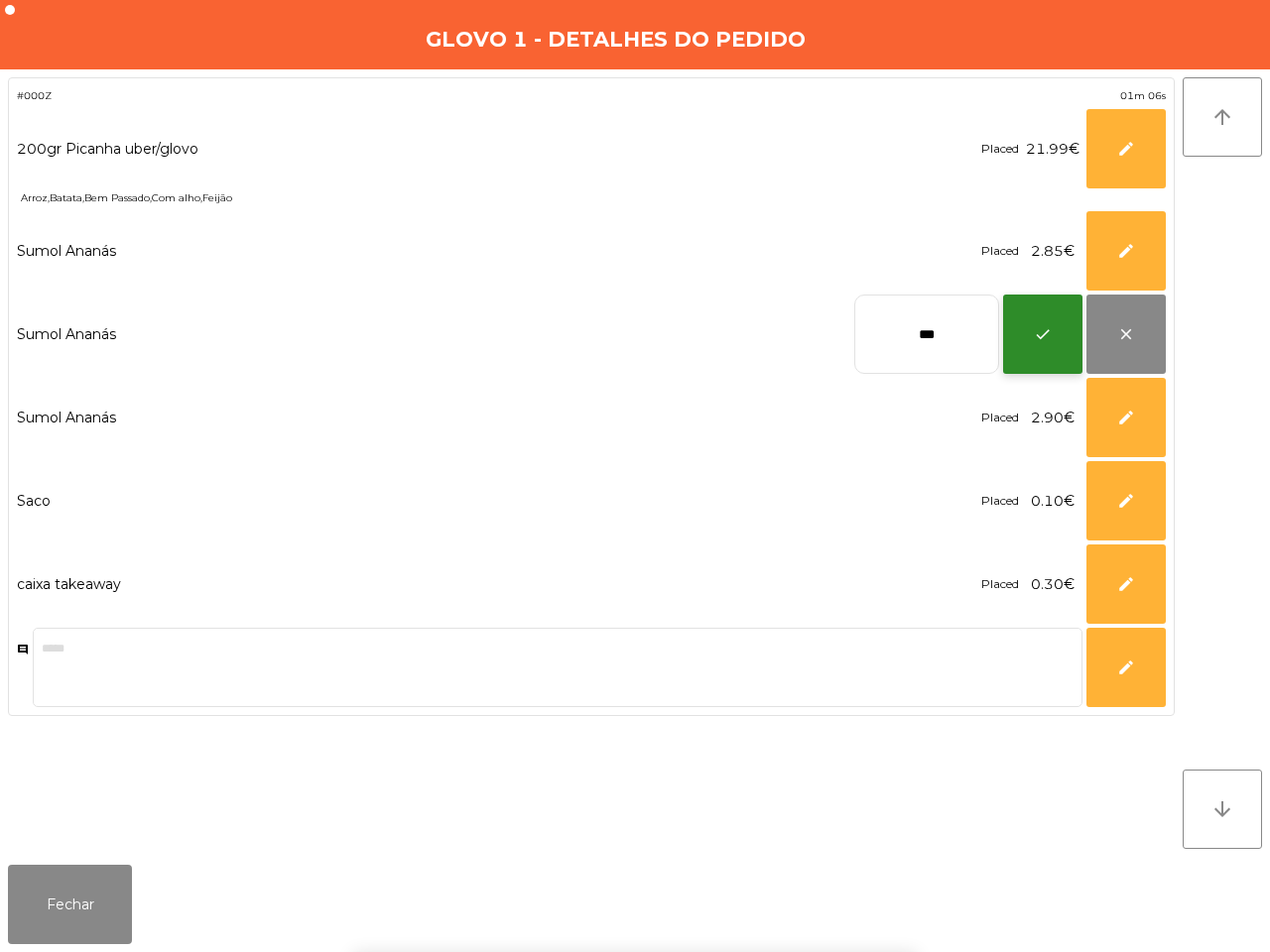 click on "check" 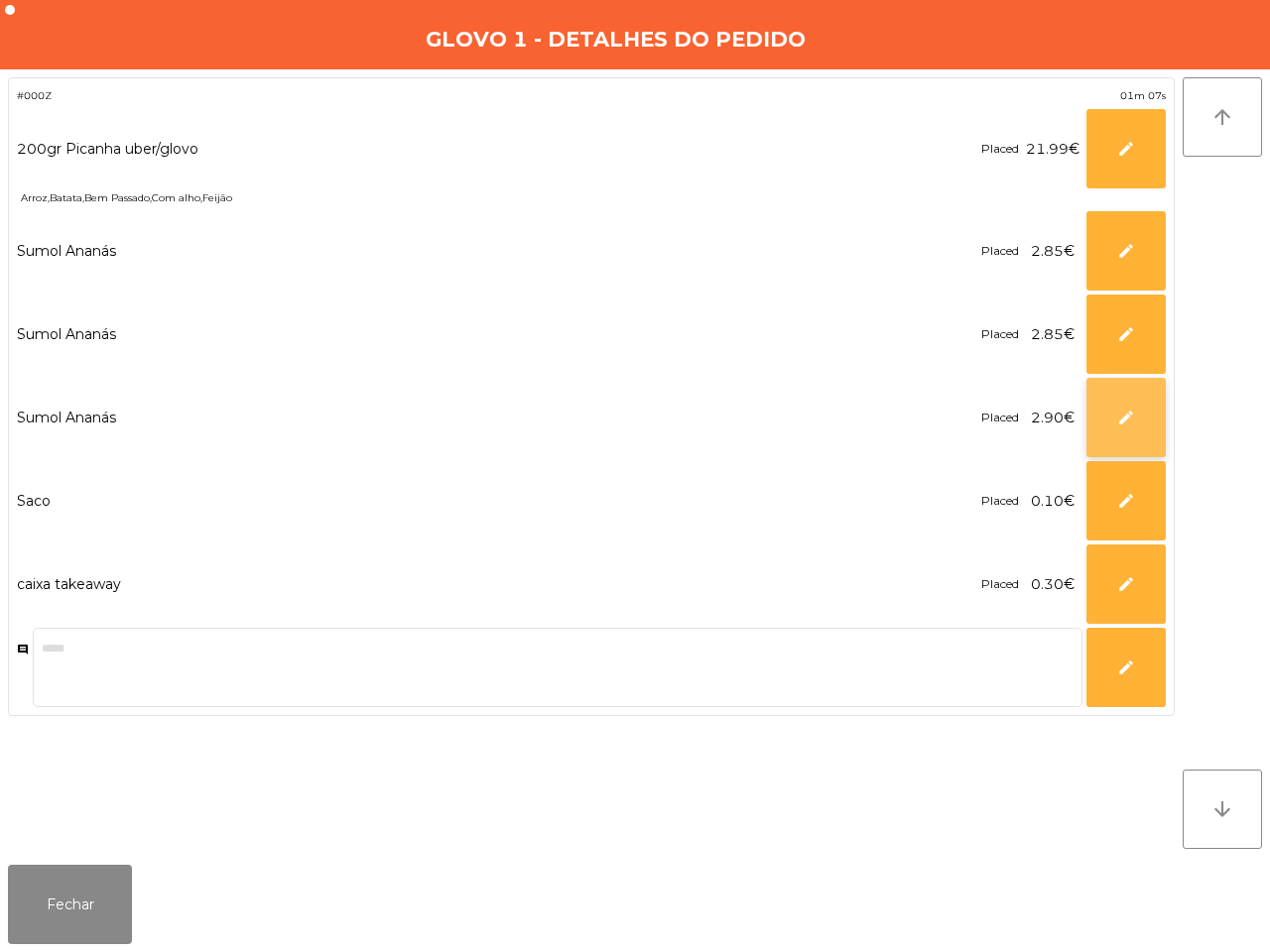 click on "edit" 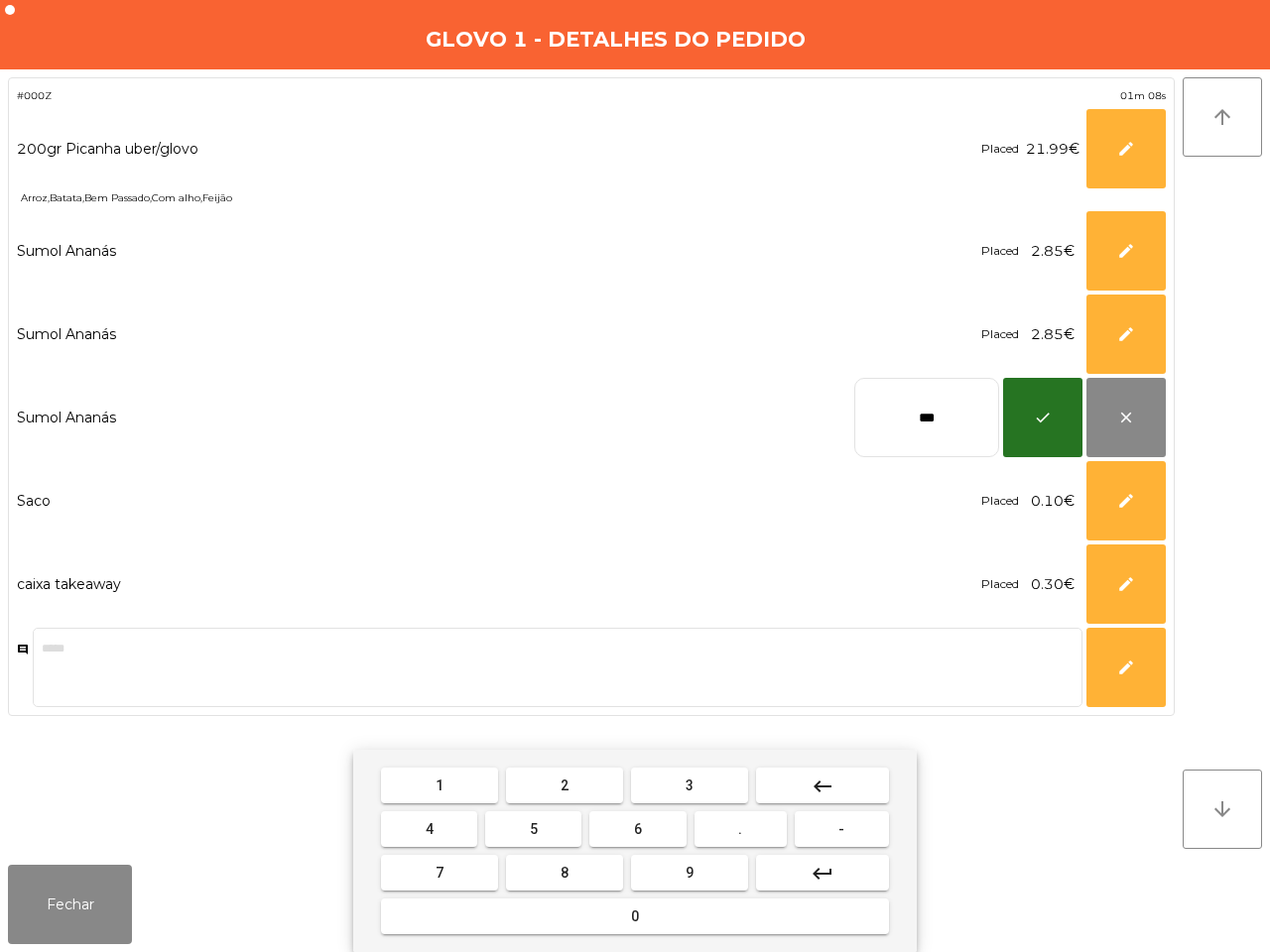 click on "keyboard_backspace" at bounding box center (823, 786) 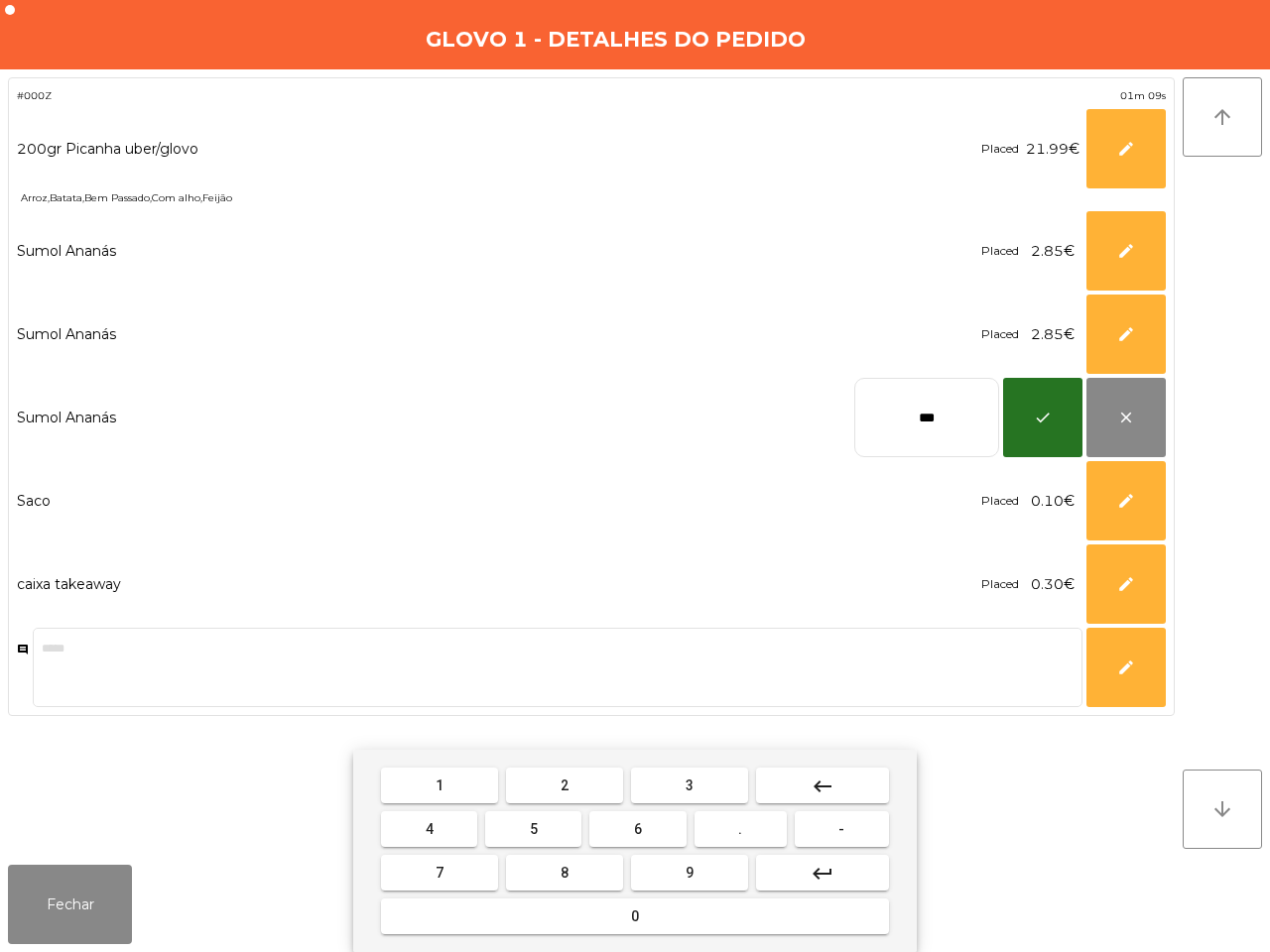 drag, startPoint x: 569, startPoint y: 865, endPoint x: 542, endPoint y: 838, distance: 38.183766 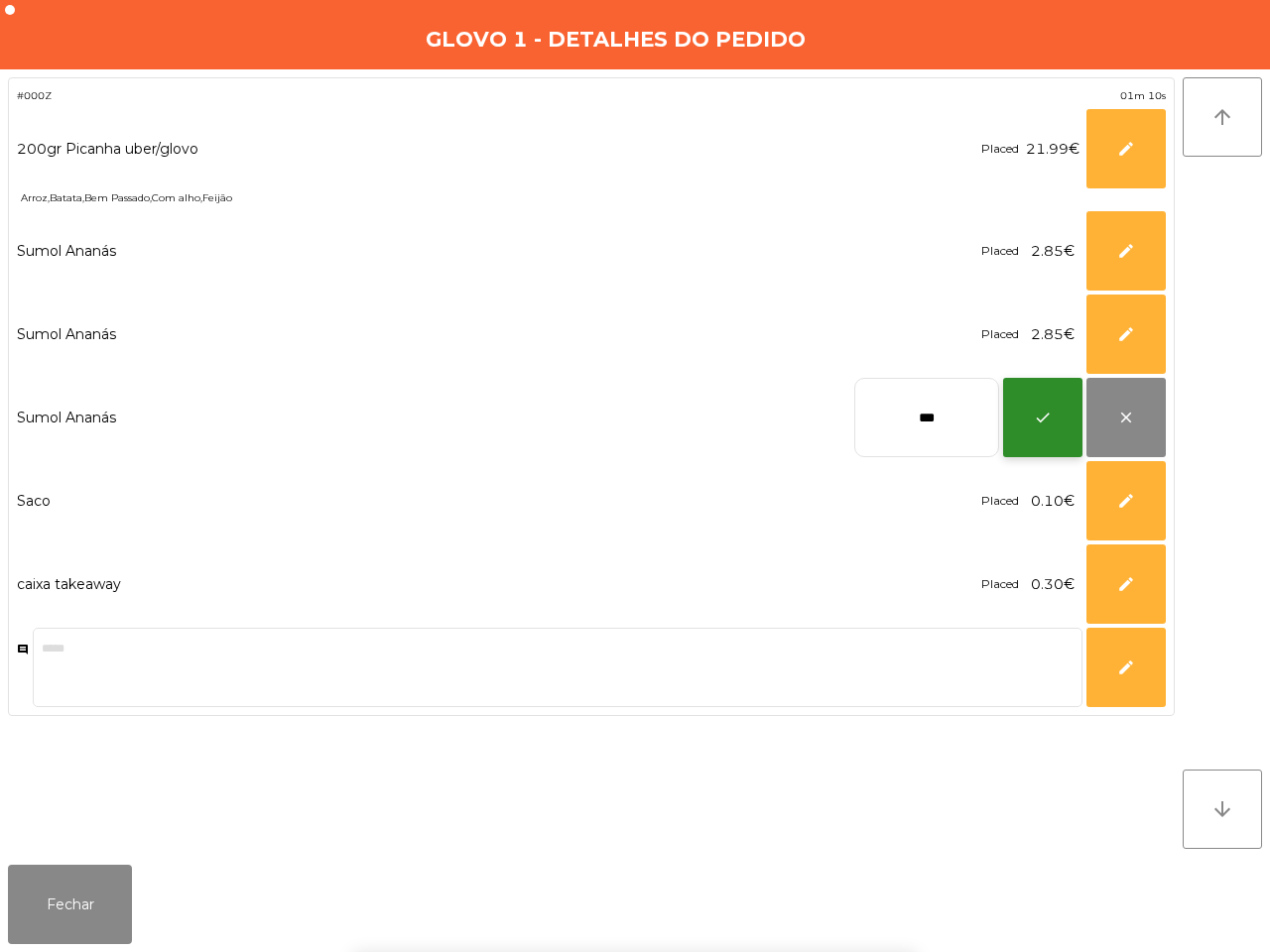 click on "check" 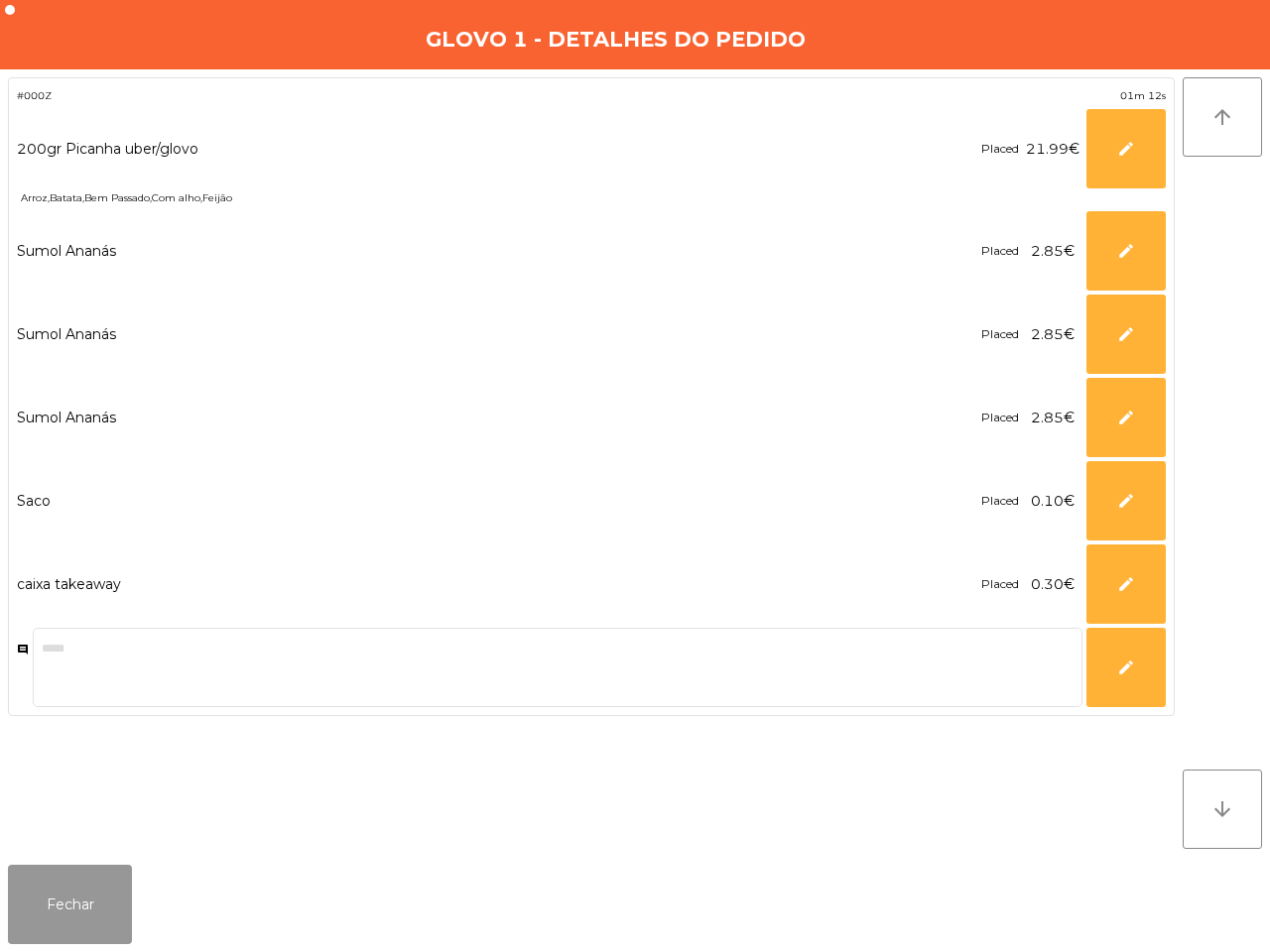 click on "Fechar" 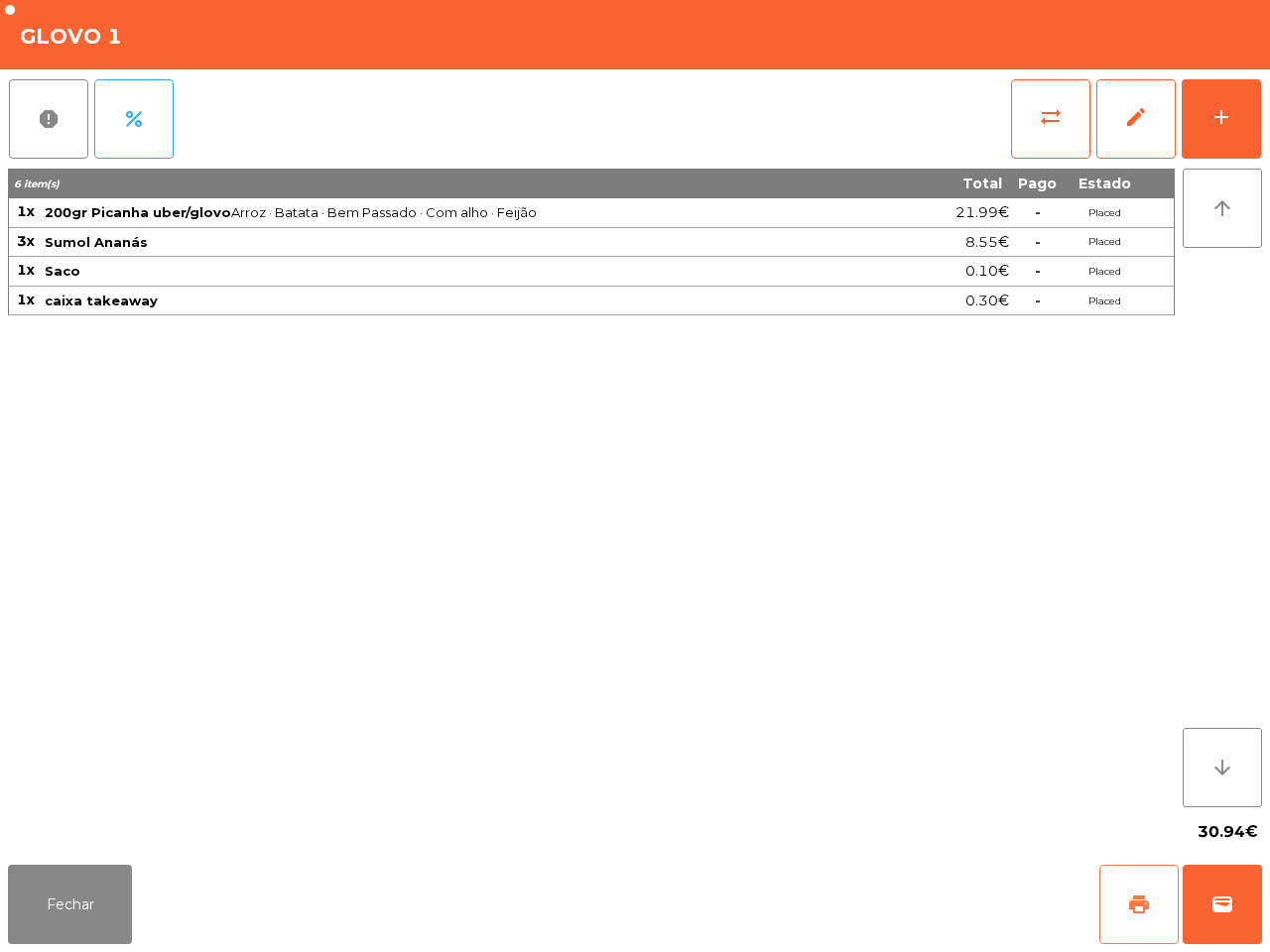 click on "print" 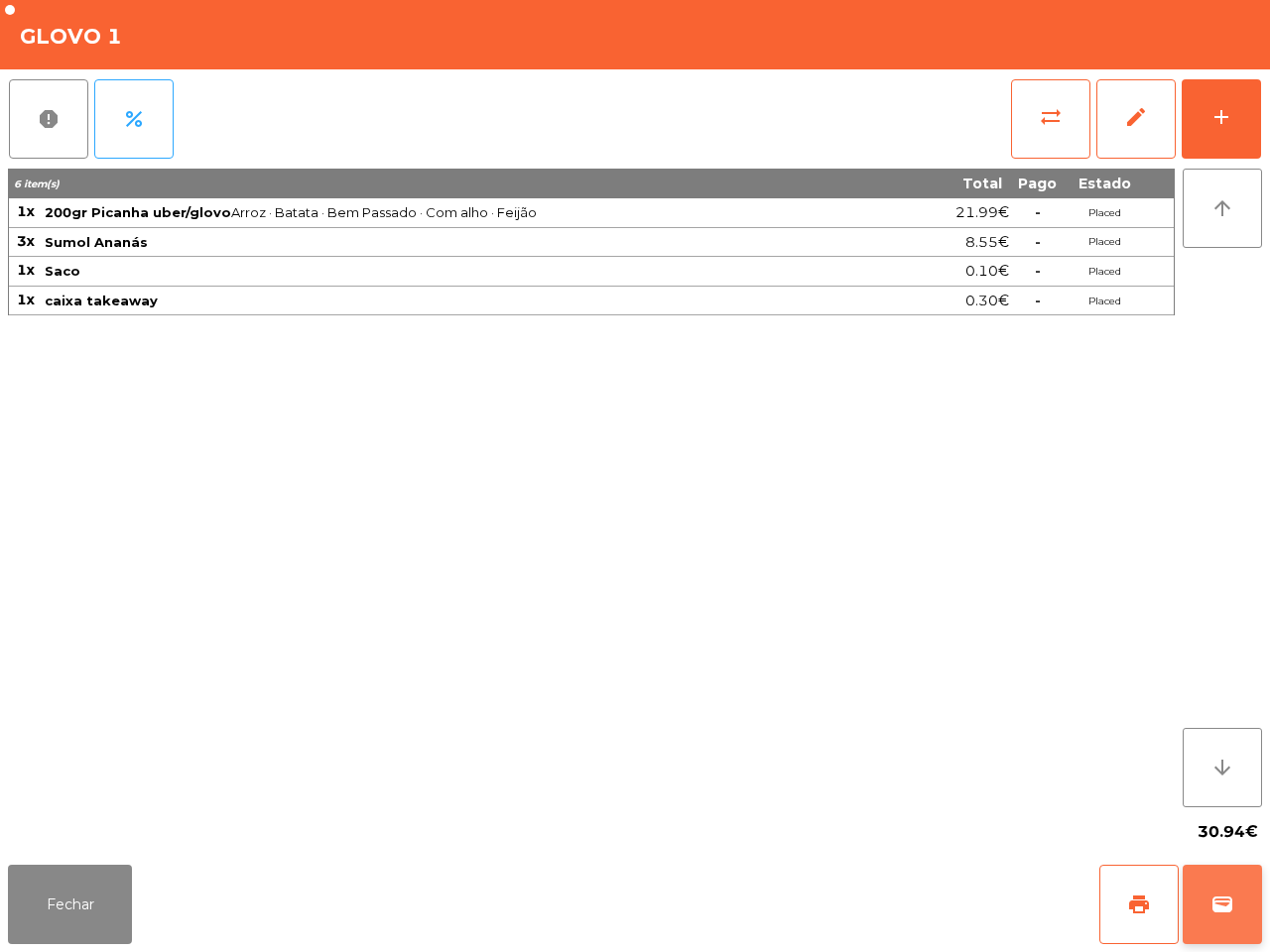 click on "wallet" 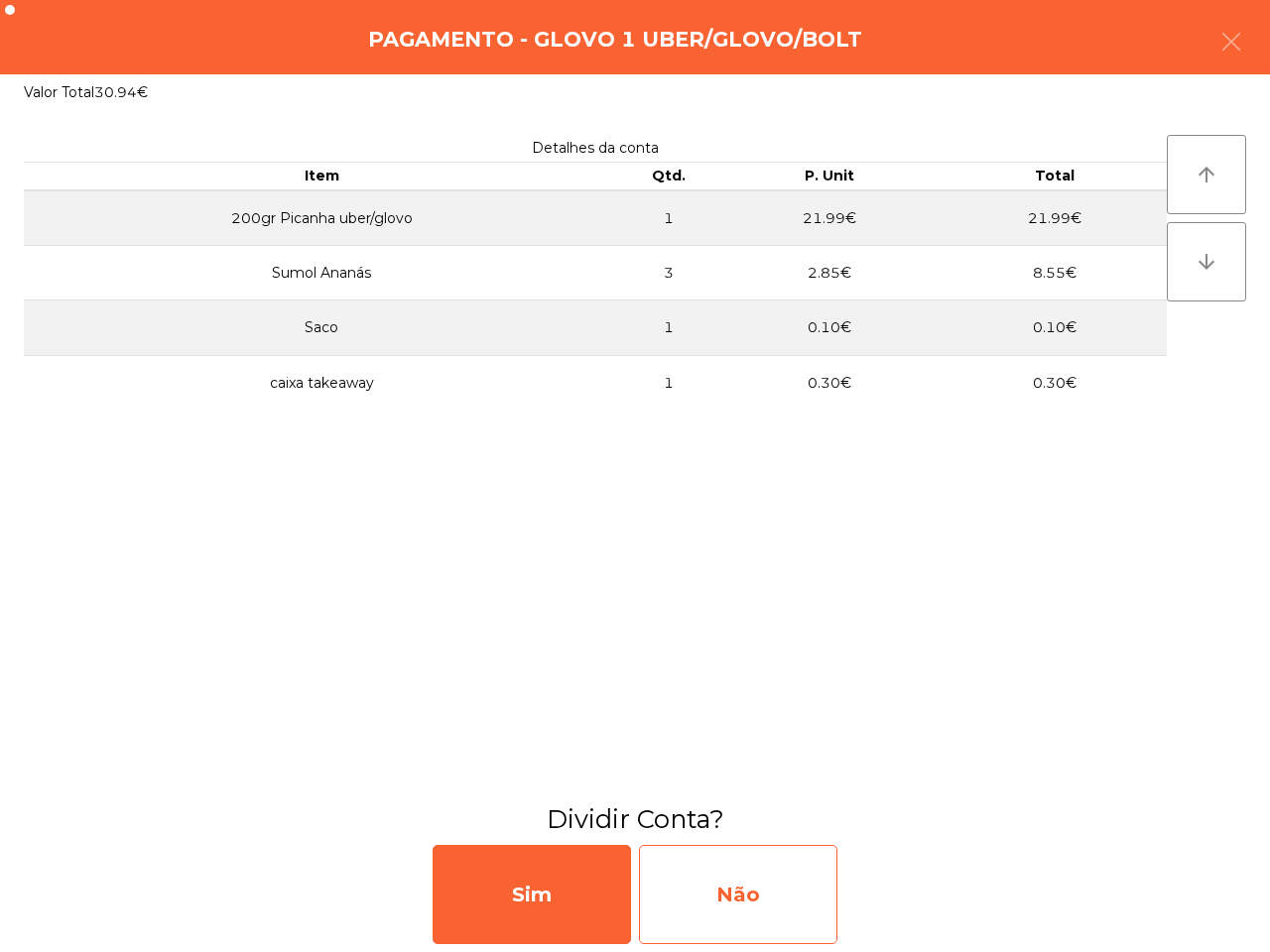 click on "Não" 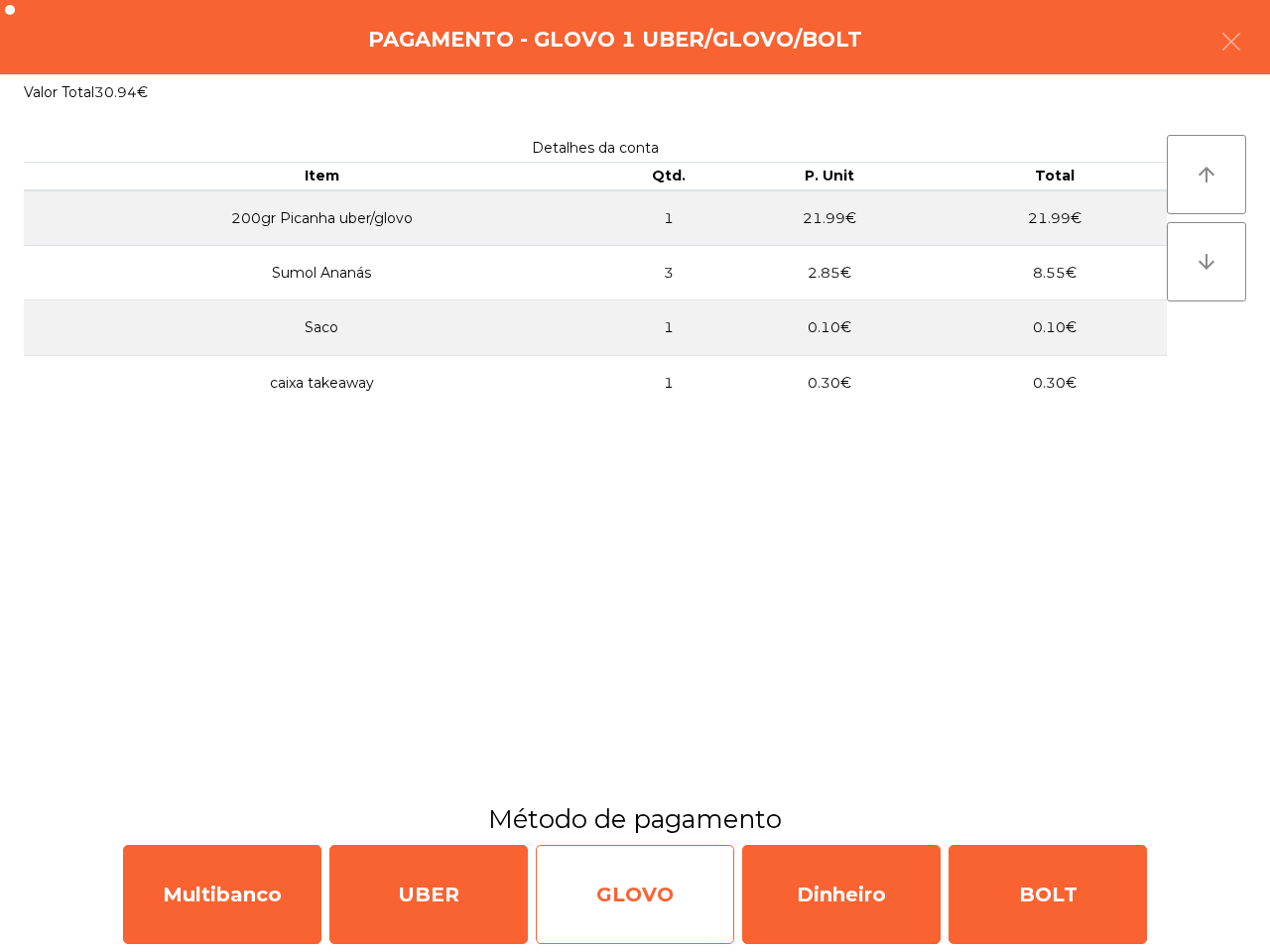click on "GLOVO" 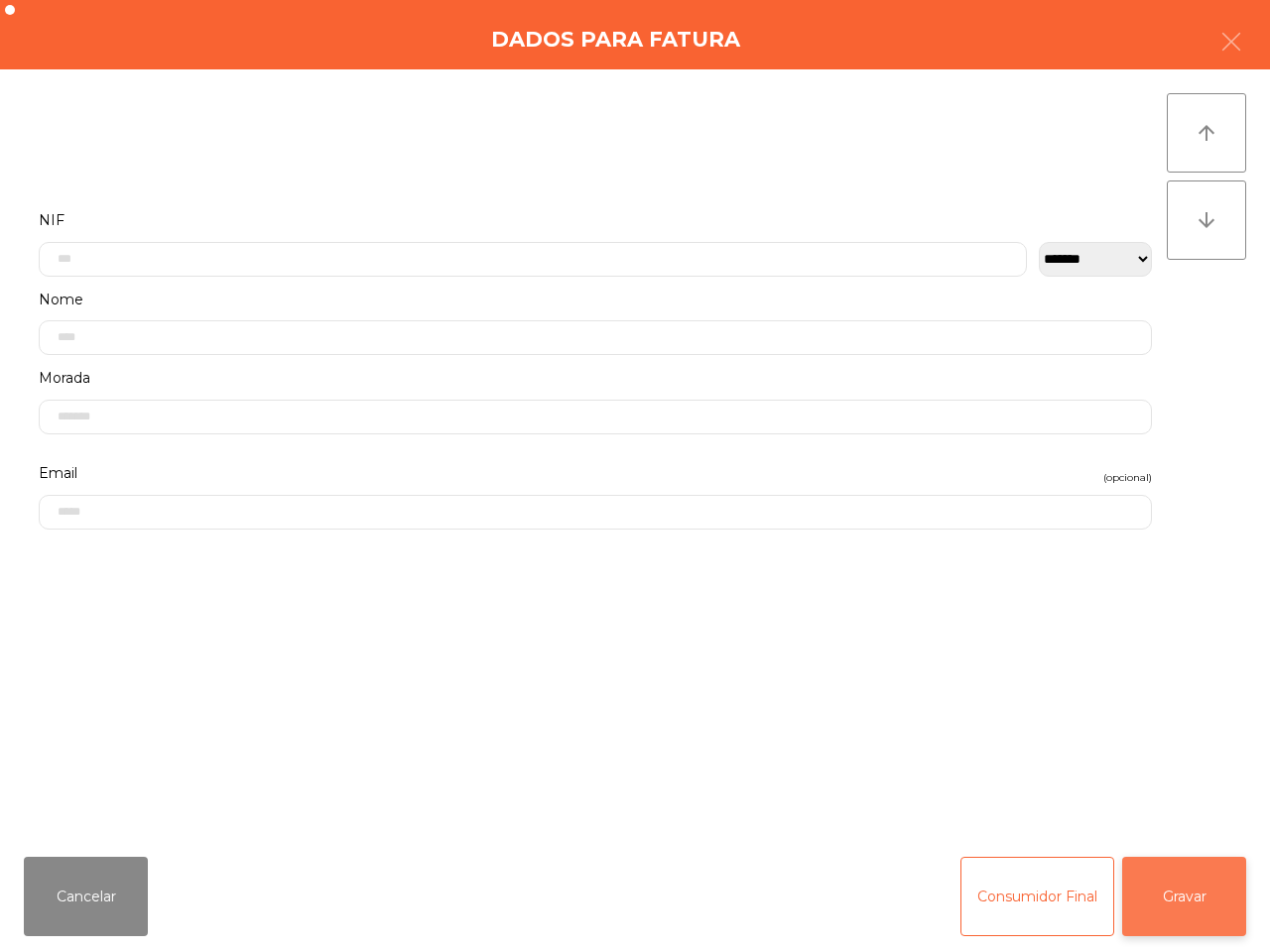 click on "Gravar" 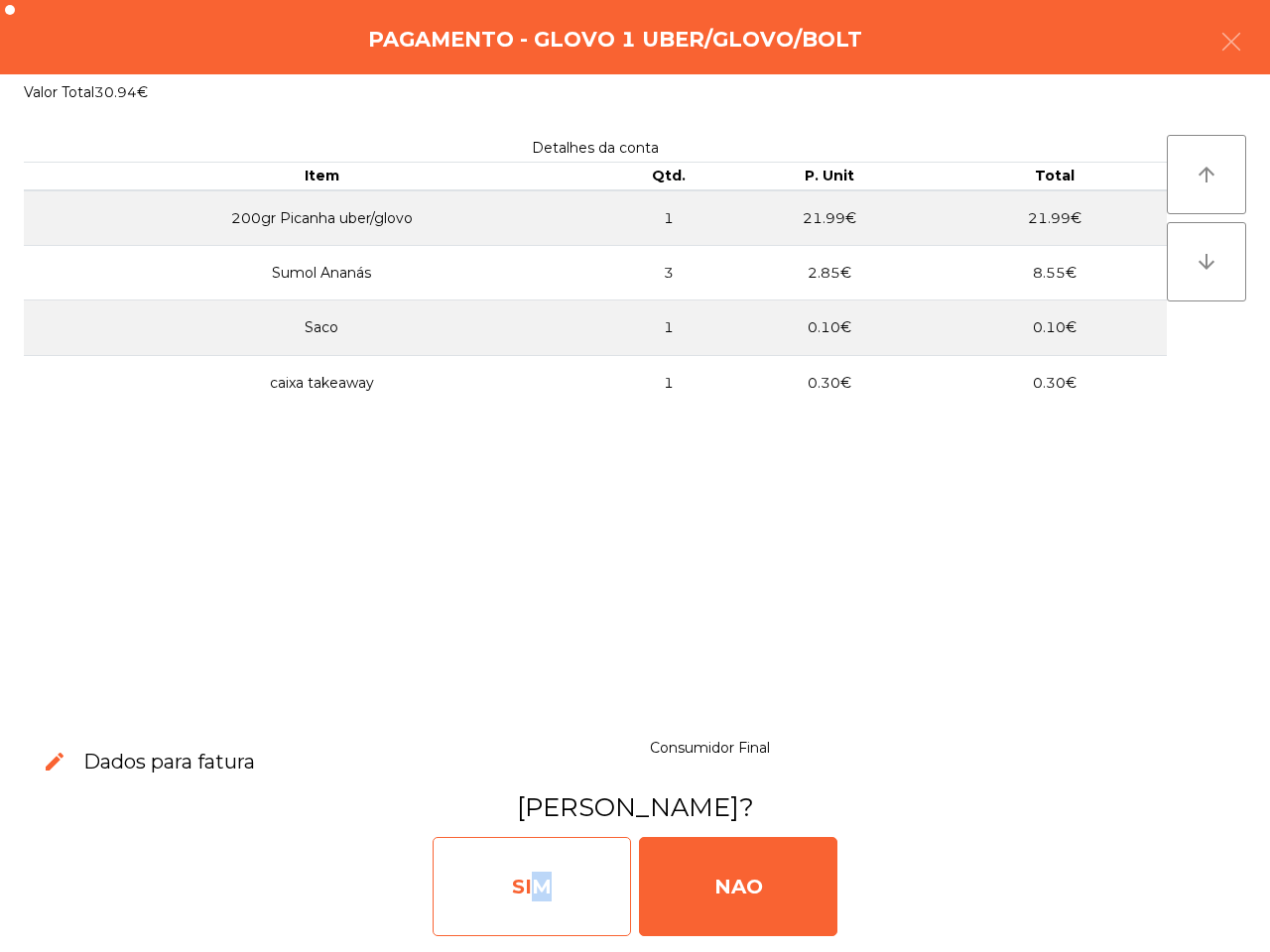 click on "SIM" 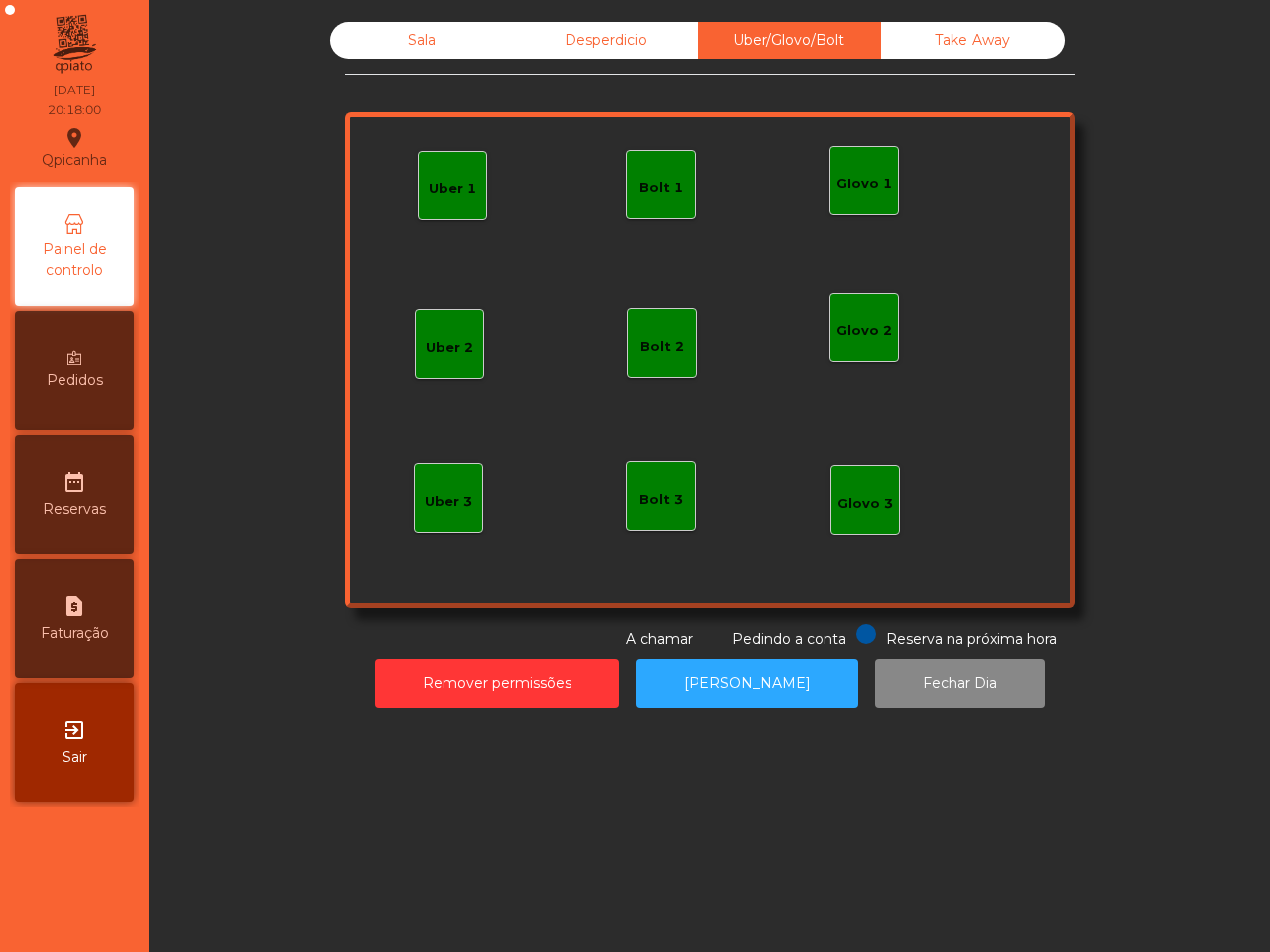 click on "Sala   Desperdicio   Uber/Glovo/Bolt   Take Away   Uber 1   Glovo 1   Uber 2   Uber 3   Glovo 2   Glovo 3   Bolt 1   Bolt 2   Bolt 3  Reserva na próxima hora Pedindo a conta A chamar  Remover permissões   Abrir Gaveta   Fechar Dia" 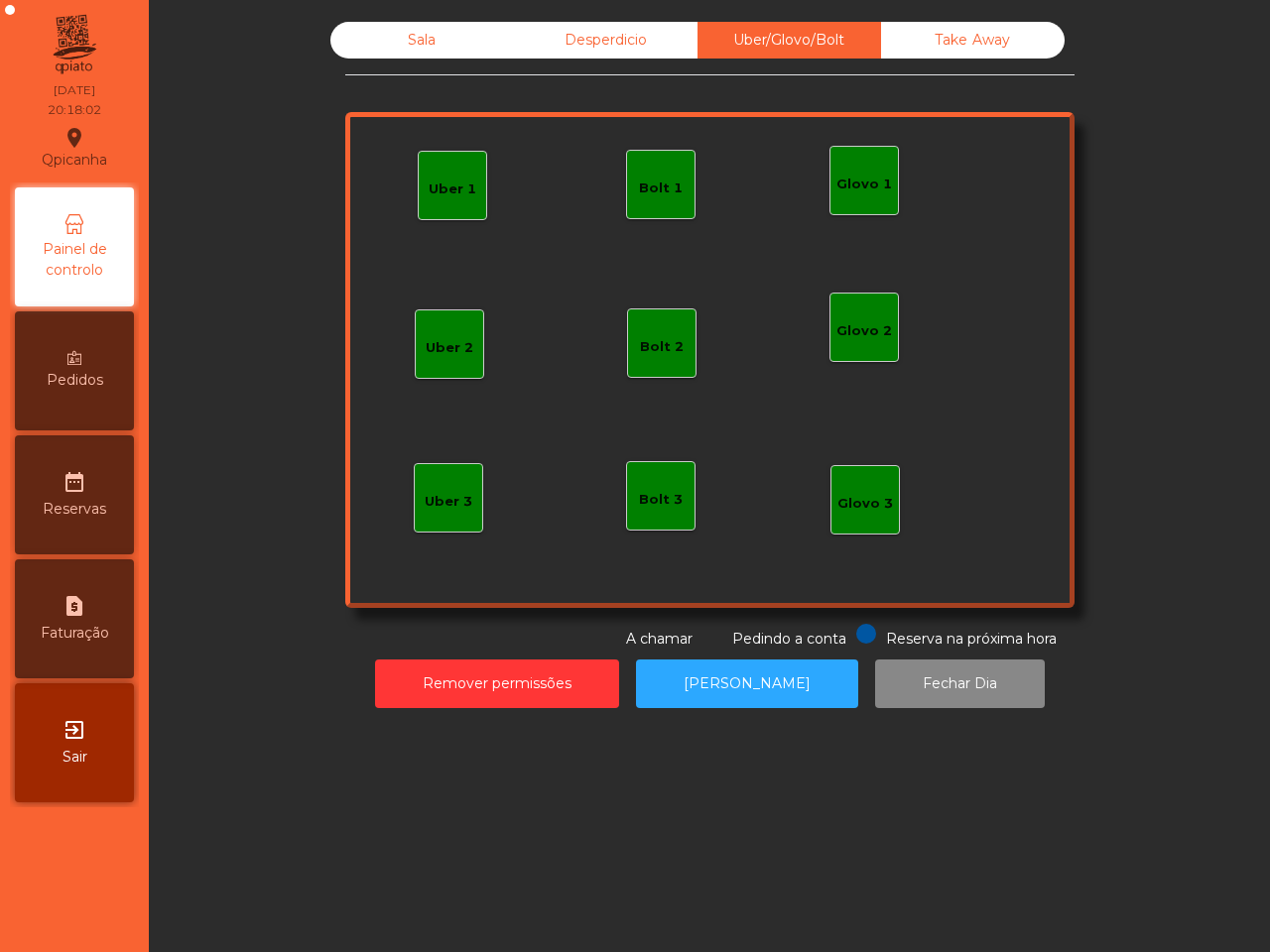 click on "Sala" 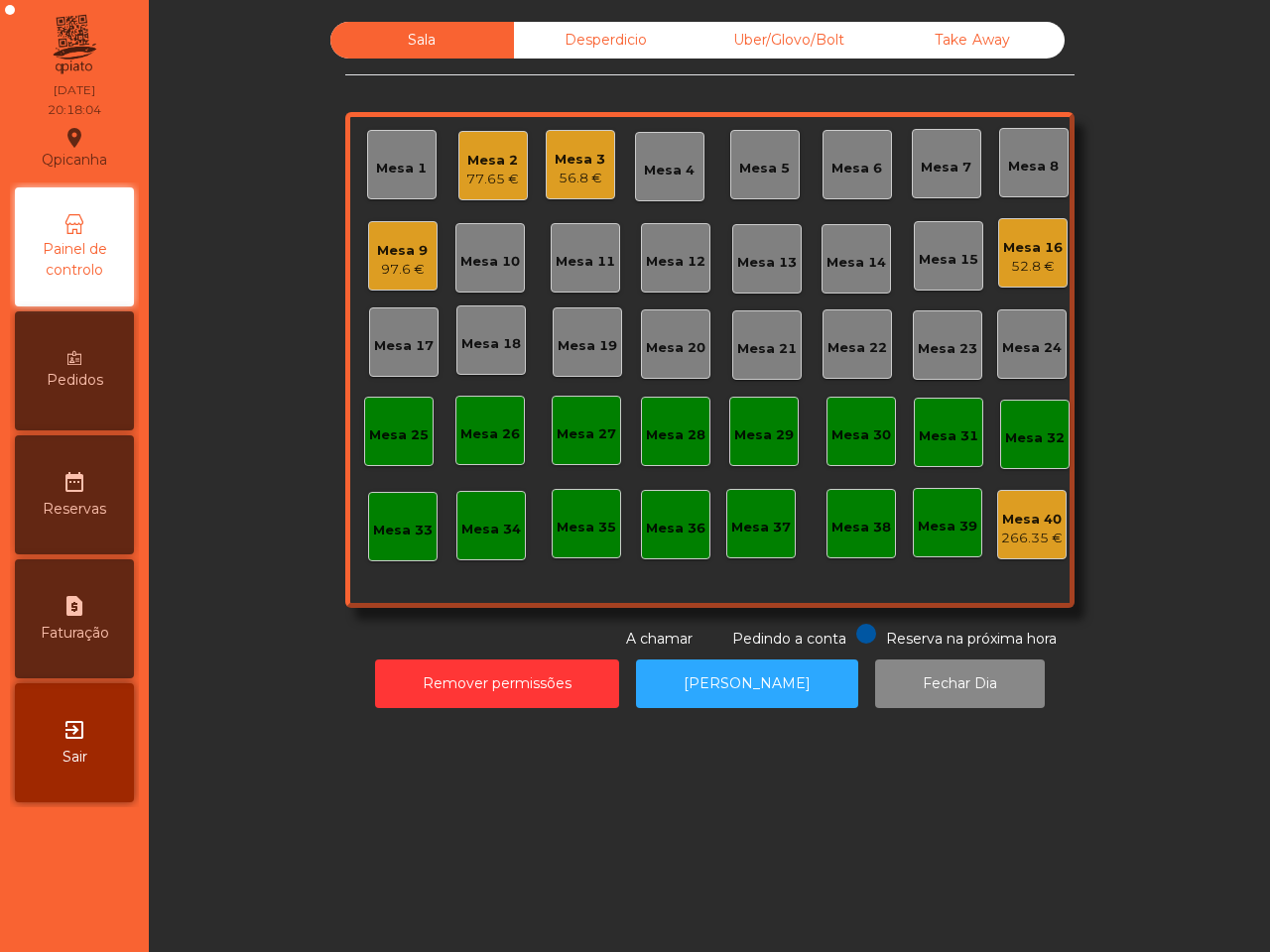 click on "52.8 €" 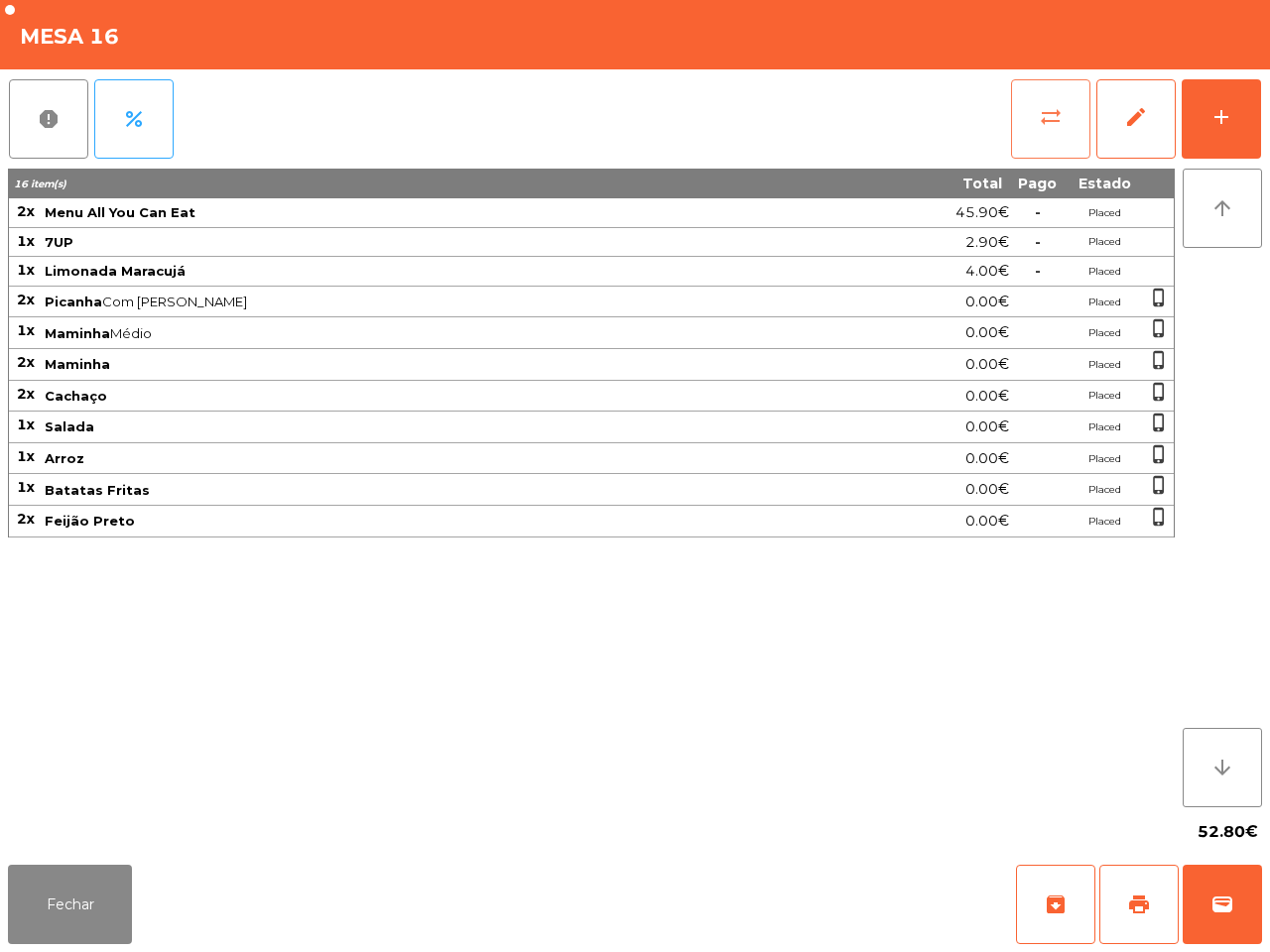 click on "sync_alt" 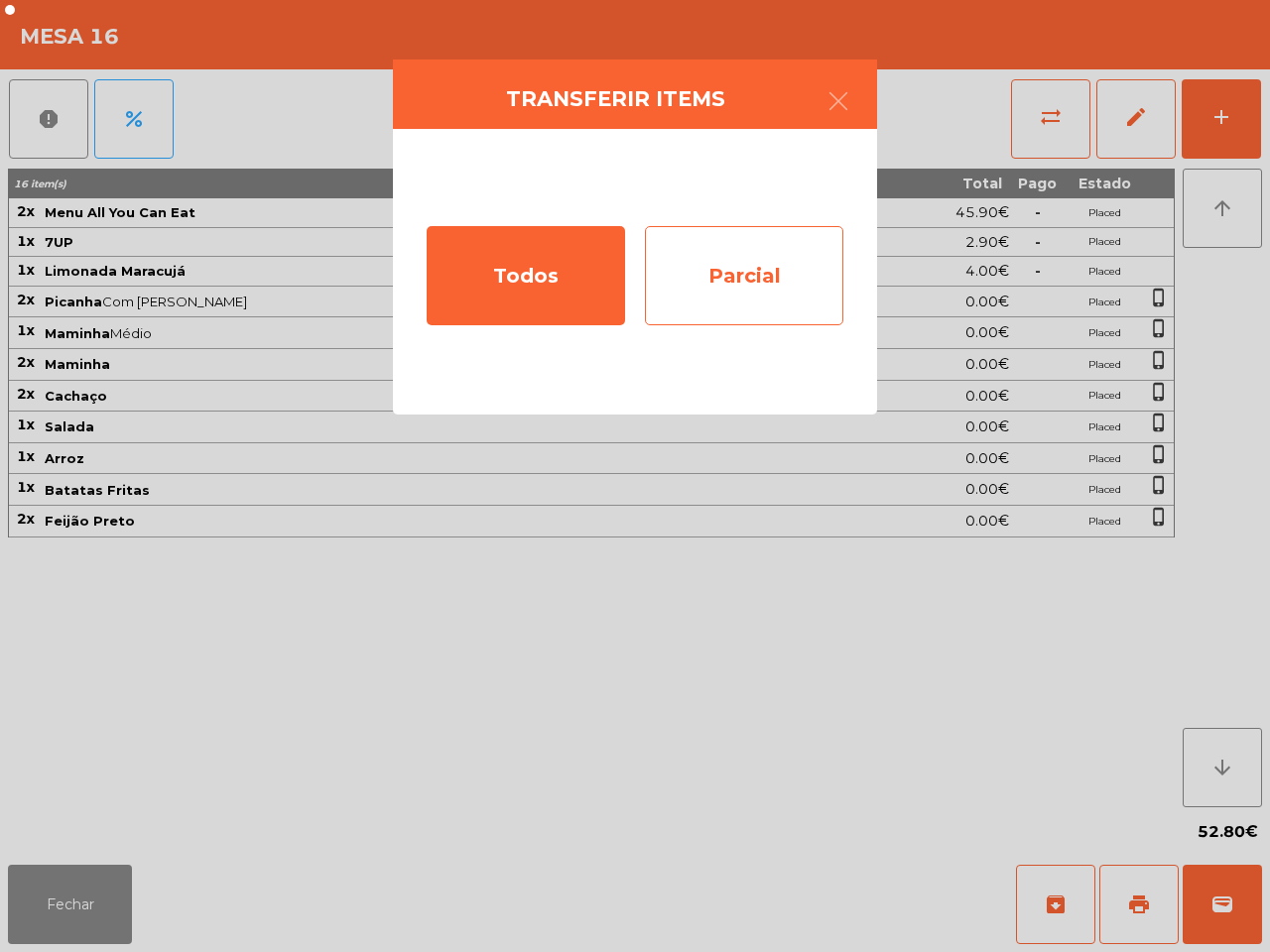 click on "Parcial" 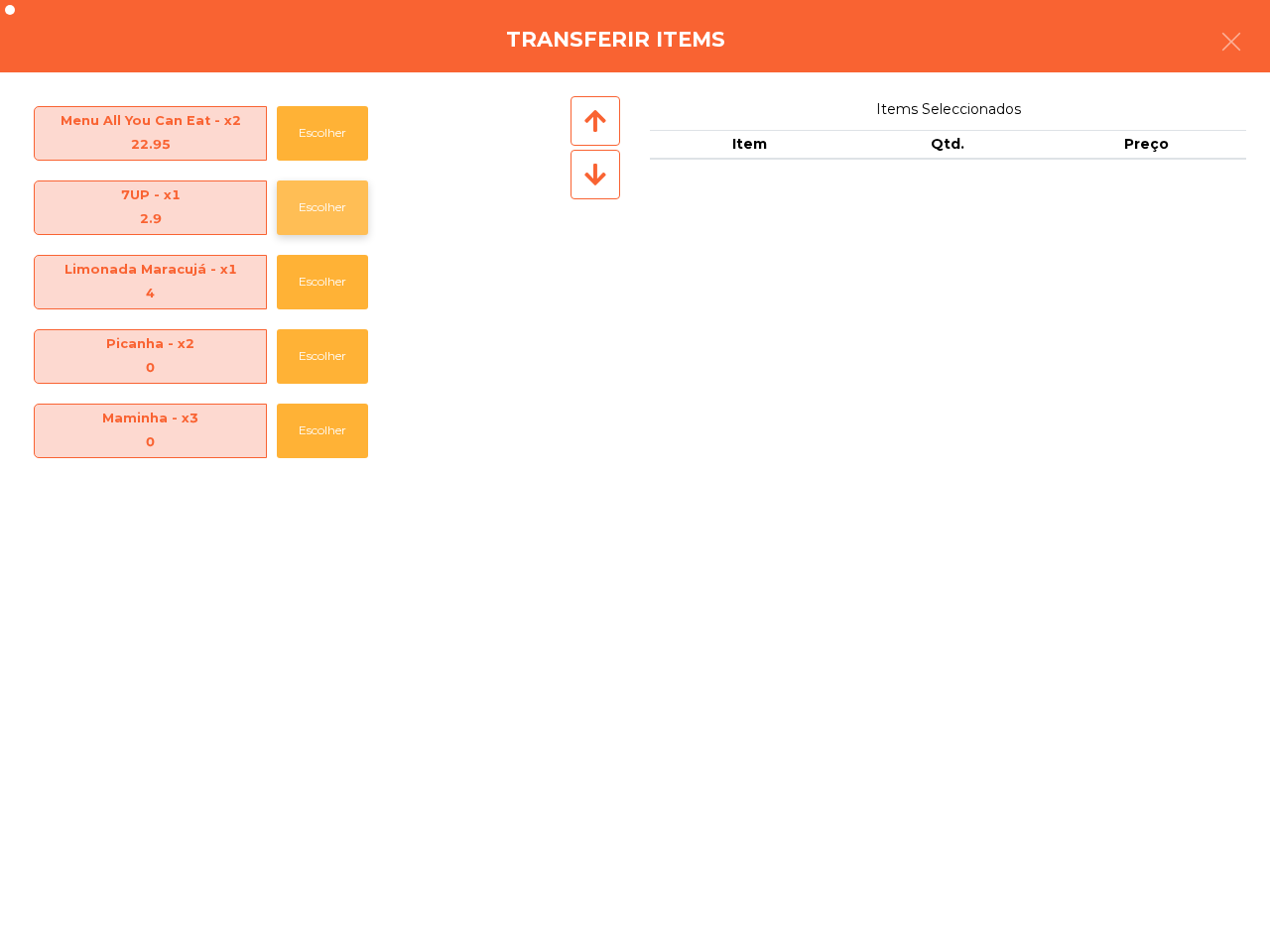 click on "Escolher" 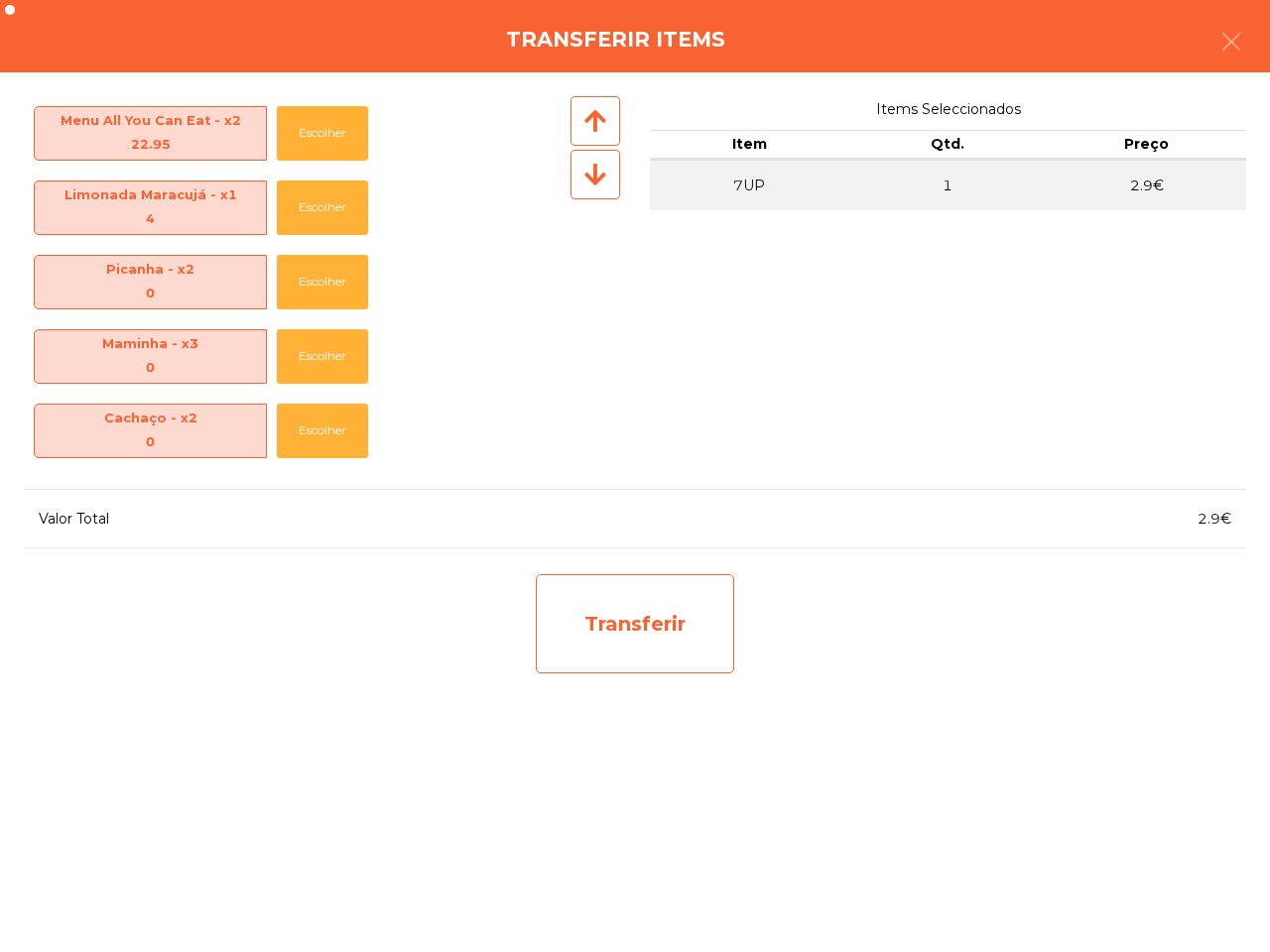 click on "Transferir" 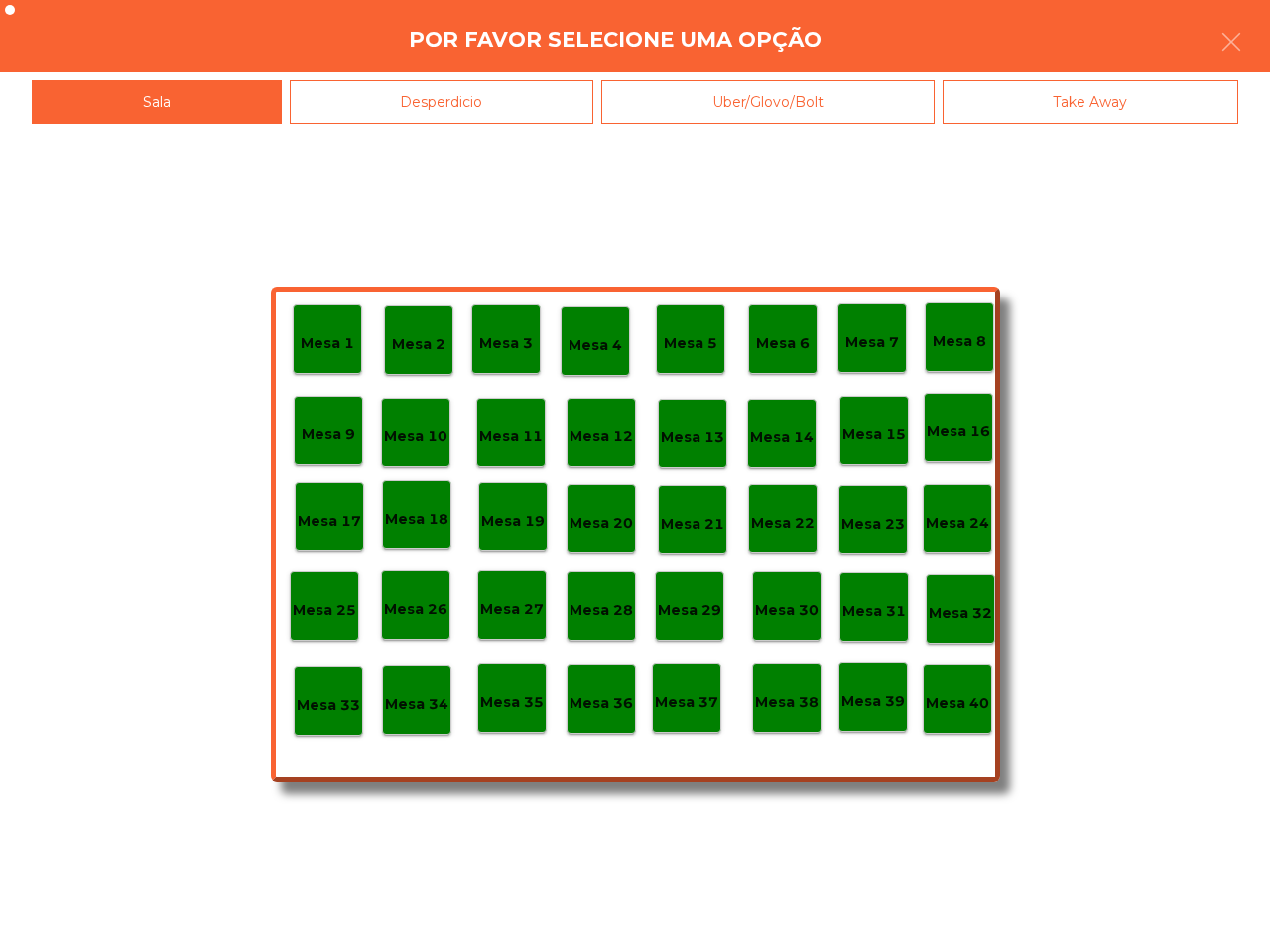 click on "Desperdicio" 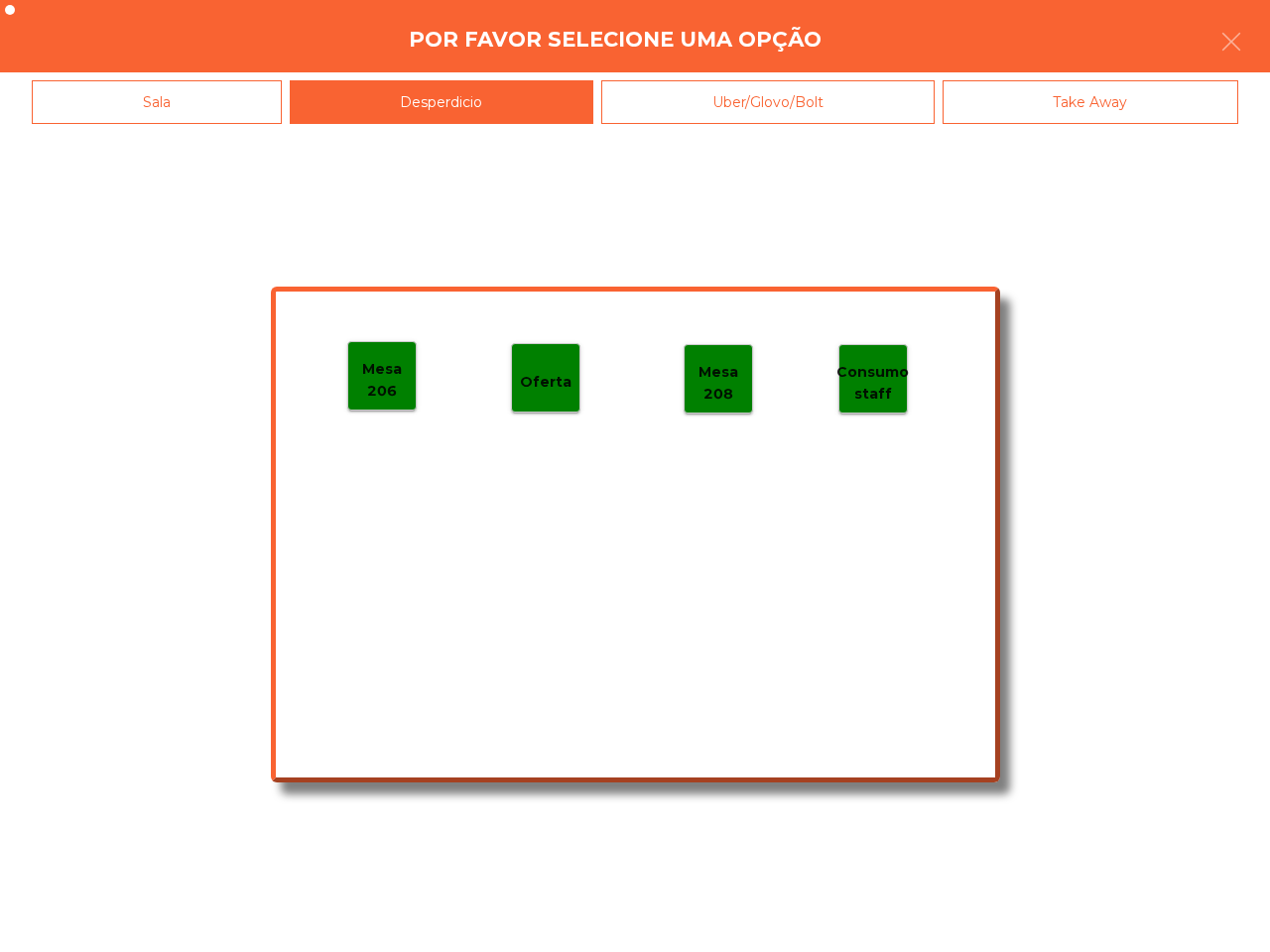 click on "Mesa 206" 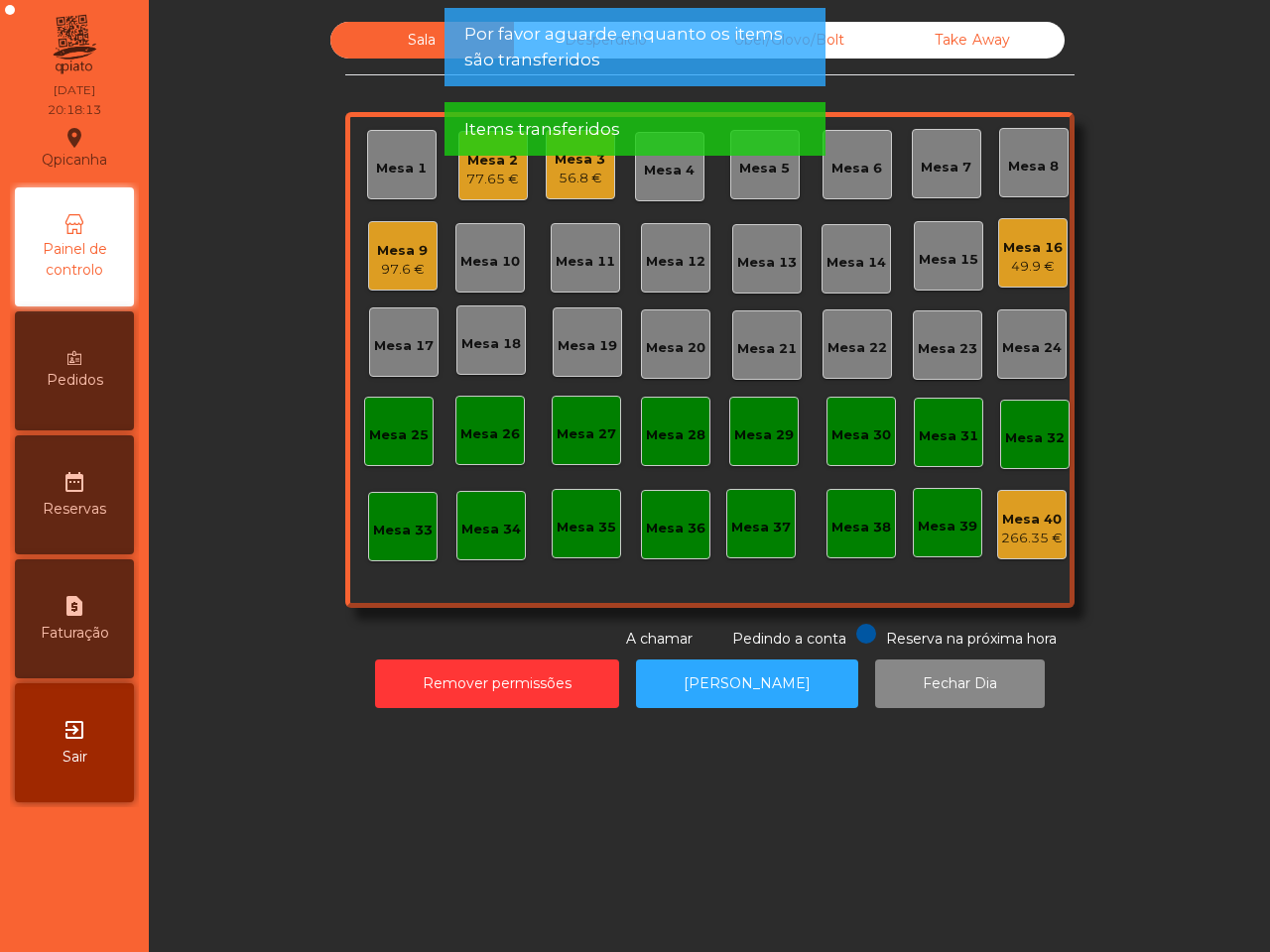 click on "49.9 €" 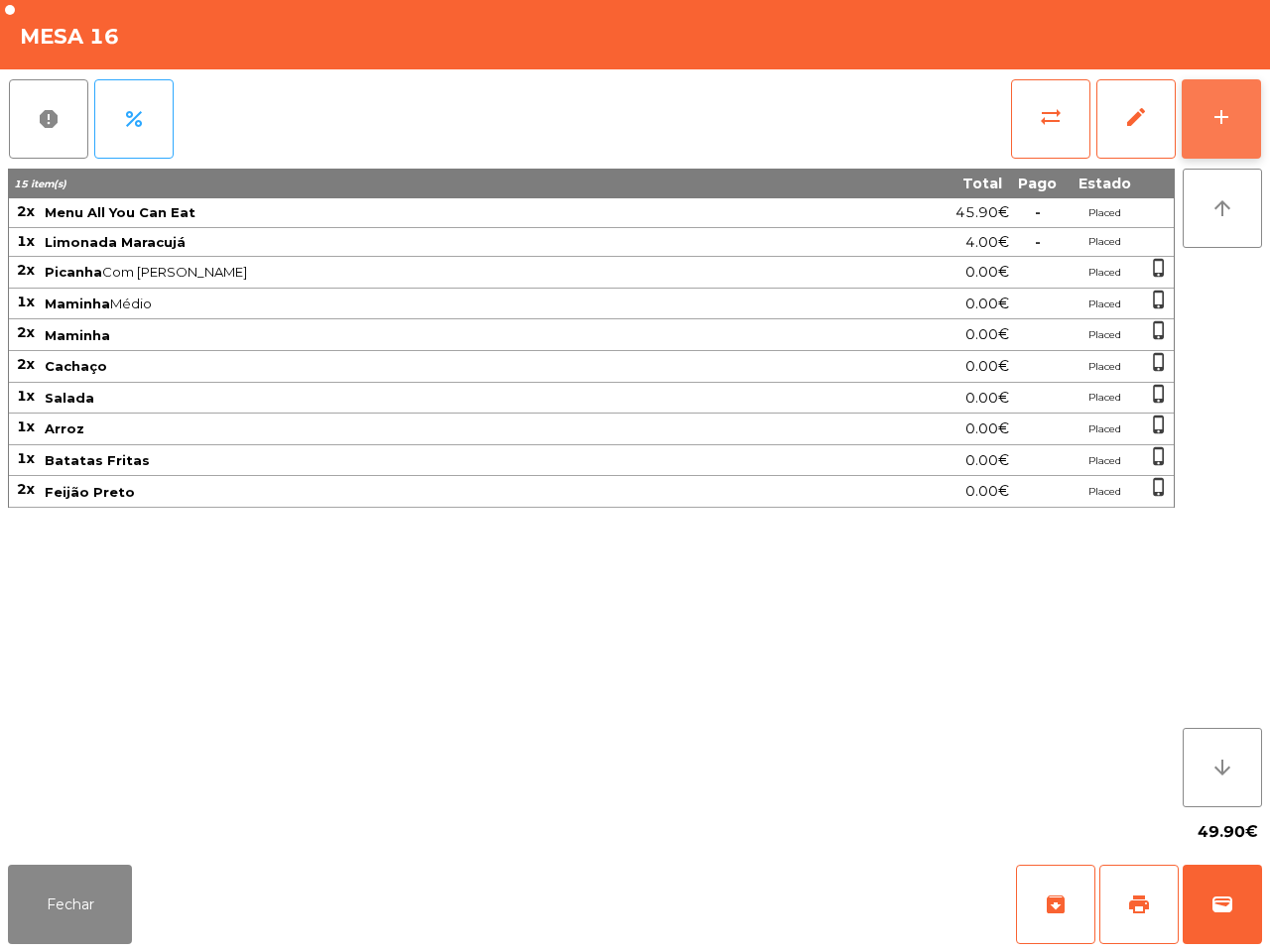 click on "add" 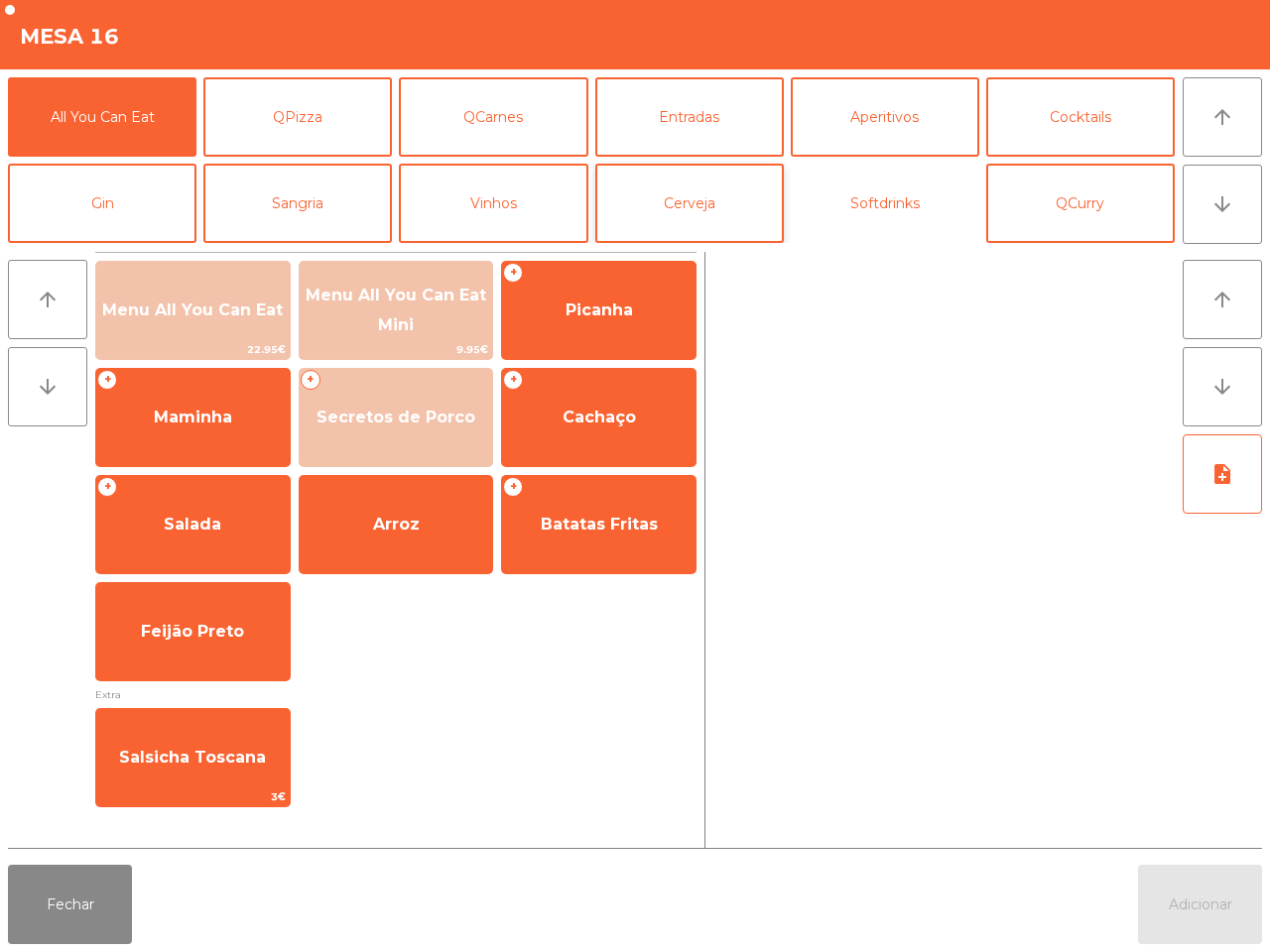 click on "Softdrinks" 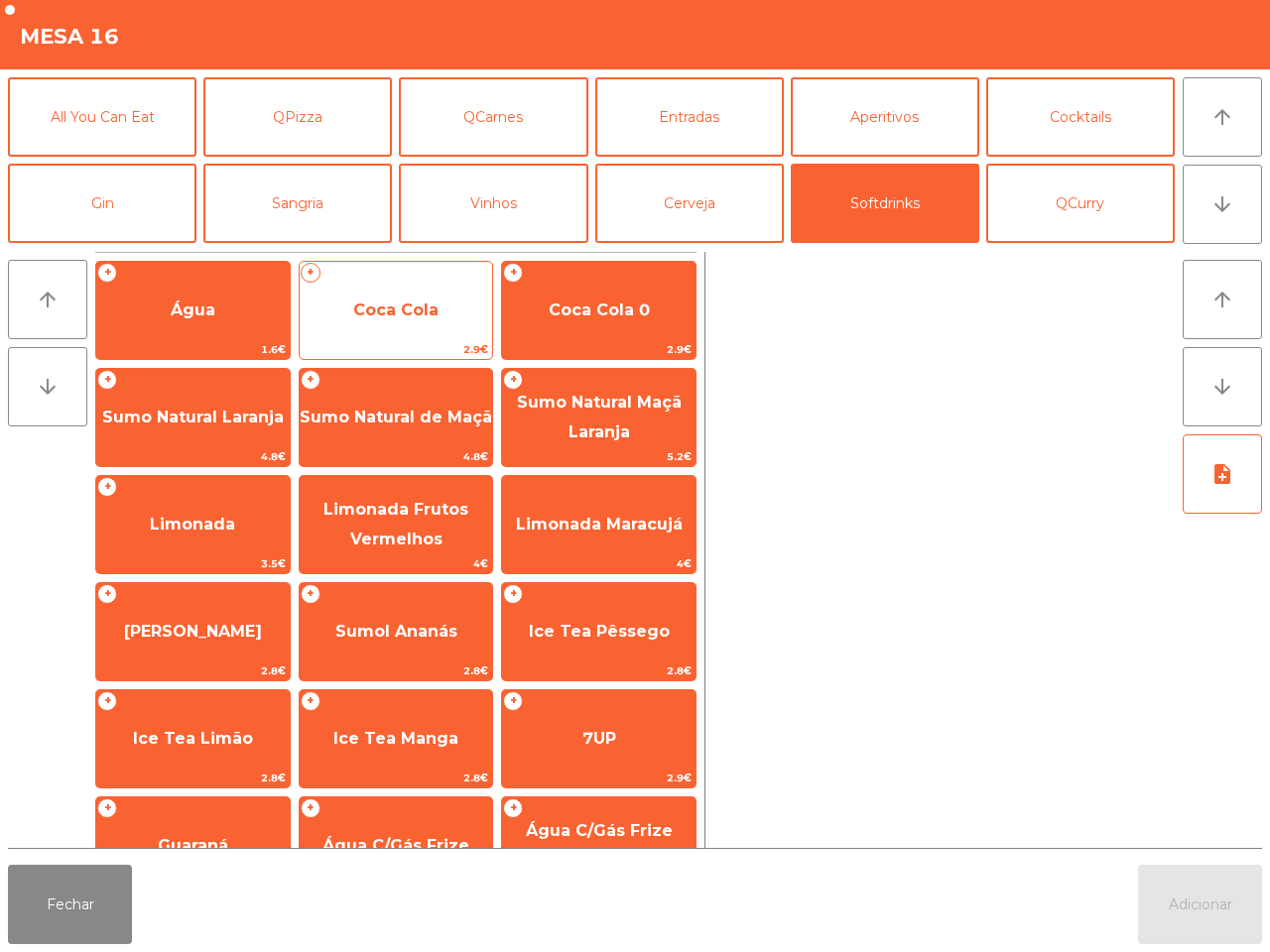 click on "Coca Cola" 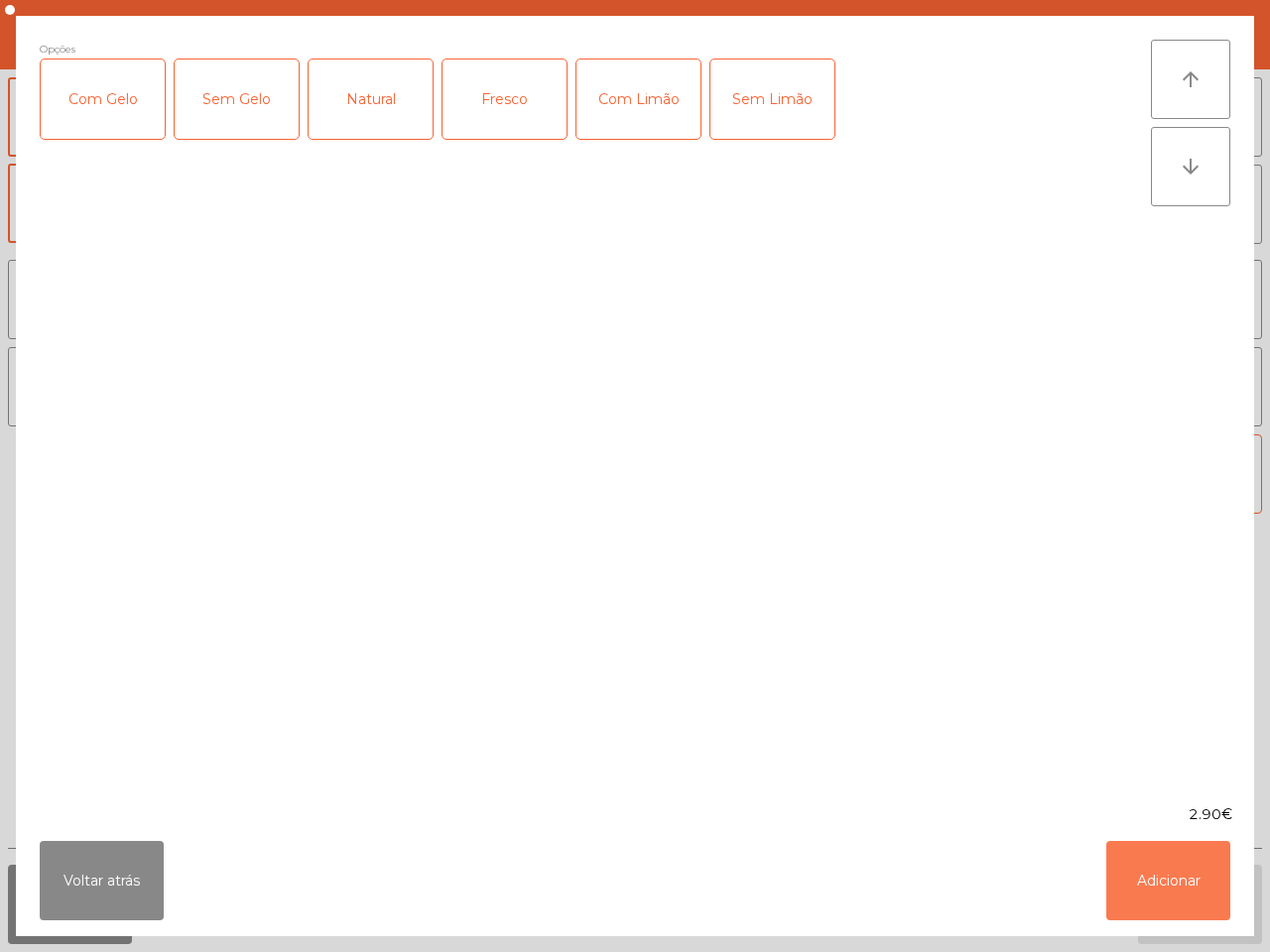 click on "Adicionar" 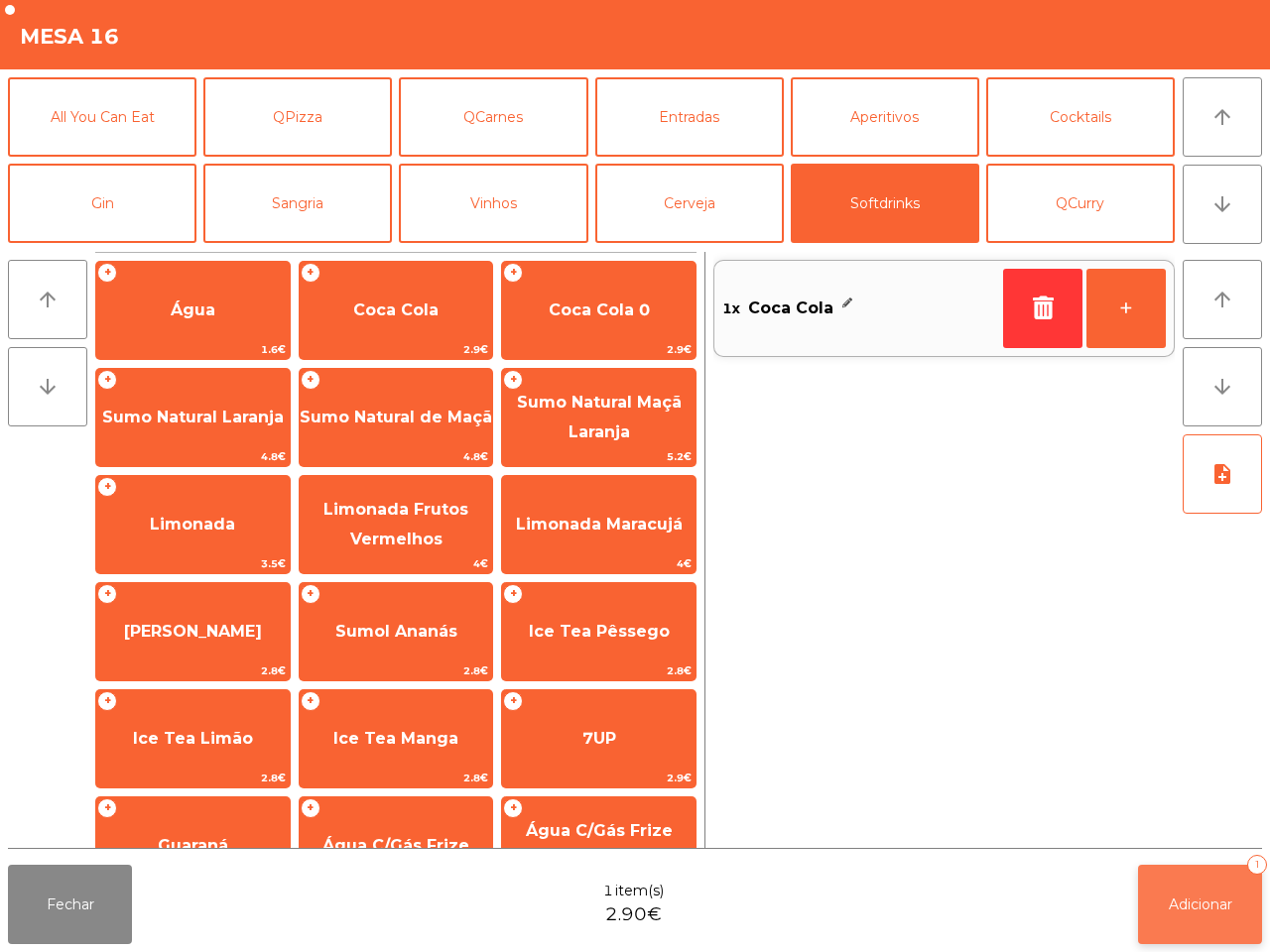 click on "Fechar  1 item(s)  2.90€   Adicionar   1" 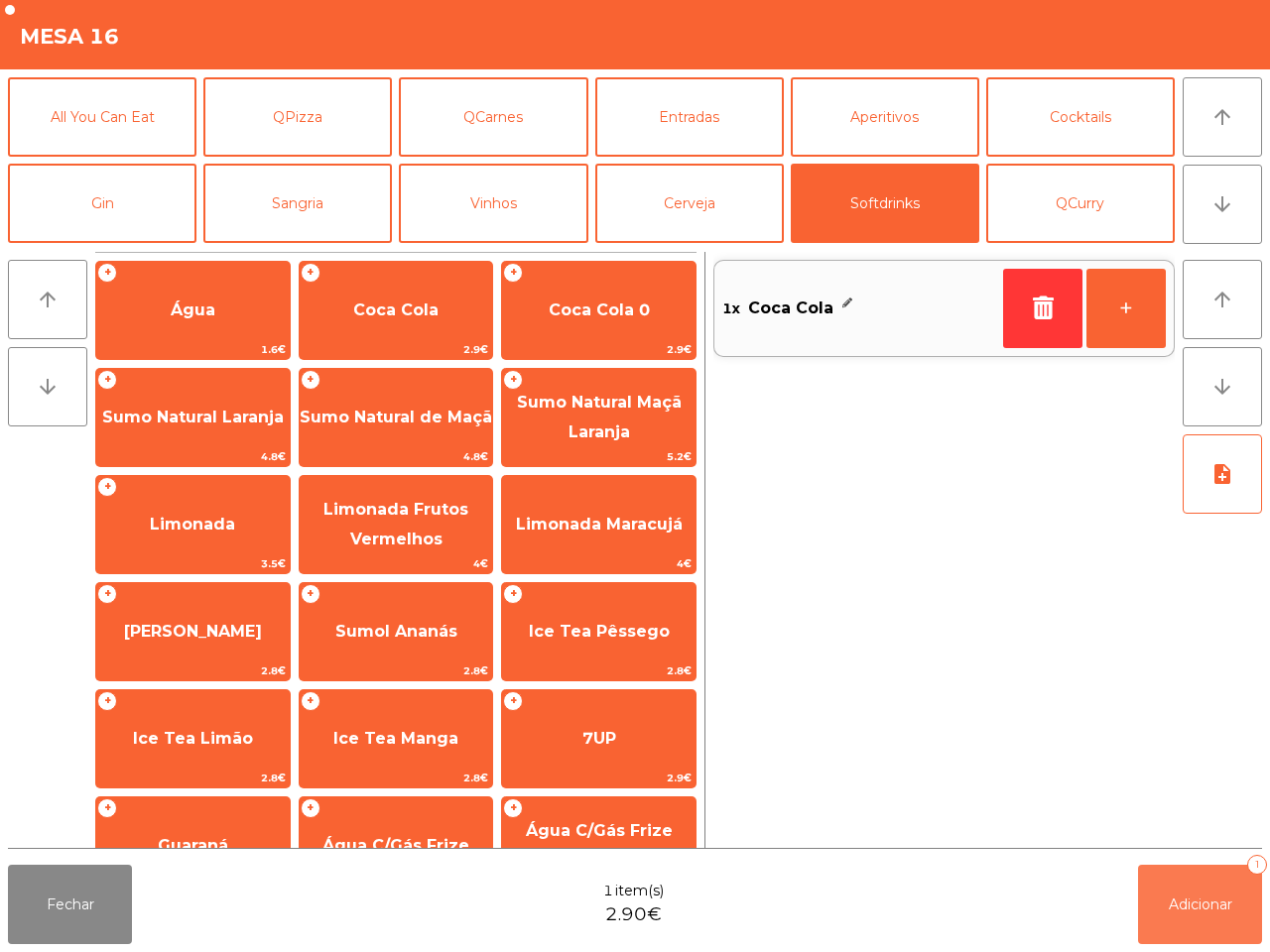 click on "Adicionar" 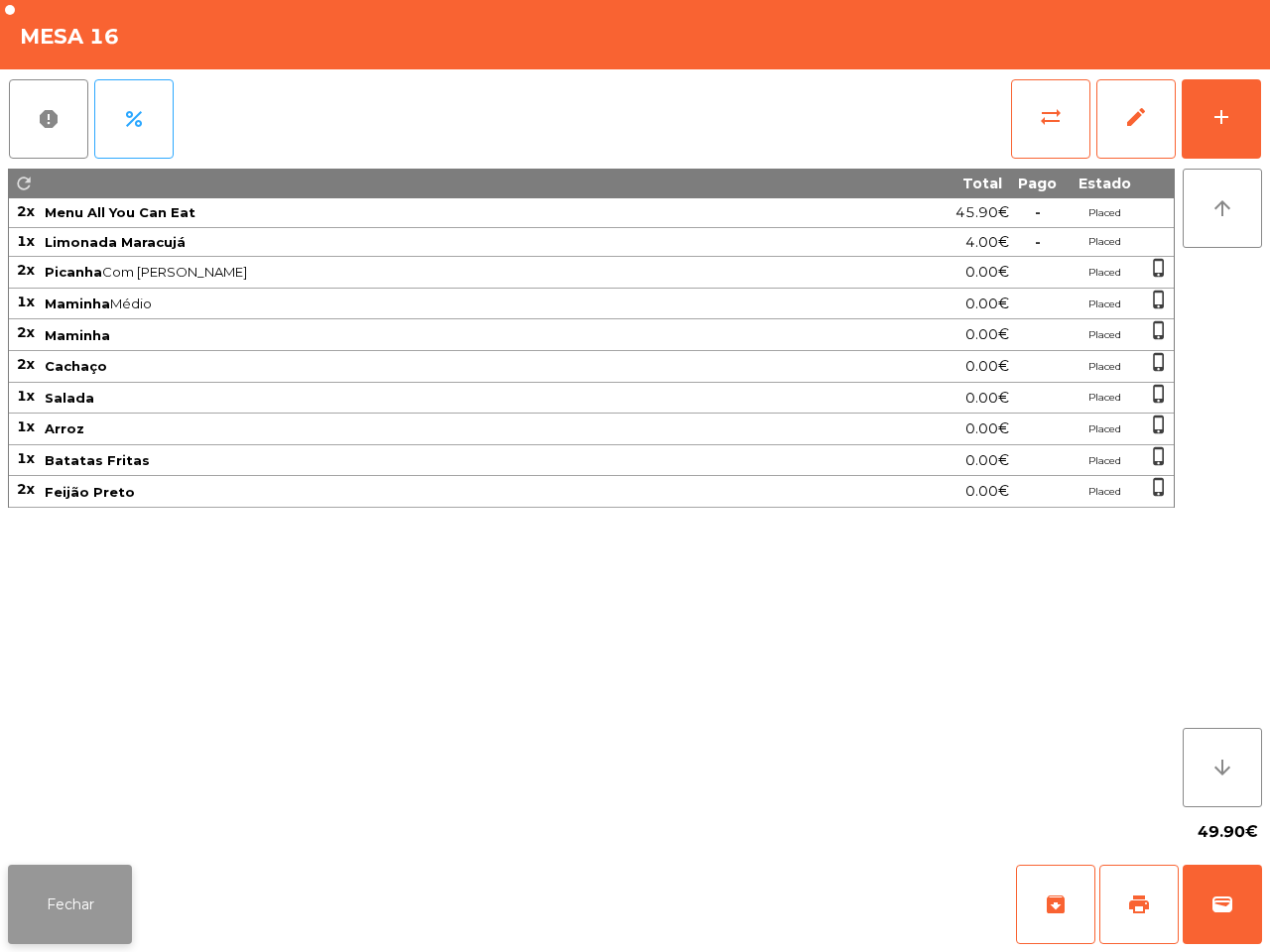click on "Fechar" 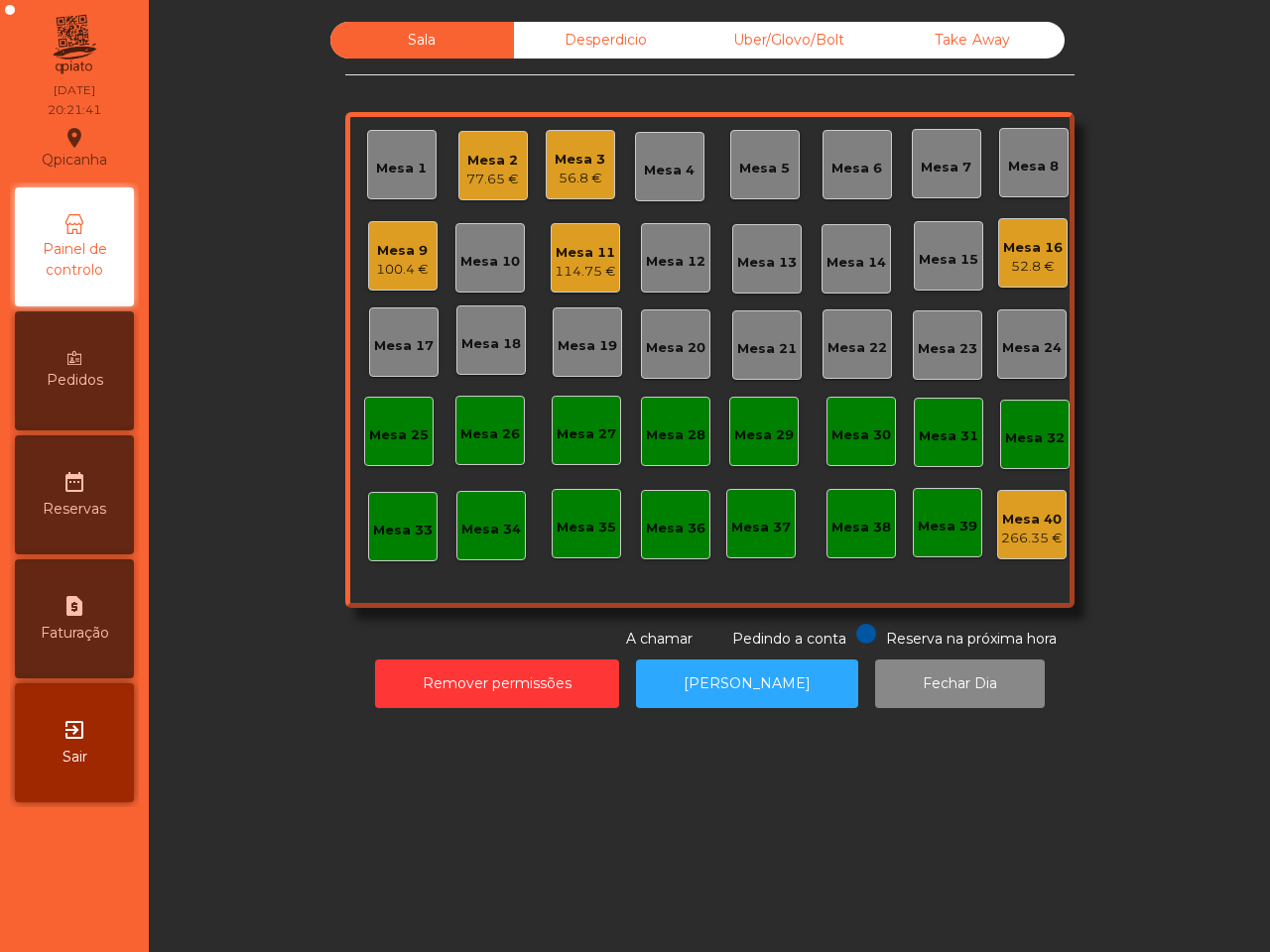 click on "Sala   Desperdicio   Uber/Glovo/Bolt   Take Away   Mesa 1   Mesa 2   77.65 €   Mesa 3   56.8 €   Mesa 4   Mesa 5   [GEOGRAPHIC_DATA] 7   Mesa 8   Mesa 9   100.4 €   Mesa 10   Mesa 11   114.75 €   [GEOGRAPHIC_DATA] 12   [GEOGRAPHIC_DATA] 13   [GEOGRAPHIC_DATA] 14   [GEOGRAPHIC_DATA] 16   52.8 €   [GEOGRAPHIC_DATA] 17   [GEOGRAPHIC_DATA] 18   [GEOGRAPHIC_DATA] 19   [GEOGRAPHIC_DATA] 20   [GEOGRAPHIC_DATA] 21   [GEOGRAPHIC_DATA] 22   [GEOGRAPHIC_DATA] 23   [GEOGRAPHIC_DATA] 24   [GEOGRAPHIC_DATA] 25   [GEOGRAPHIC_DATA] 26   [GEOGRAPHIC_DATA] 27   [GEOGRAPHIC_DATA] 28   [GEOGRAPHIC_DATA] 30   [GEOGRAPHIC_DATA] 32   [GEOGRAPHIC_DATA] 34   [GEOGRAPHIC_DATA] 35   [GEOGRAPHIC_DATA] 37   [GEOGRAPHIC_DATA] 39   [GEOGRAPHIC_DATA] 40   266.35 €  Reserva na próxima hora Pedindo a conta A chamar  Remover permissões   Abrir Gaveta   Fechar Dia" 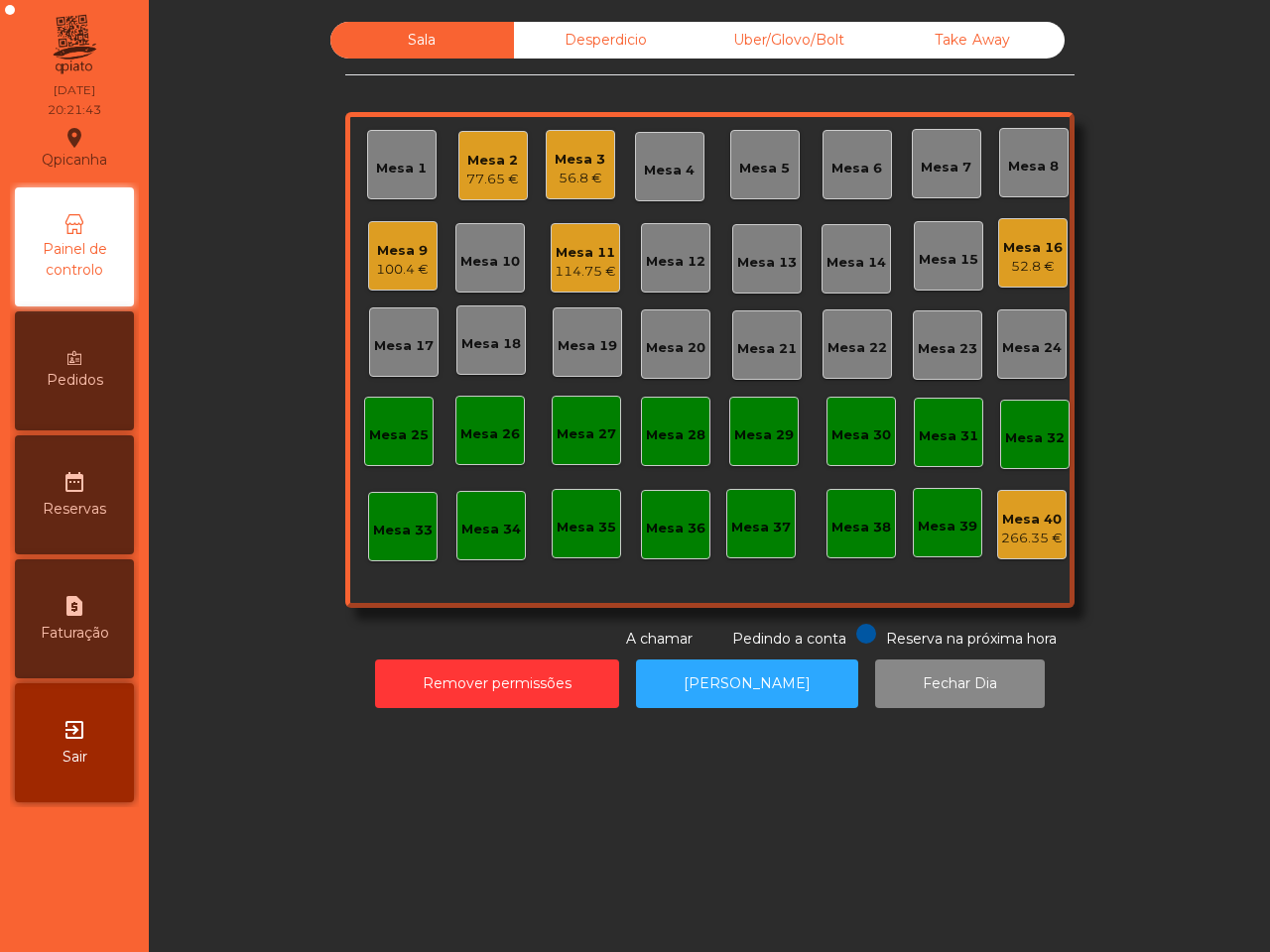 click on "Mesa 9   100.4 €" 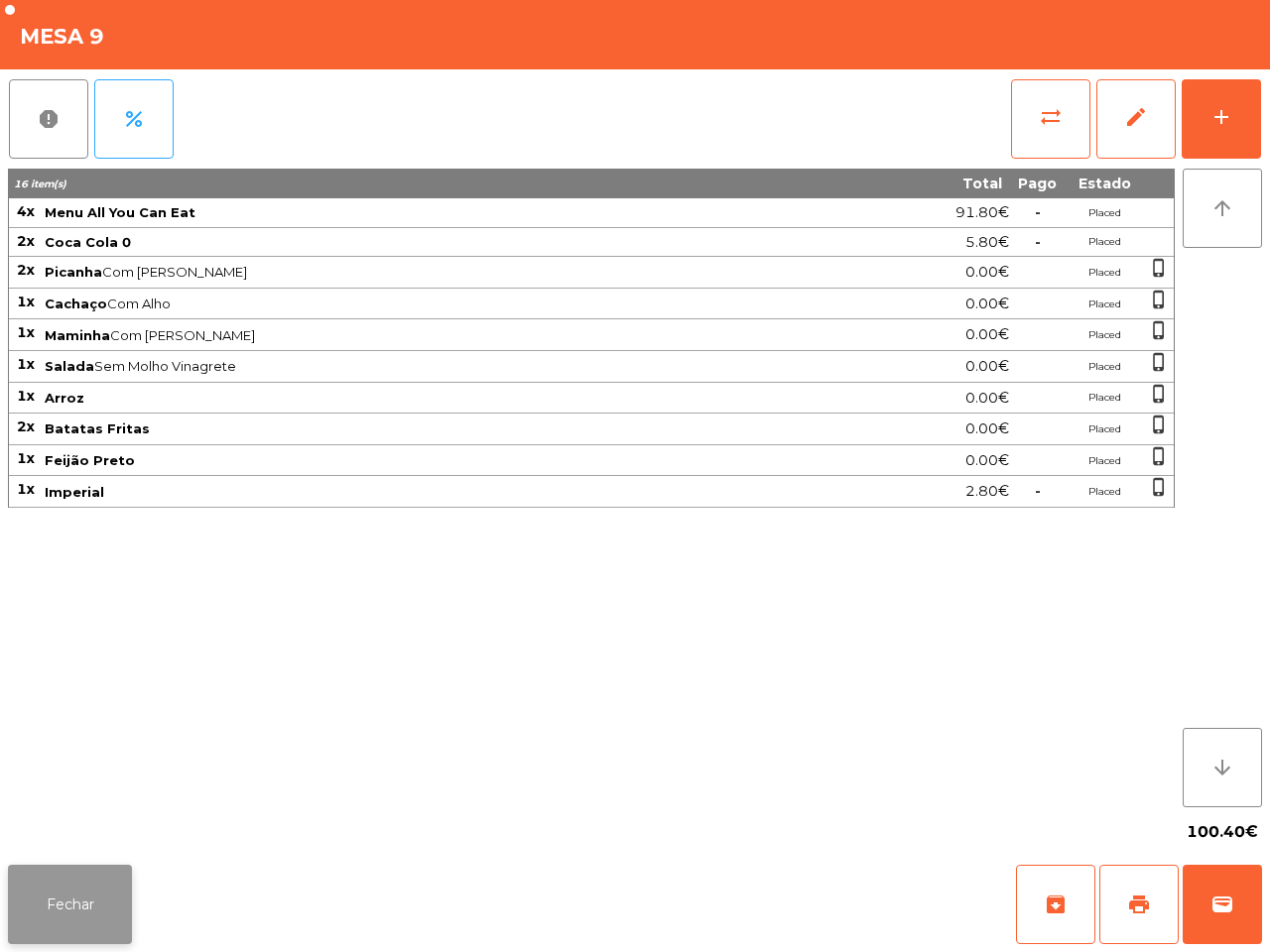 click on "Fechar" 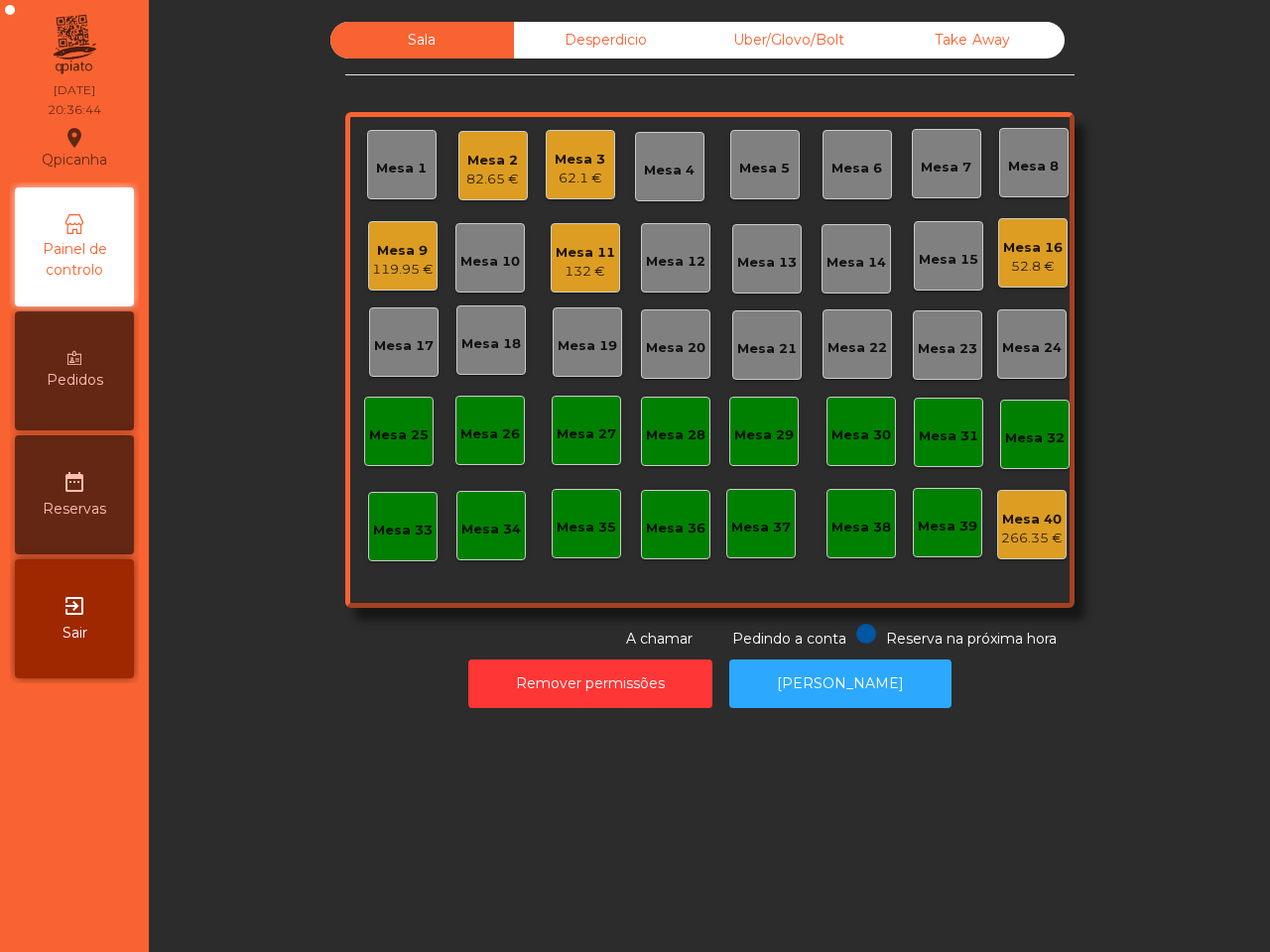 click on "119.95 €" 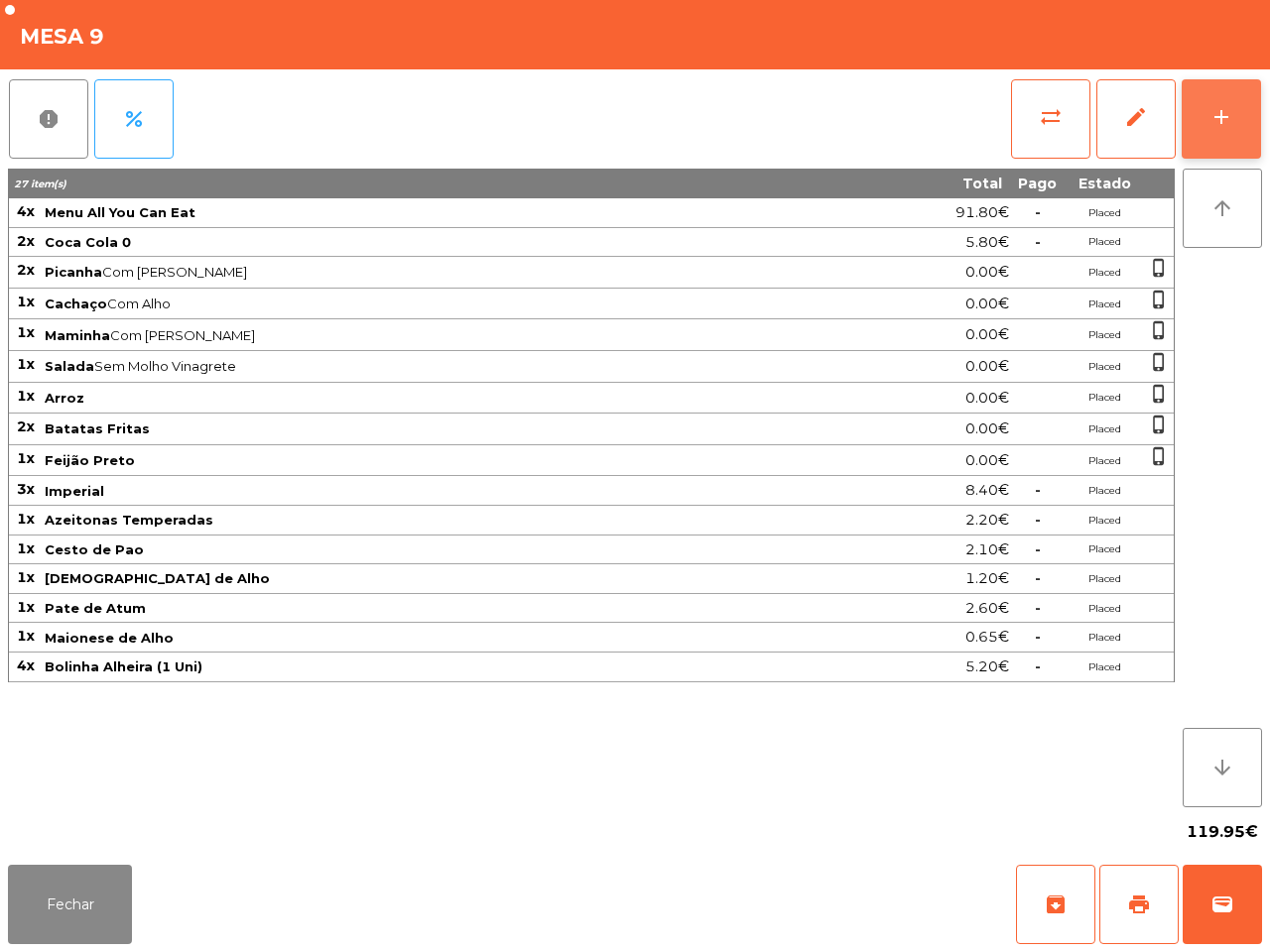 click on "add" 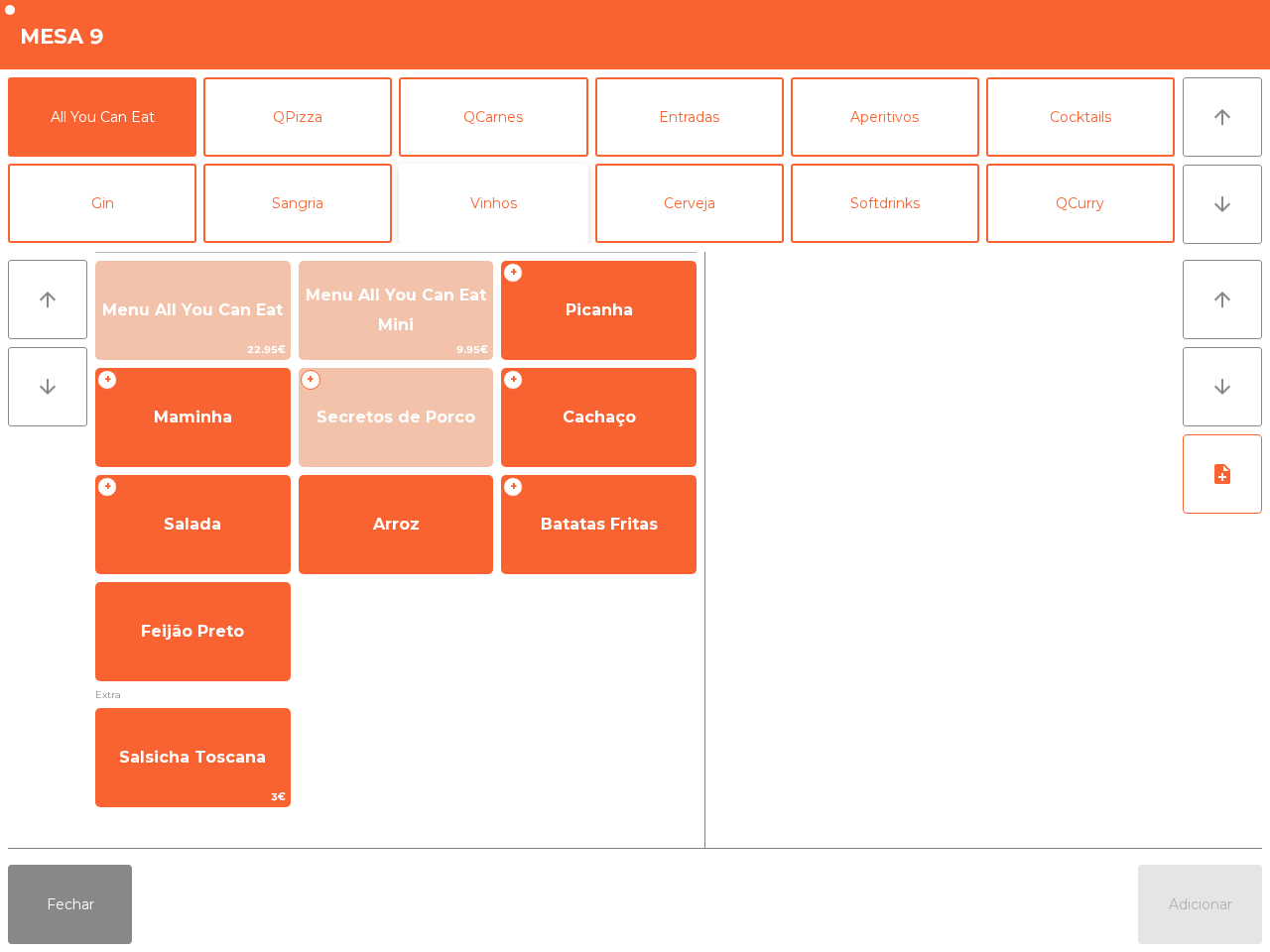 drag, startPoint x: 513, startPoint y: 178, endPoint x: 522, endPoint y: 164, distance: 16.643317 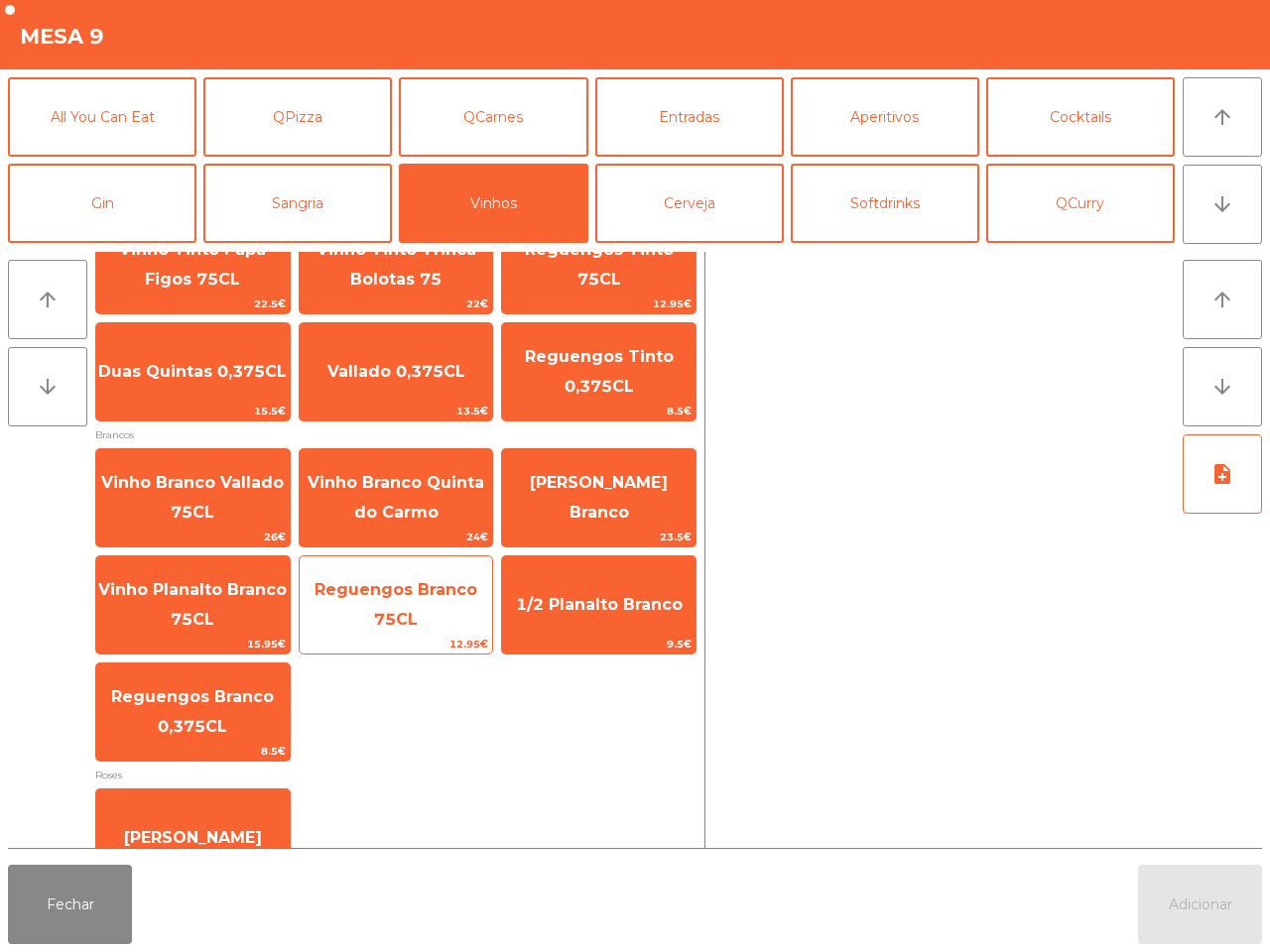 scroll, scrollTop: 432, scrollLeft: 0, axis: vertical 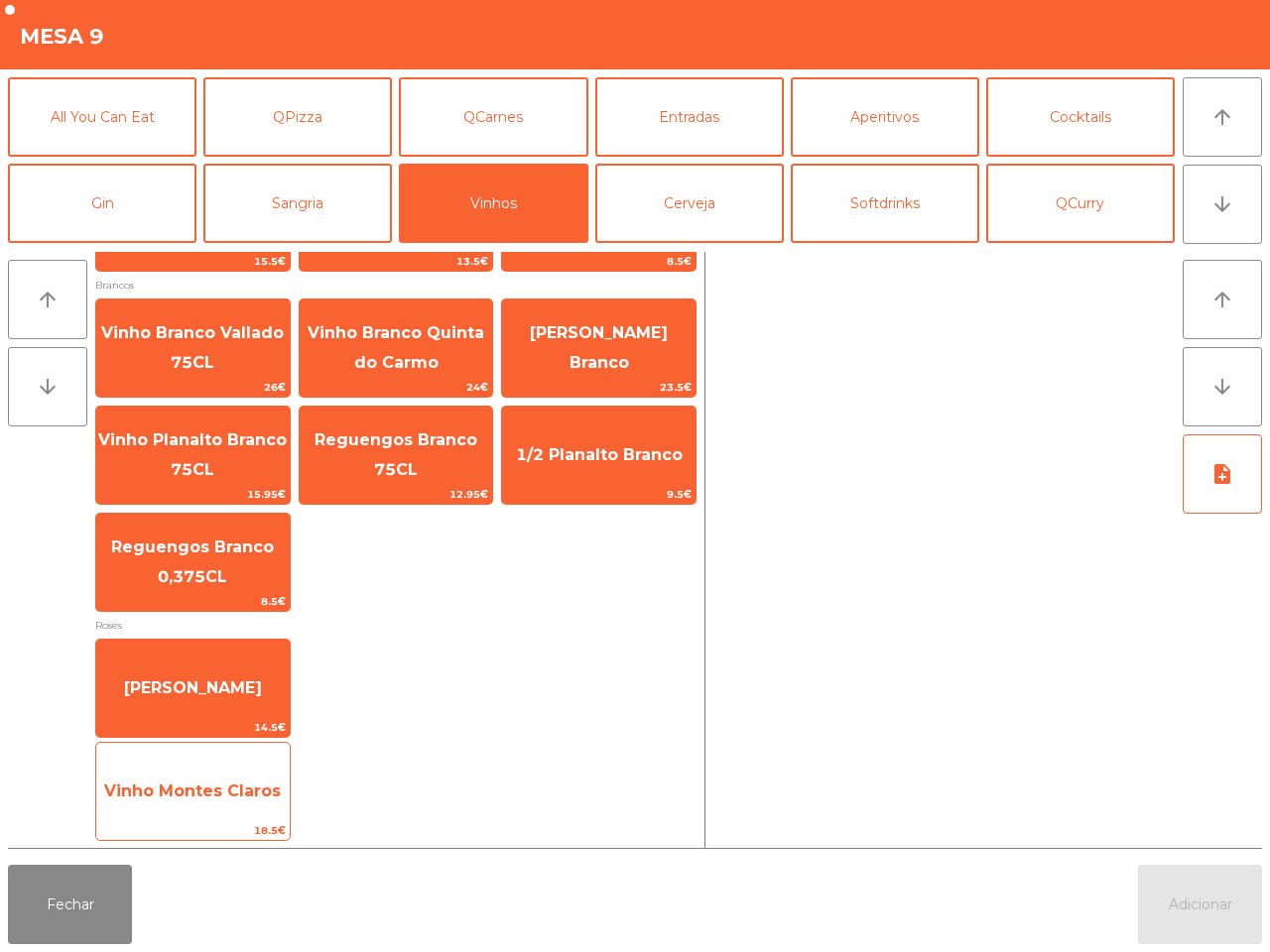 click on "Vinho Montes Claros" 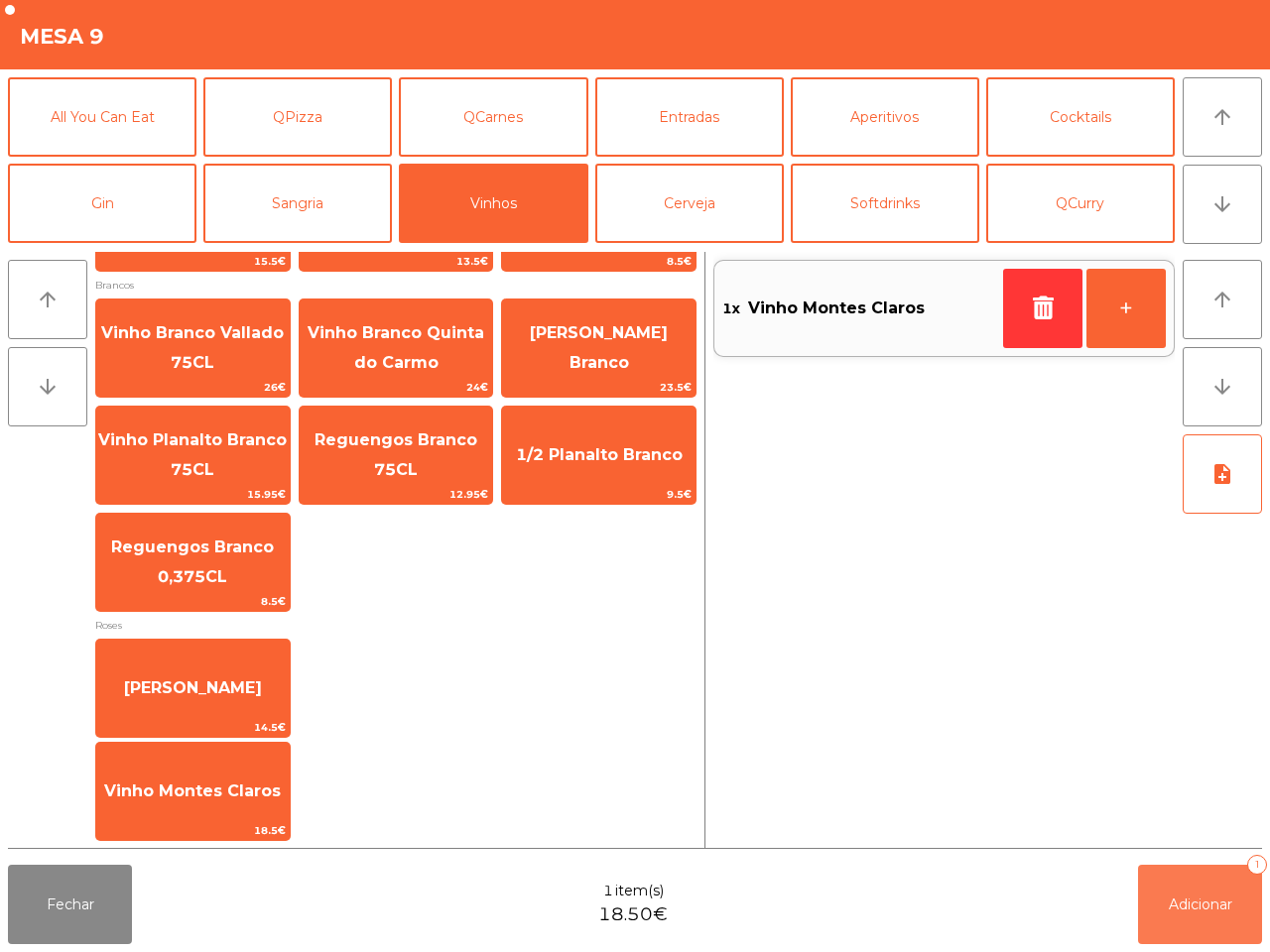 drag, startPoint x: 1235, startPoint y: 898, endPoint x: 1221, endPoint y: 898, distance: 14 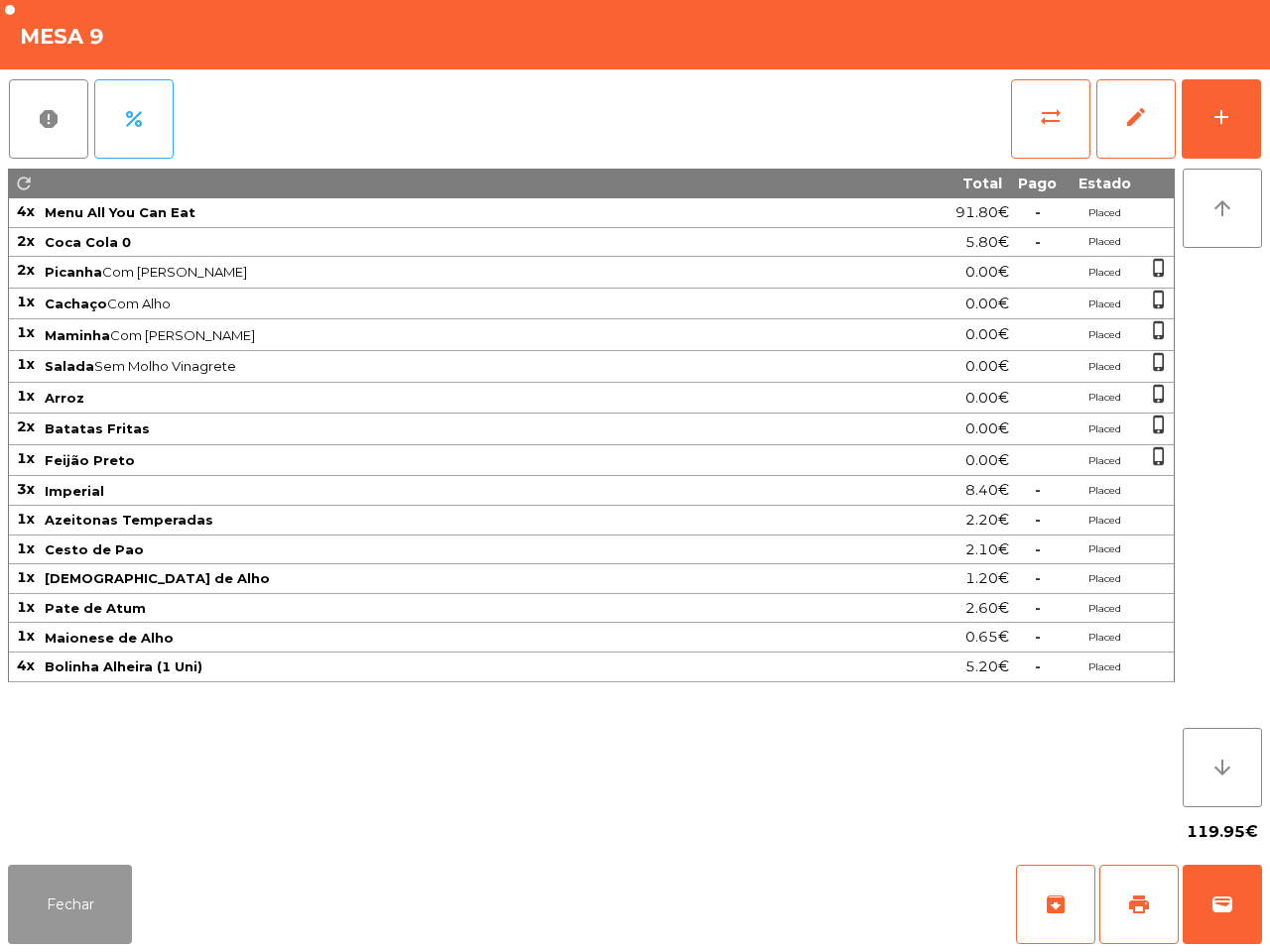 click on "Fechar" 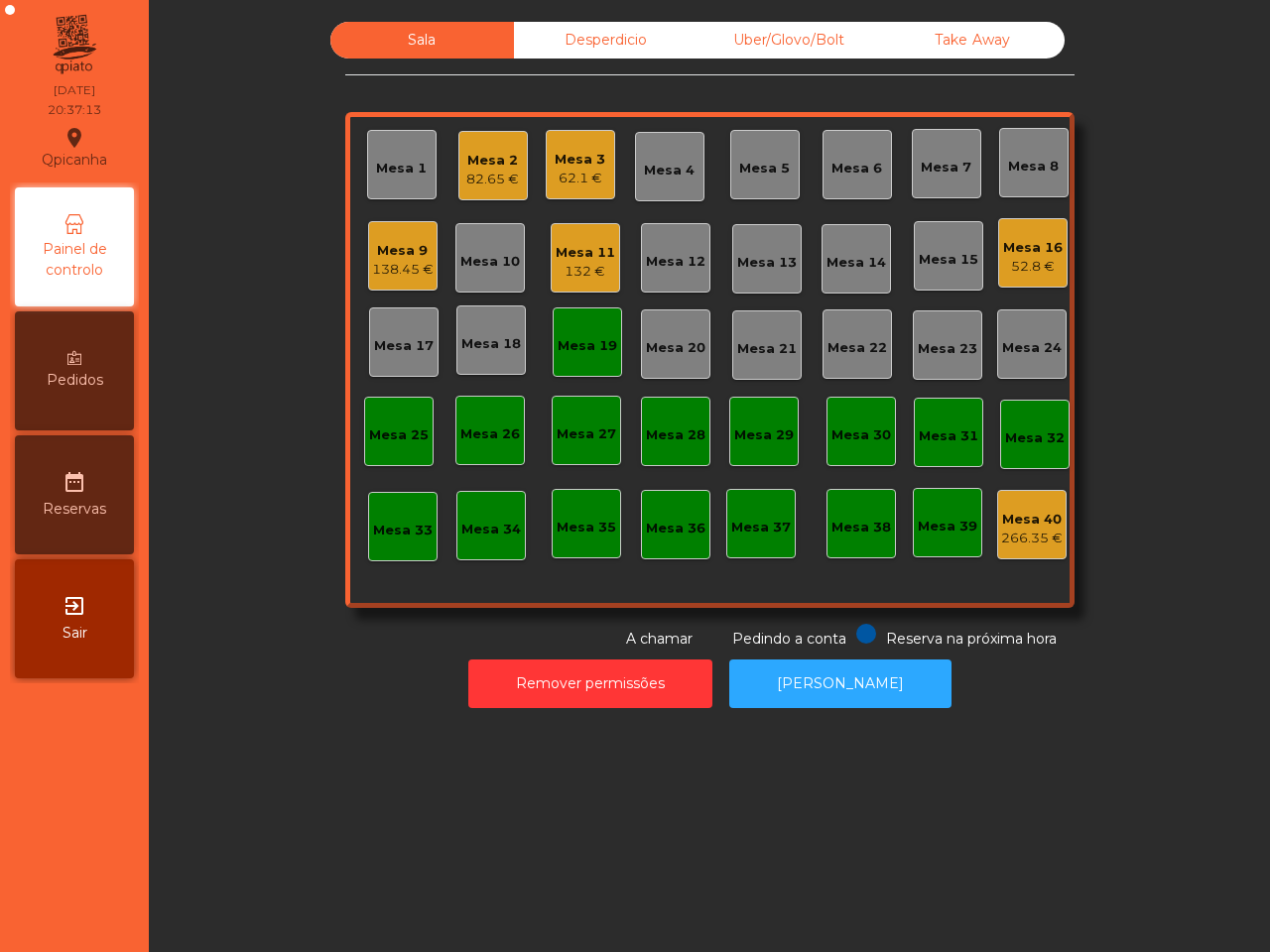 click on "Mesa 19" 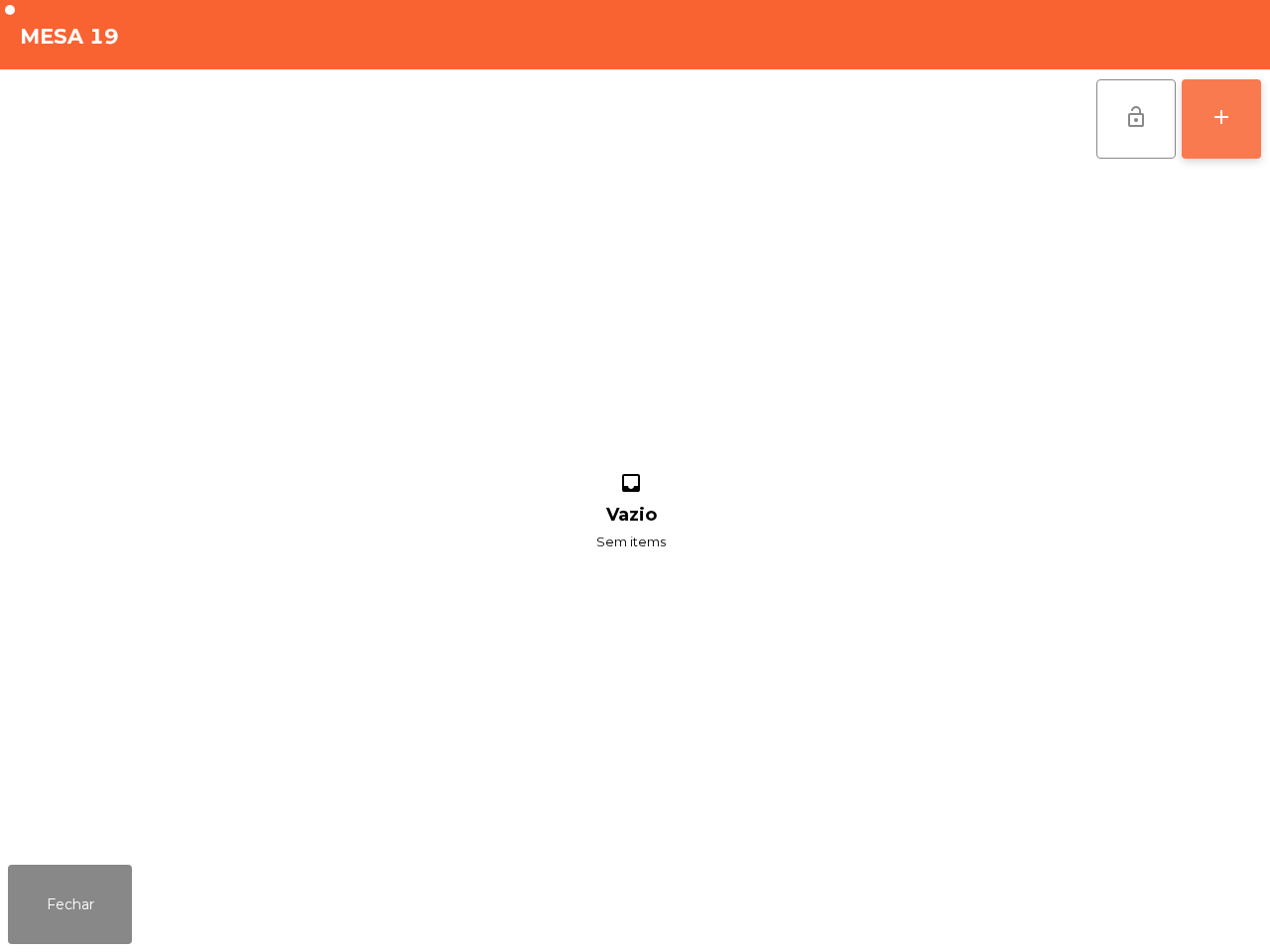 click on "add" 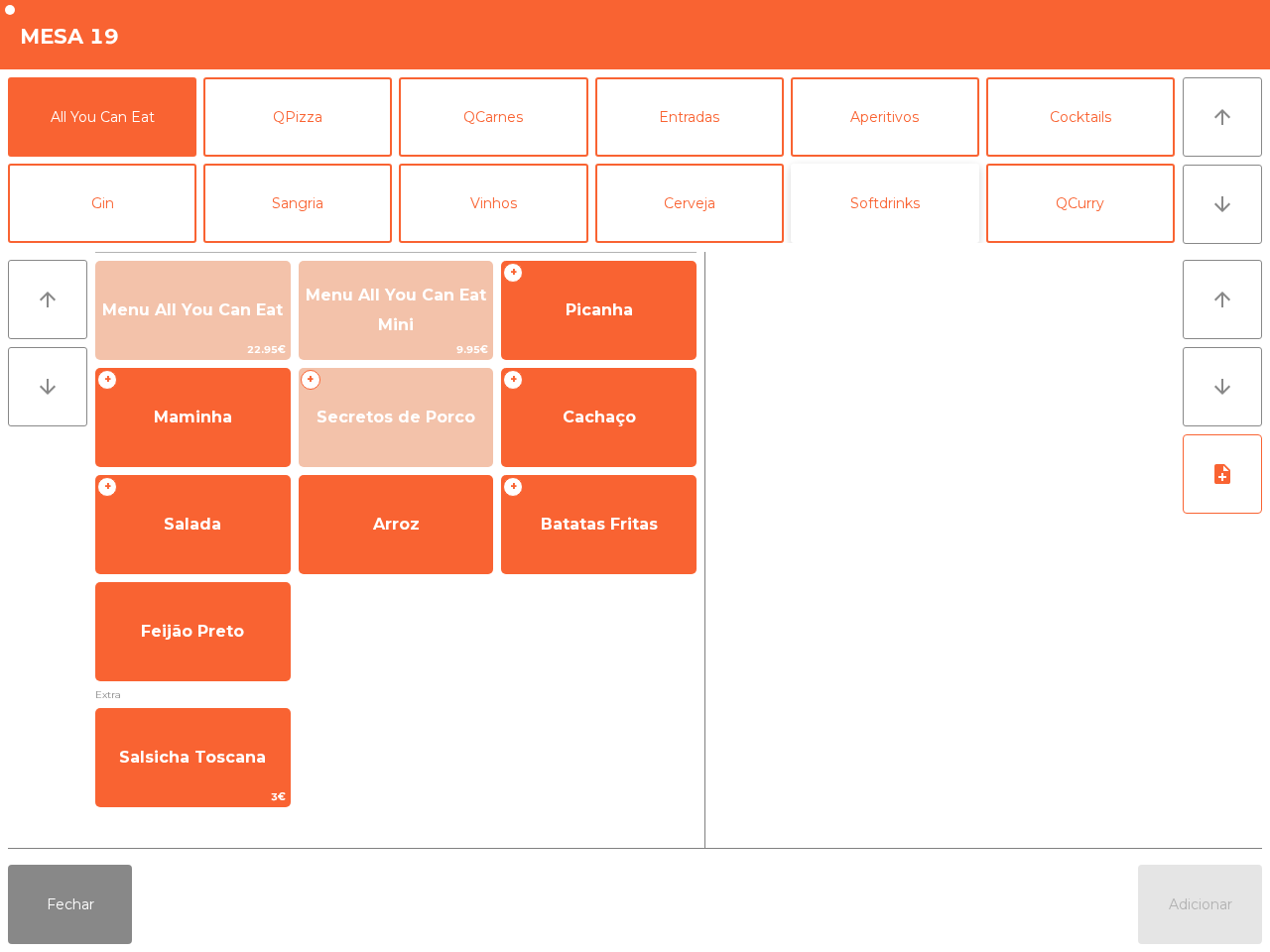 click on "Softdrinks" 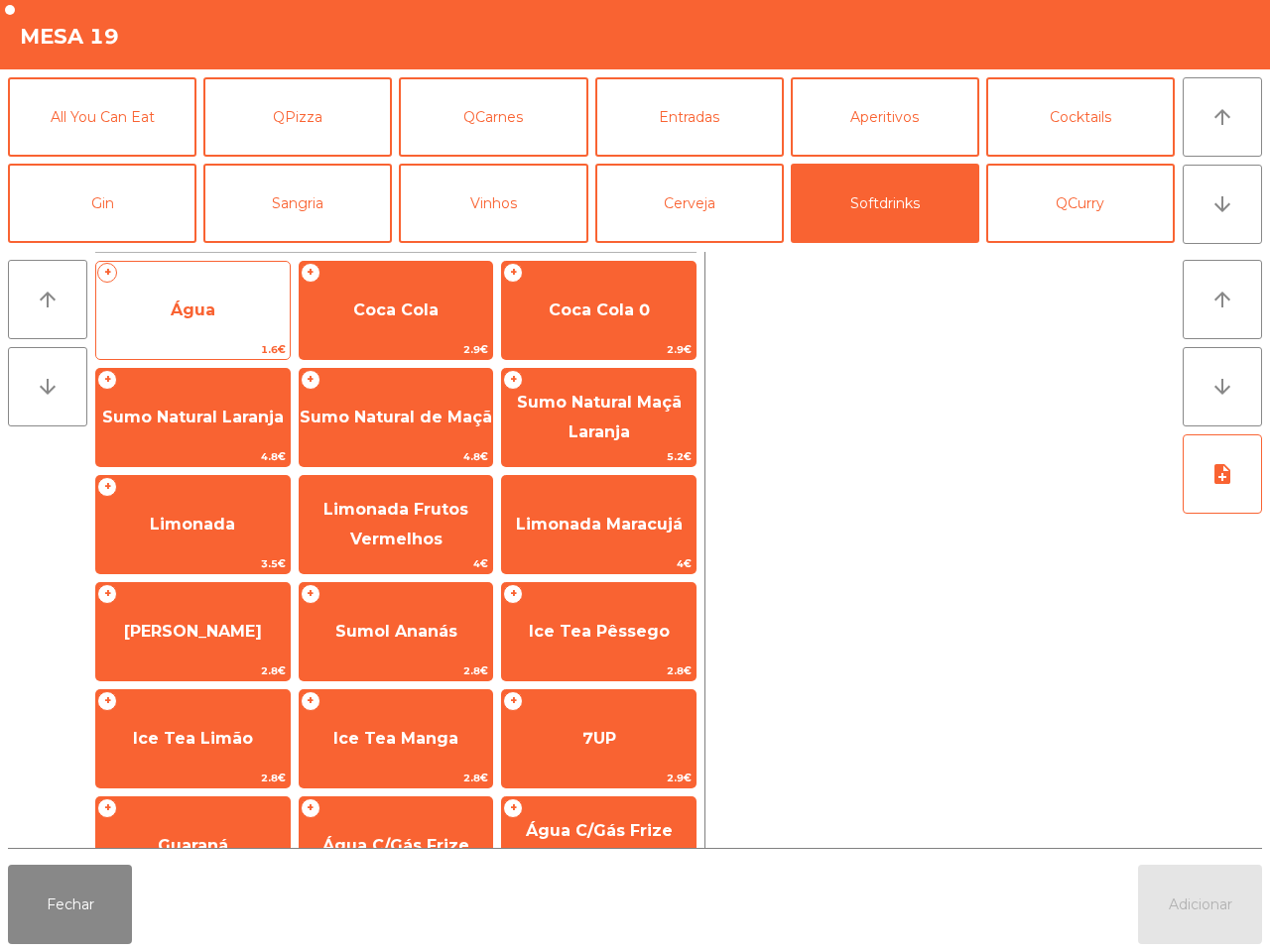 click on "Água" 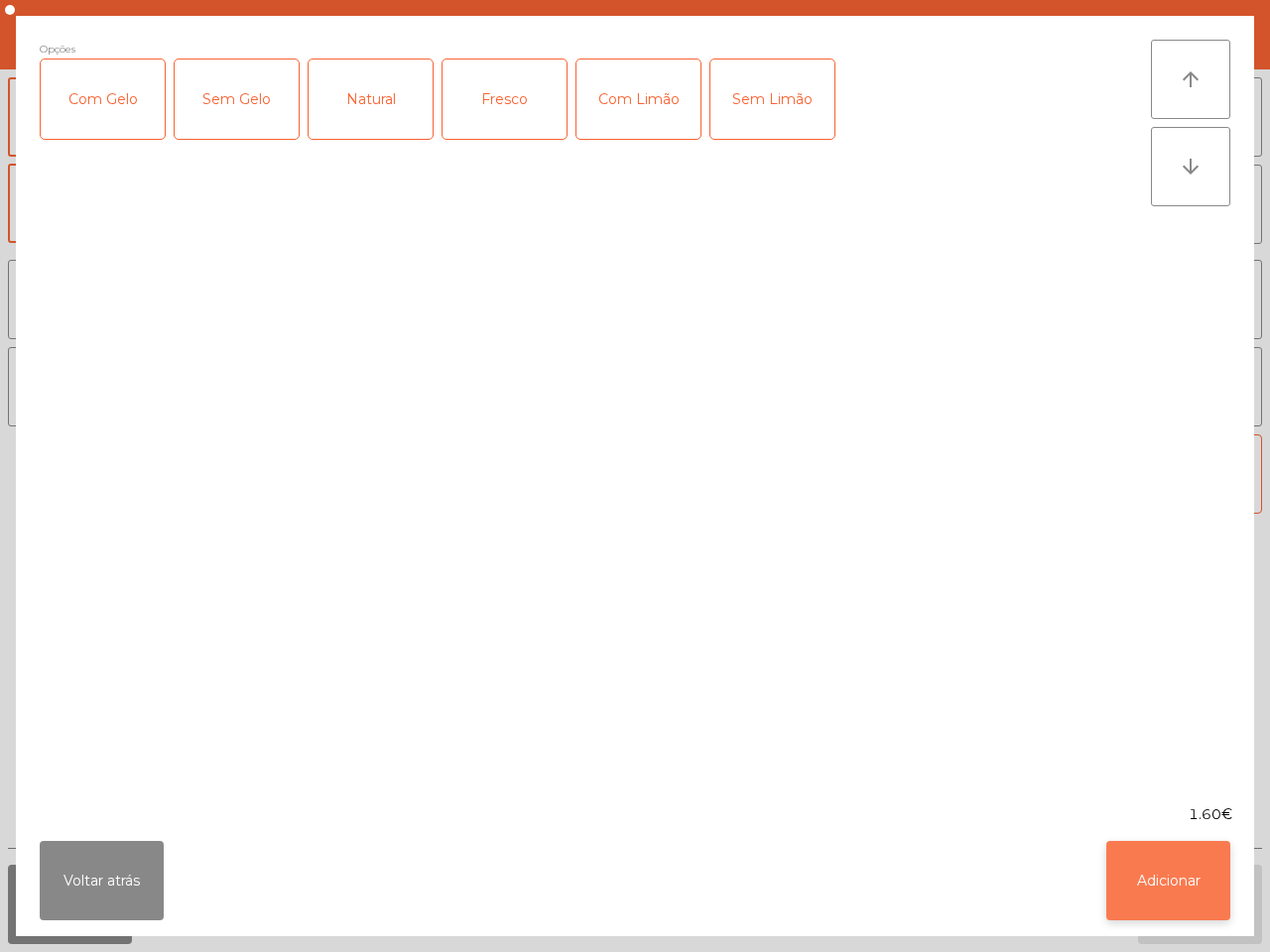 click on "Adicionar" 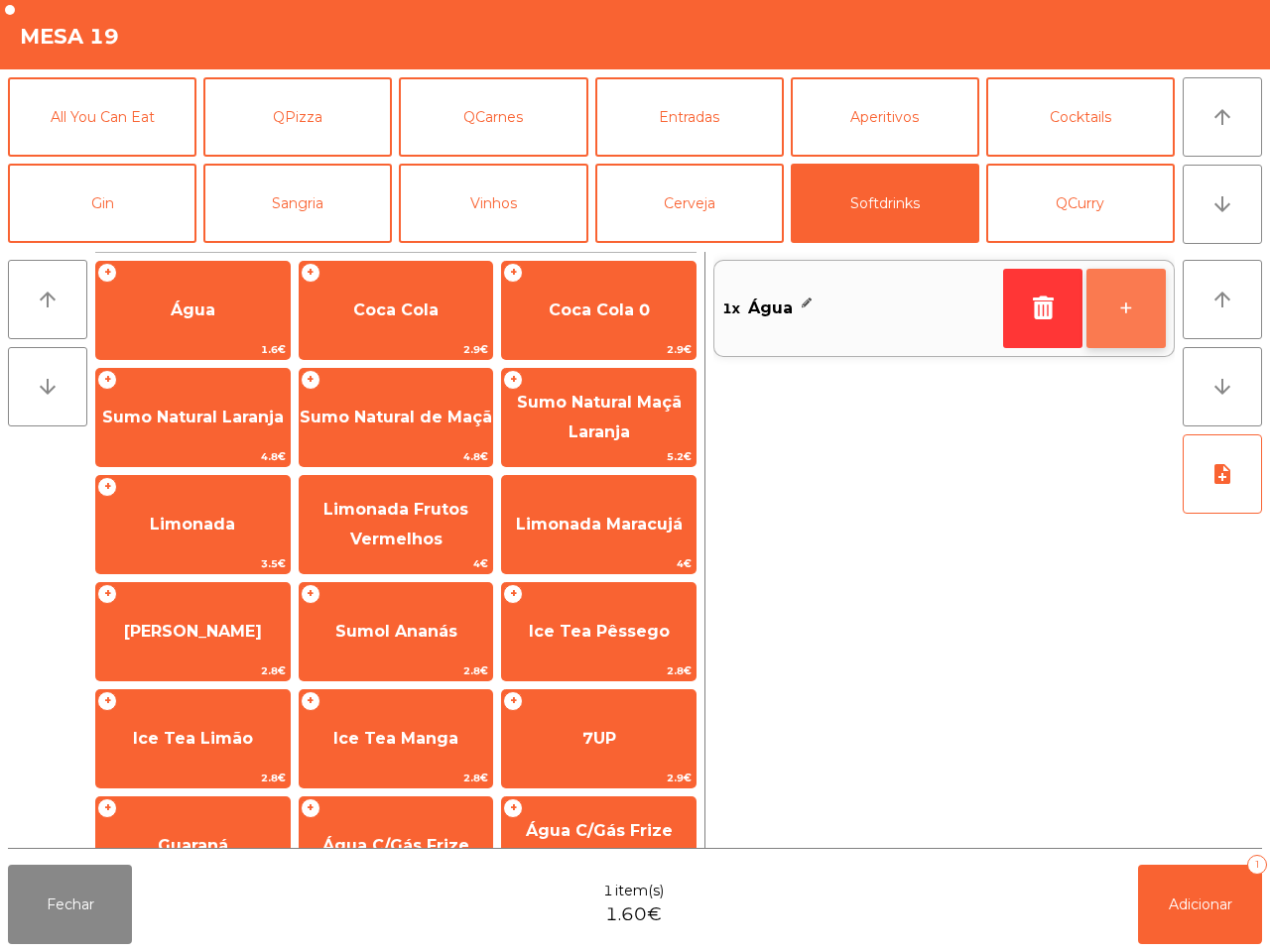 click on "+" 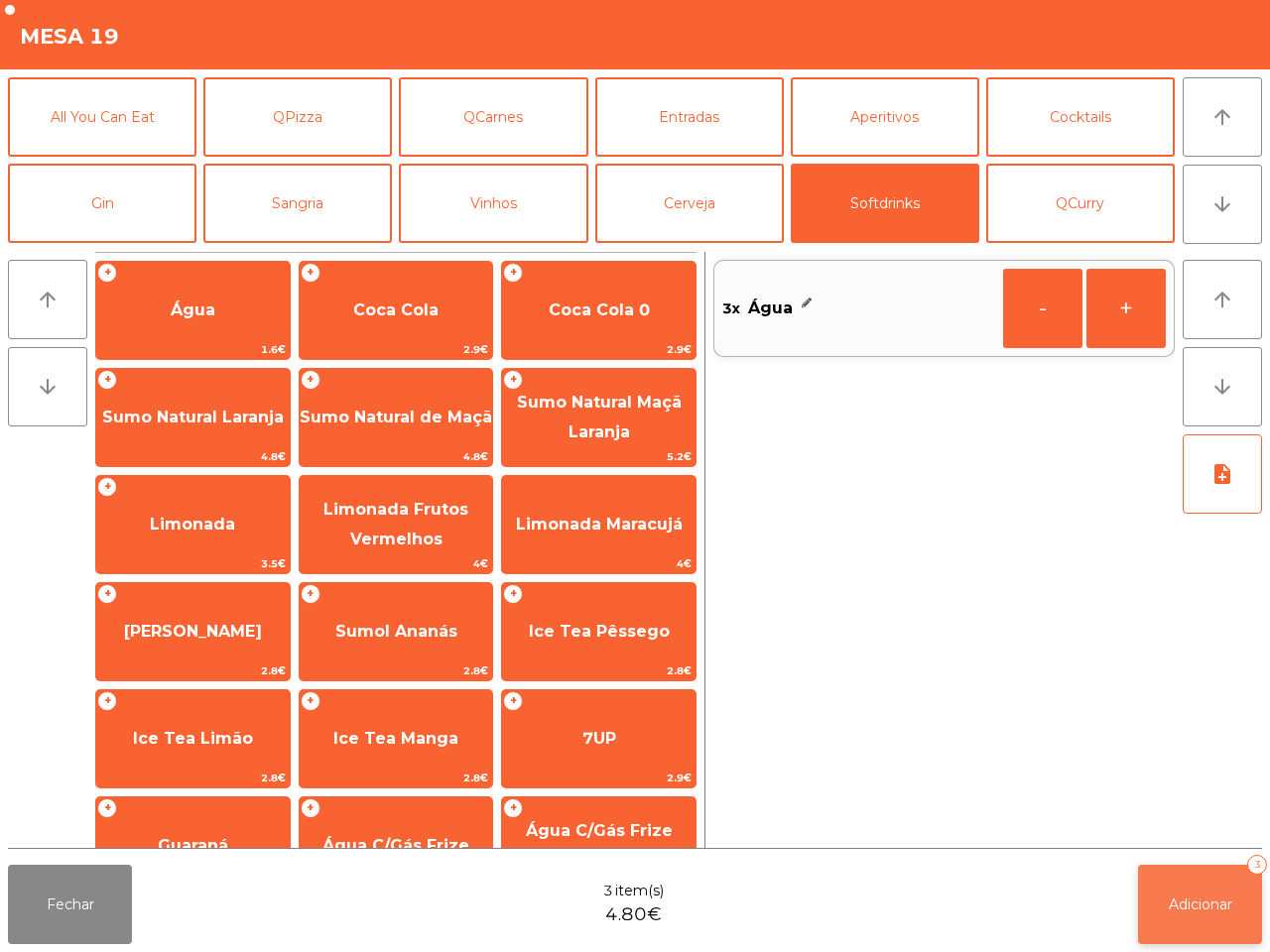 click on "Adicionar" 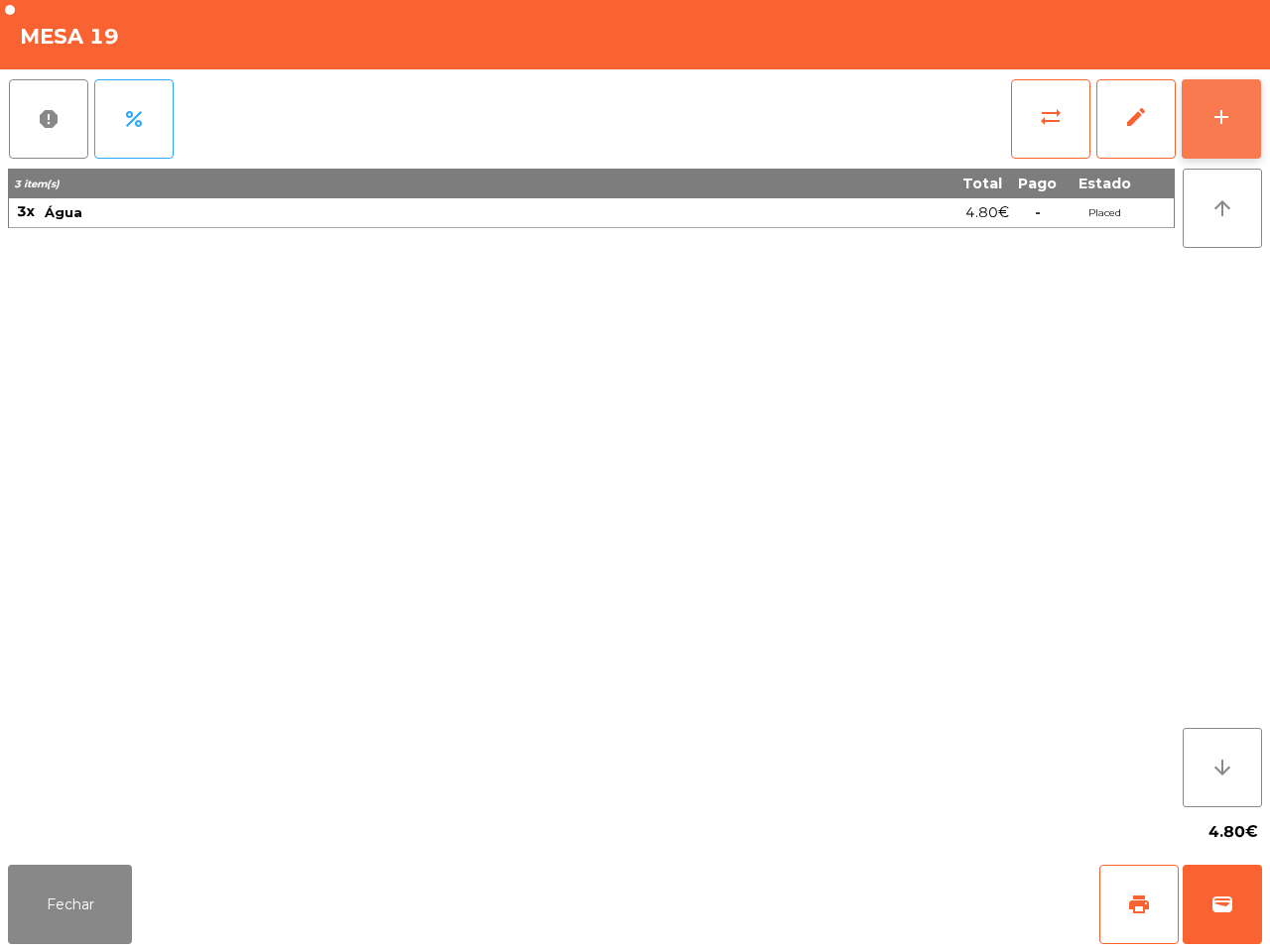 click on "add" 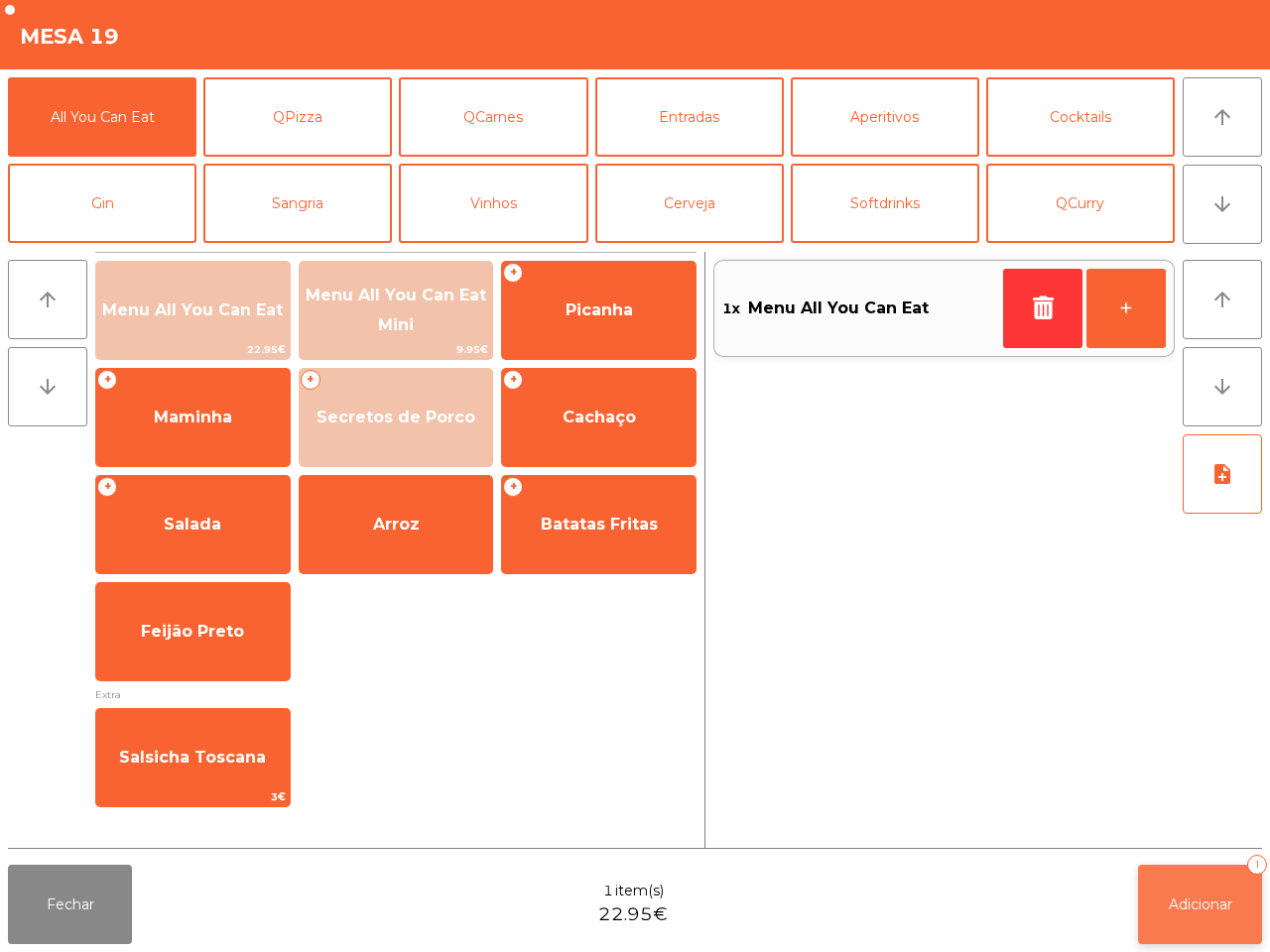 click on "Adicionar   1" 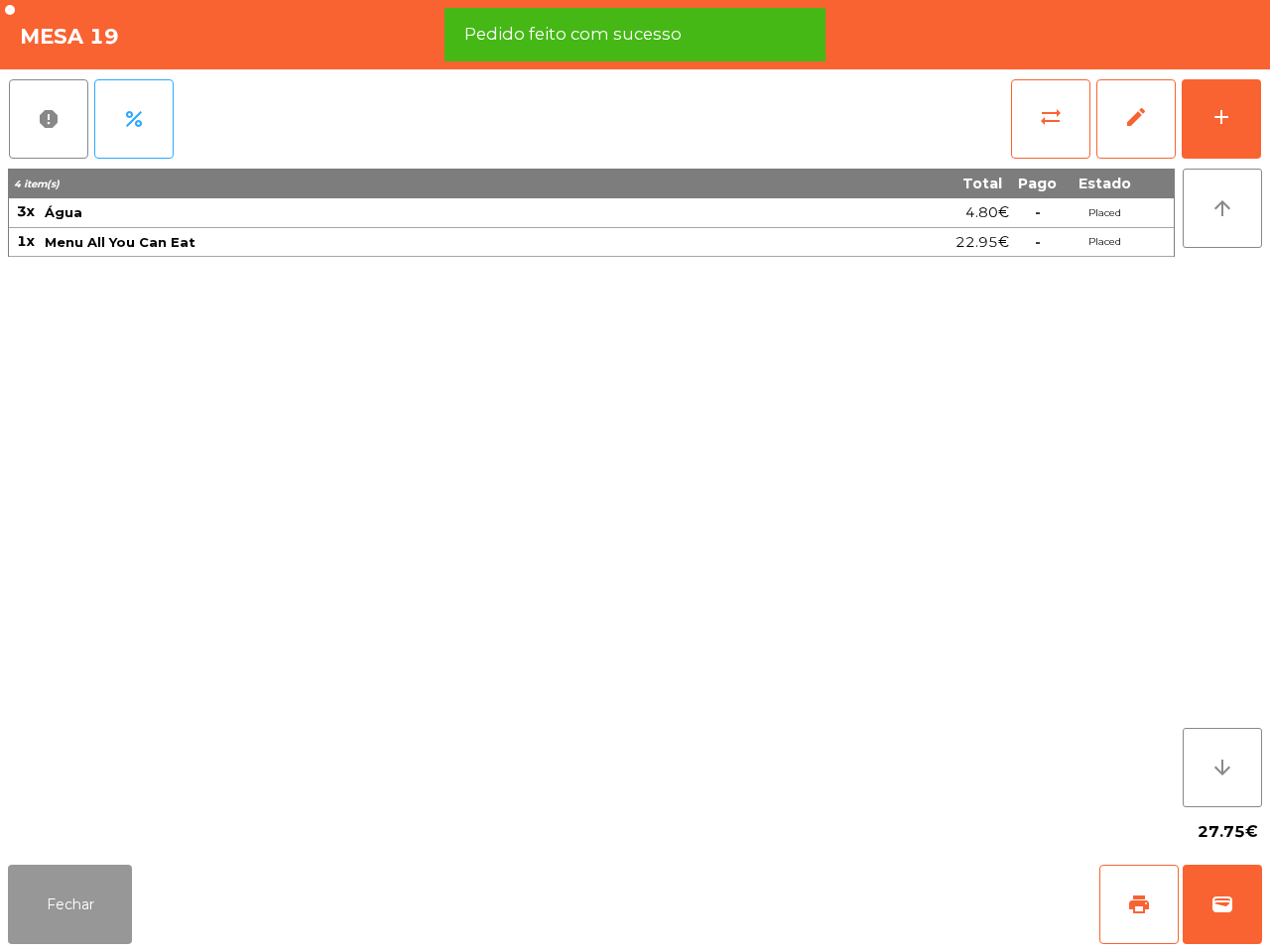 click on "Fechar" 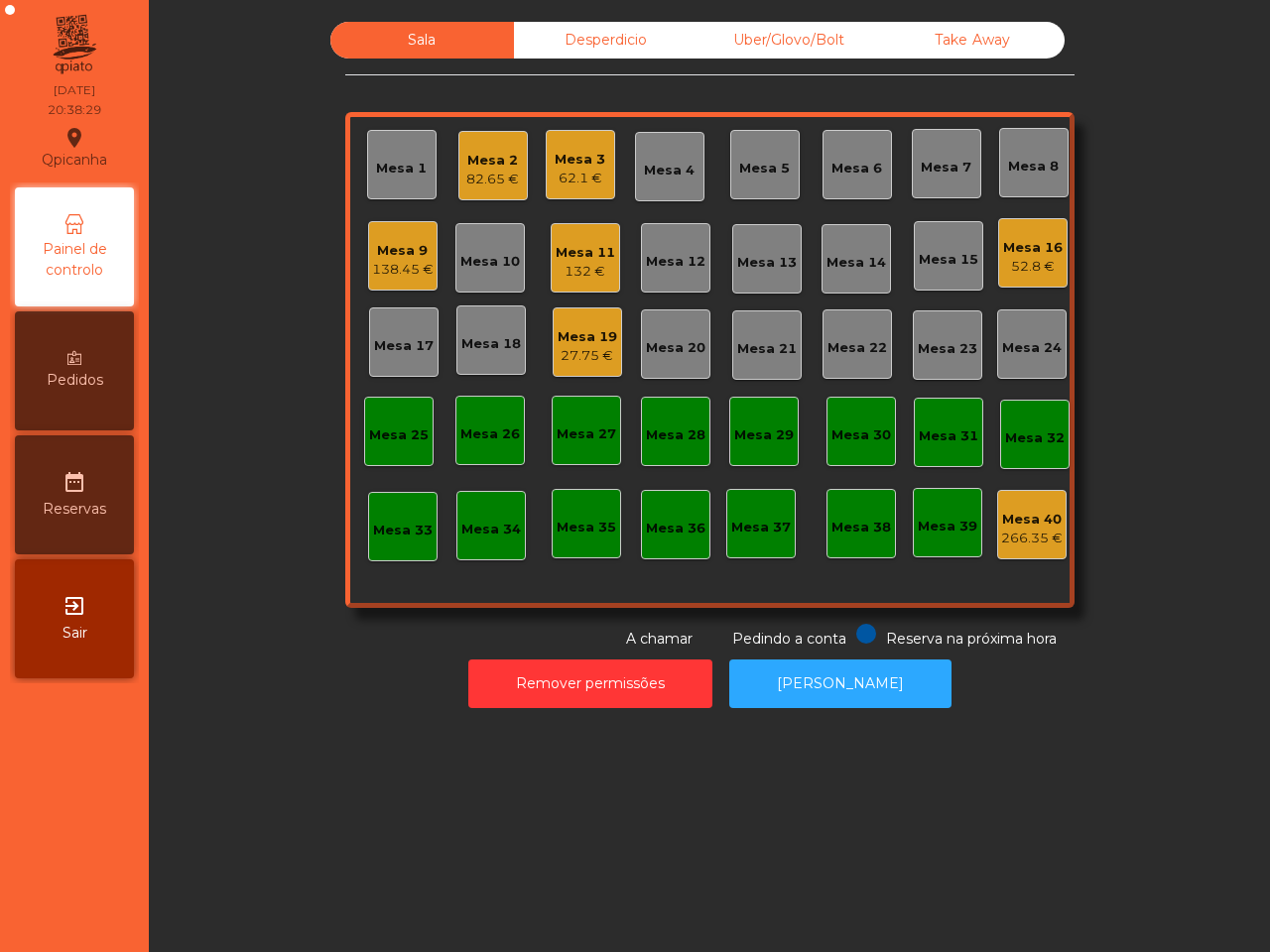 click on "Mesa 19" 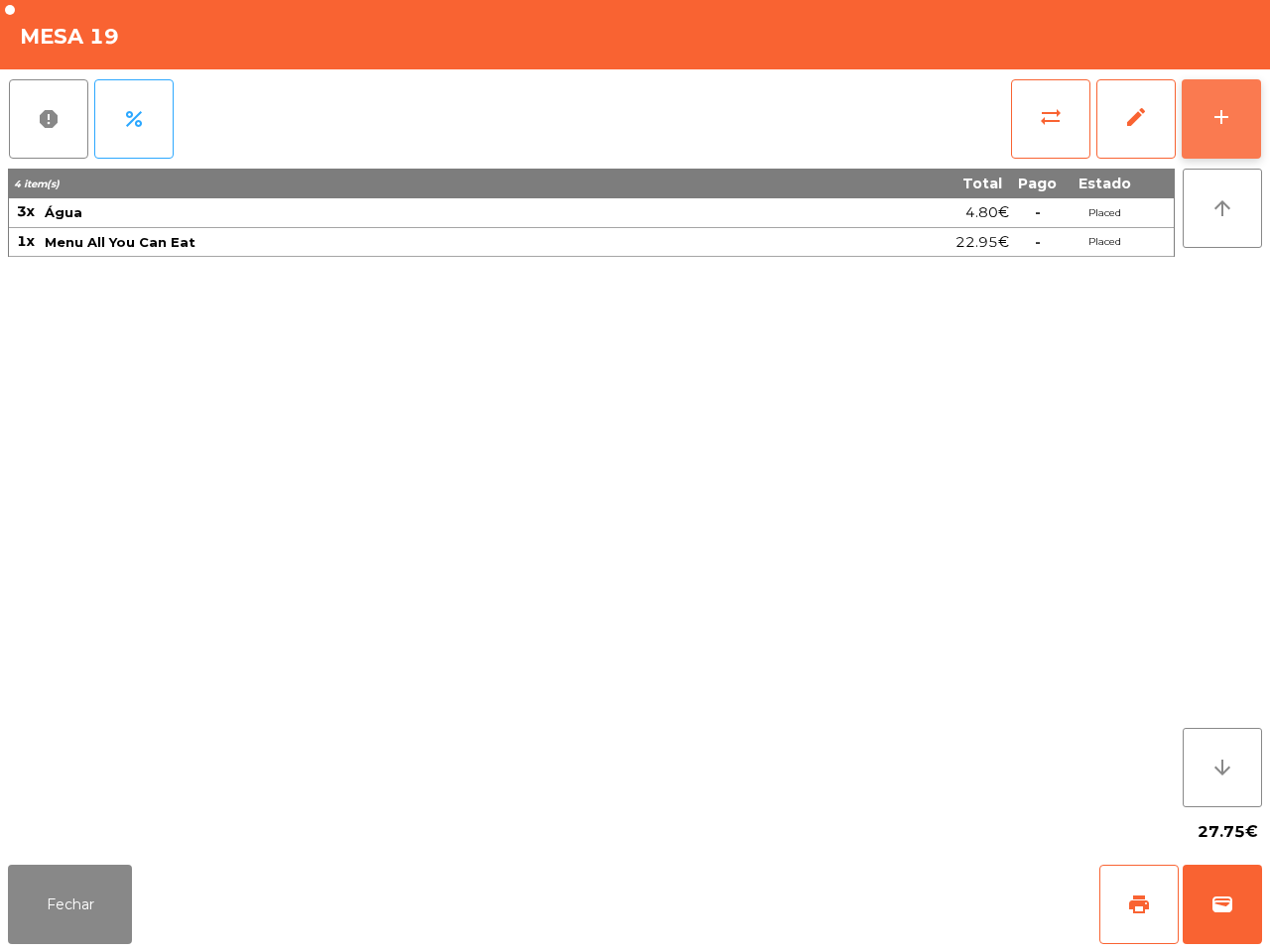 click on "add" 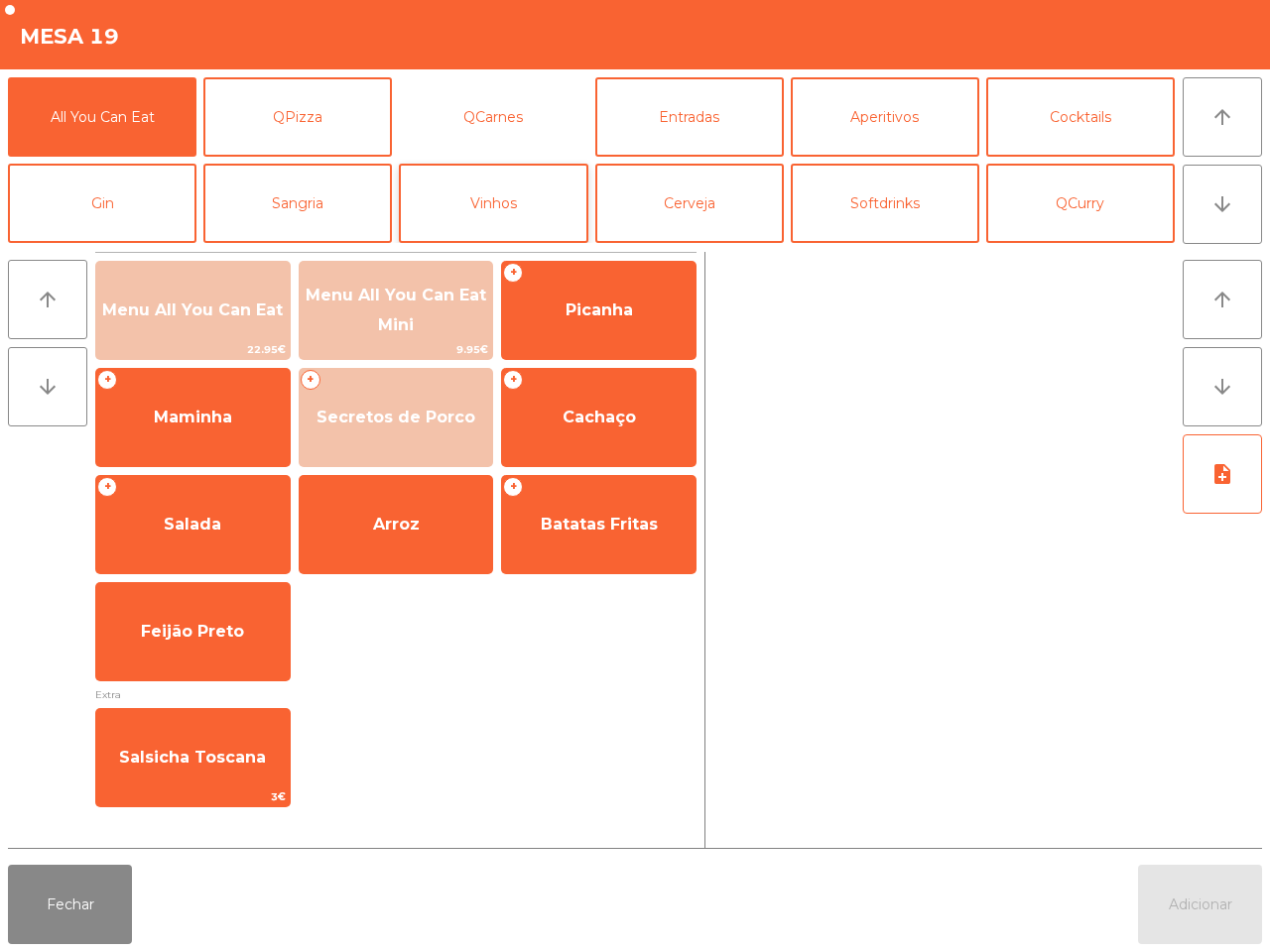 click on "QCarnes" 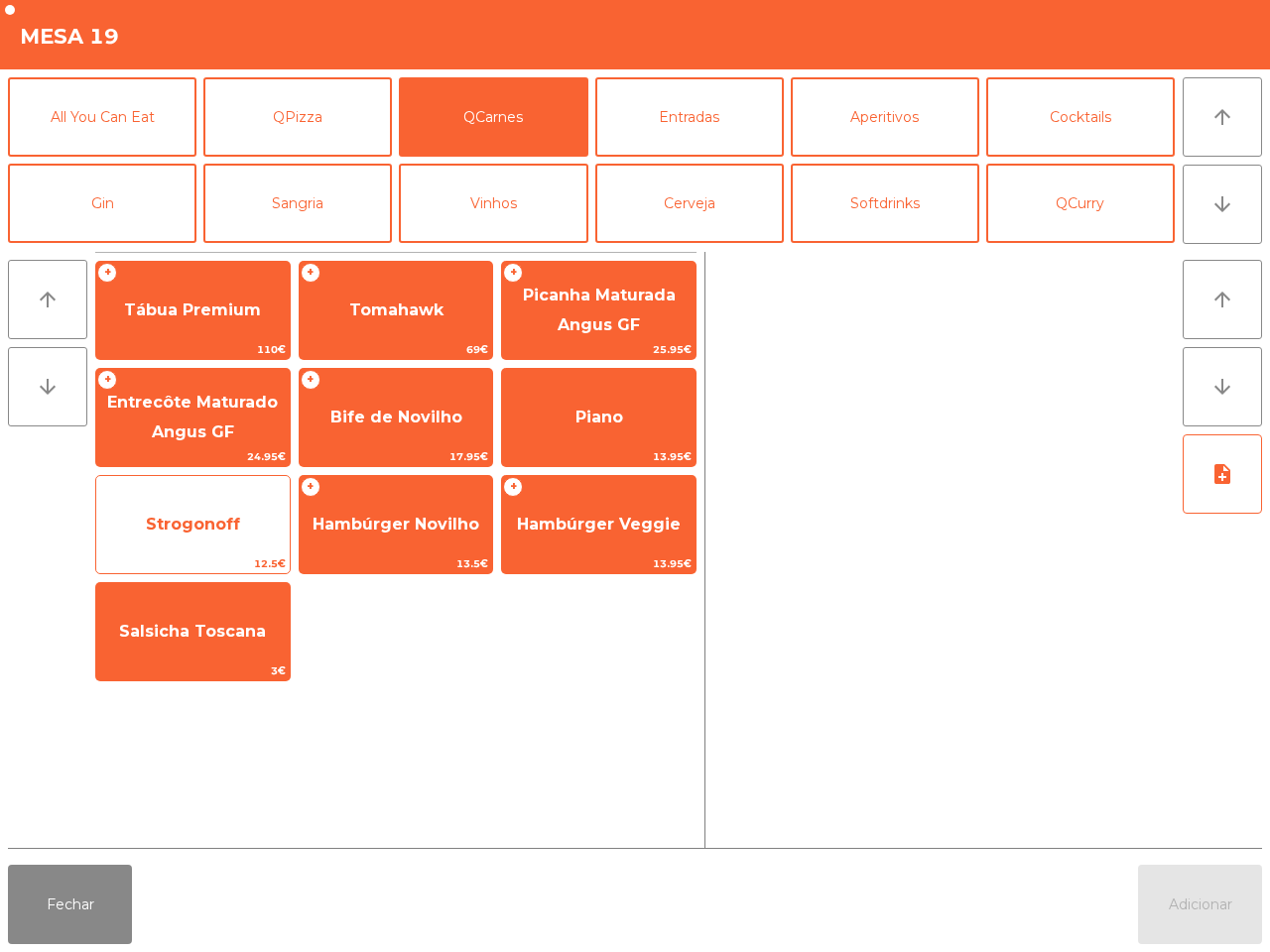 click on "Strogonoff" 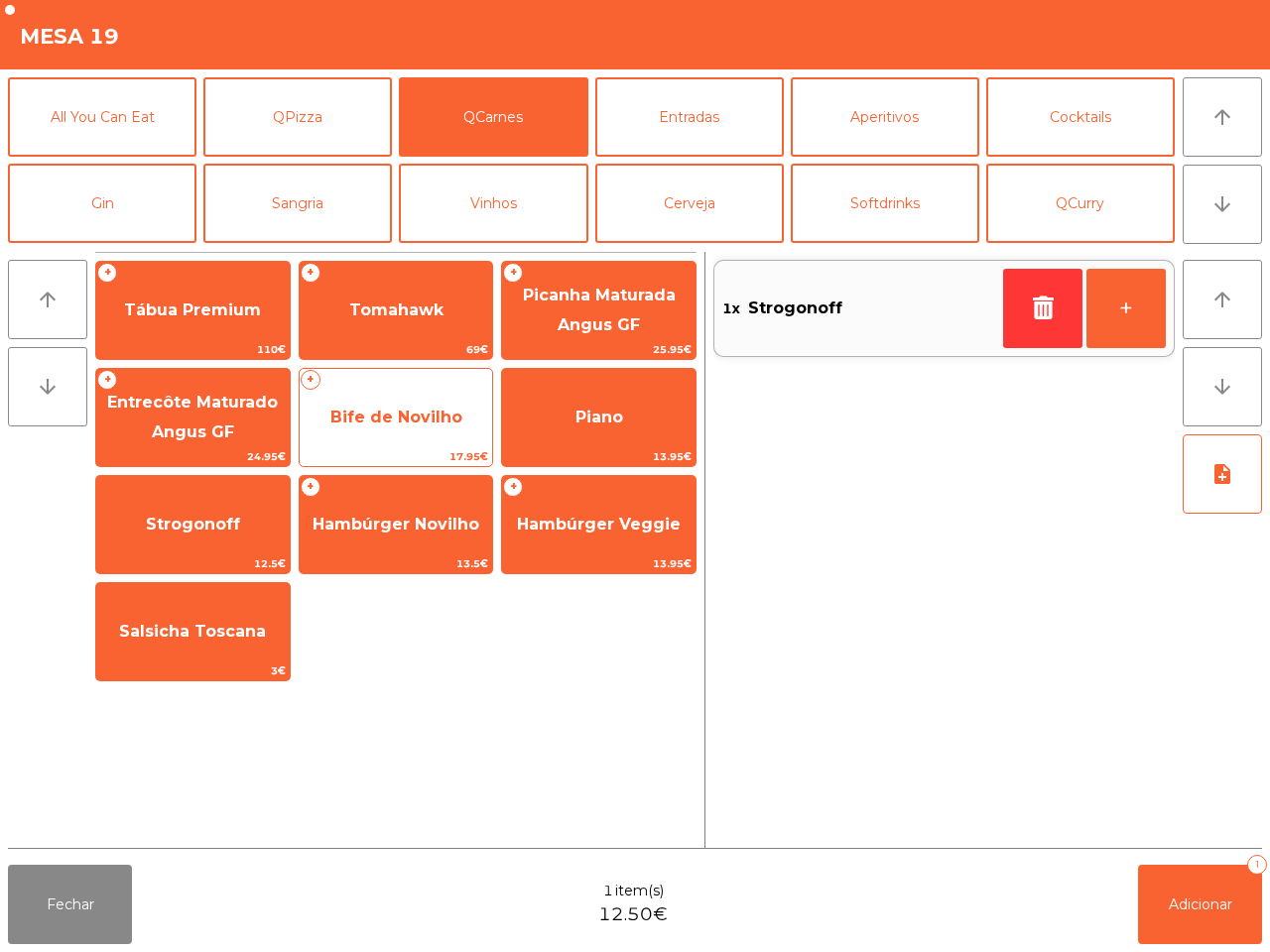 click on "Bife de Novilho" 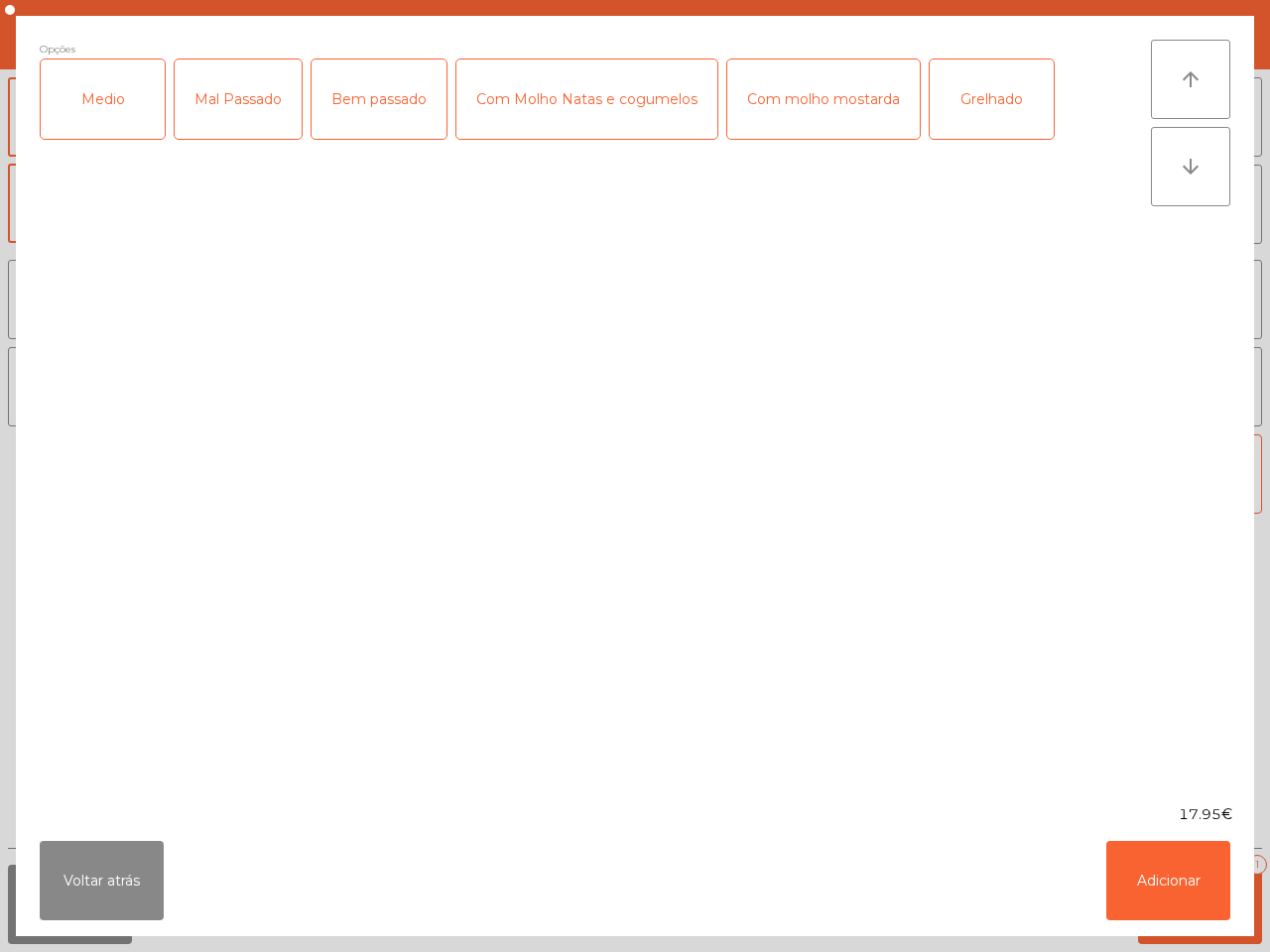 click on "Medio" 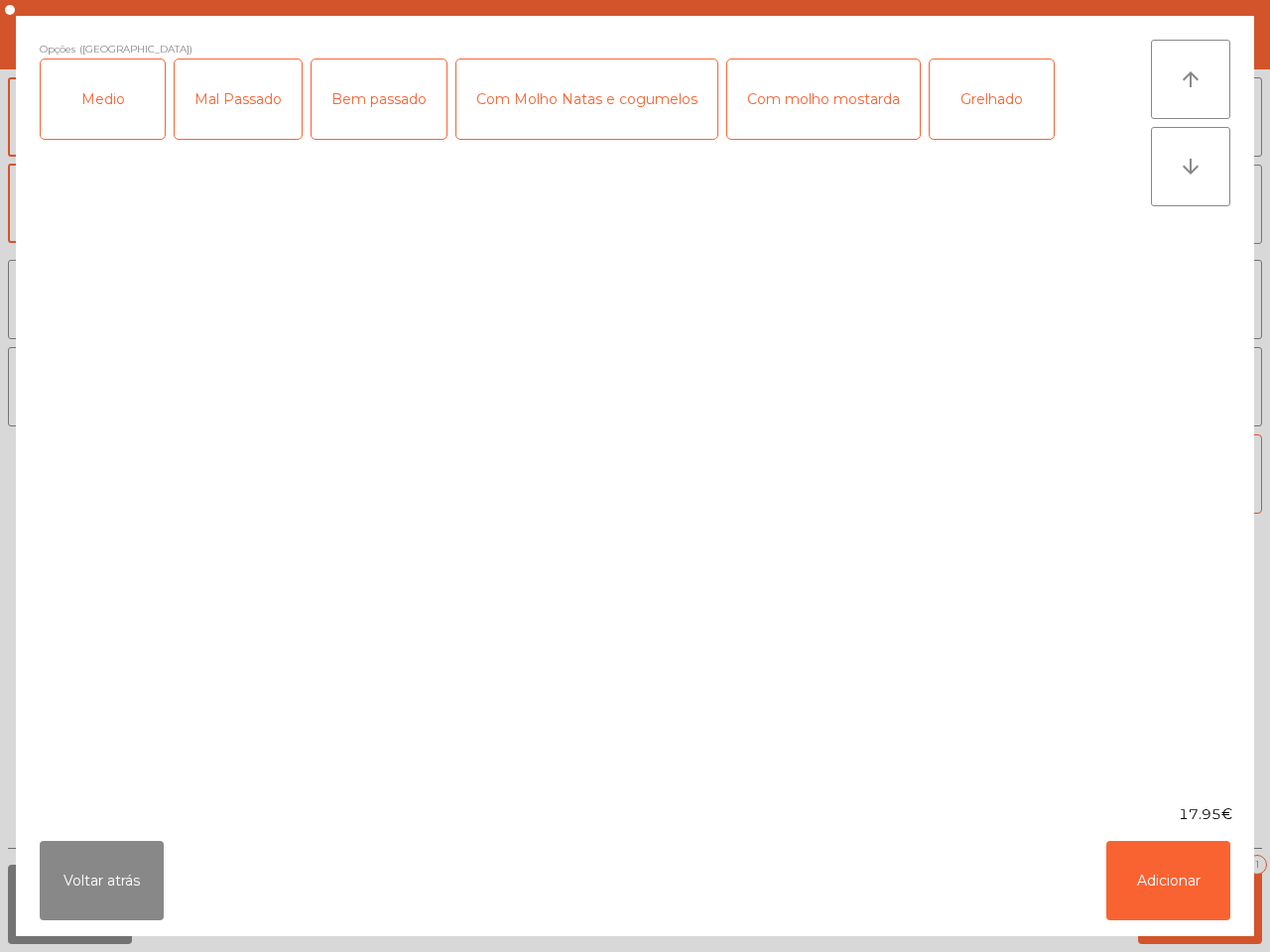 click on "Mal Passado" 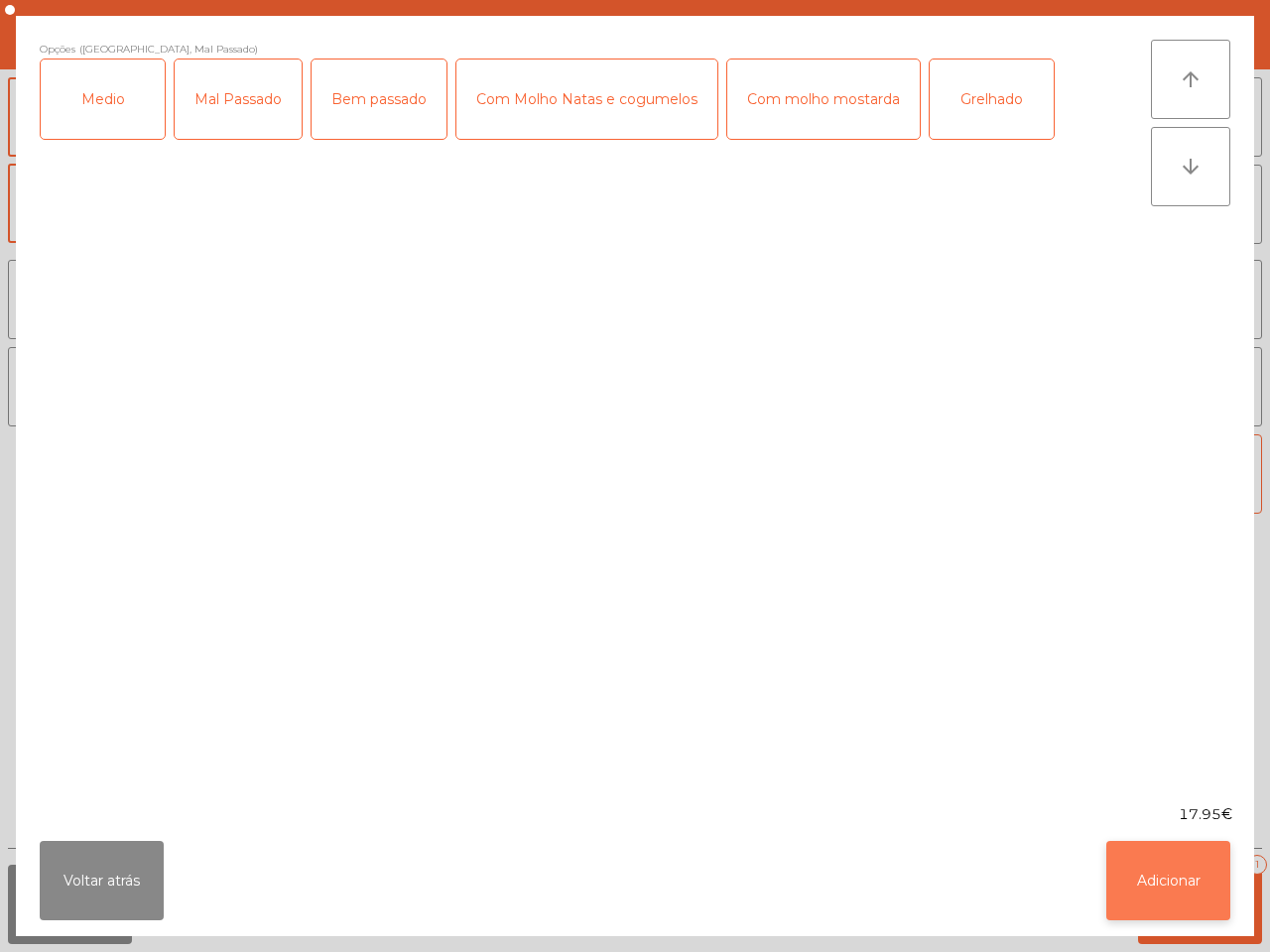 click on "Adicionar" 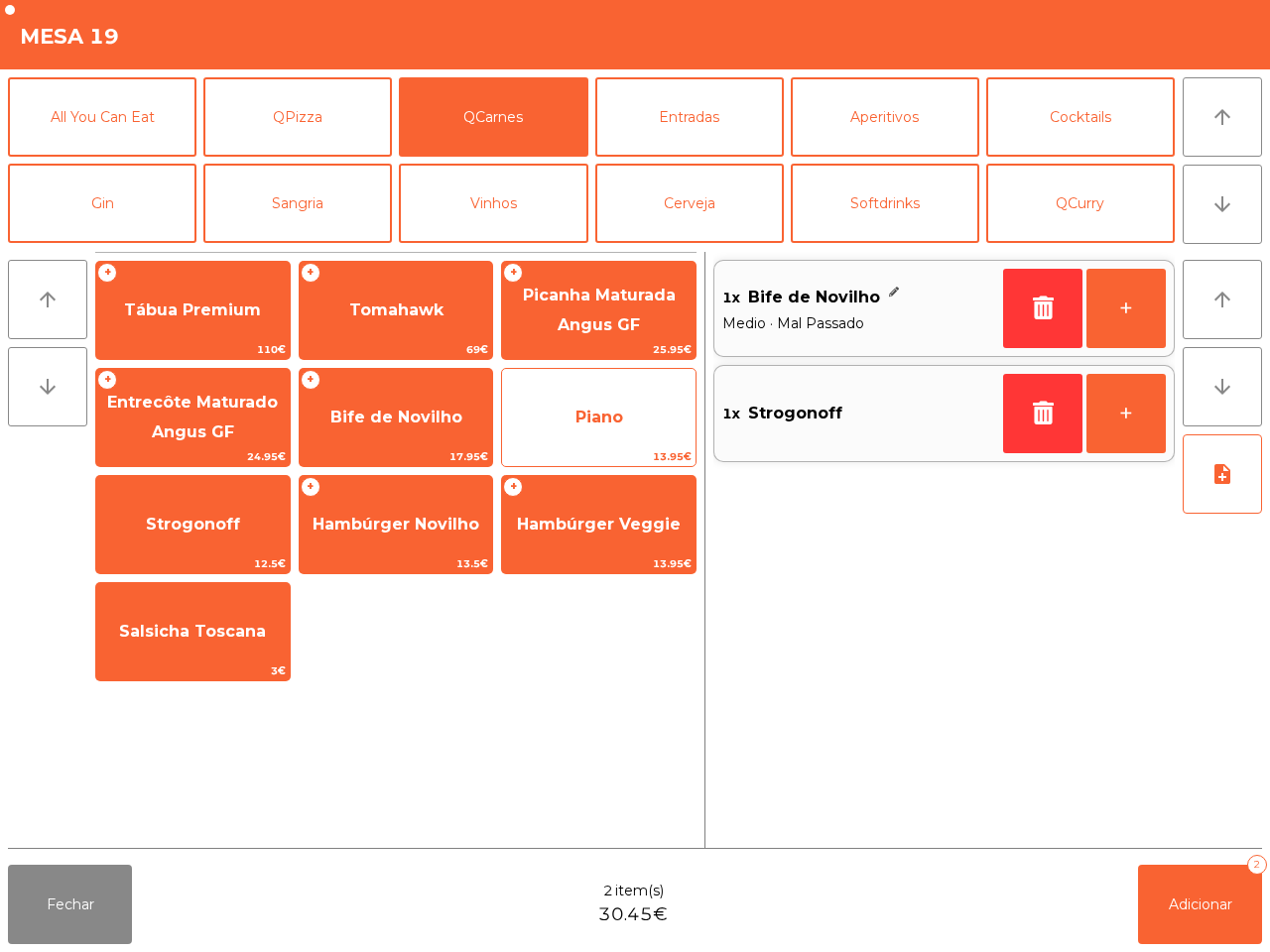 click on "Piano" 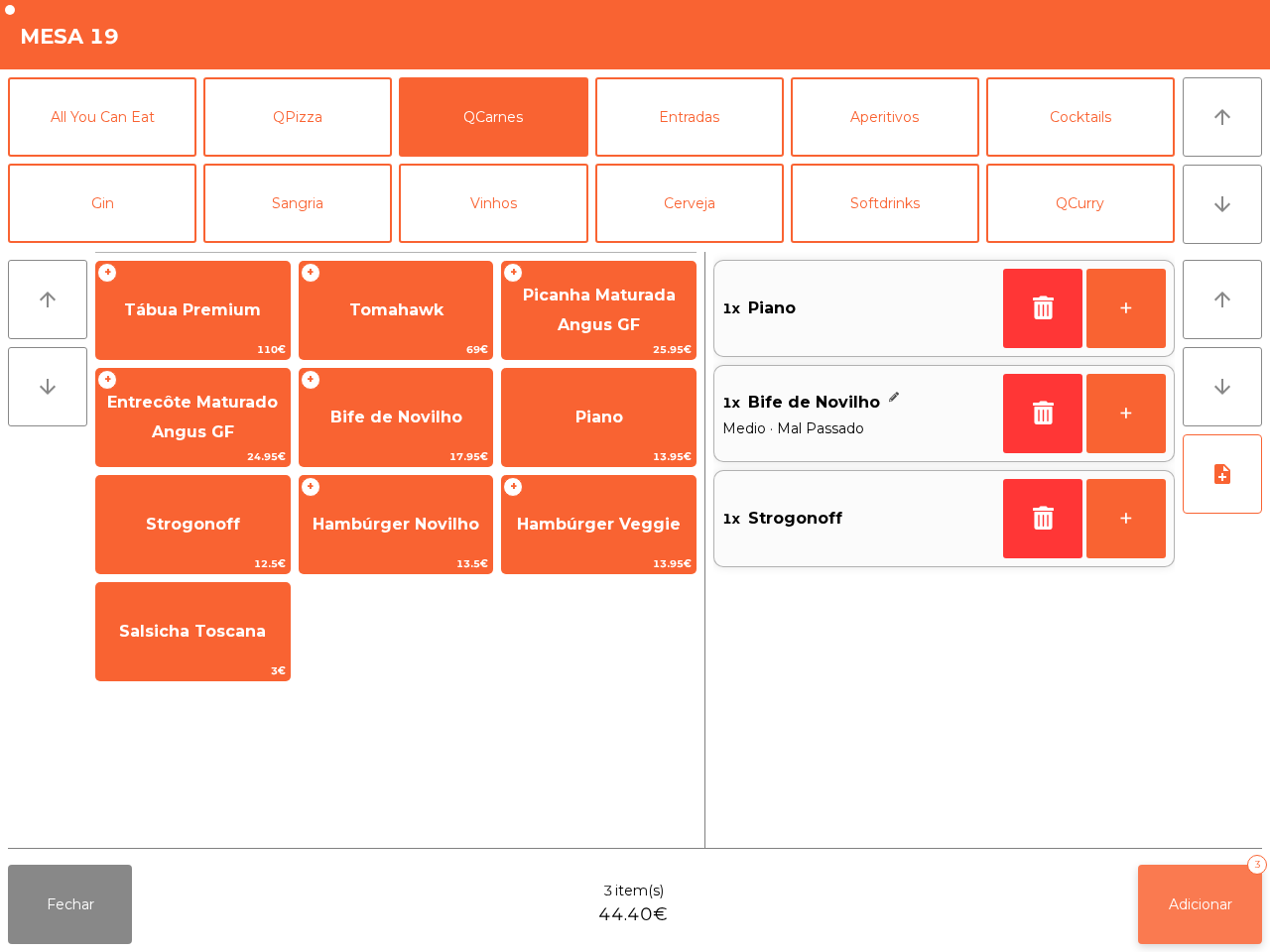 click on "Adicionar   3" 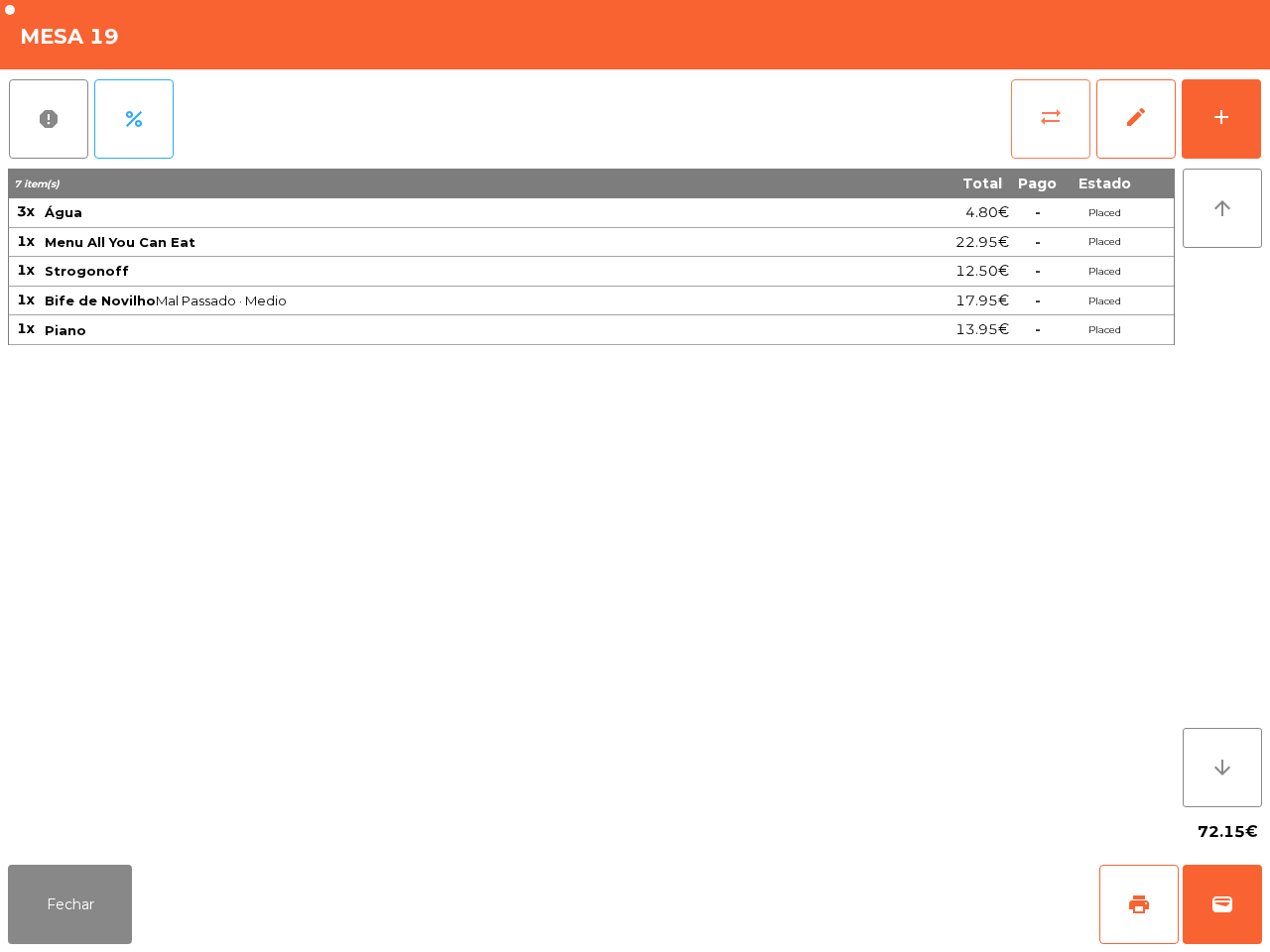 click on "sync_alt" 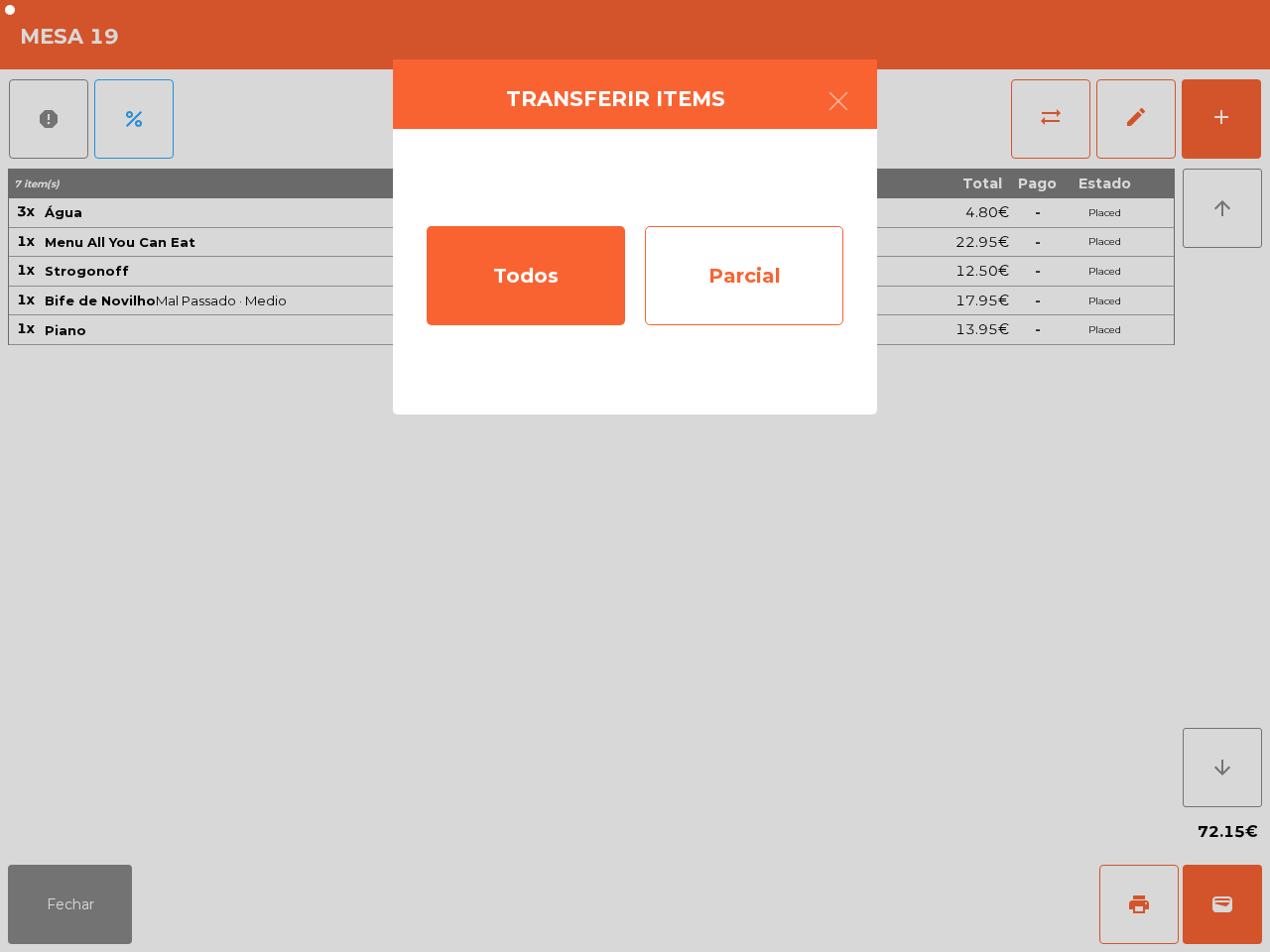 click on "Parcial" 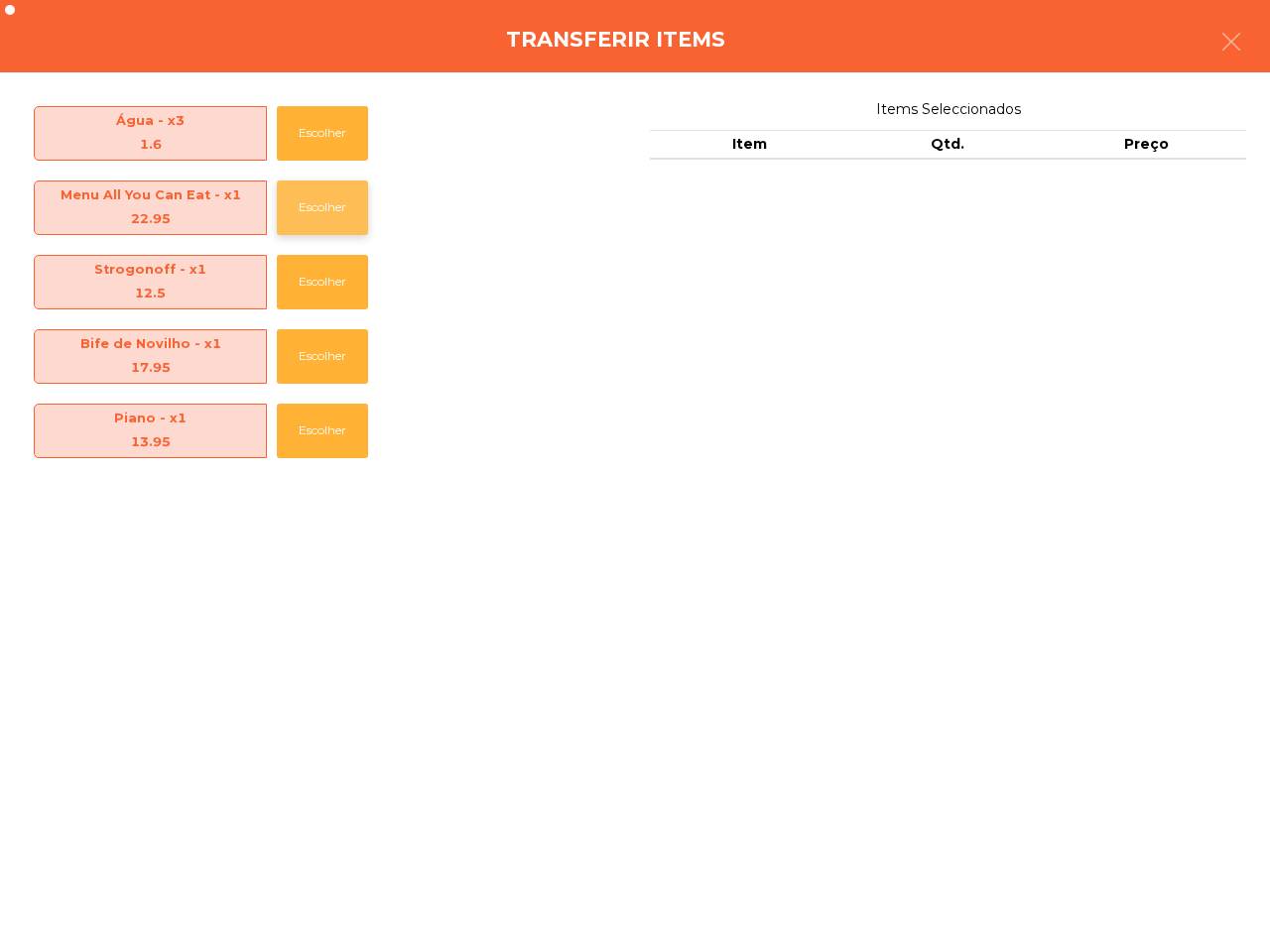 click on "Escolher" 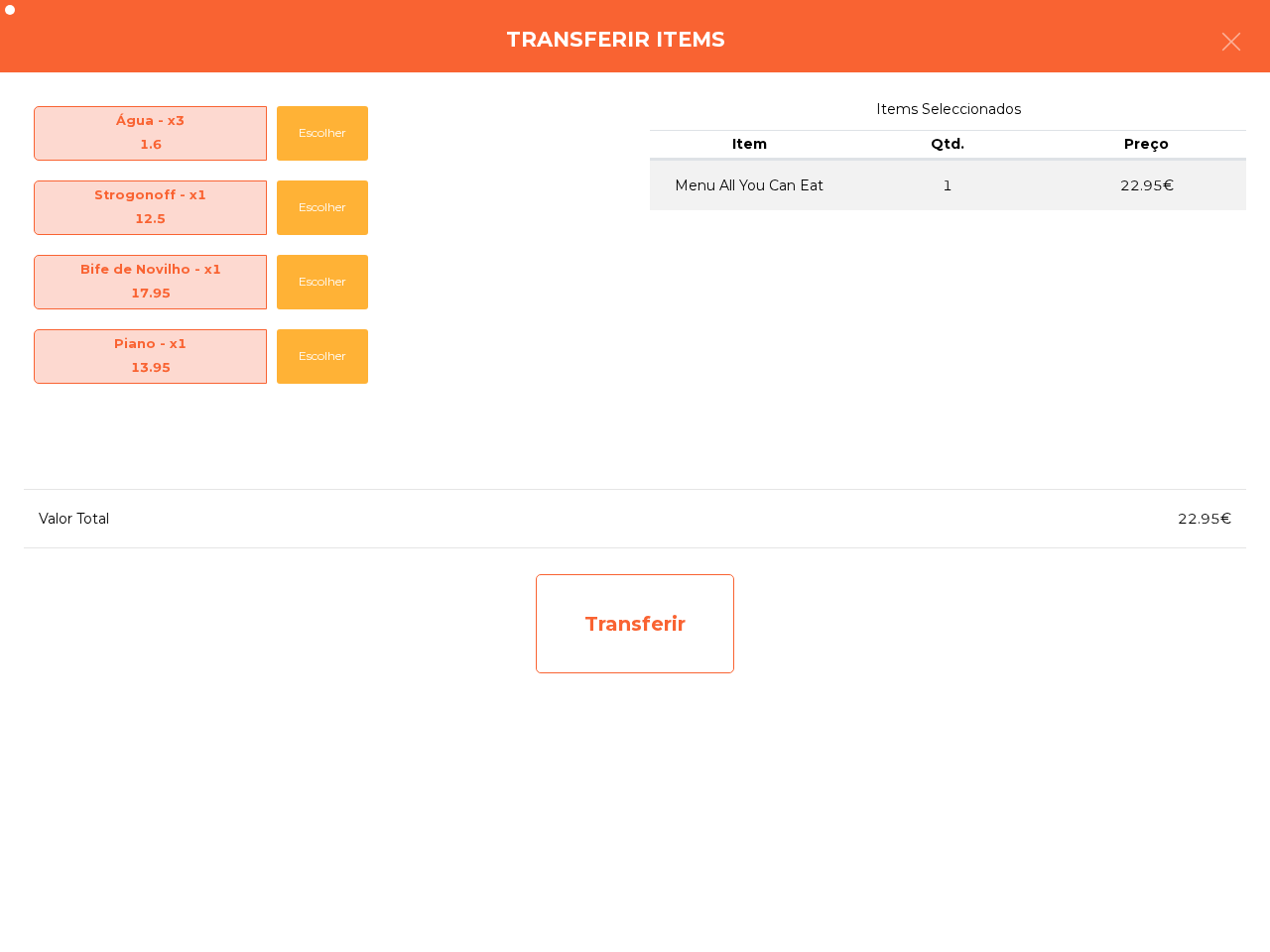 click on "Transferir" 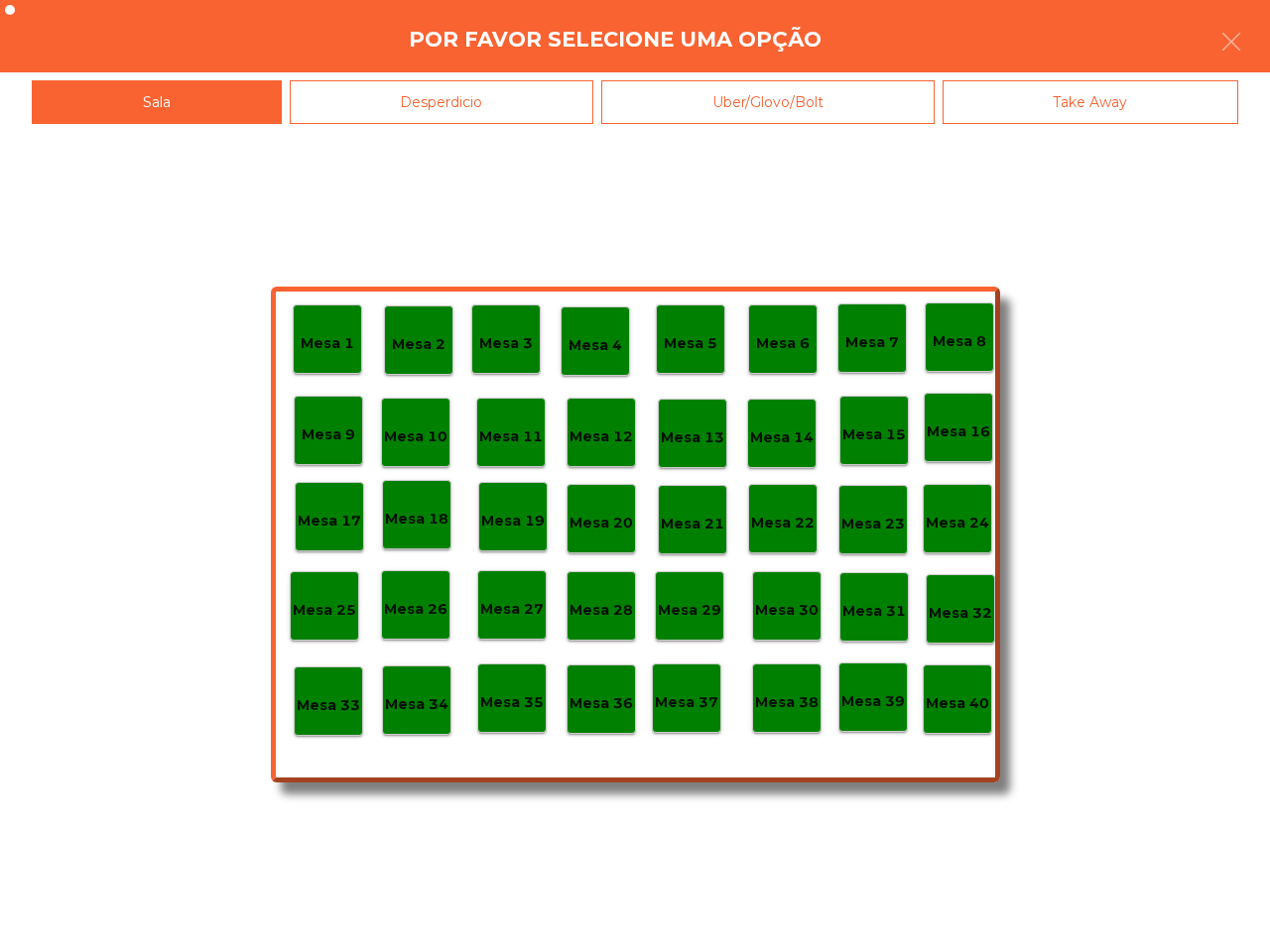 click on "Mesa 25" 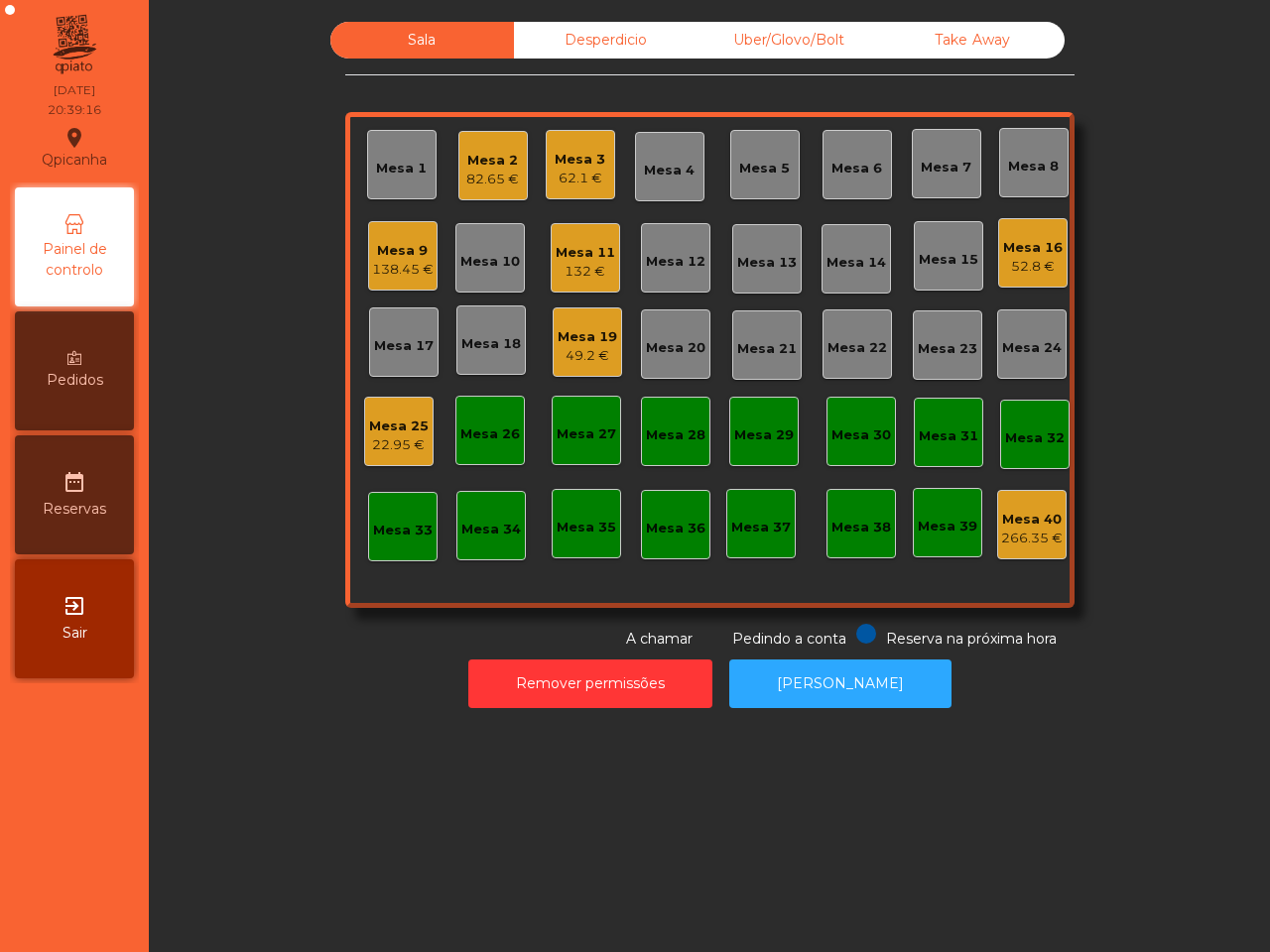 click on "Mesa 9" 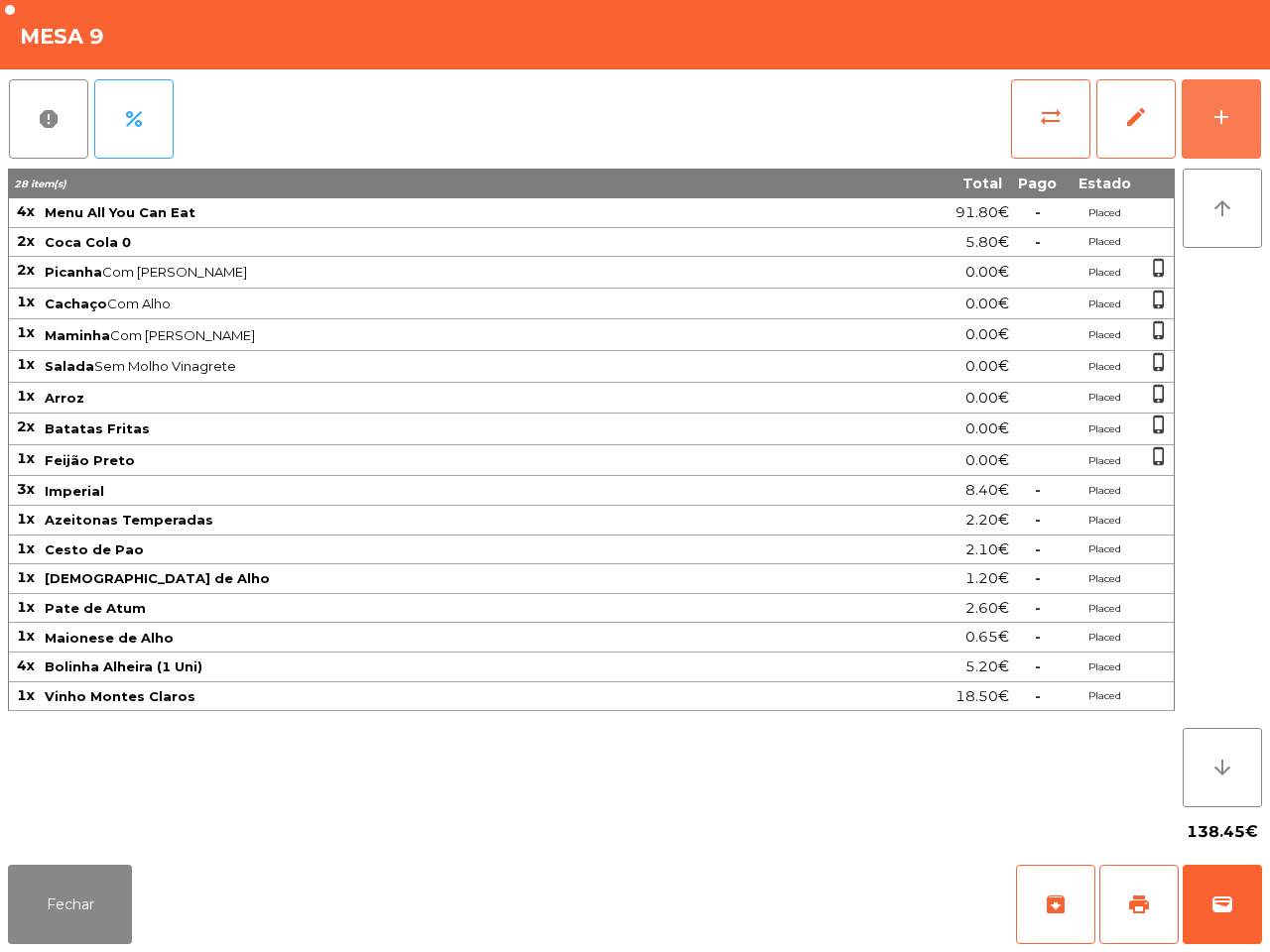 click on "add" 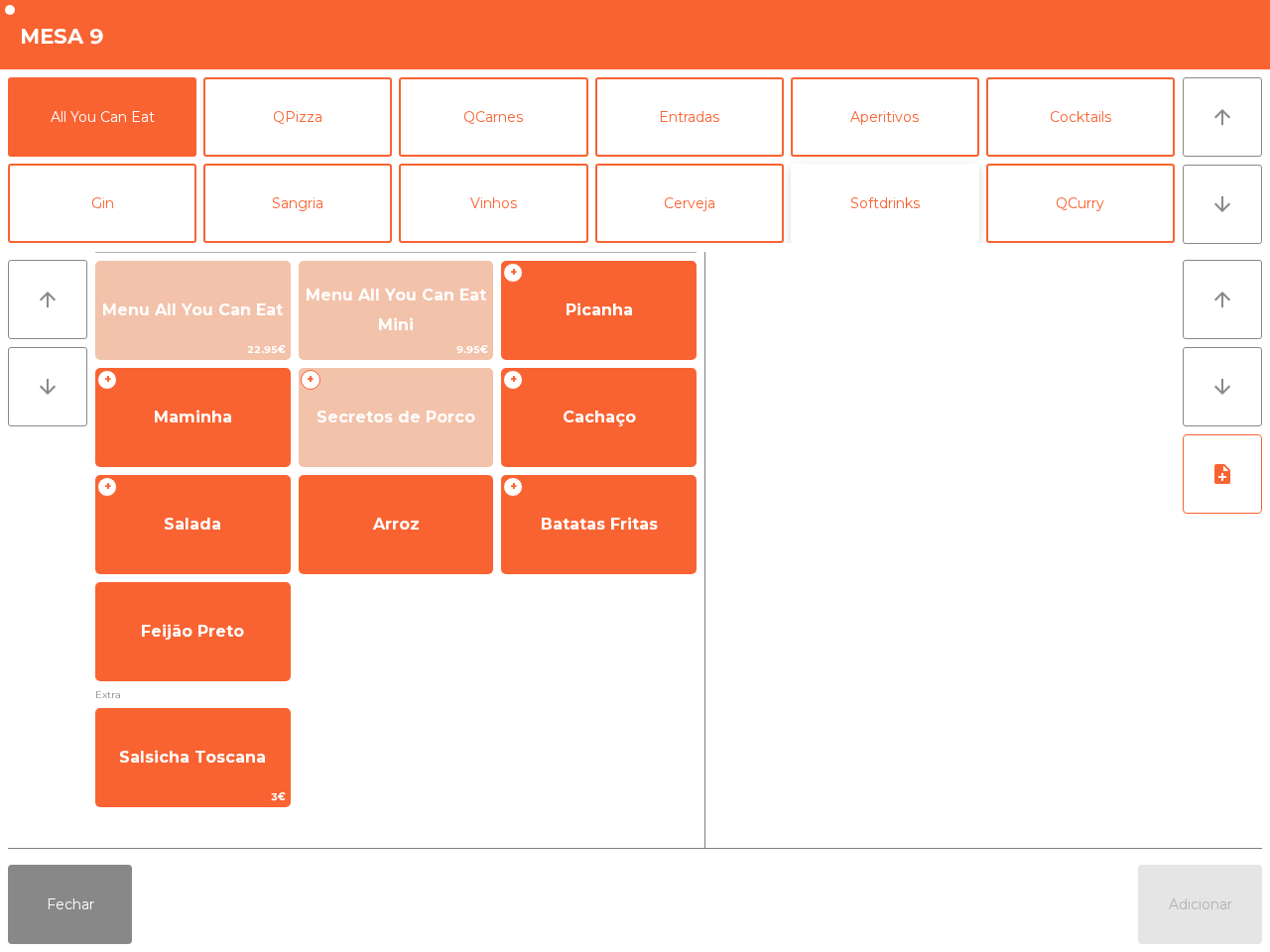 click on "Softdrinks" 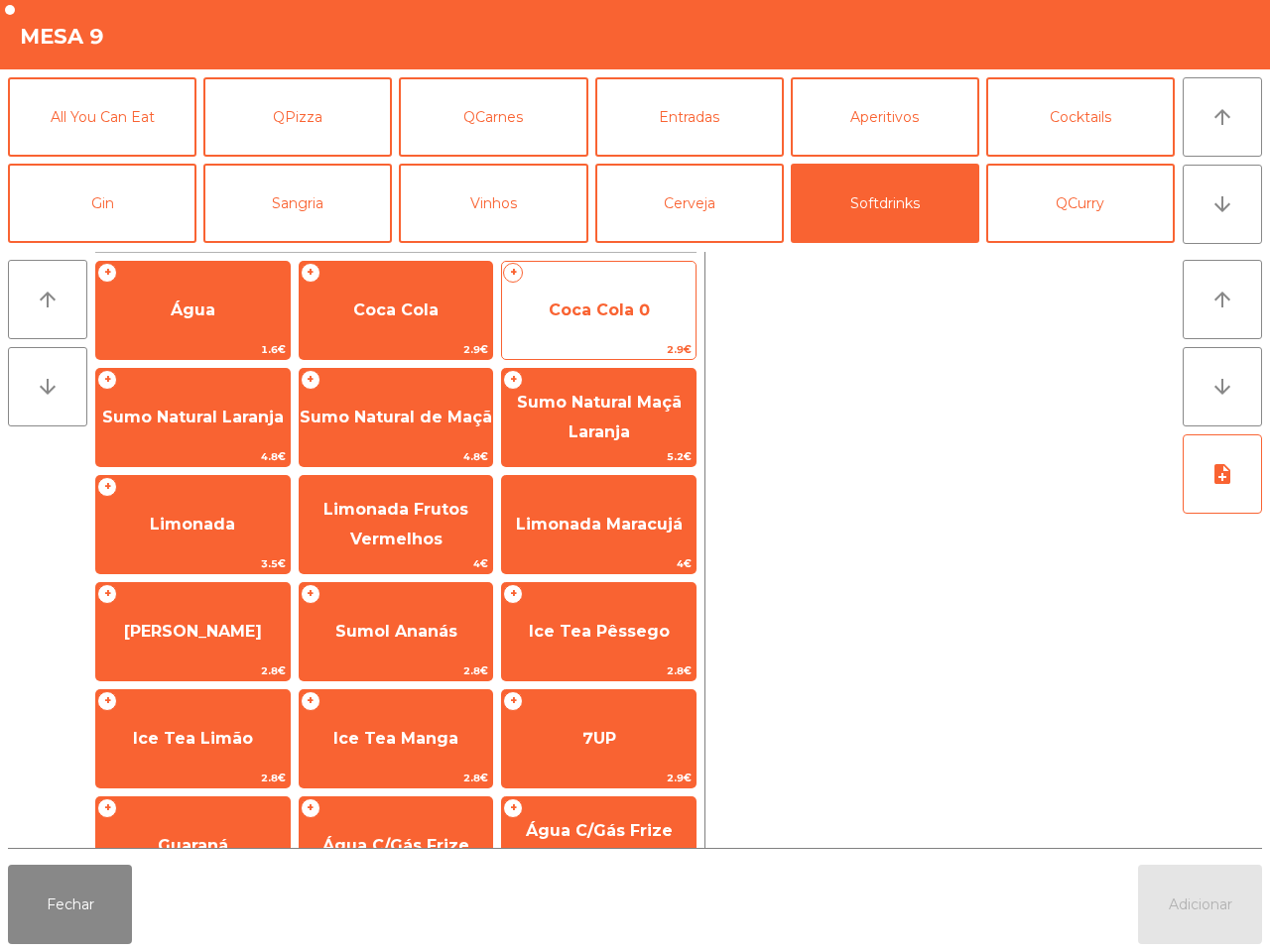 click on "Coca Cola 0" 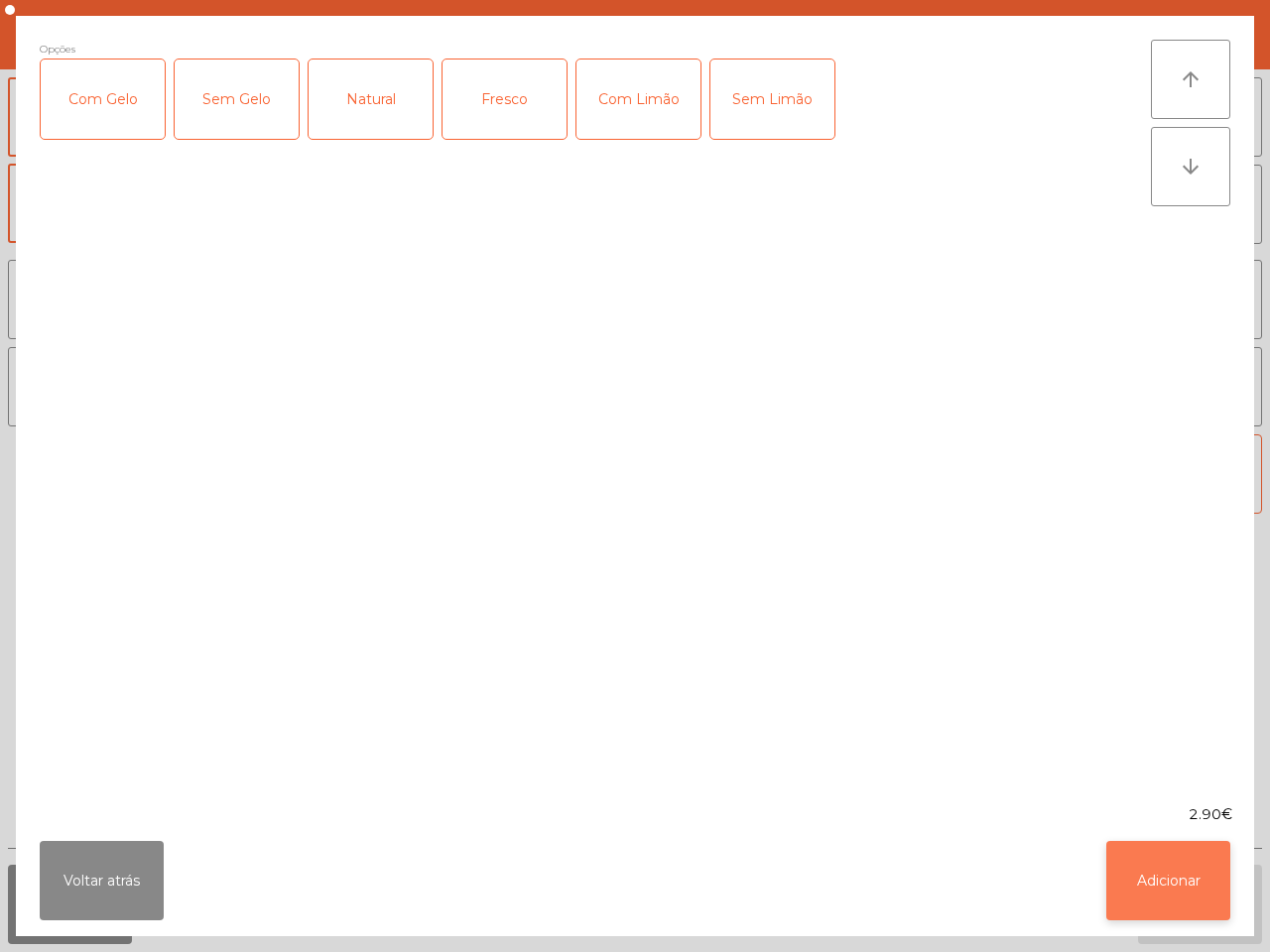 click on "Adicionar" 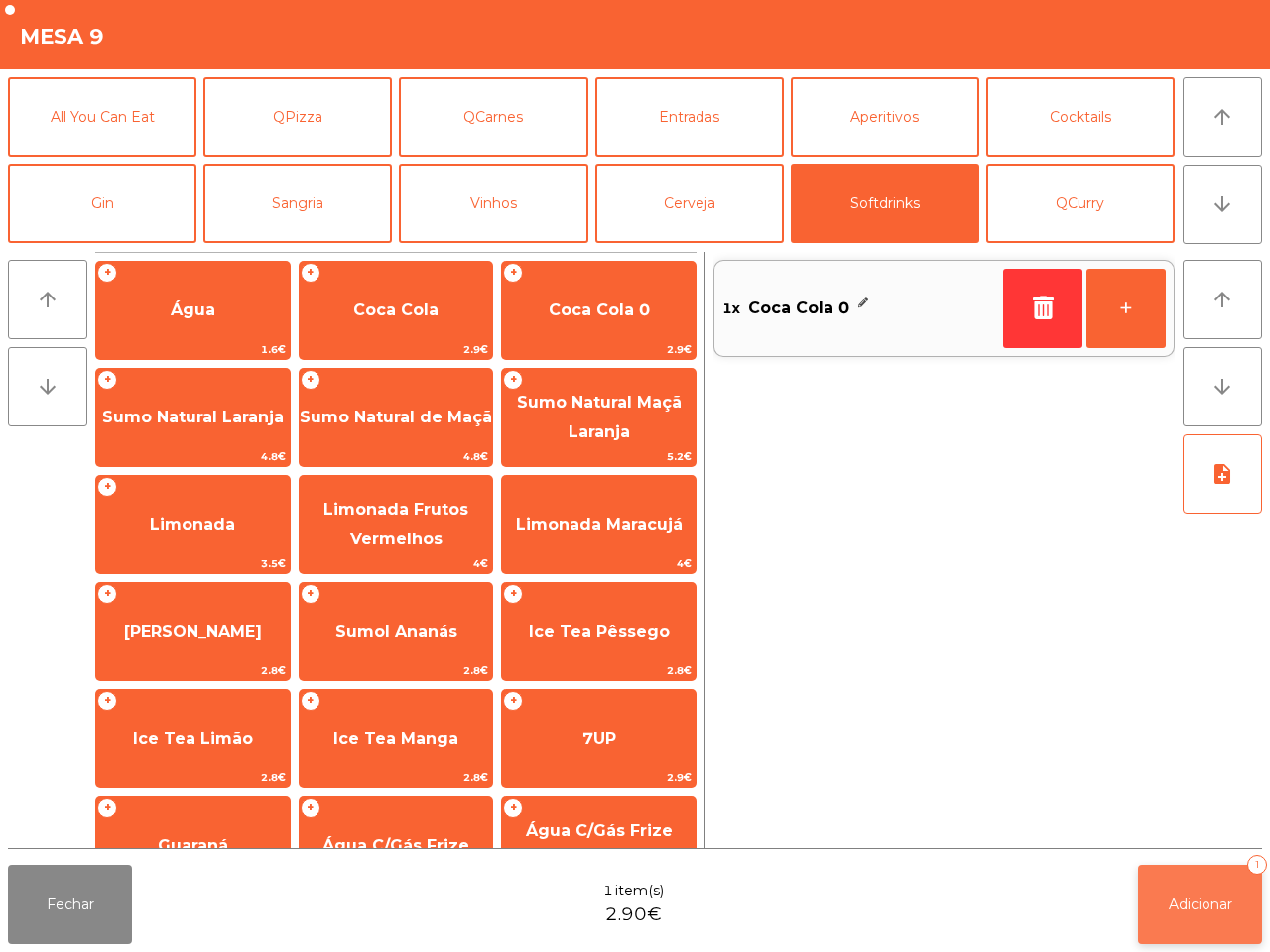 click on "Adicionar" 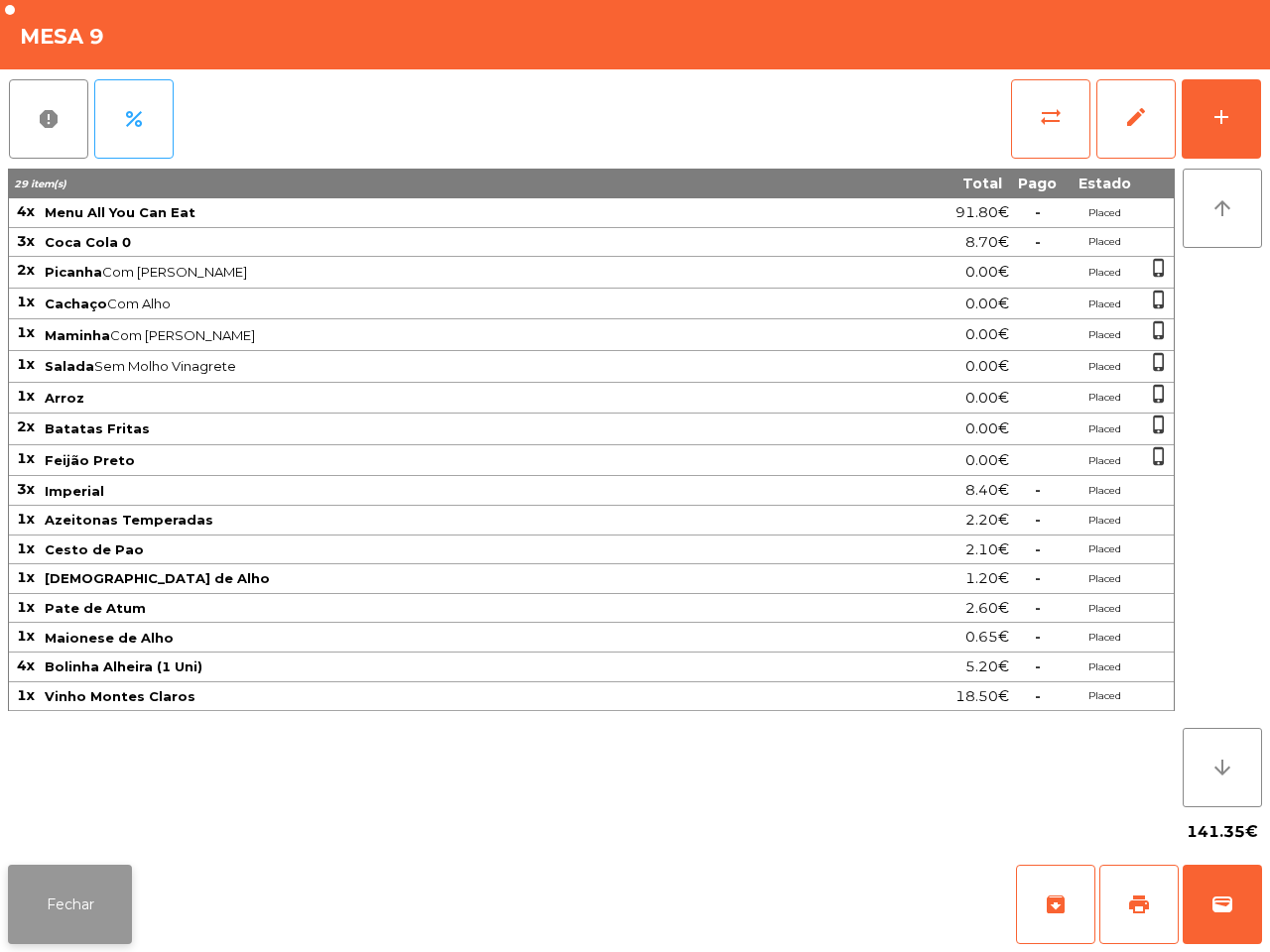 click on "Fechar" 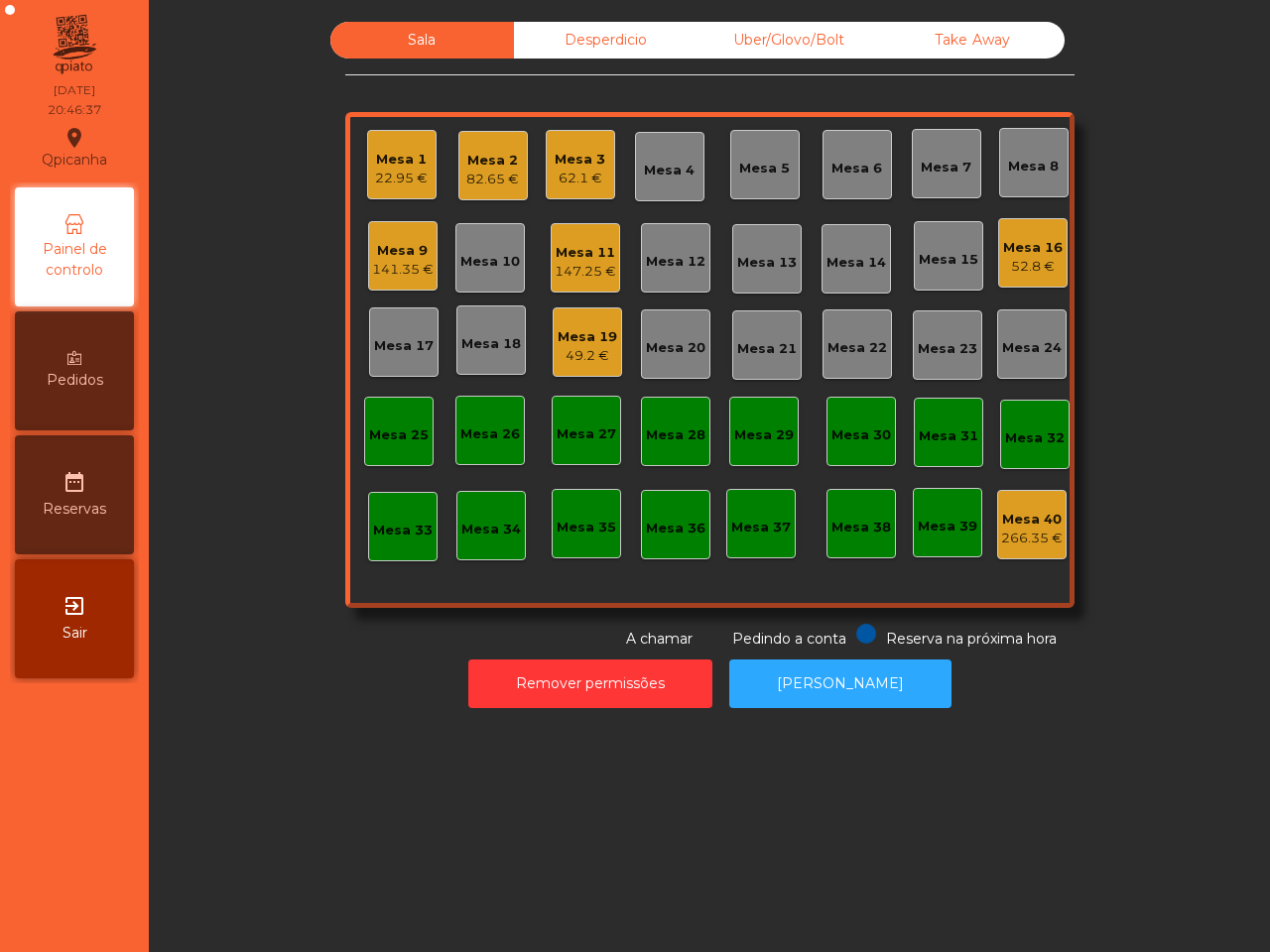 click on "Sala   Desperdicio   Uber/Glovo/Bolt   Take Away   [GEOGRAPHIC_DATA] 1   22.95 €   Mesa 2   82.65 €   Mesa 3   62.1 €   Mesa 4   Mesa 5   Mesa 6   Mesa 7   Mesa 8   Mesa 9   141.35 €   [GEOGRAPHIC_DATA] 10   [GEOGRAPHIC_DATA] 11   147.25 €   [GEOGRAPHIC_DATA] 12   [GEOGRAPHIC_DATA] 13   [GEOGRAPHIC_DATA] 14   [GEOGRAPHIC_DATA] 15   Mesa 16   52.8 €   [GEOGRAPHIC_DATA] 17   [GEOGRAPHIC_DATA] 18   [GEOGRAPHIC_DATA] 19   49.2 €   [GEOGRAPHIC_DATA] 20   [GEOGRAPHIC_DATA] 21   [GEOGRAPHIC_DATA] 22   [GEOGRAPHIC_DATA] 23   [GEOGRAPHIC_DATA] 24   [GEOGRAPHIC_DATA] 25   [GEOGRAPHIC_DATA] 26   [GEOGRAPHIC_DATA] 27   [GEOGRAPHIC_DATA] 28   [GEOGRAPHIC_DATA] 29   [GEOGRAPHIC_DATA] 30   [GEOGRAPHIC_DATA] 31   [GEOGRAPHIC_DATA] 33   [GEOGRAPHIC_DATA] 34   [GEOGRAPHIC_DATA] 35   [GEOGRAPHIC_DATA] 40   266.35 €  Reserva na próxima hora Pedindo a conta A chamar  Remover permissões   Abrir Gaveta" 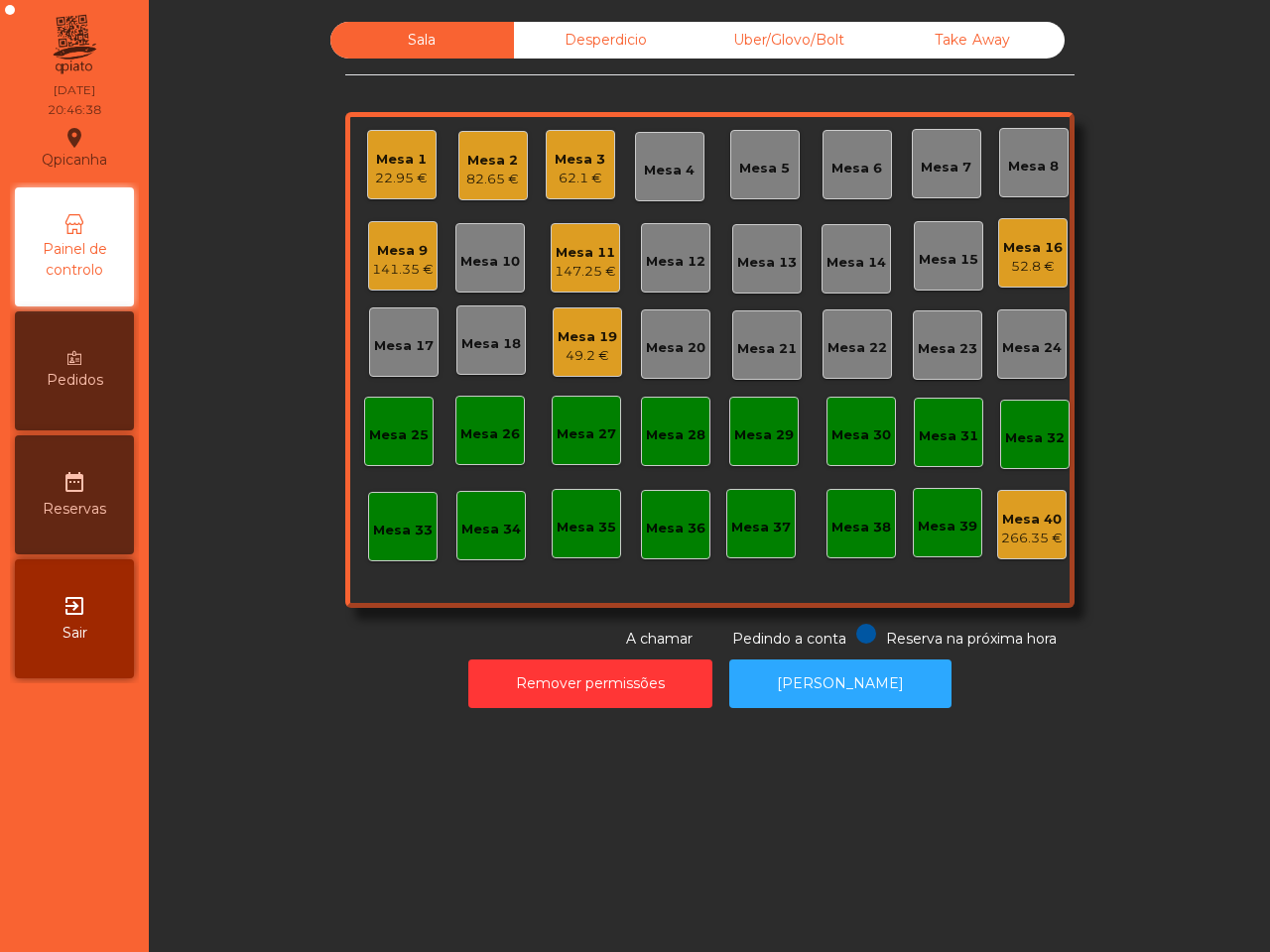 click on "62.1 €" 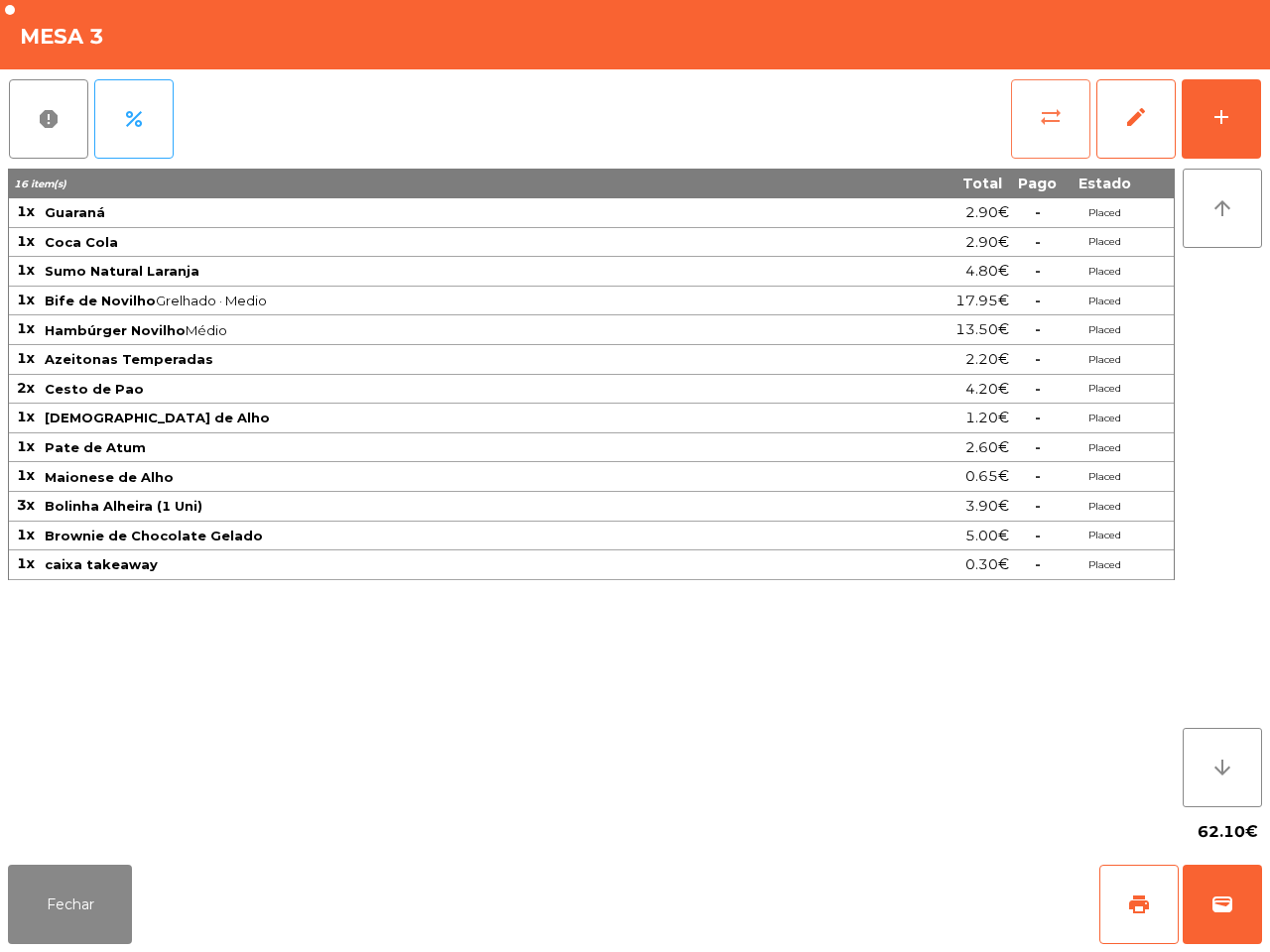 click on "sync_alt" 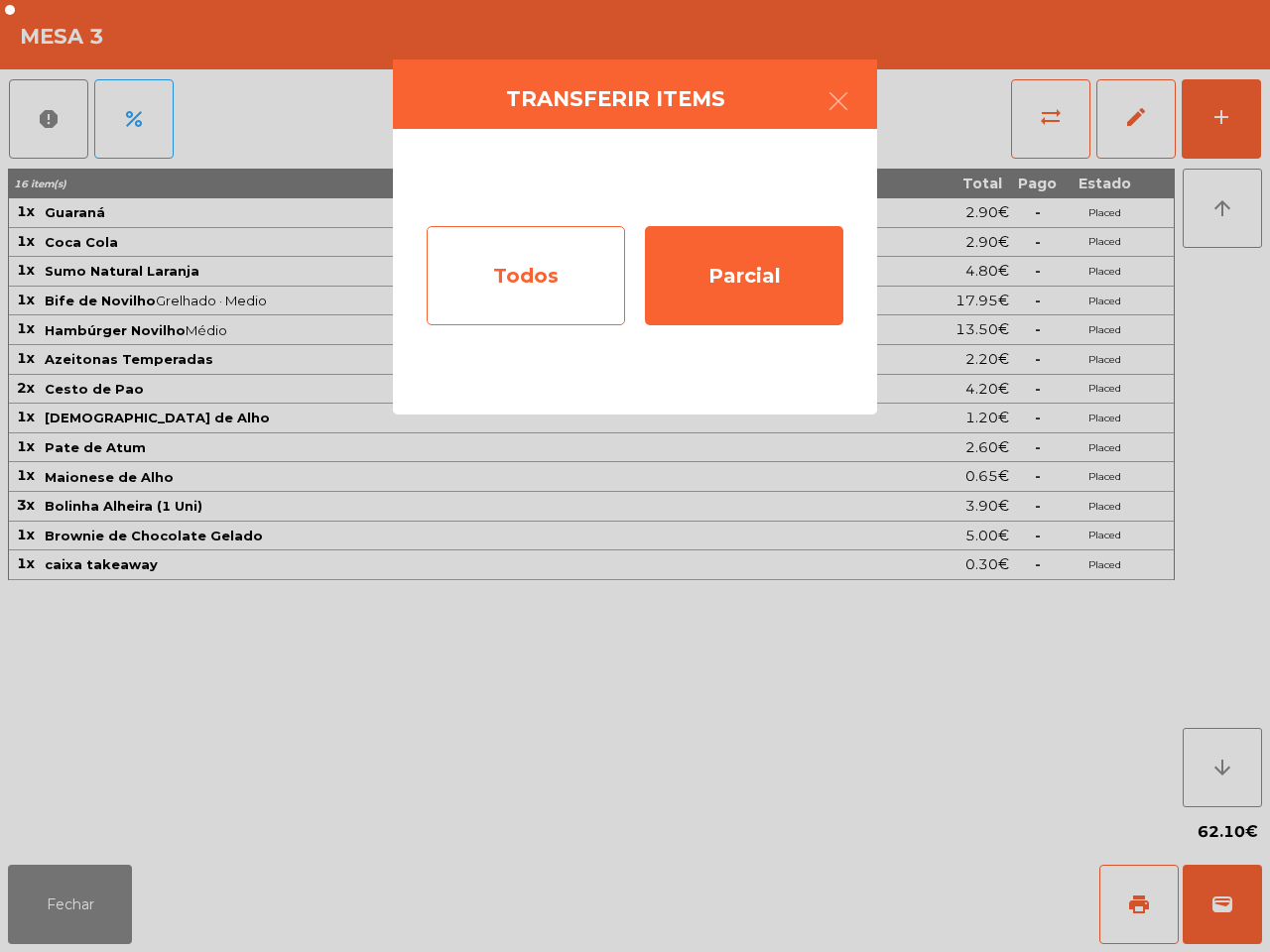 click on "Todos" 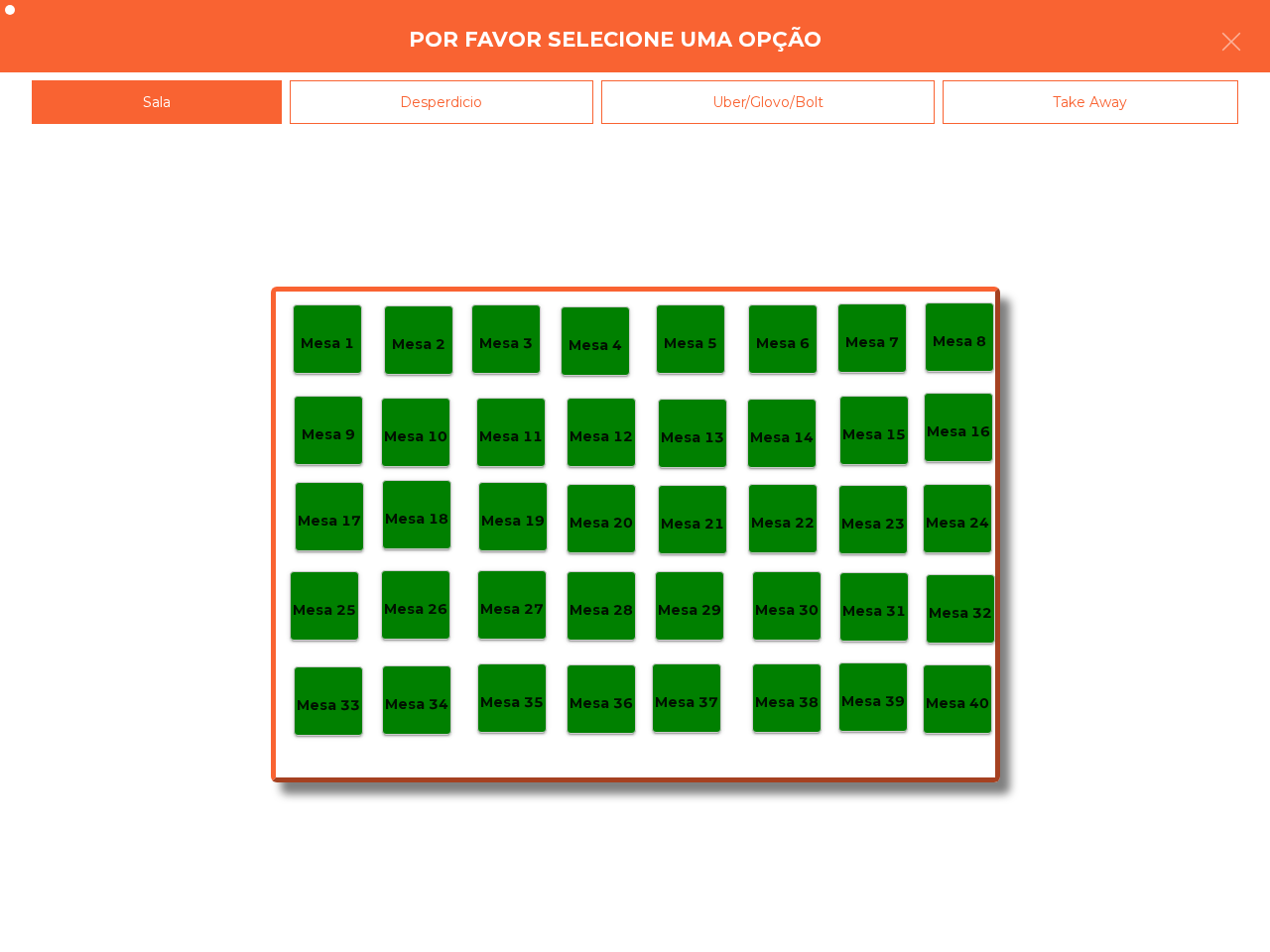 click on "Mesa 40" 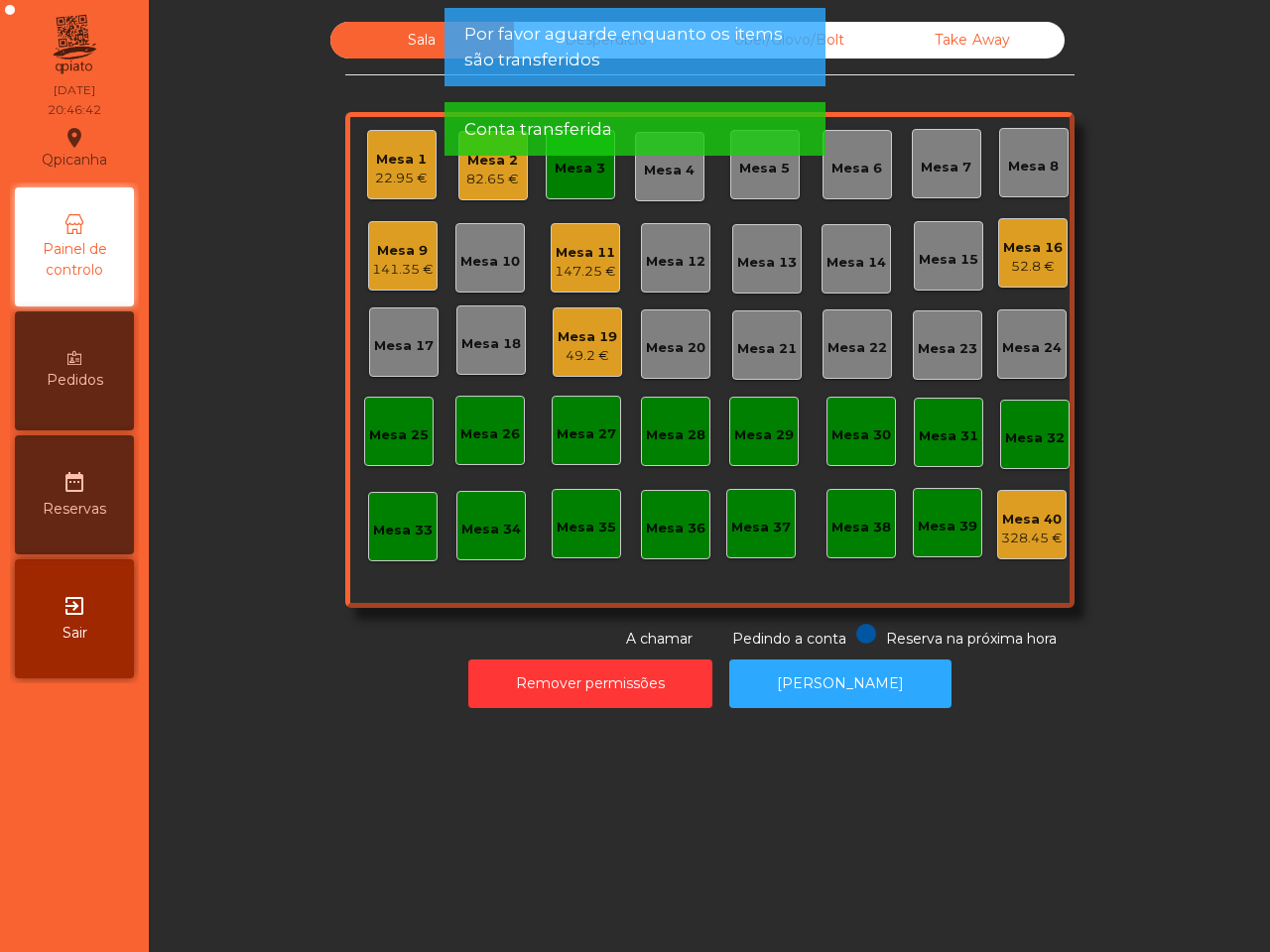 click on "Por favor aguarde enquanto os items são transferidos Conta transferida" 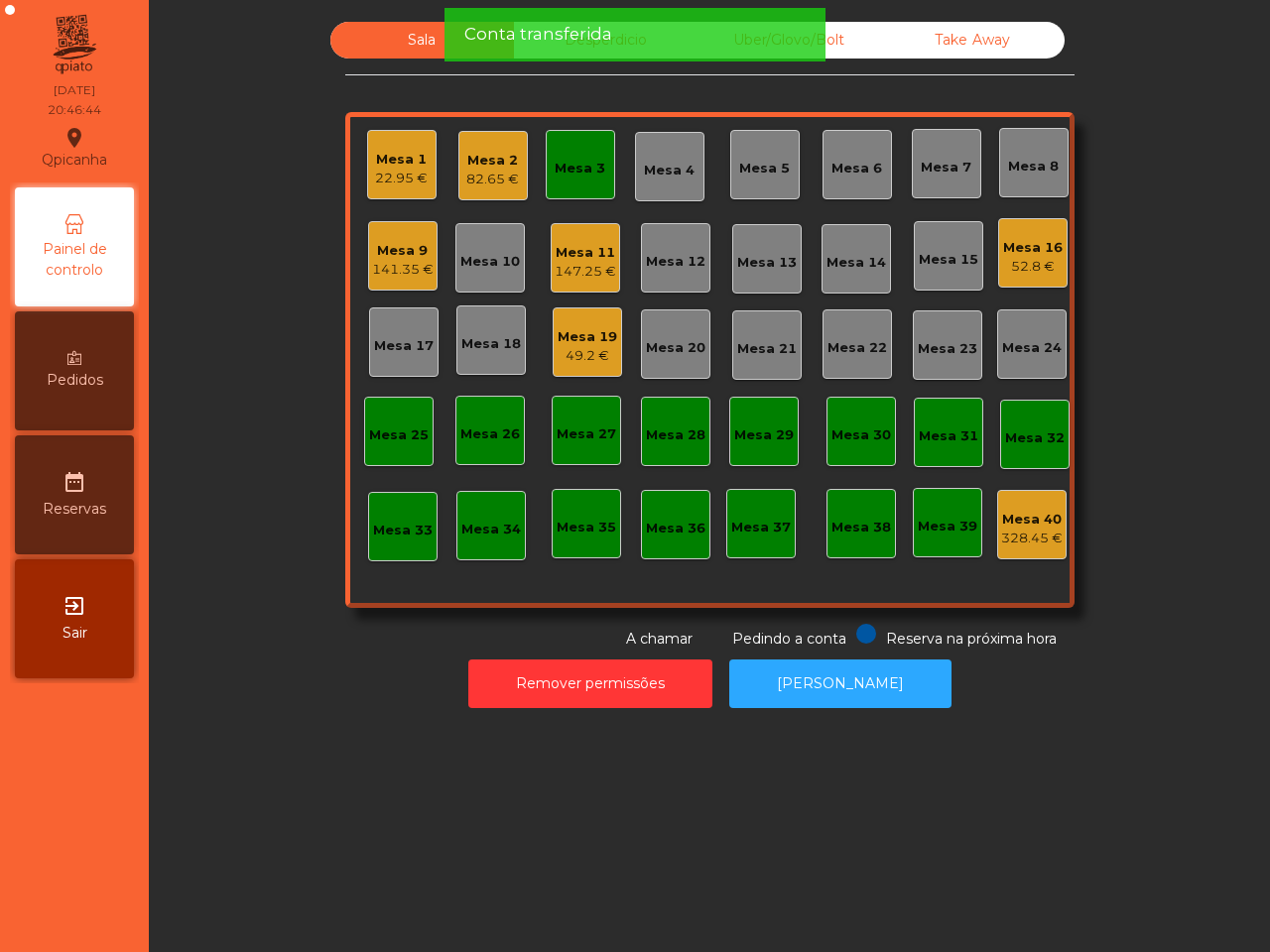 click on "Mesa 3" 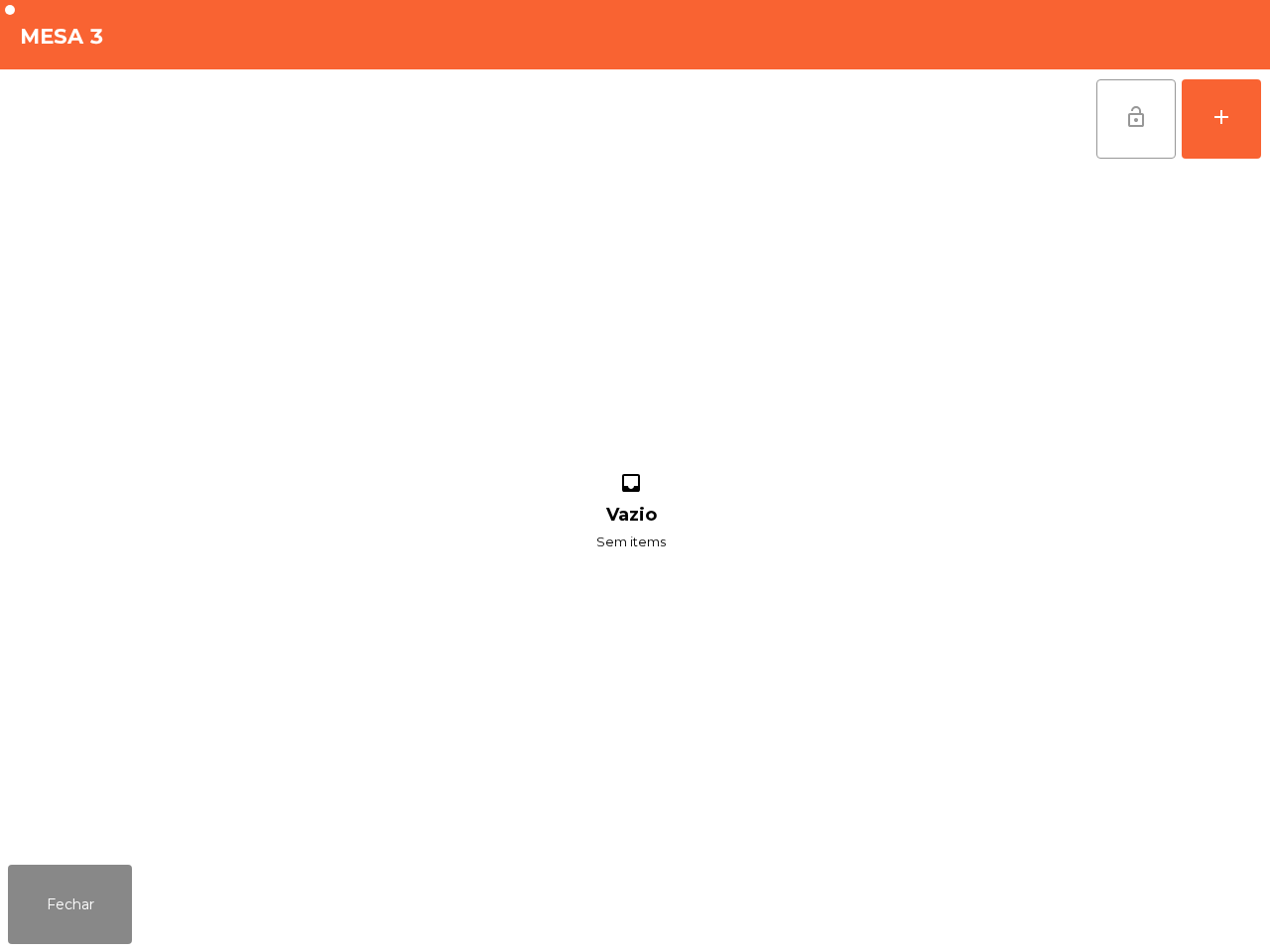click on "lock_open" 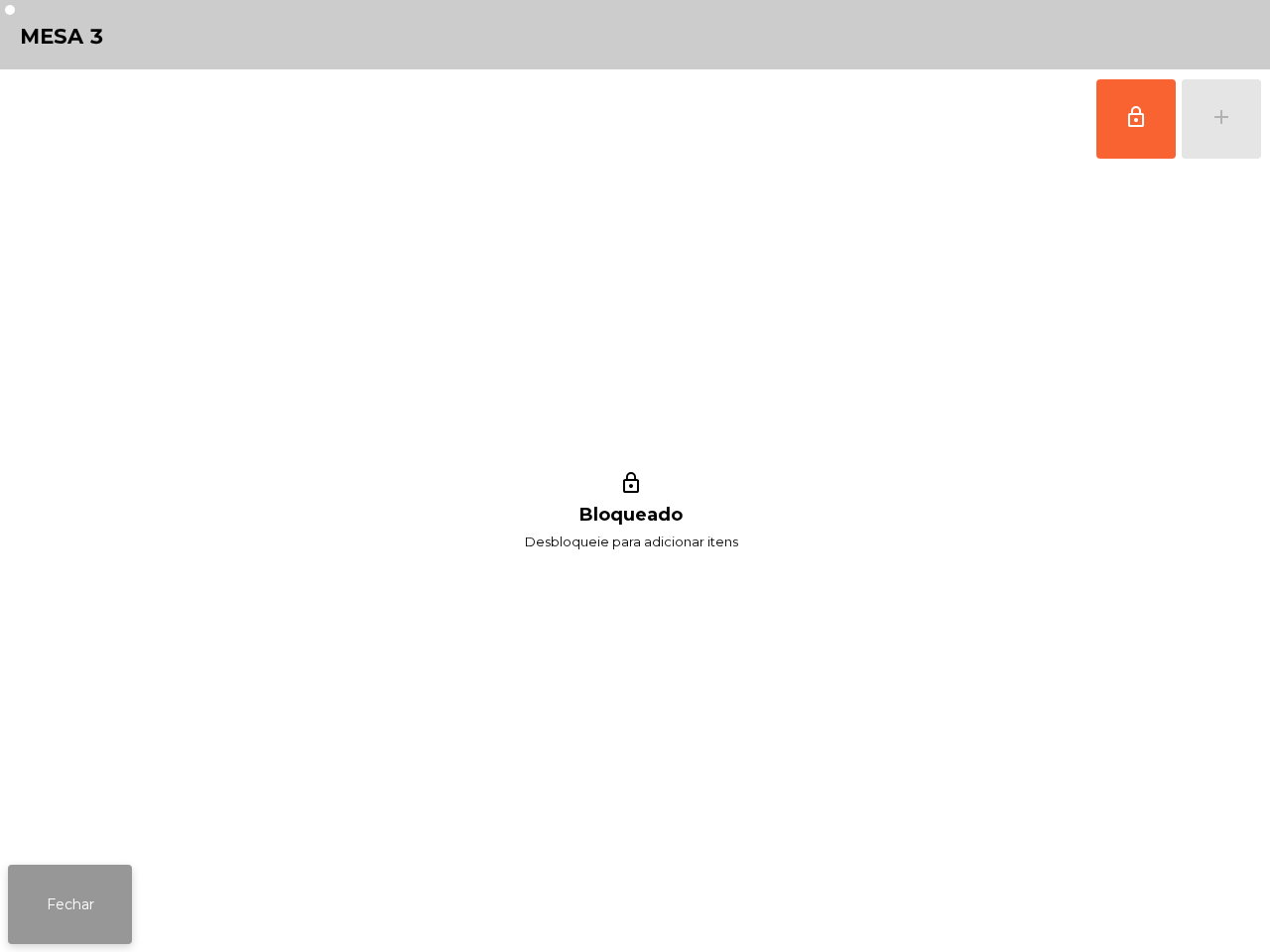 click on "Fechar" 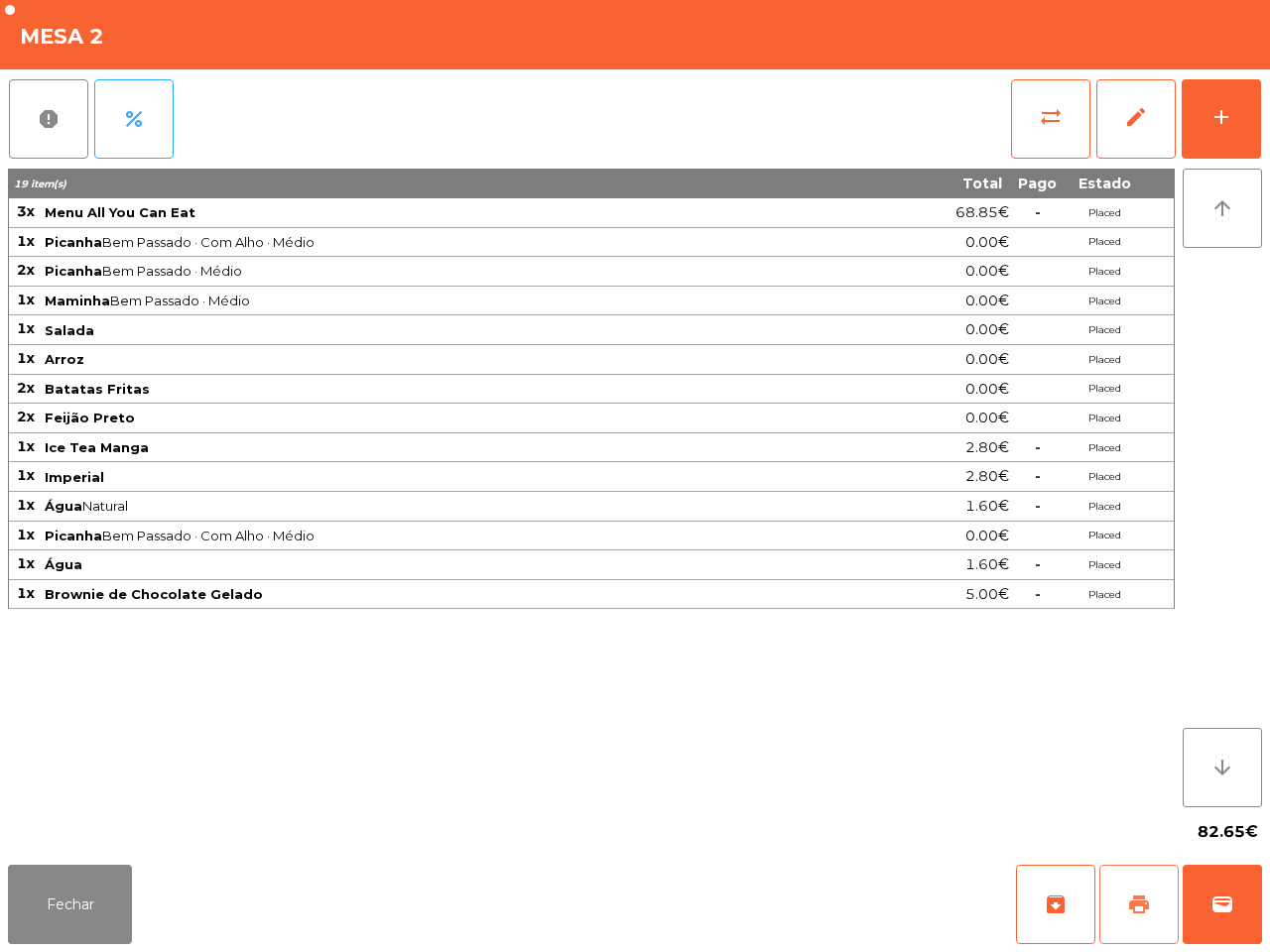 click on "print" 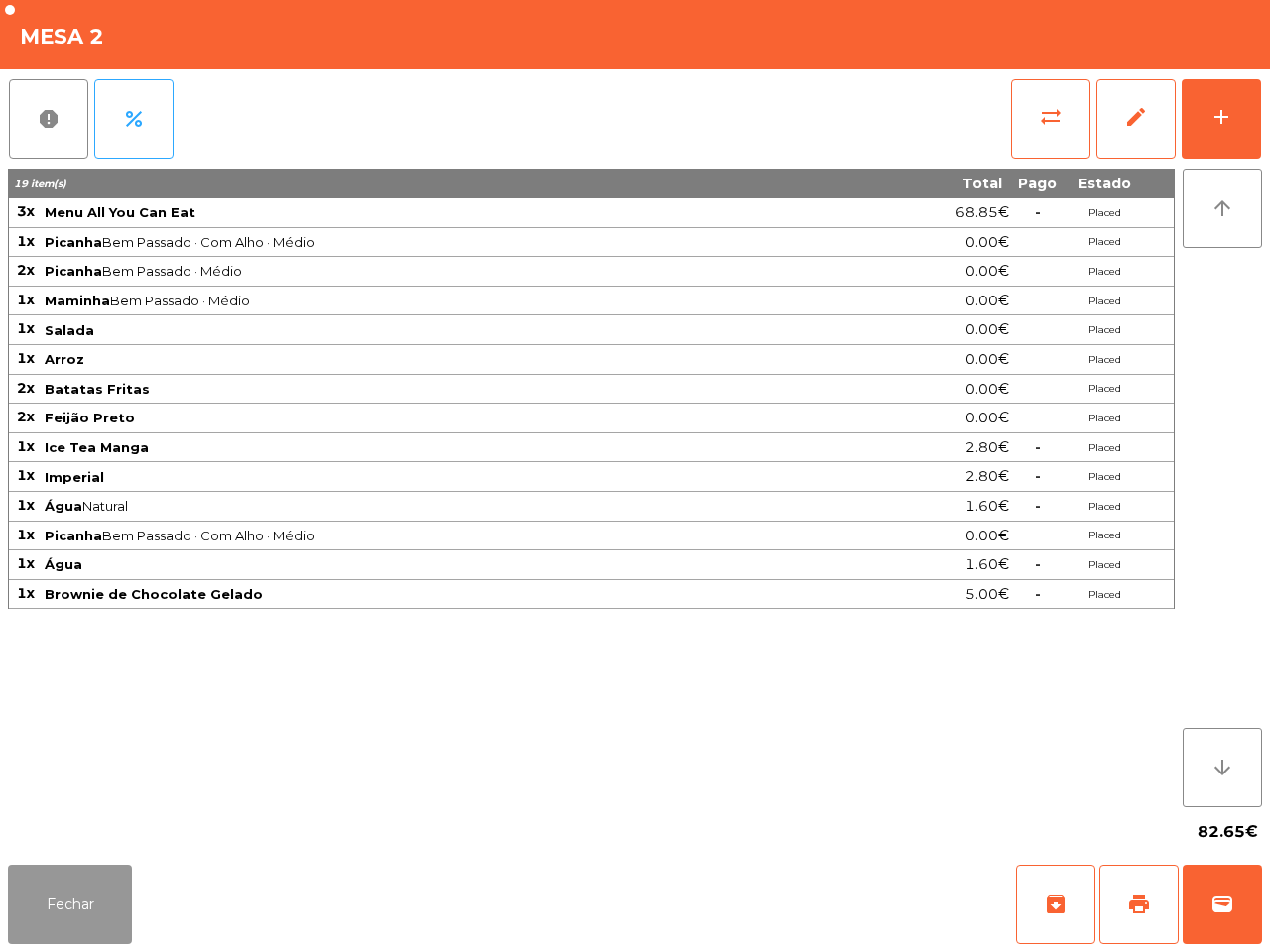 click on "Fechar" 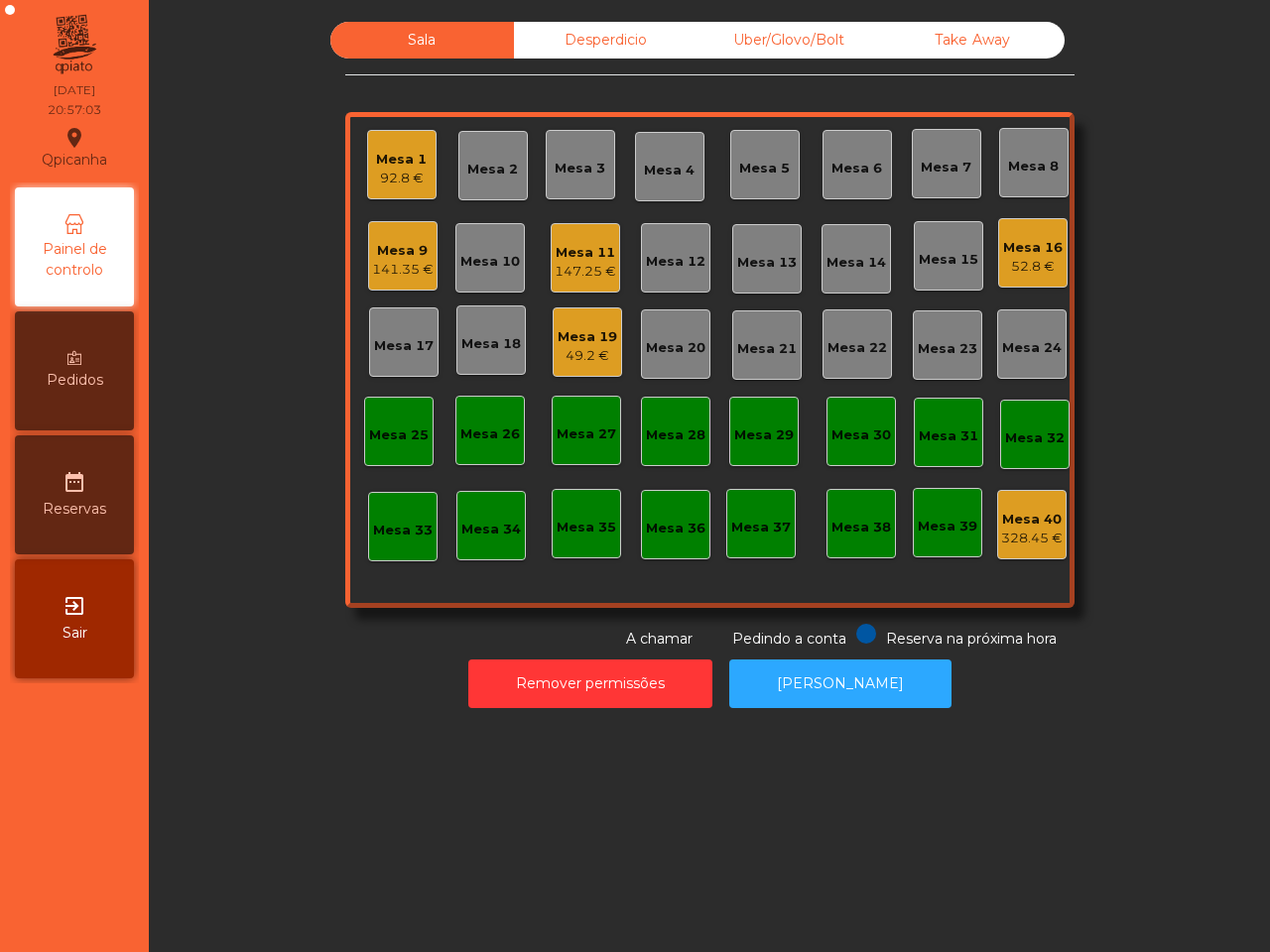 click on "Qpicanha  location_on  [DATE]   20:57:03   Painel de controlo   Pedidos  date_range  Reservas  exit_to_app  Sair" 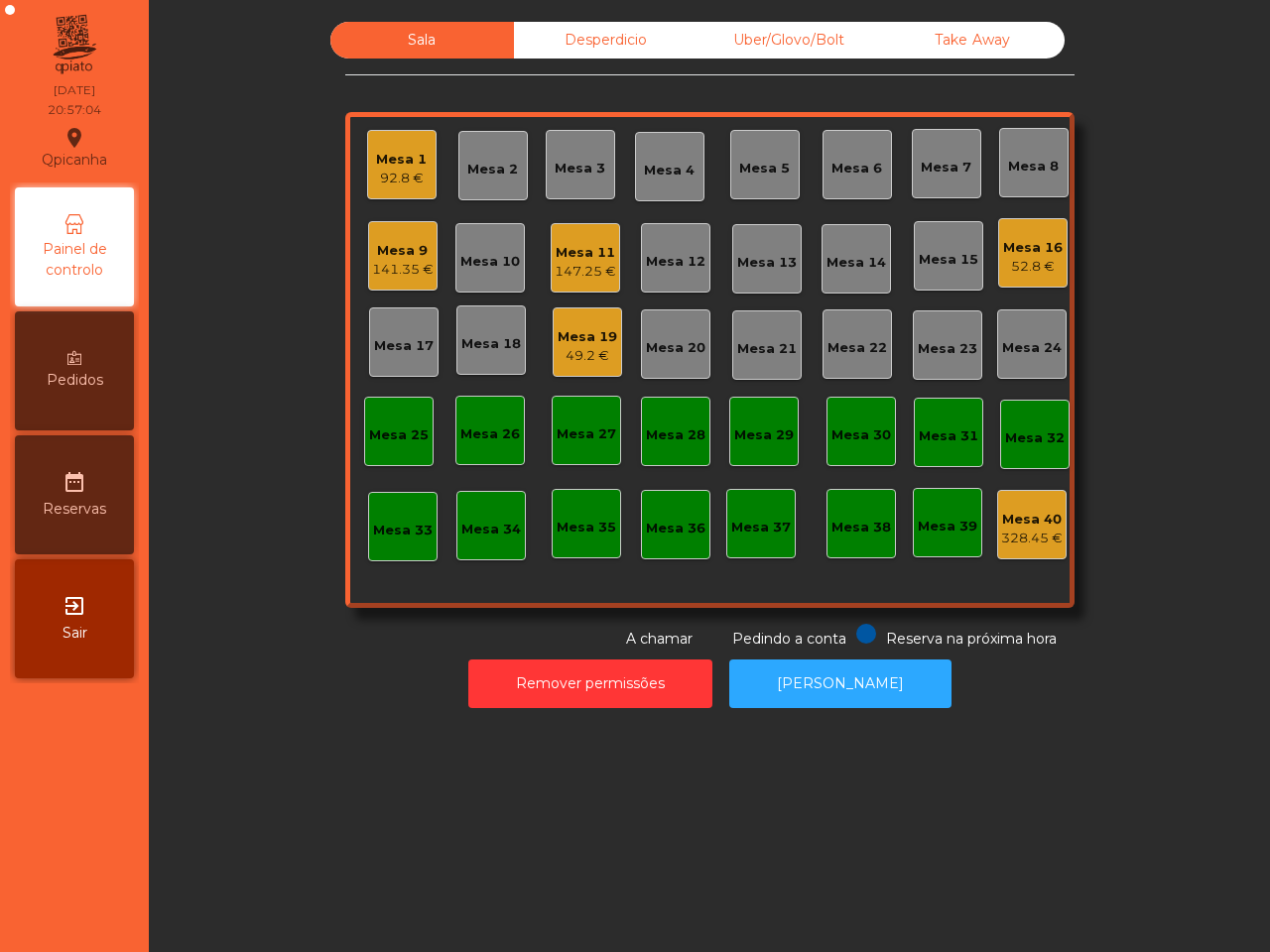 click on "141.35 €" 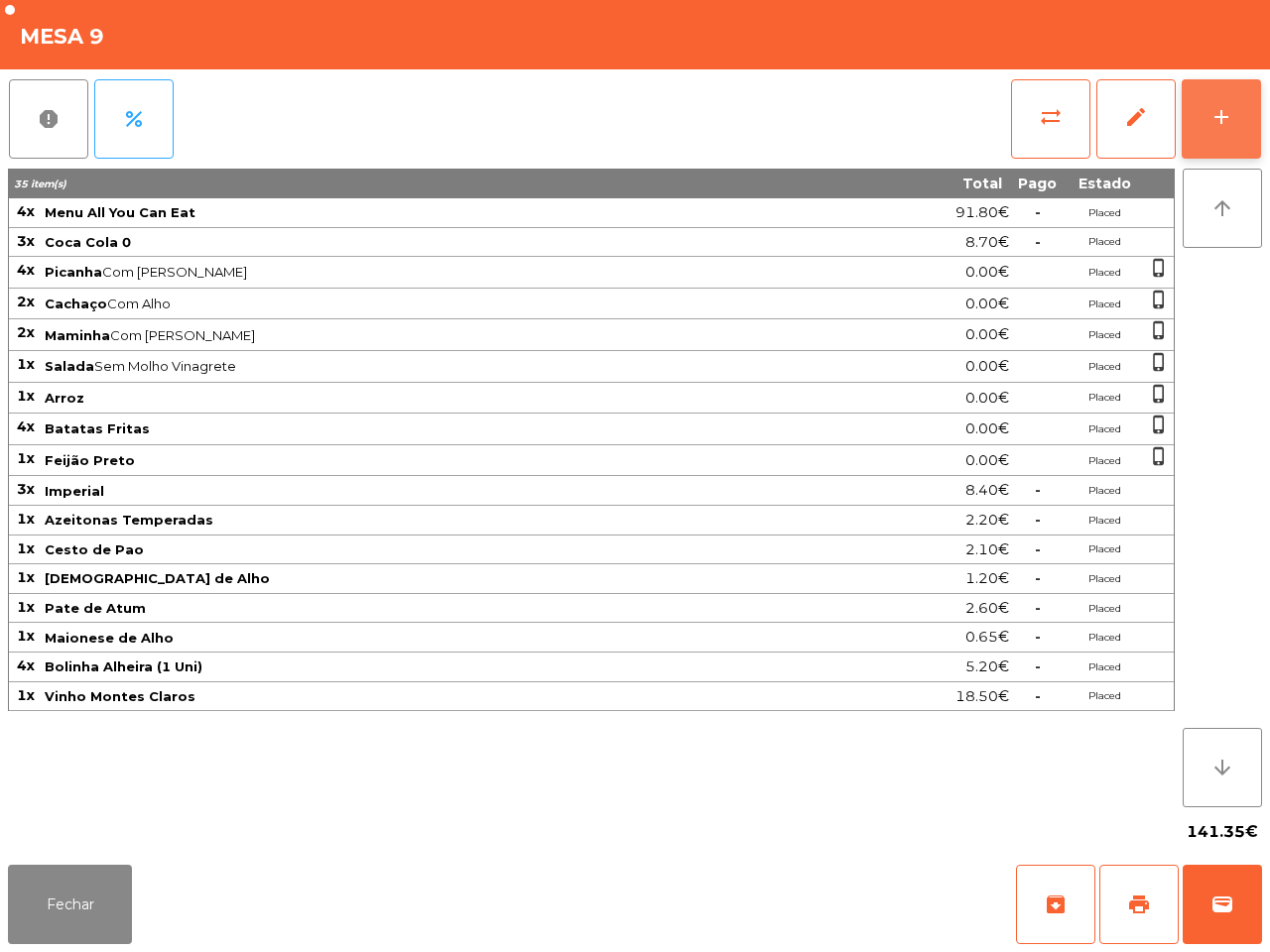 click on "add" 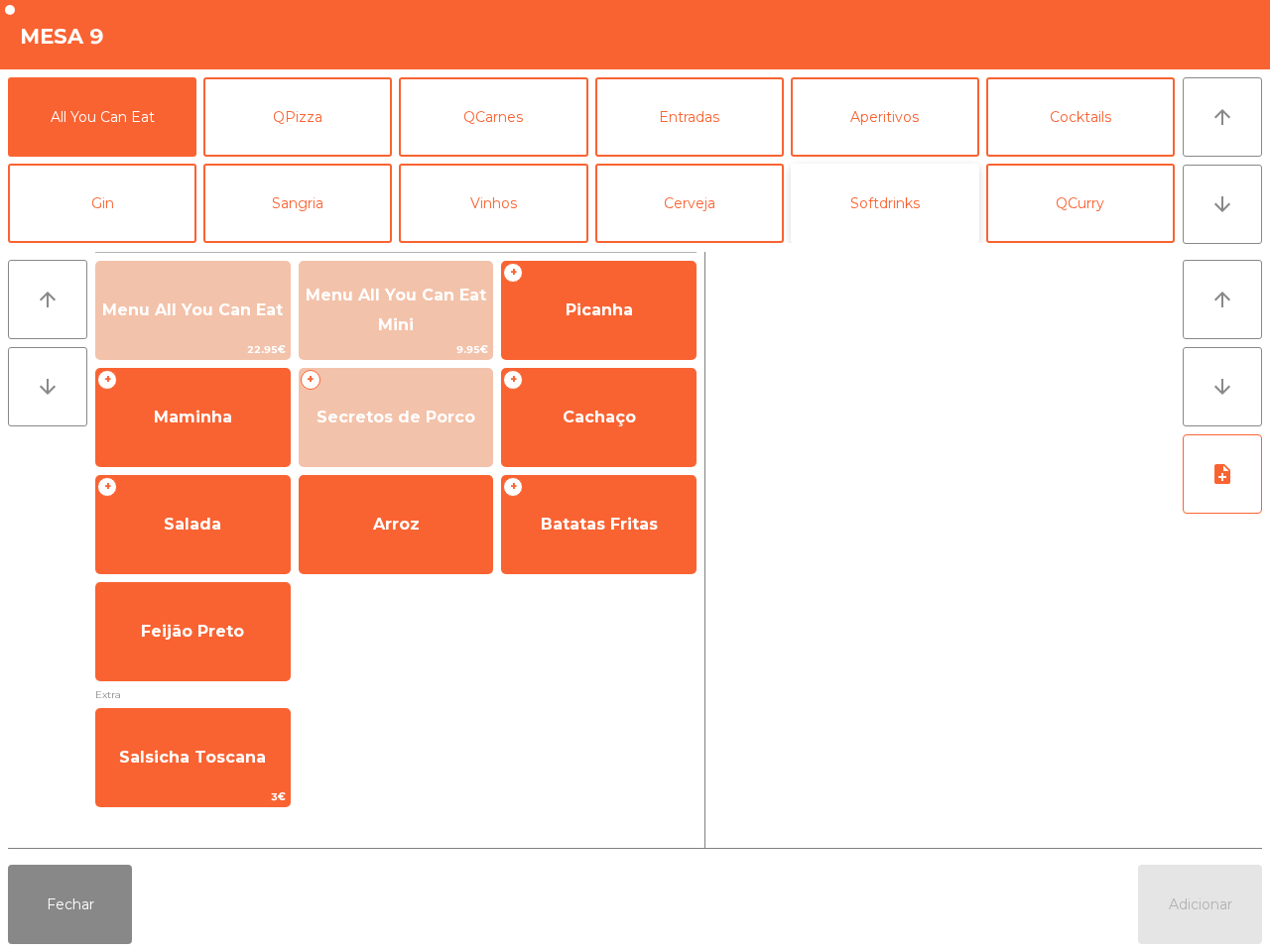 click on "Softdrinks" 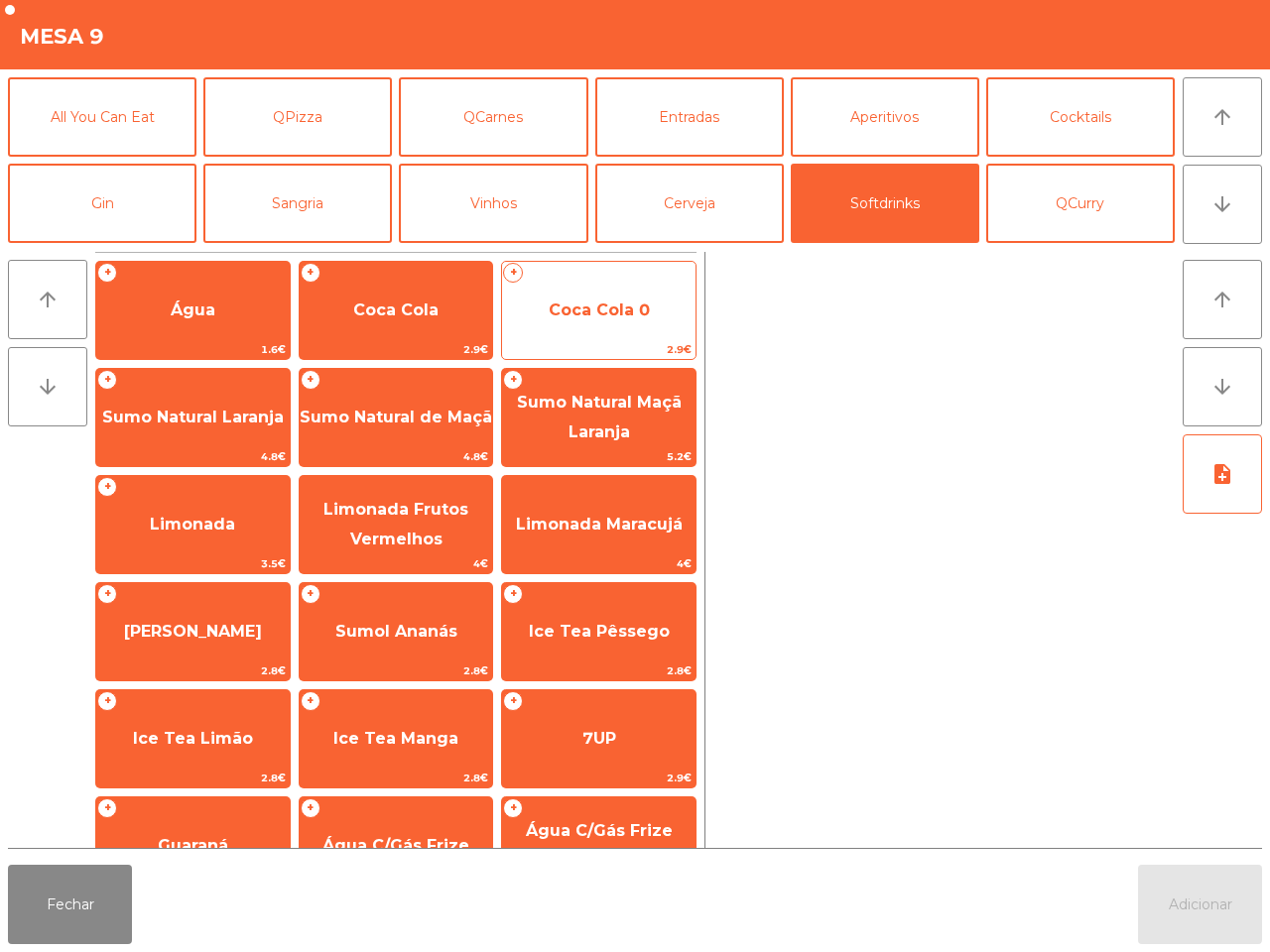 click on "Coca Cola 0" 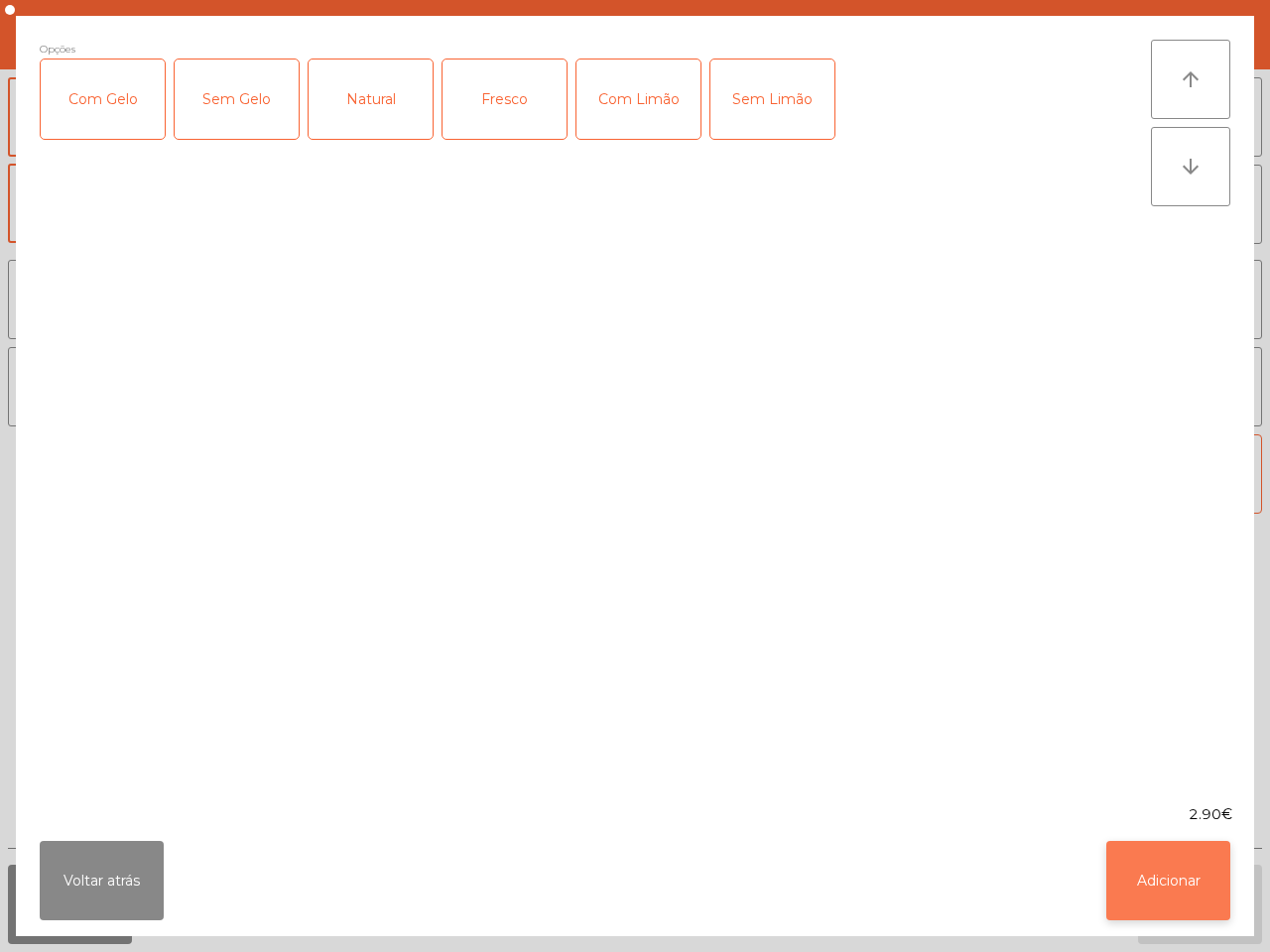 click on "Adicionar" 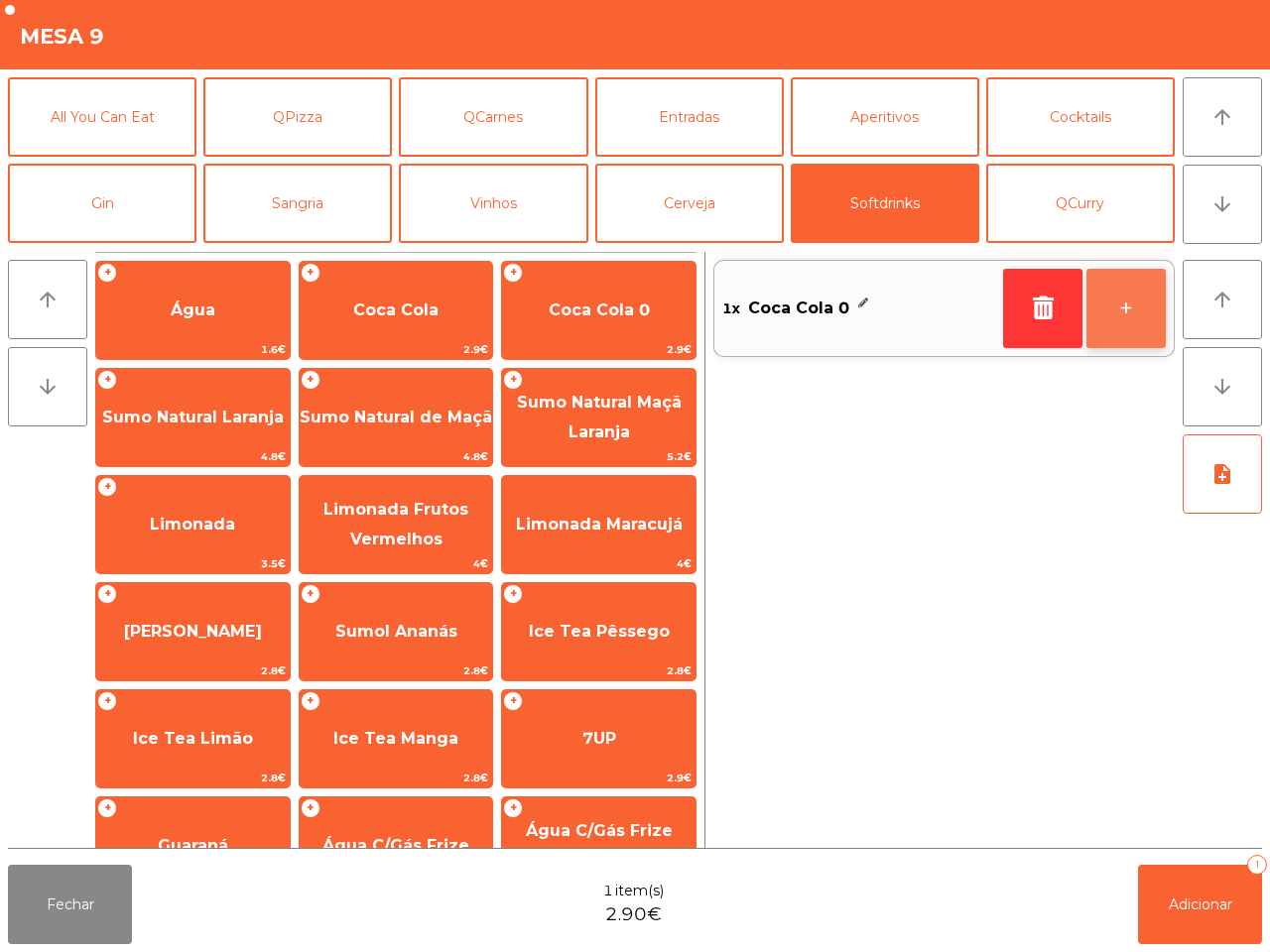 click on "+" 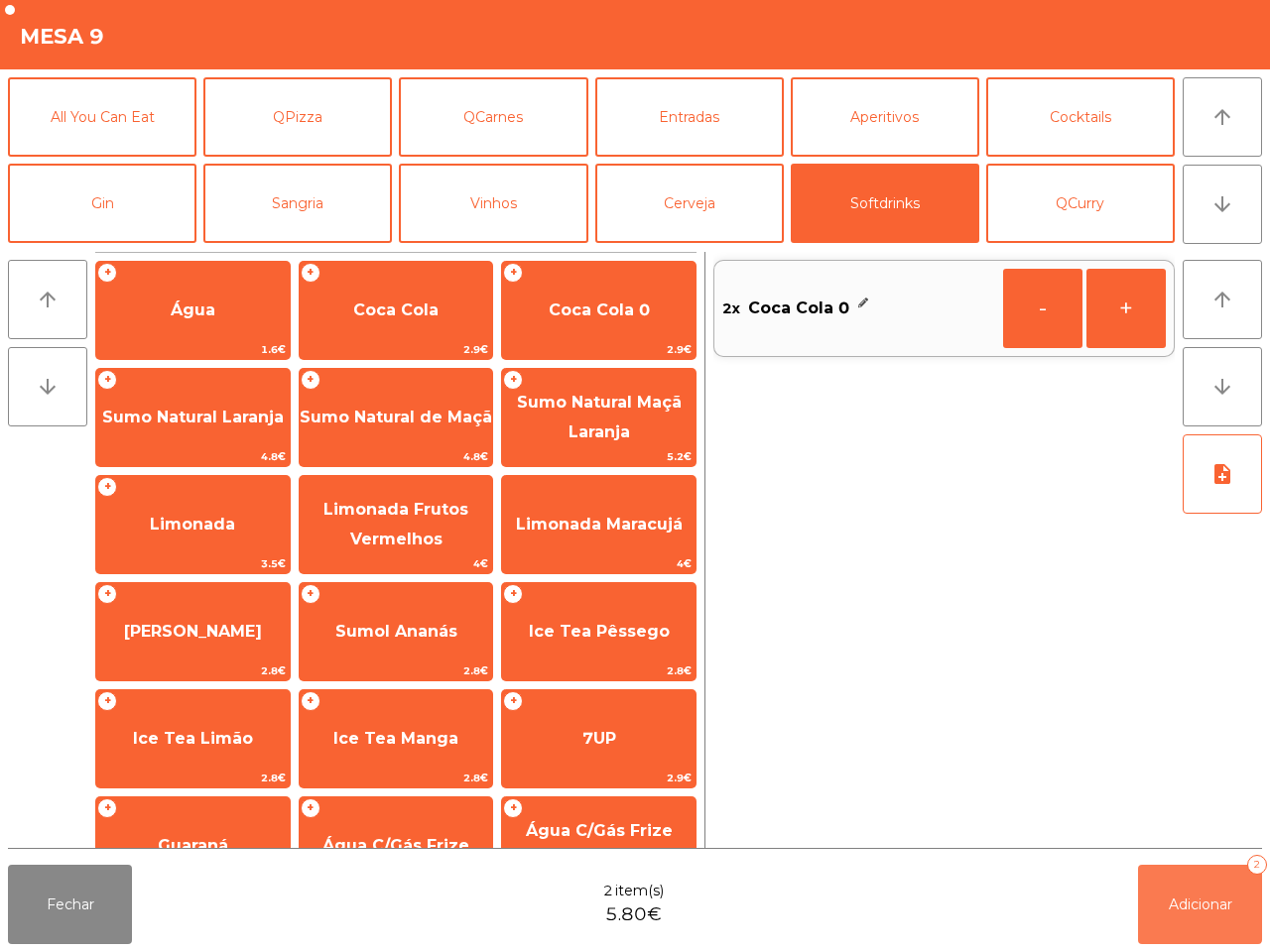 click on "Adicionar" 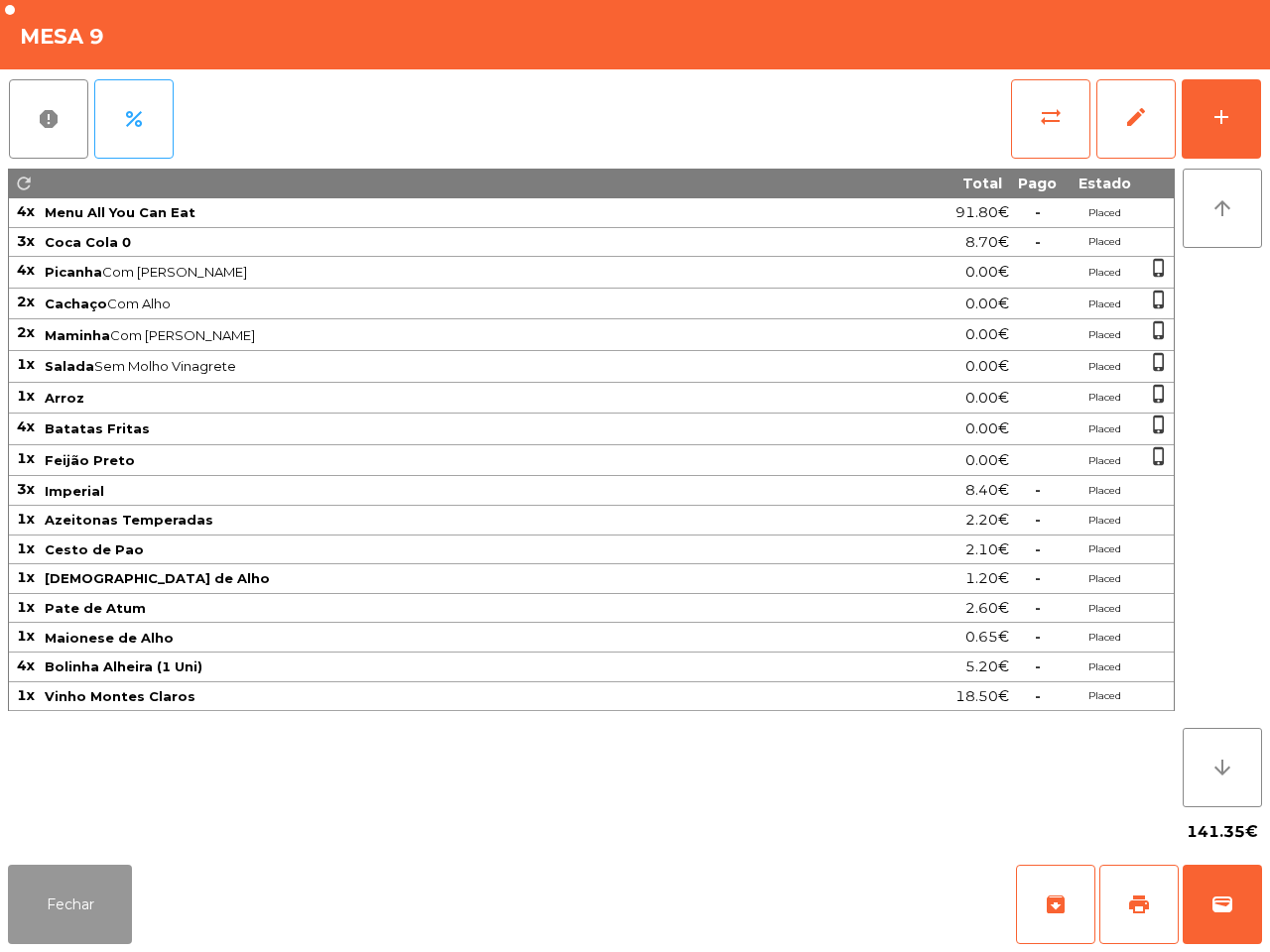 click on "Fechar" 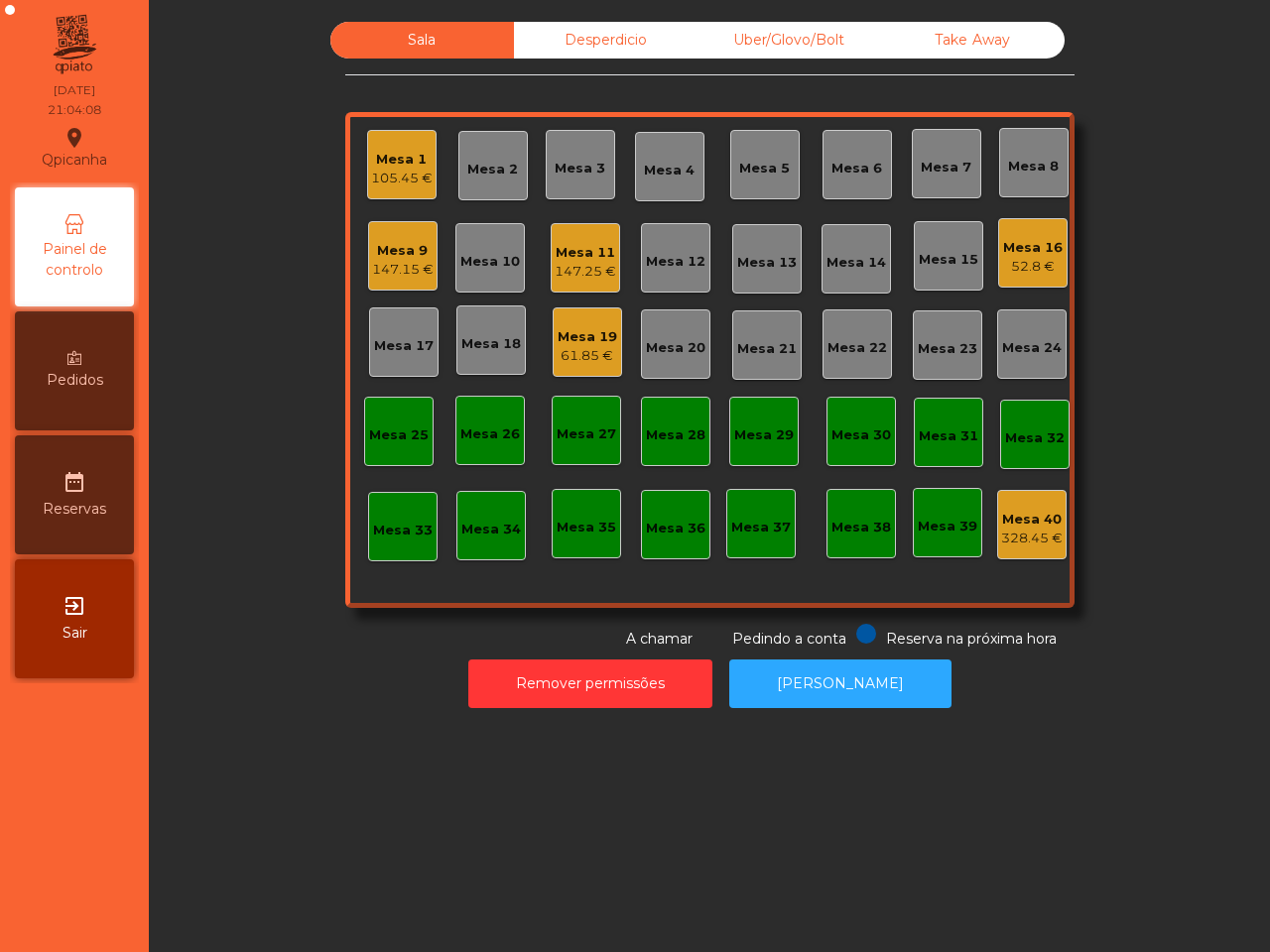 click on "Qpicanha  location_on  [DATE]   21:04:08   Painel de controlo   Pedidos  date_range  Reservas  exit_to_app  Sair" 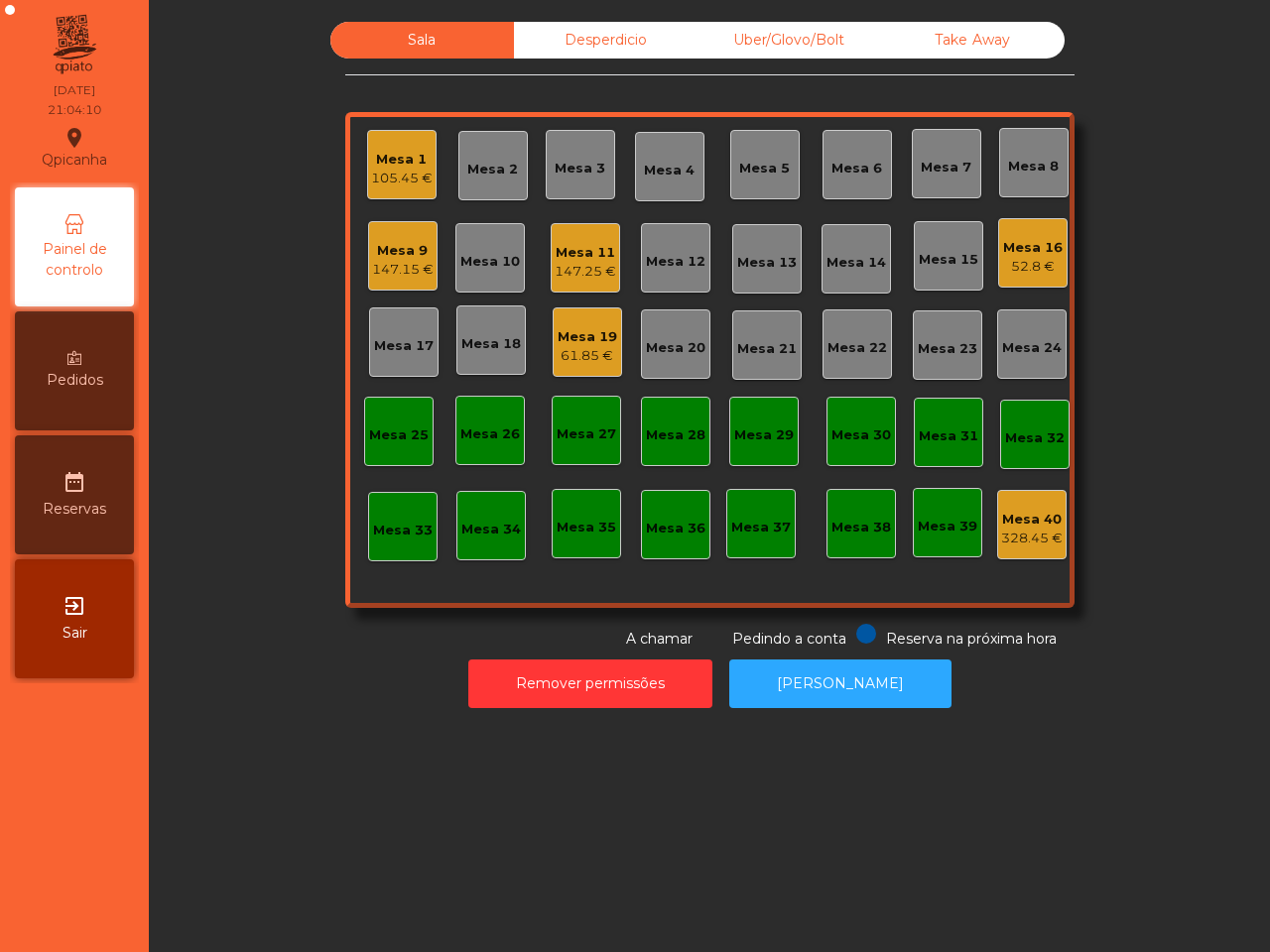click on "Mesa 5" 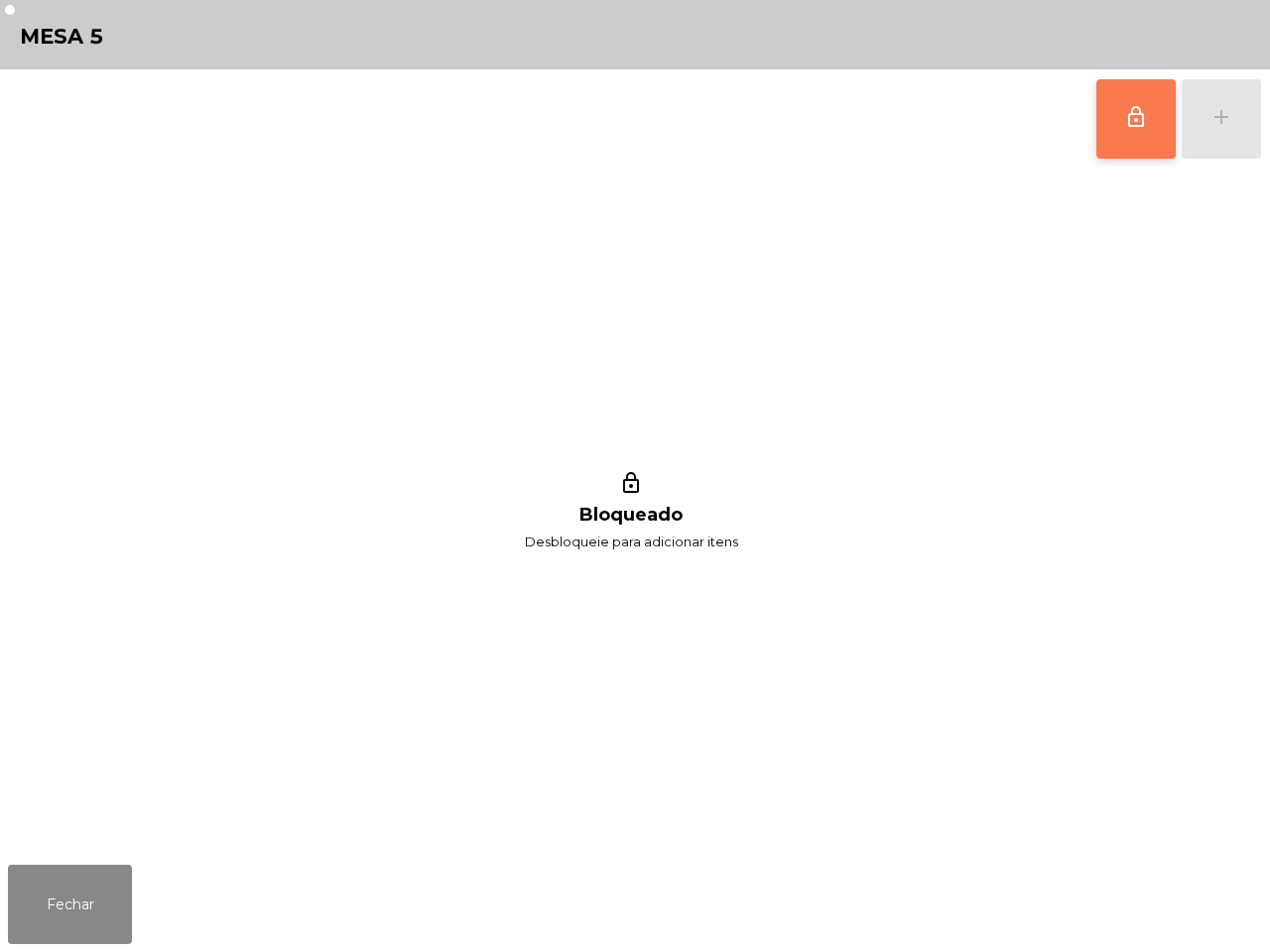click on "lock_outline" 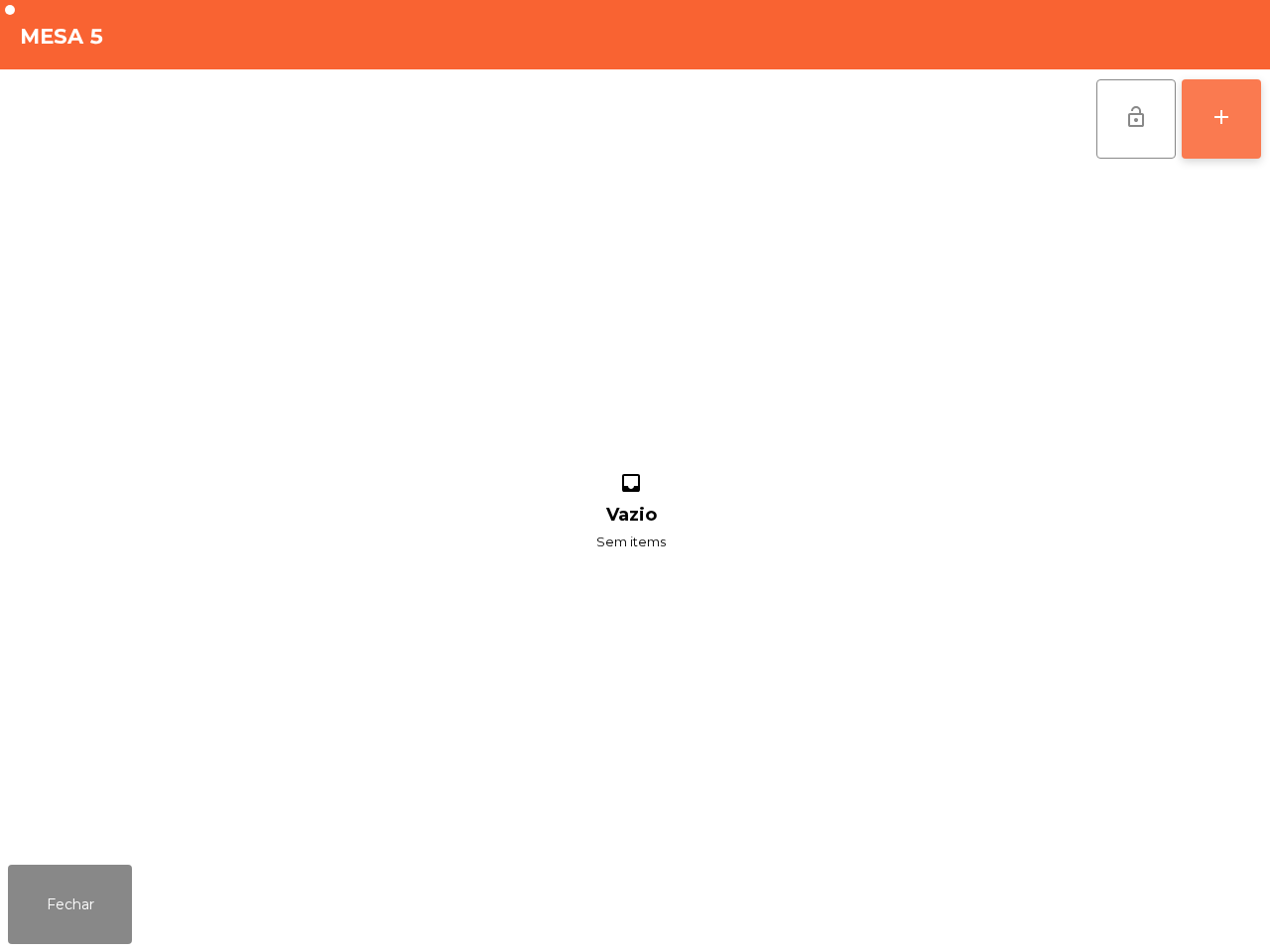click on "add" 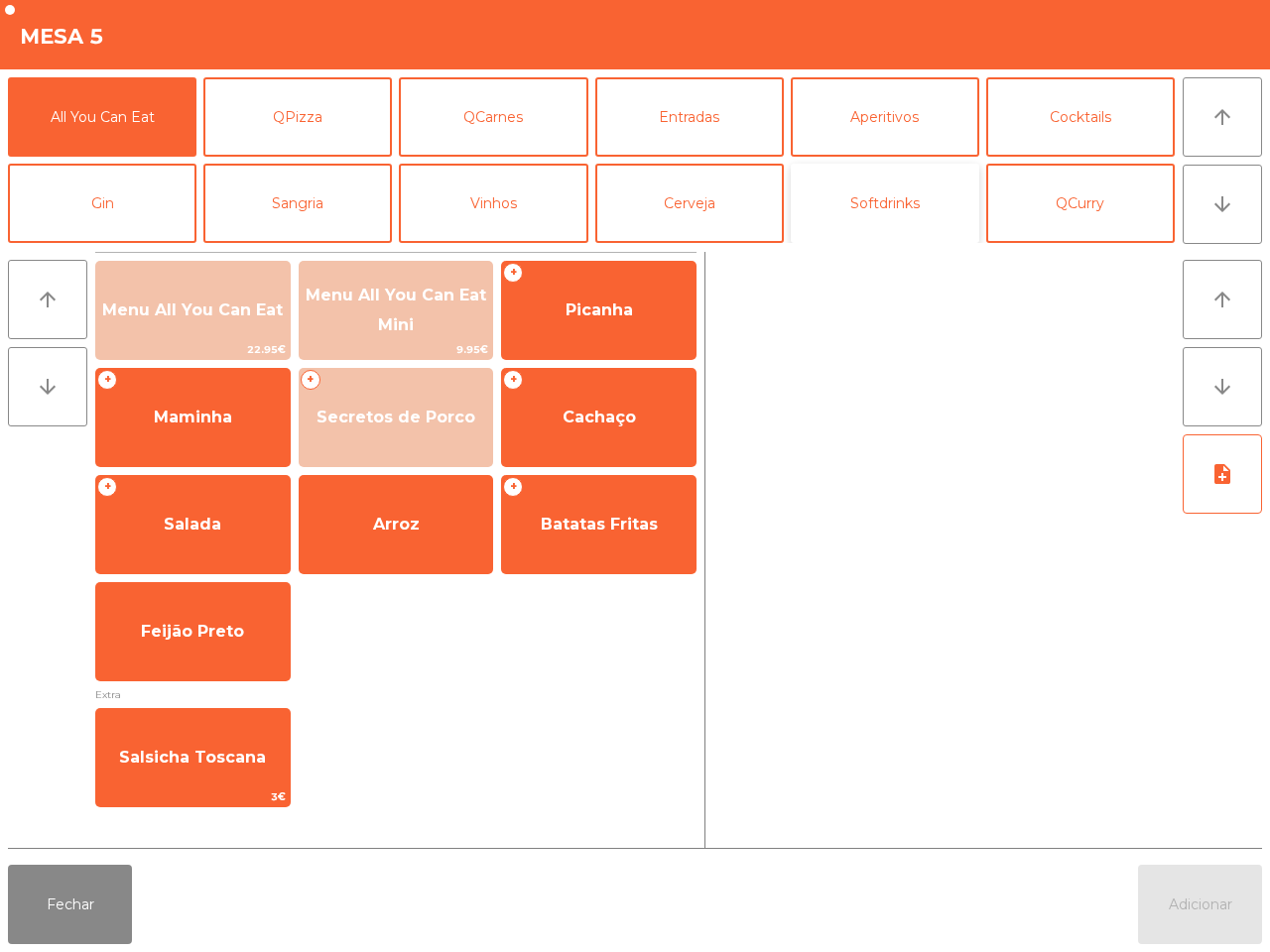 click on "Softdrinks" 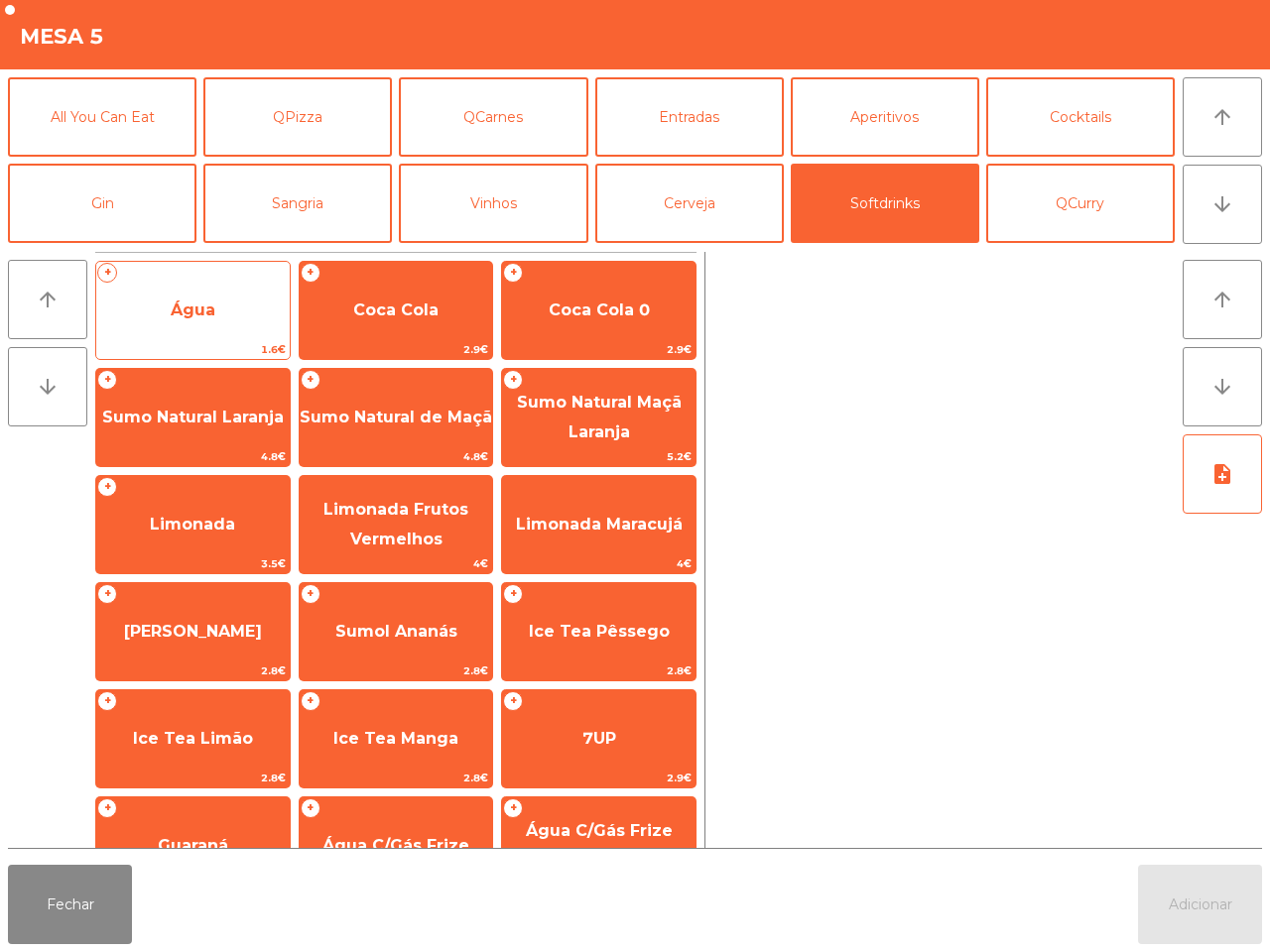 click on "Água" 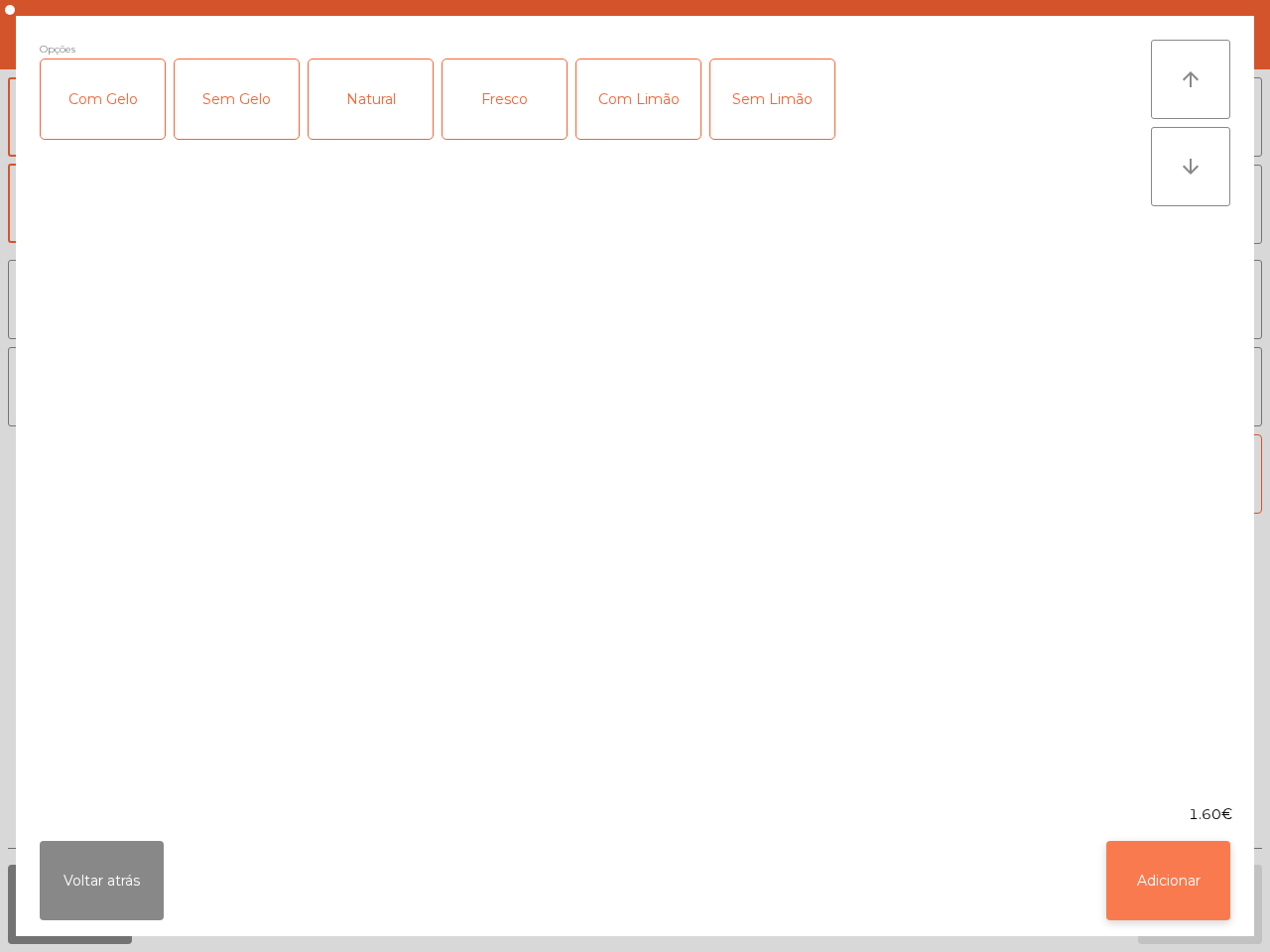 click on "Adicionar" 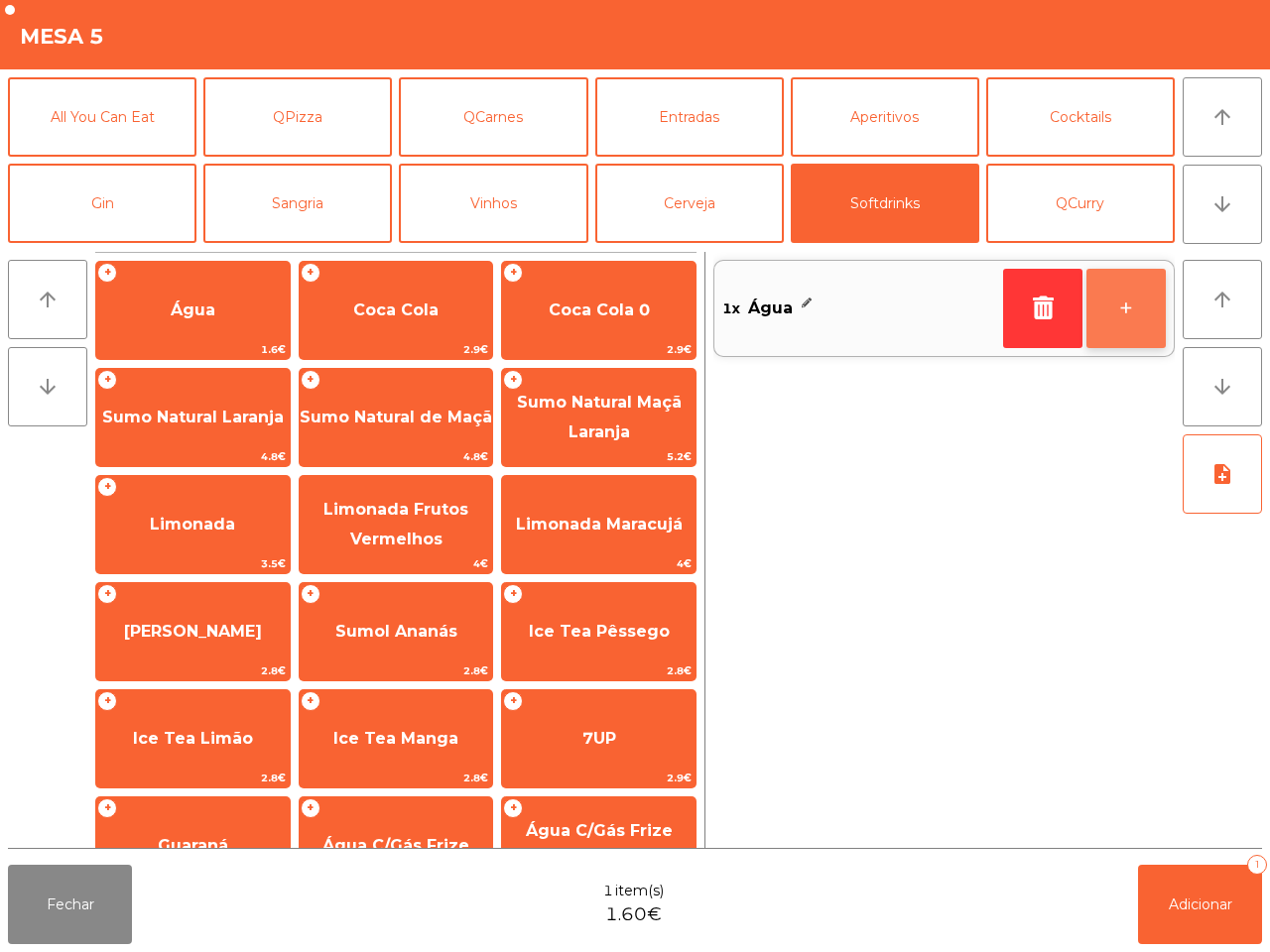 click on "+" 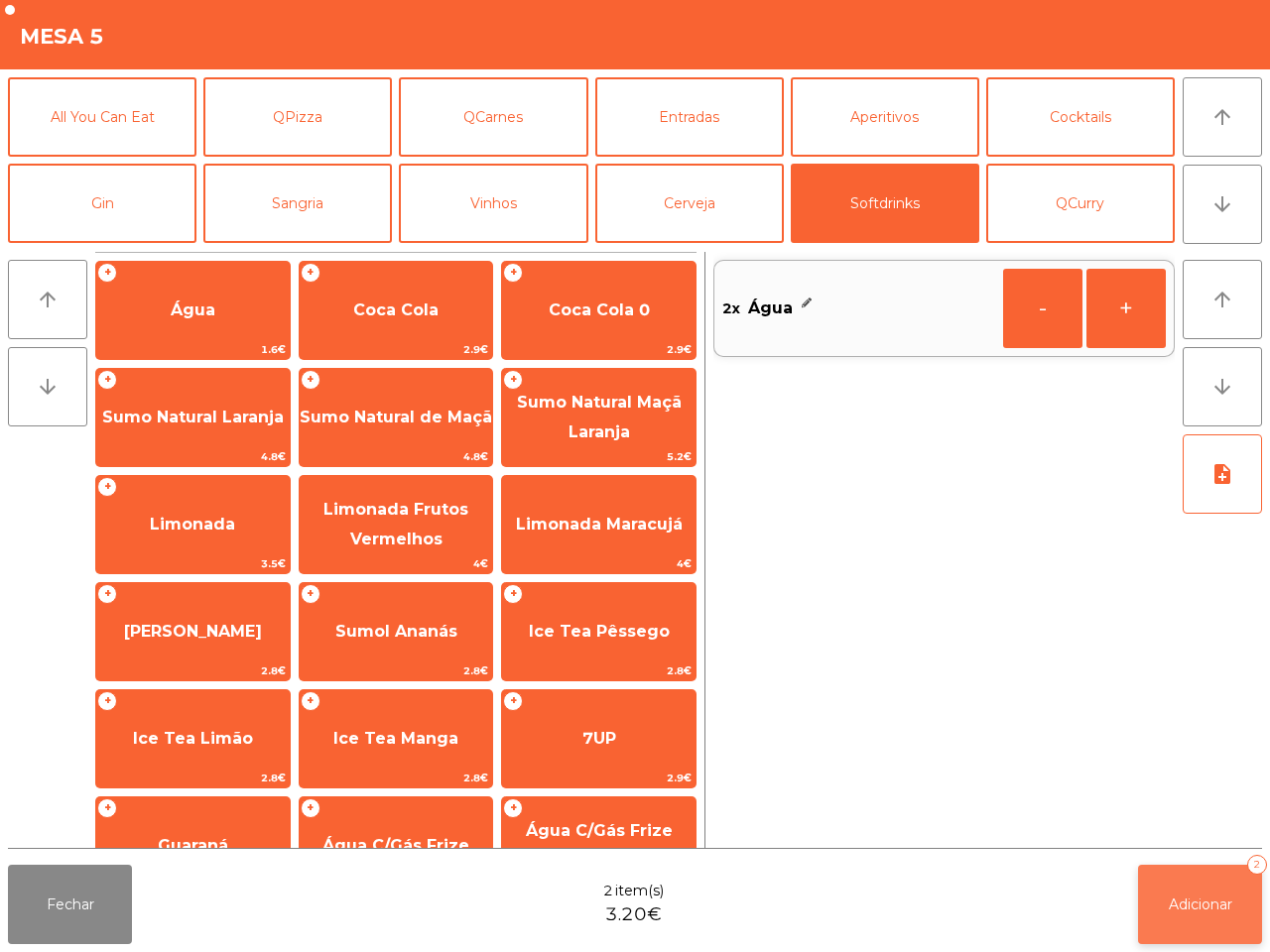 click on "Adicionar" 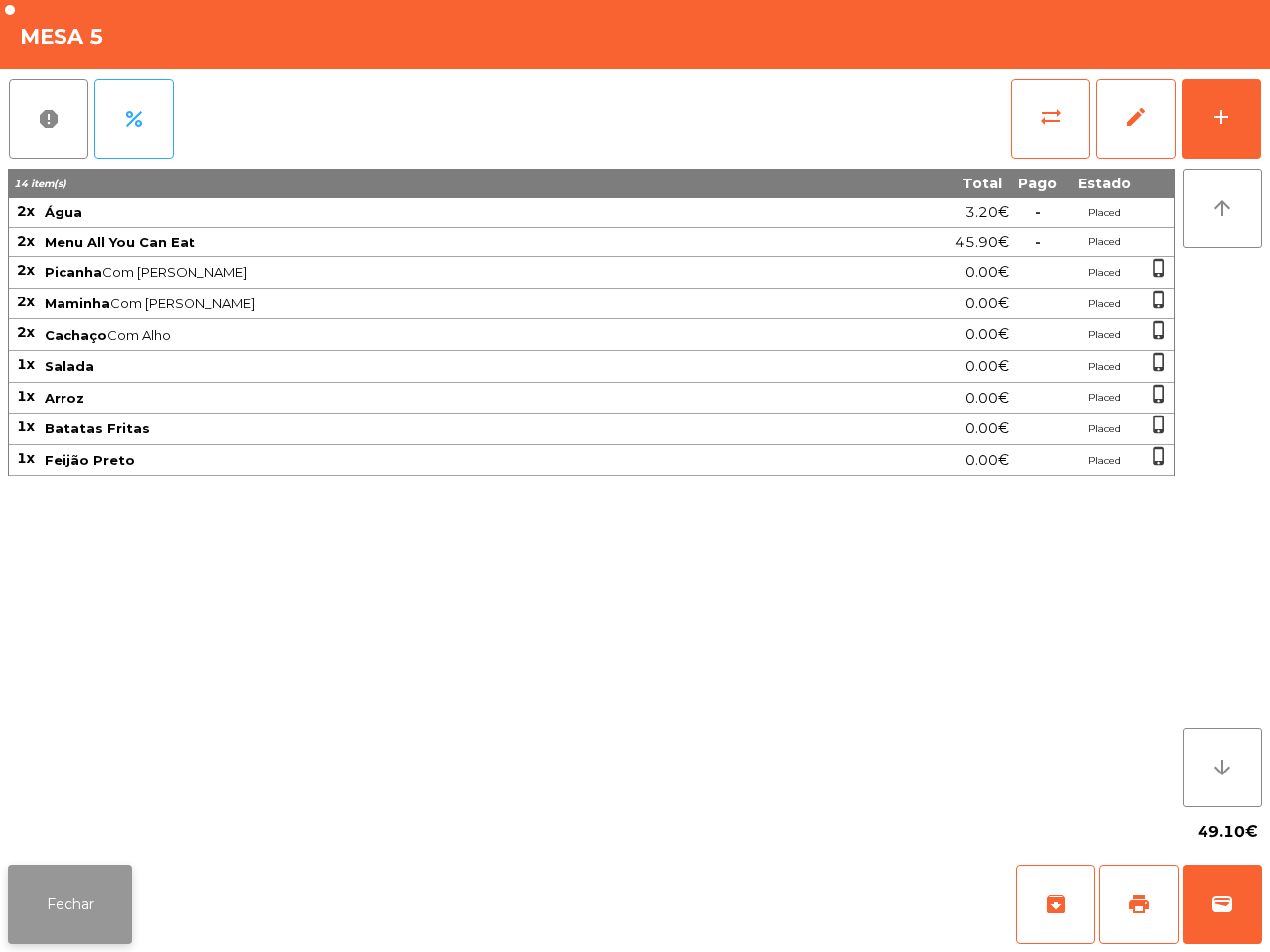 click on "Fechar" 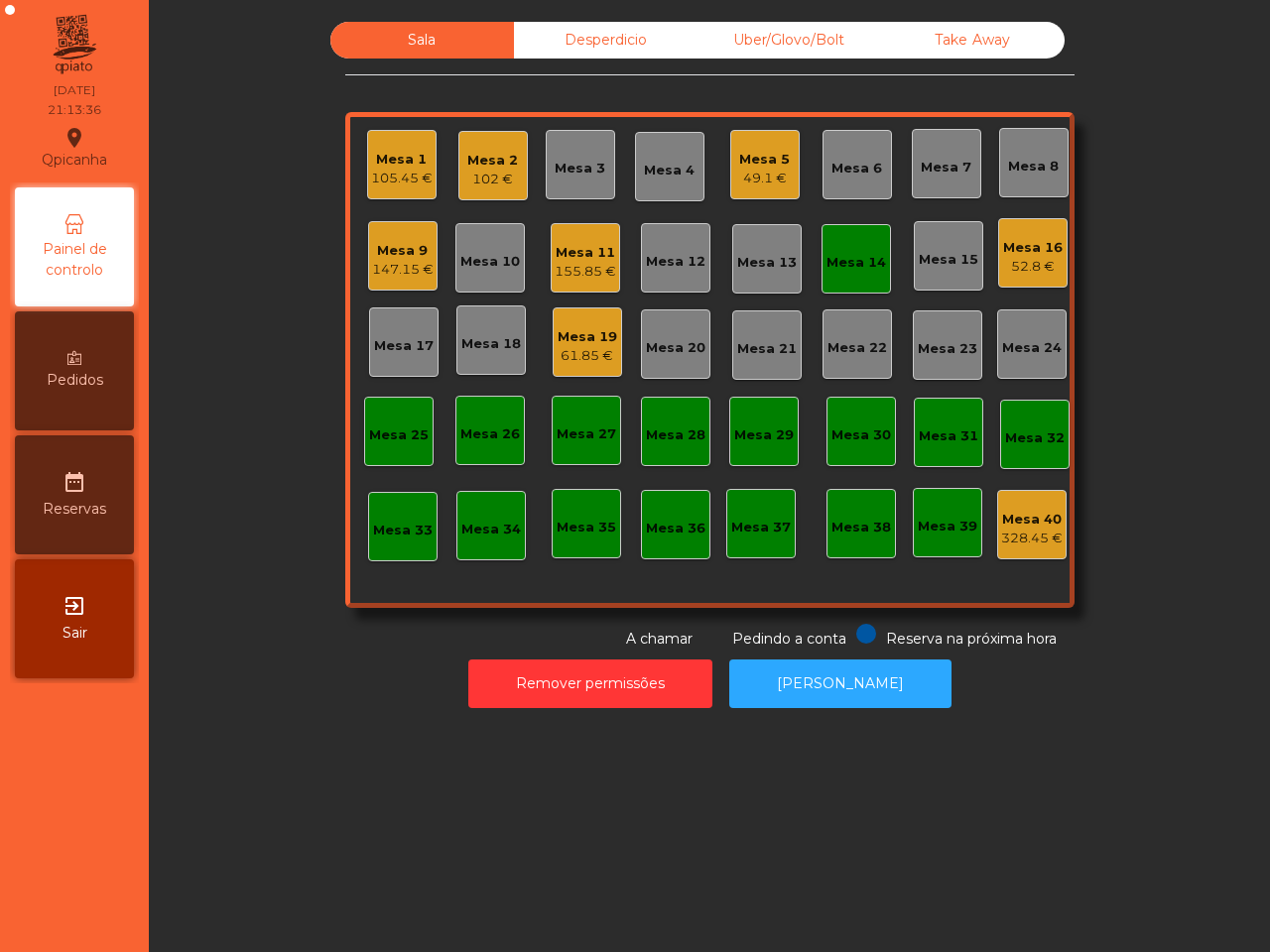 click on "Mesa 14" 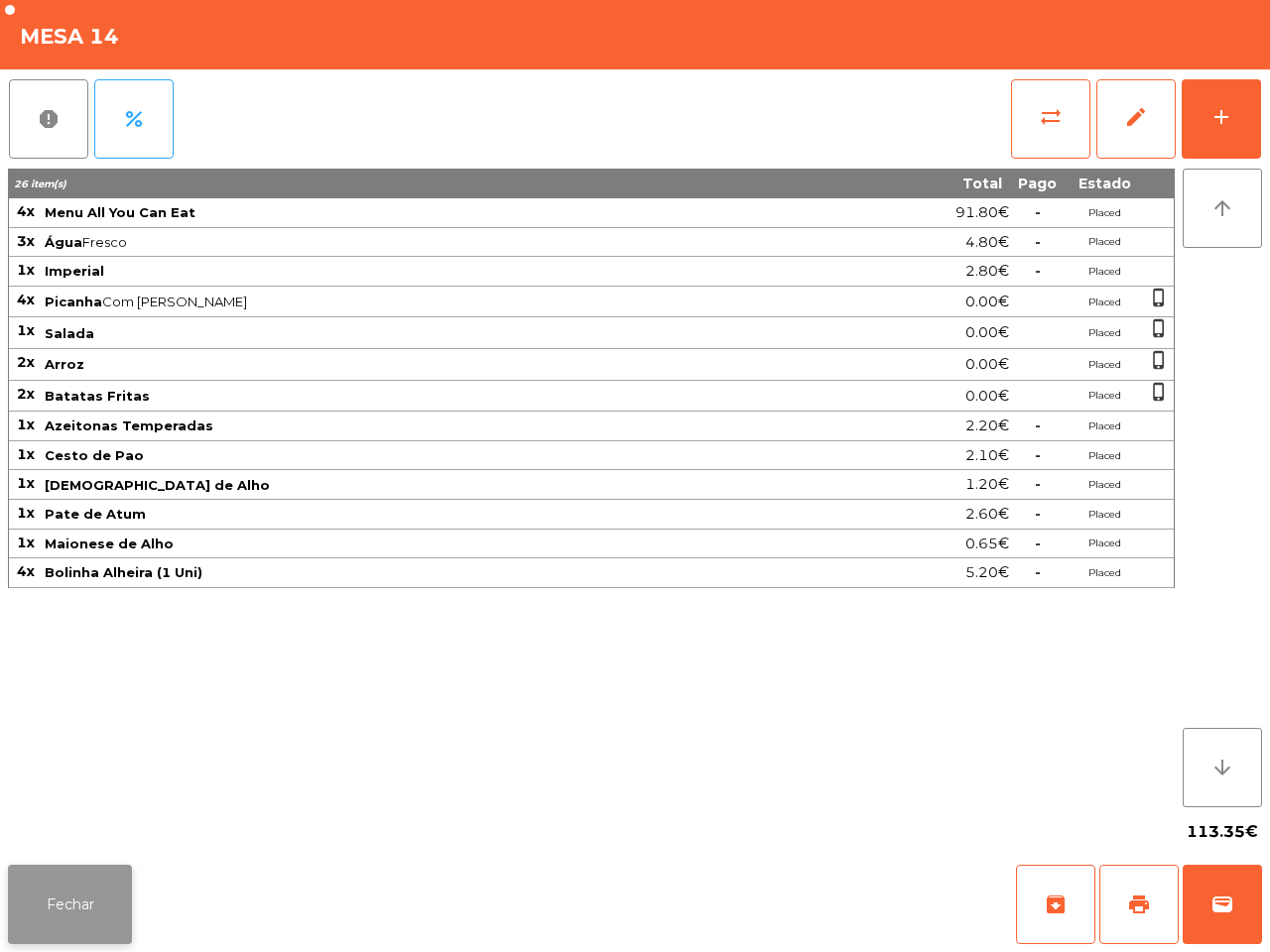 click on "Fechar" 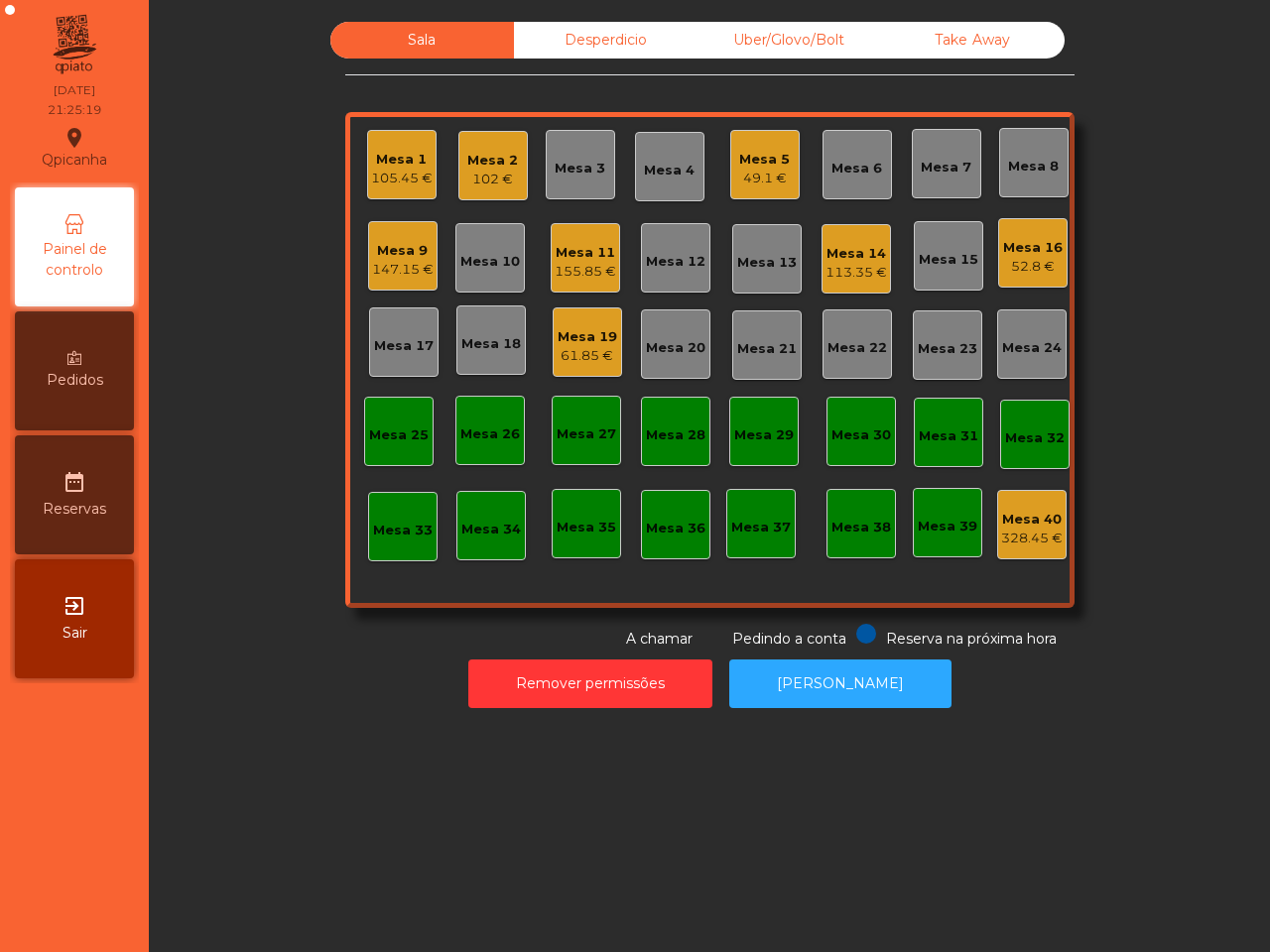 click on "Uber/Glovo/Bolt" 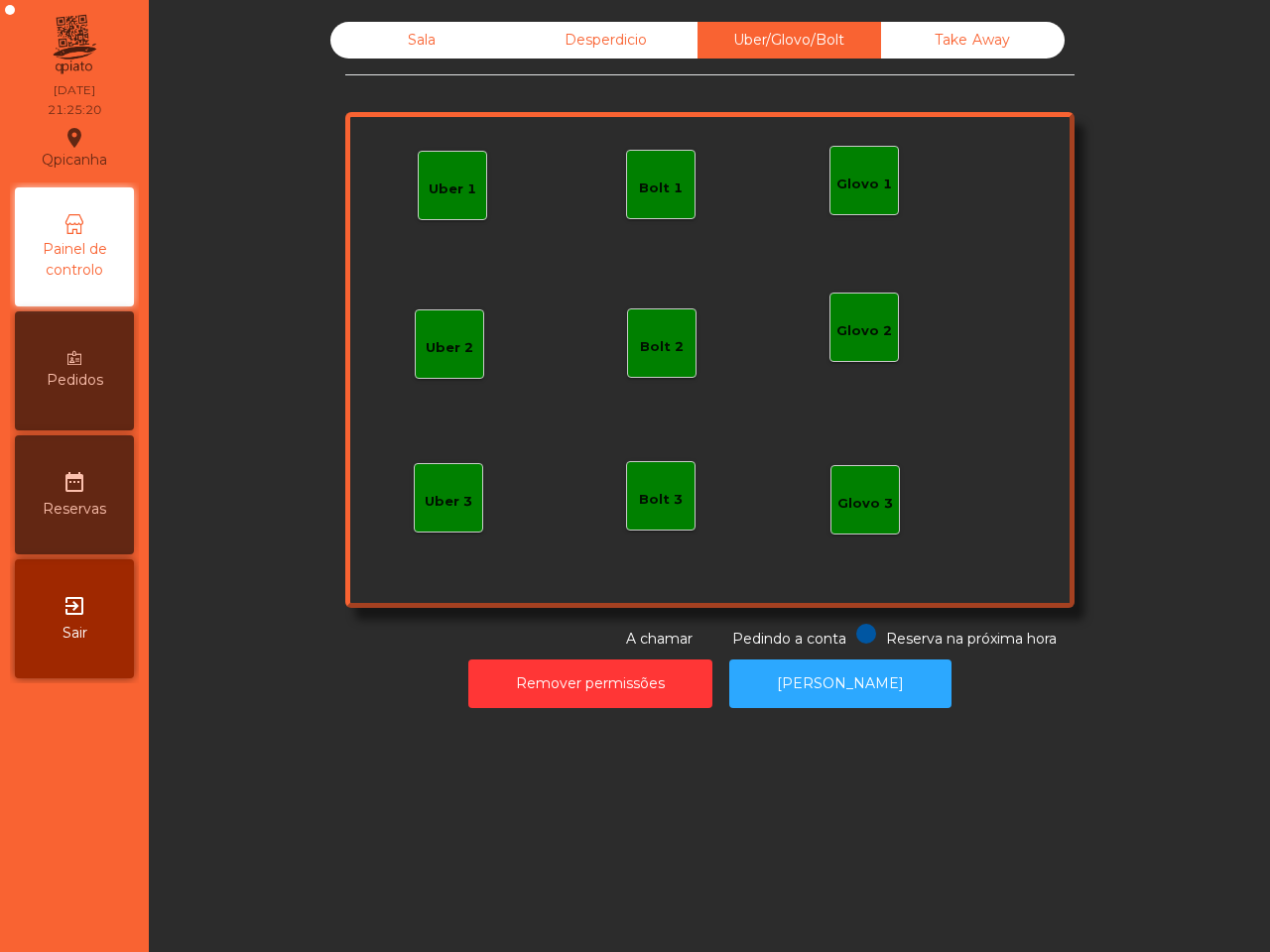 click on "Bolt 1" 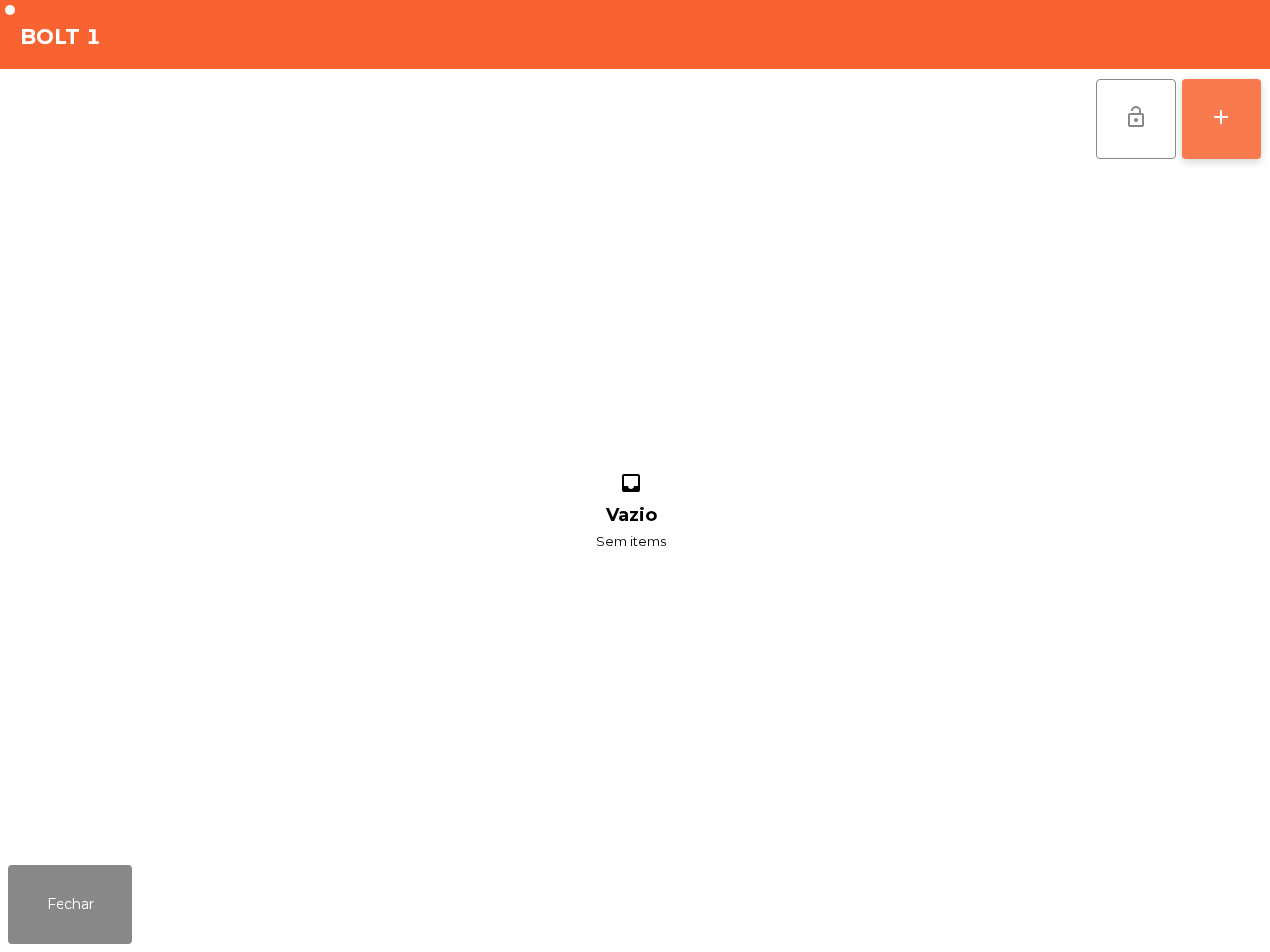 click on "add" 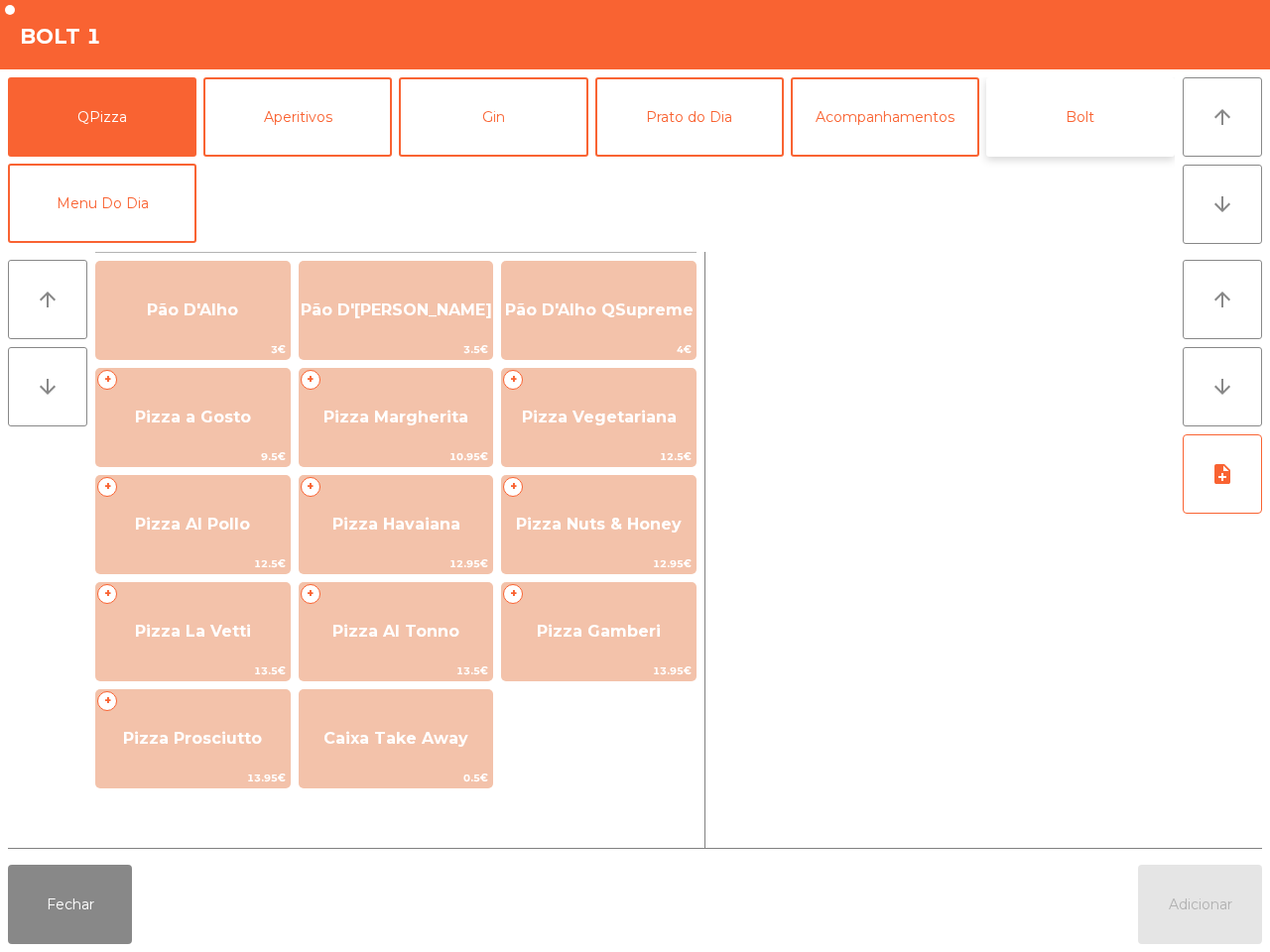 click on "Bolt" 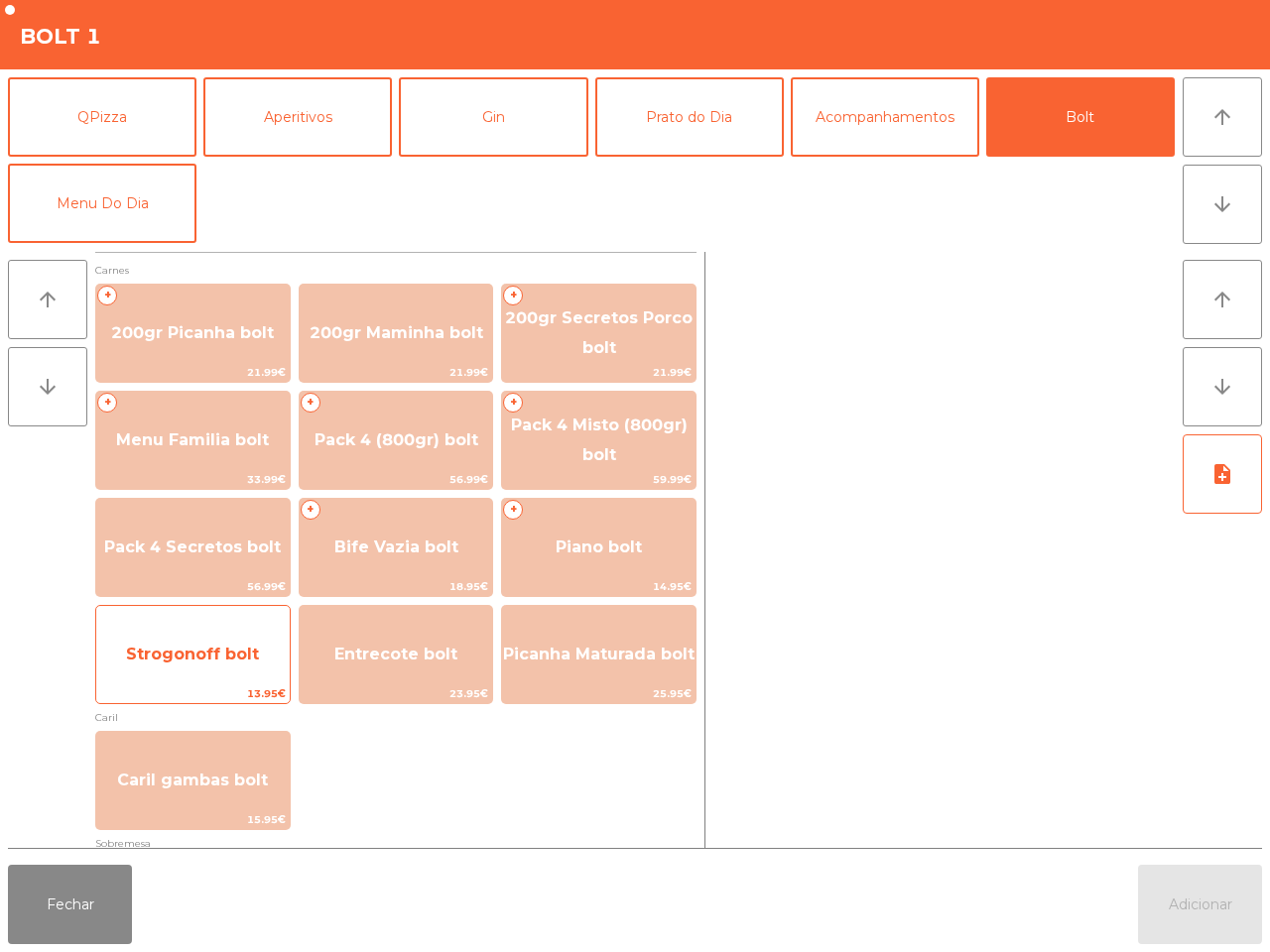 click on "Strogonoff bolt" 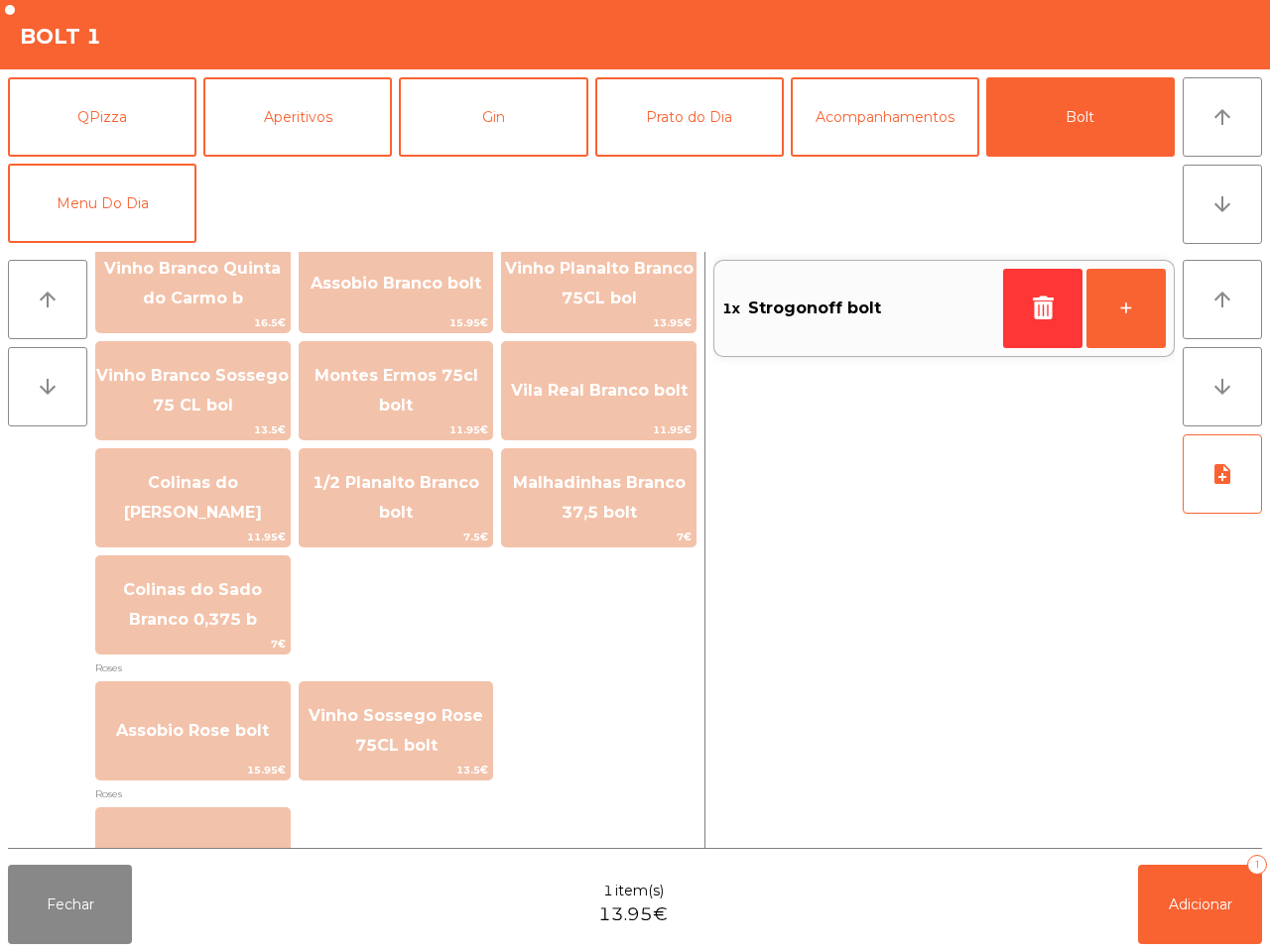 scroll, scrollTop: 2259, scrollLeft: 0, axis: vertical 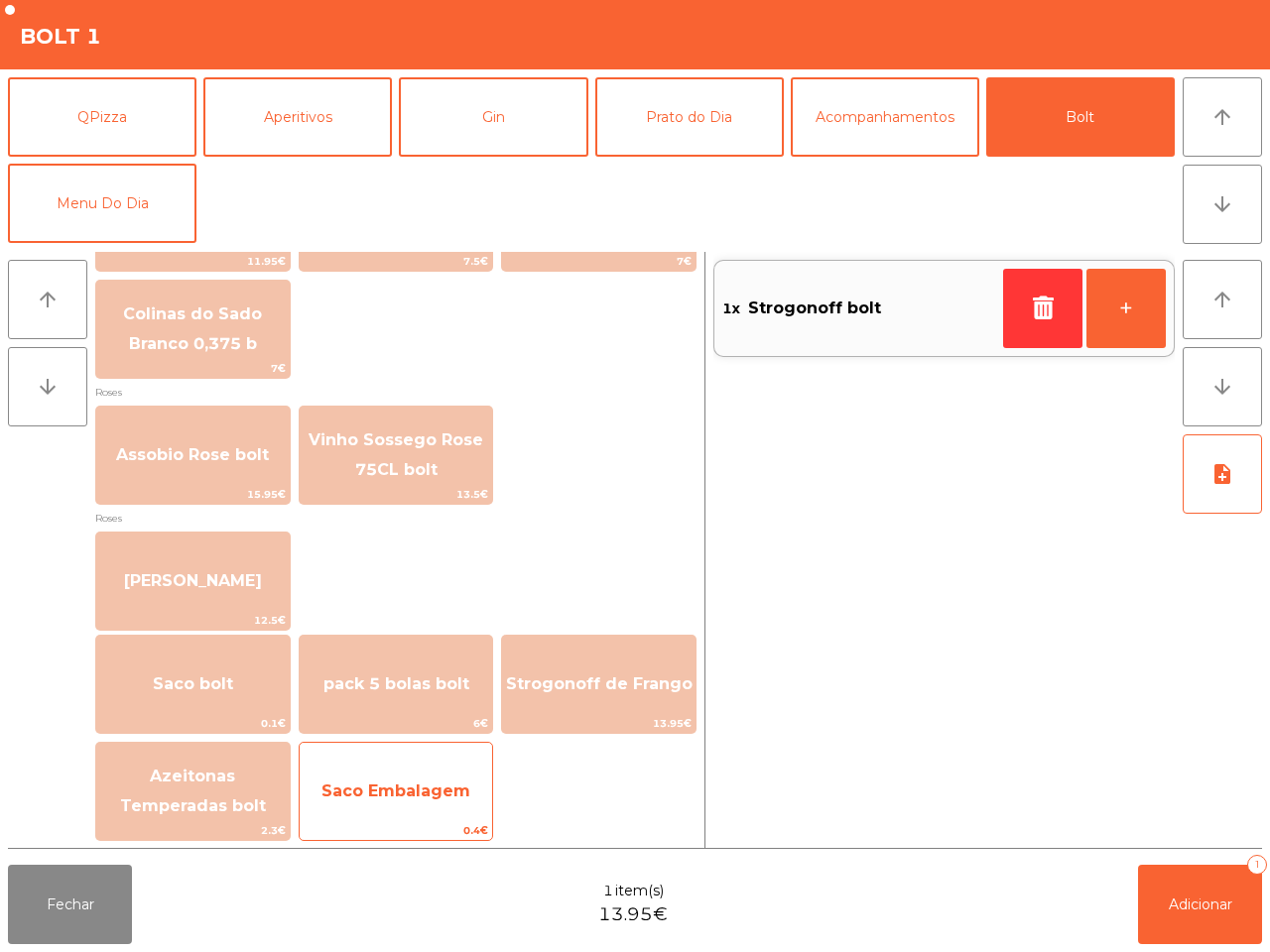 click on "Saco Embalagem" 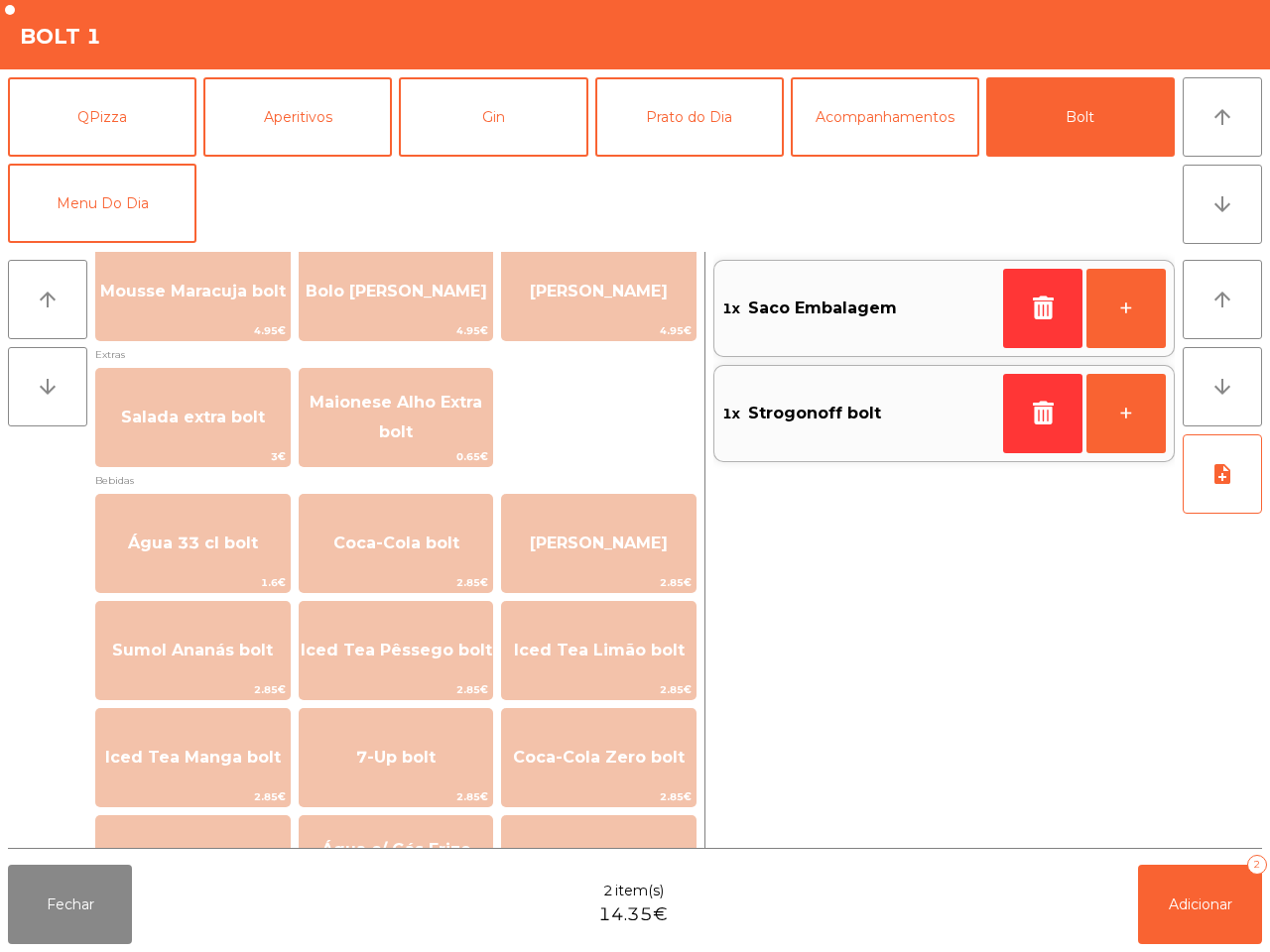 scroll, scrollTop: 744, scrollLeft: 0, axis: vertical 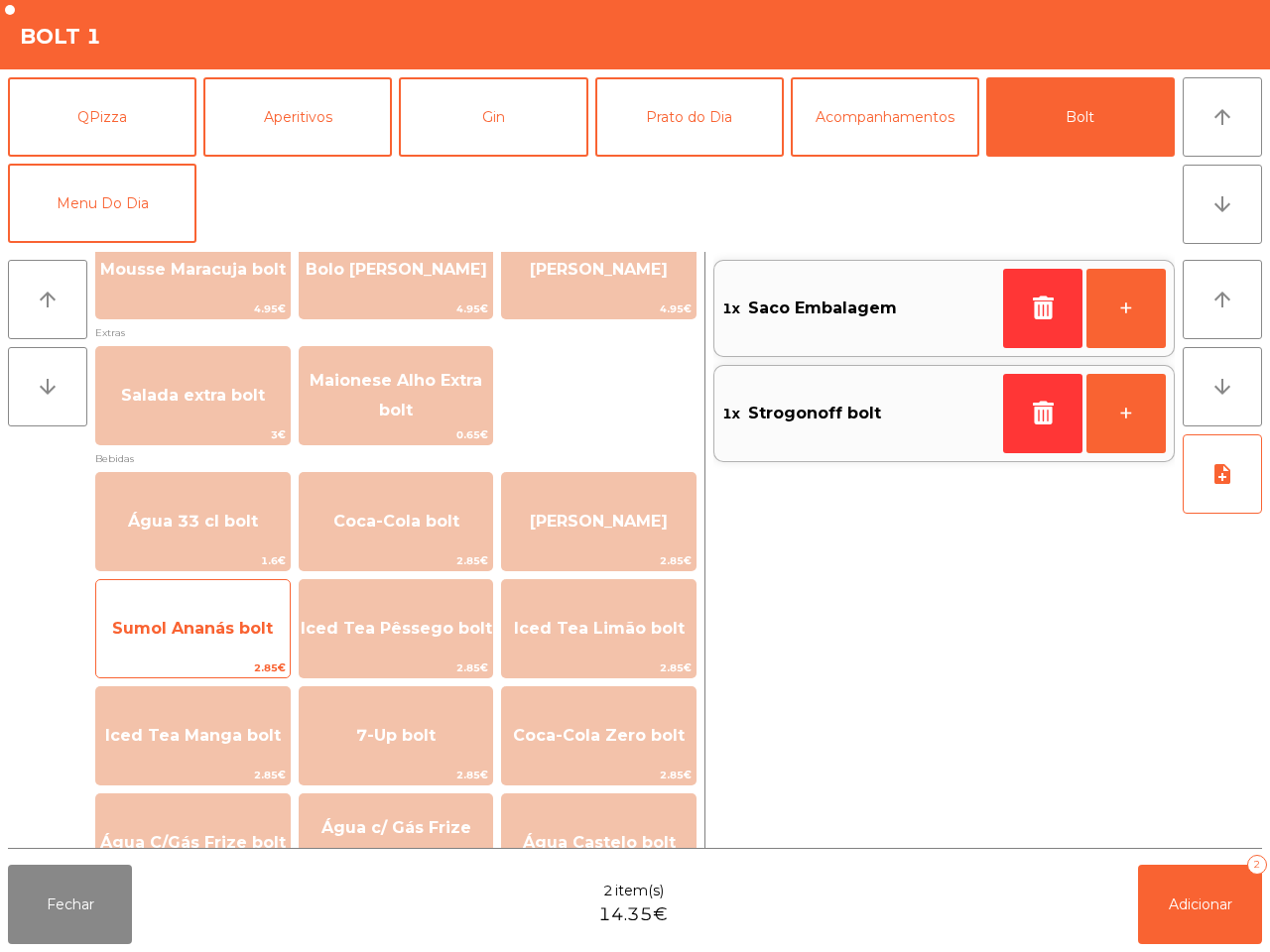 click on "Sumol Ananás bolt" 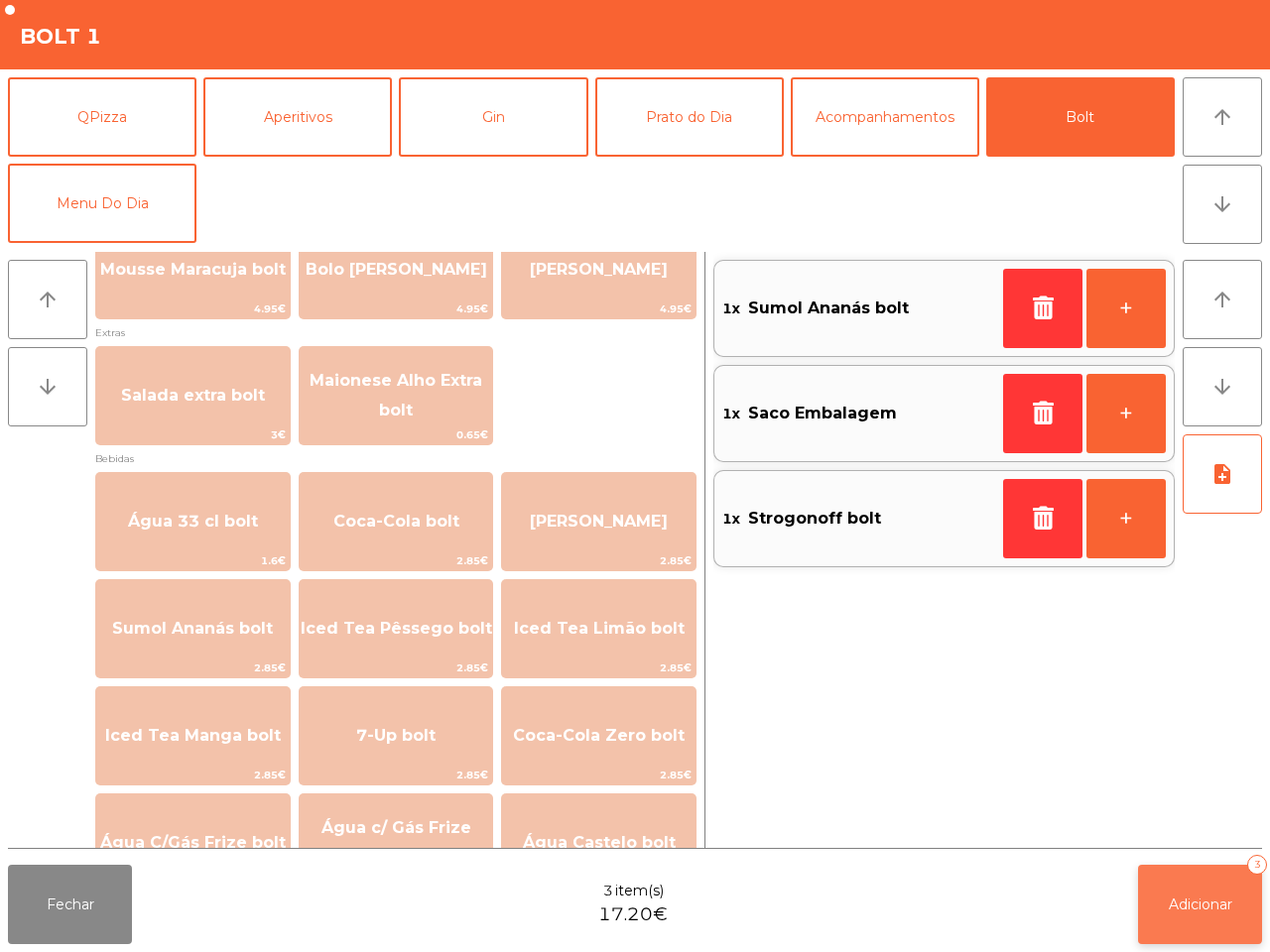 click on "Adicionar   3" 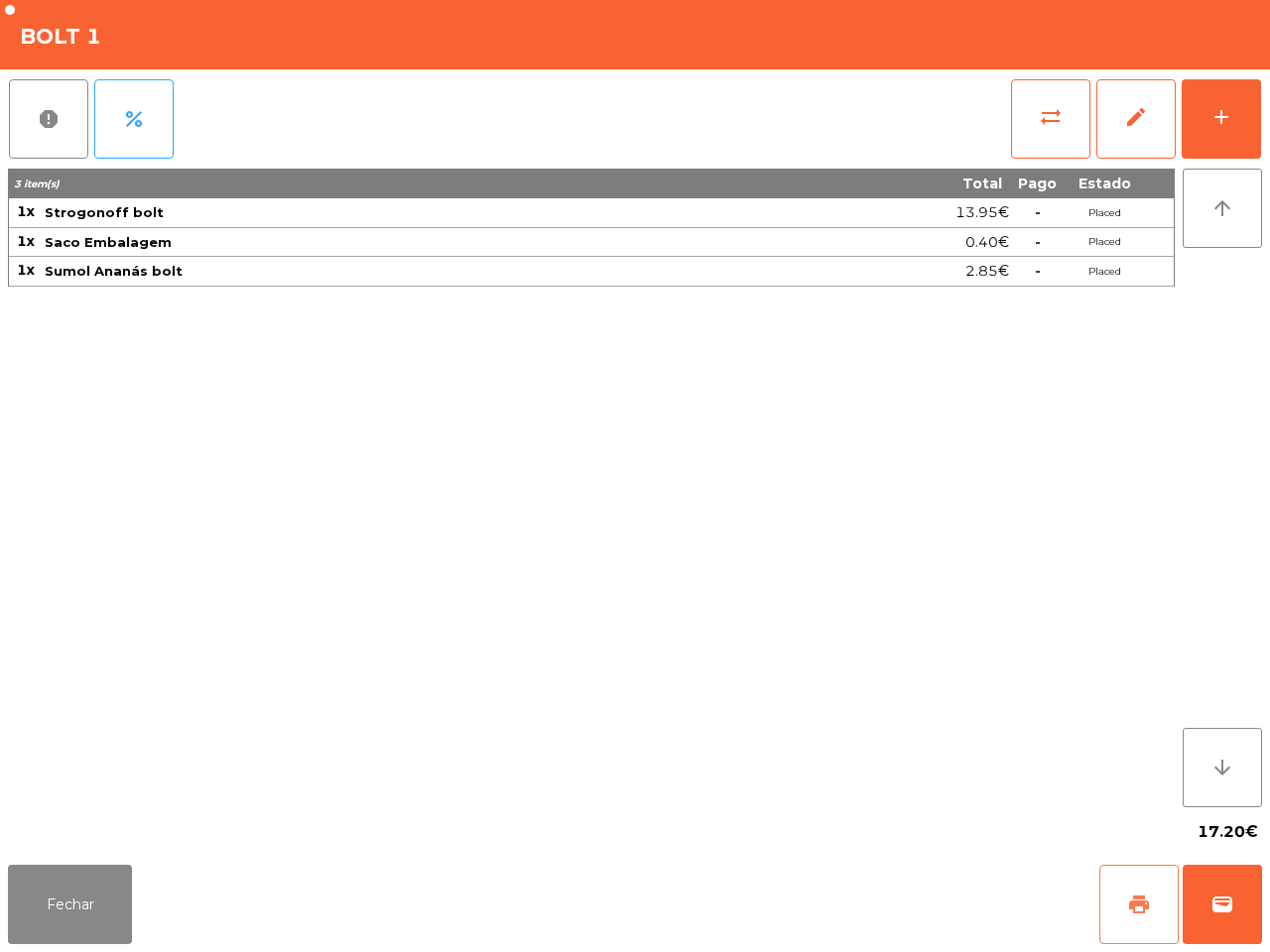 click on "print" 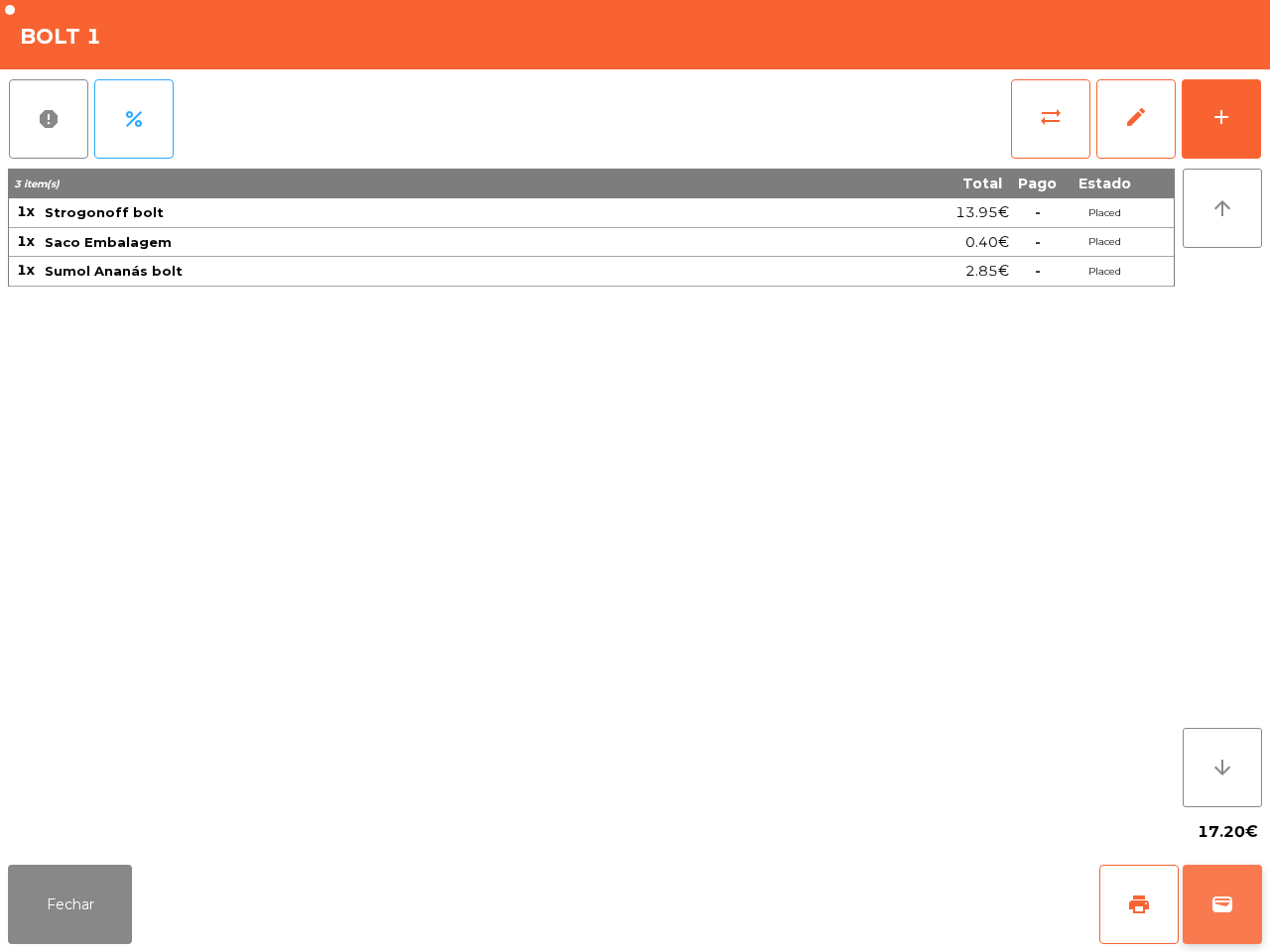 click on "wallet" 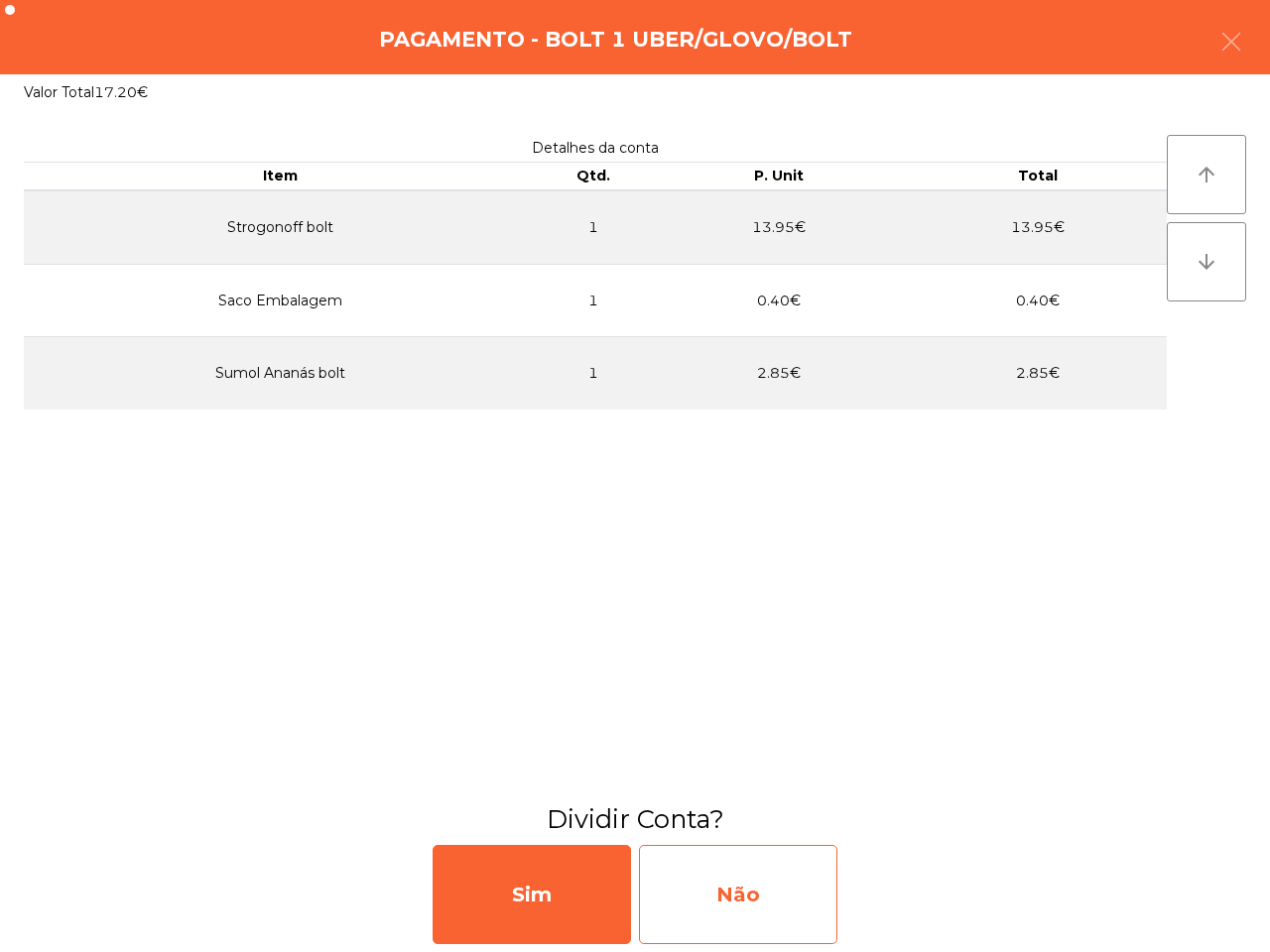 click on "Não" 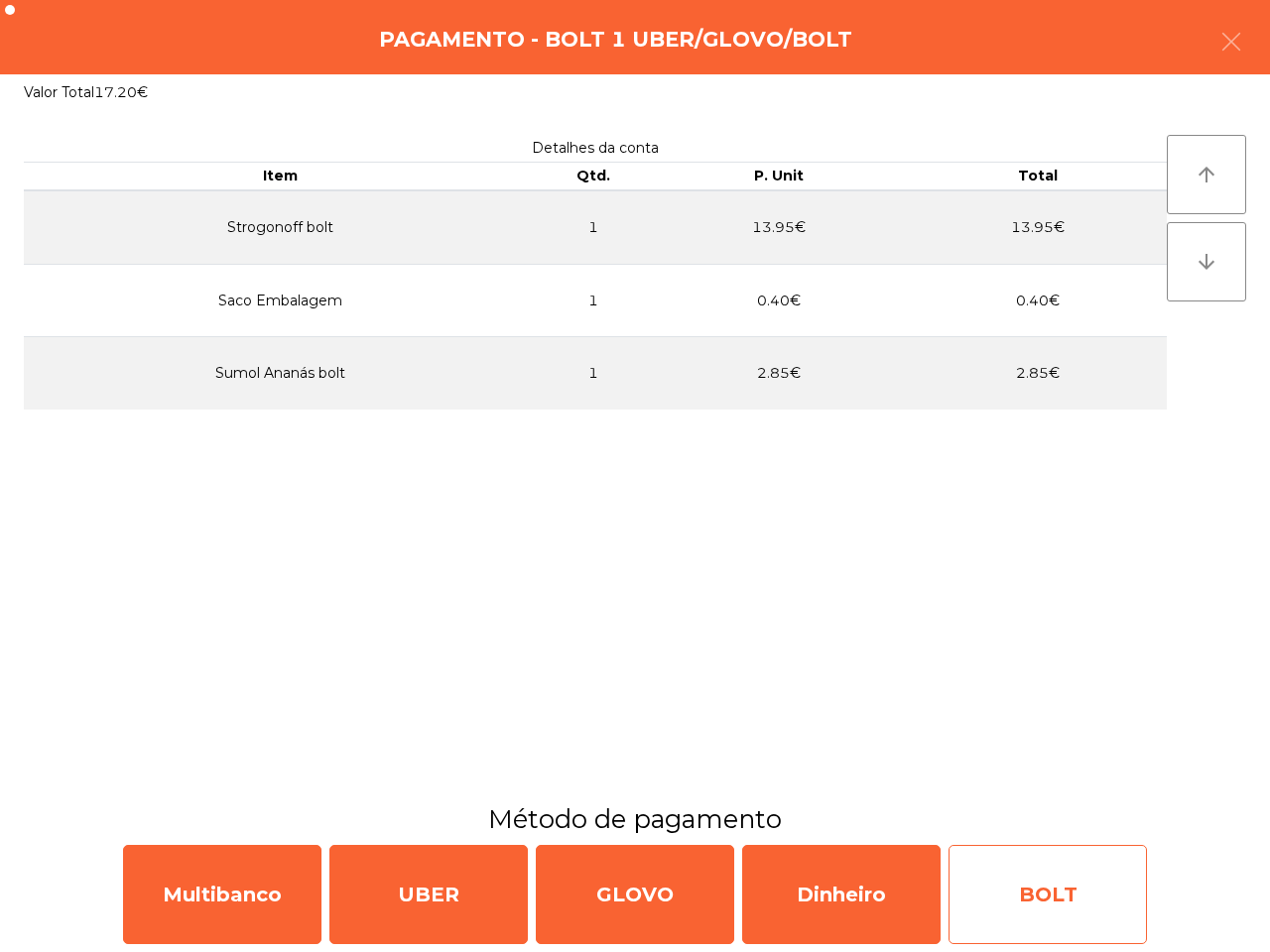 click on "BOLT" 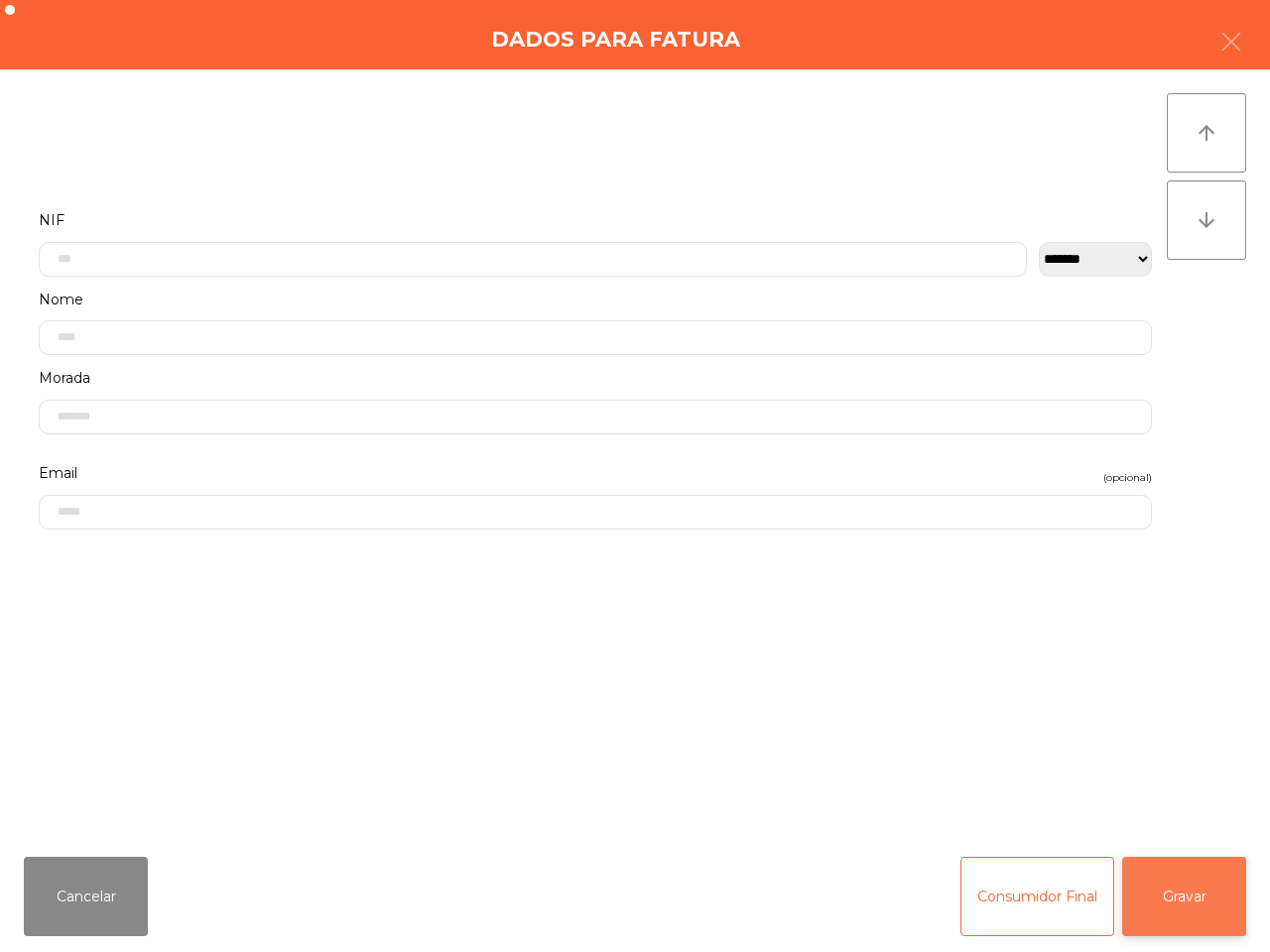 click on "Gravar" 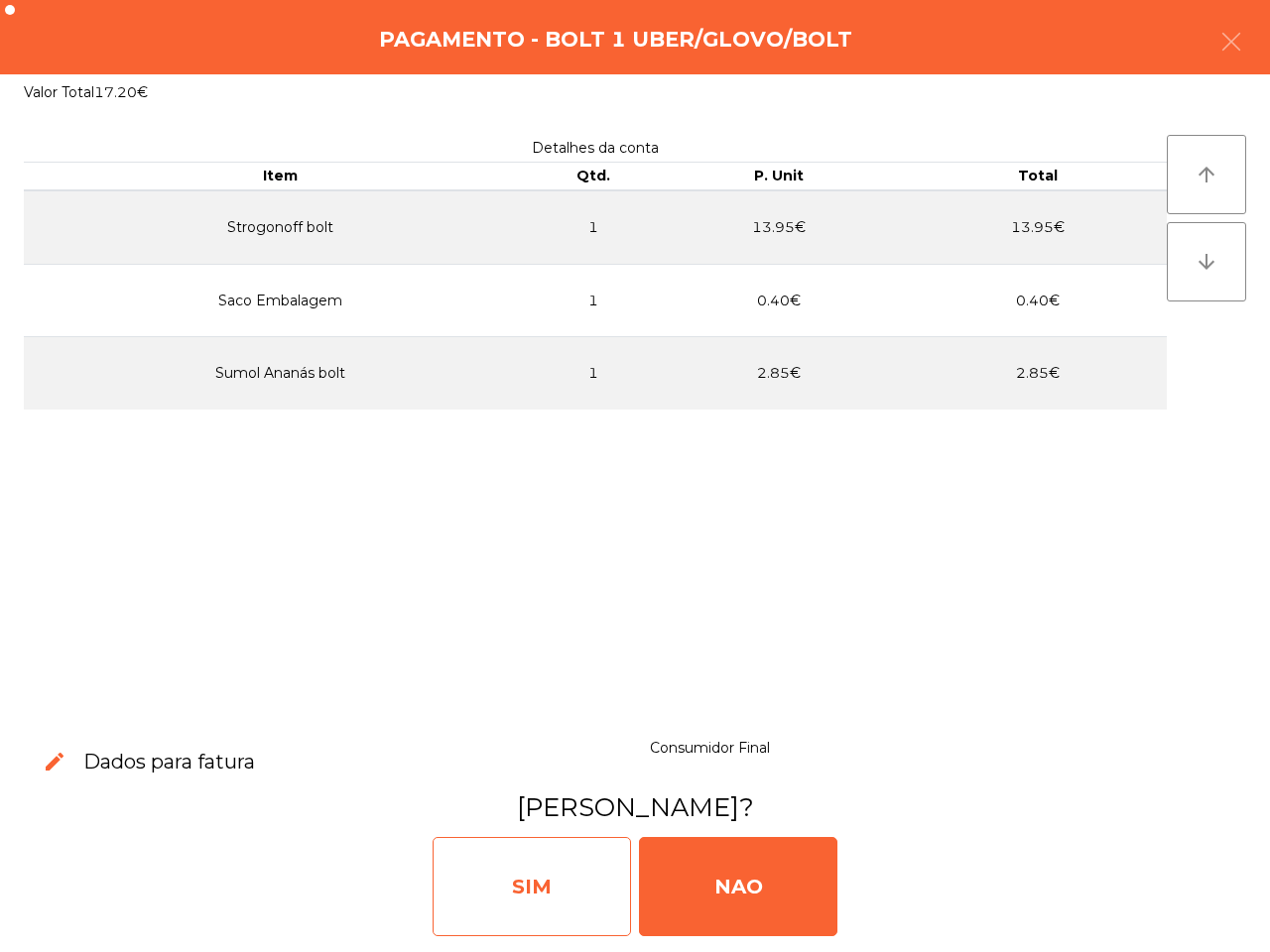 click on "SIM" 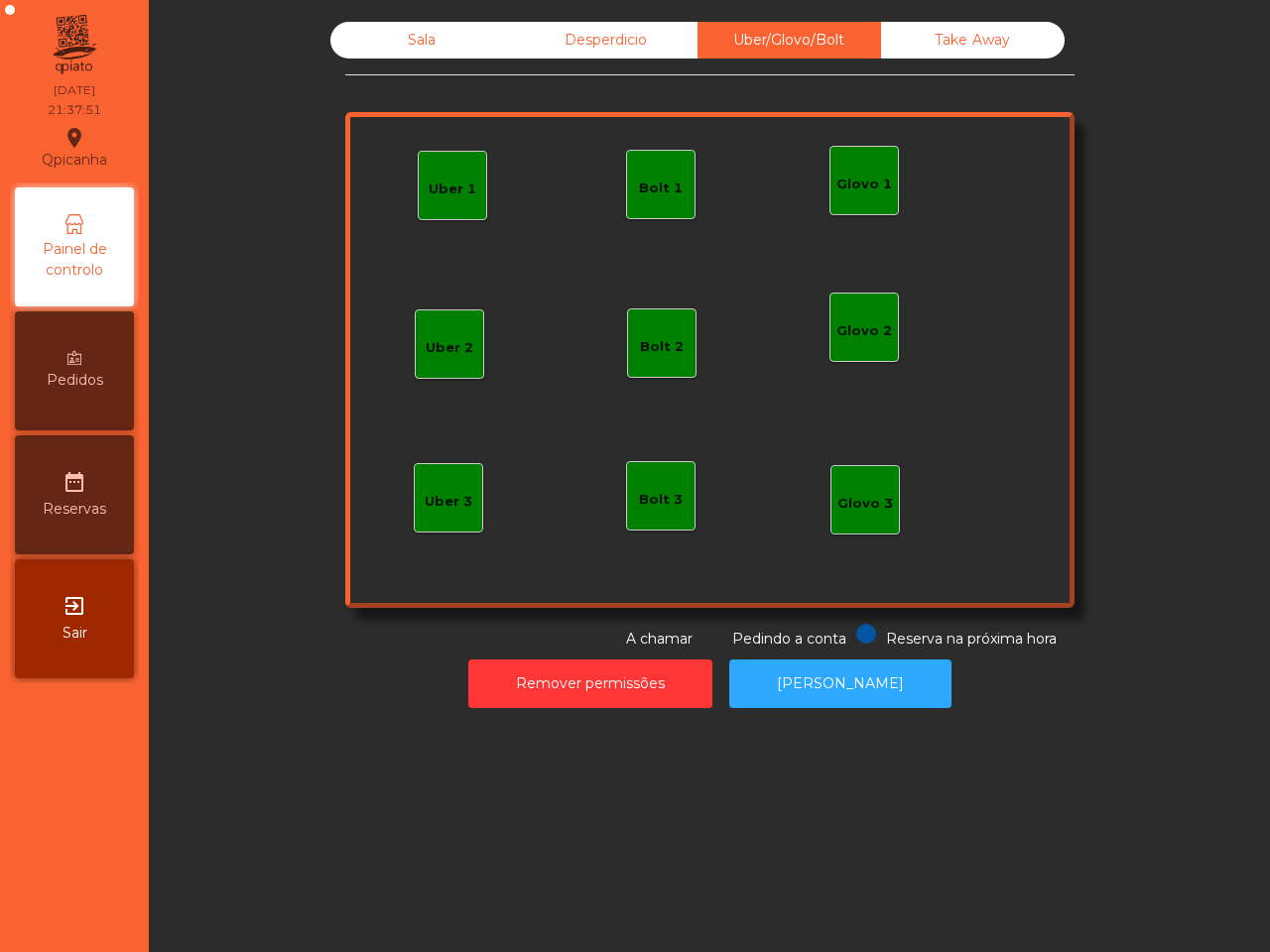 click on "Sala" 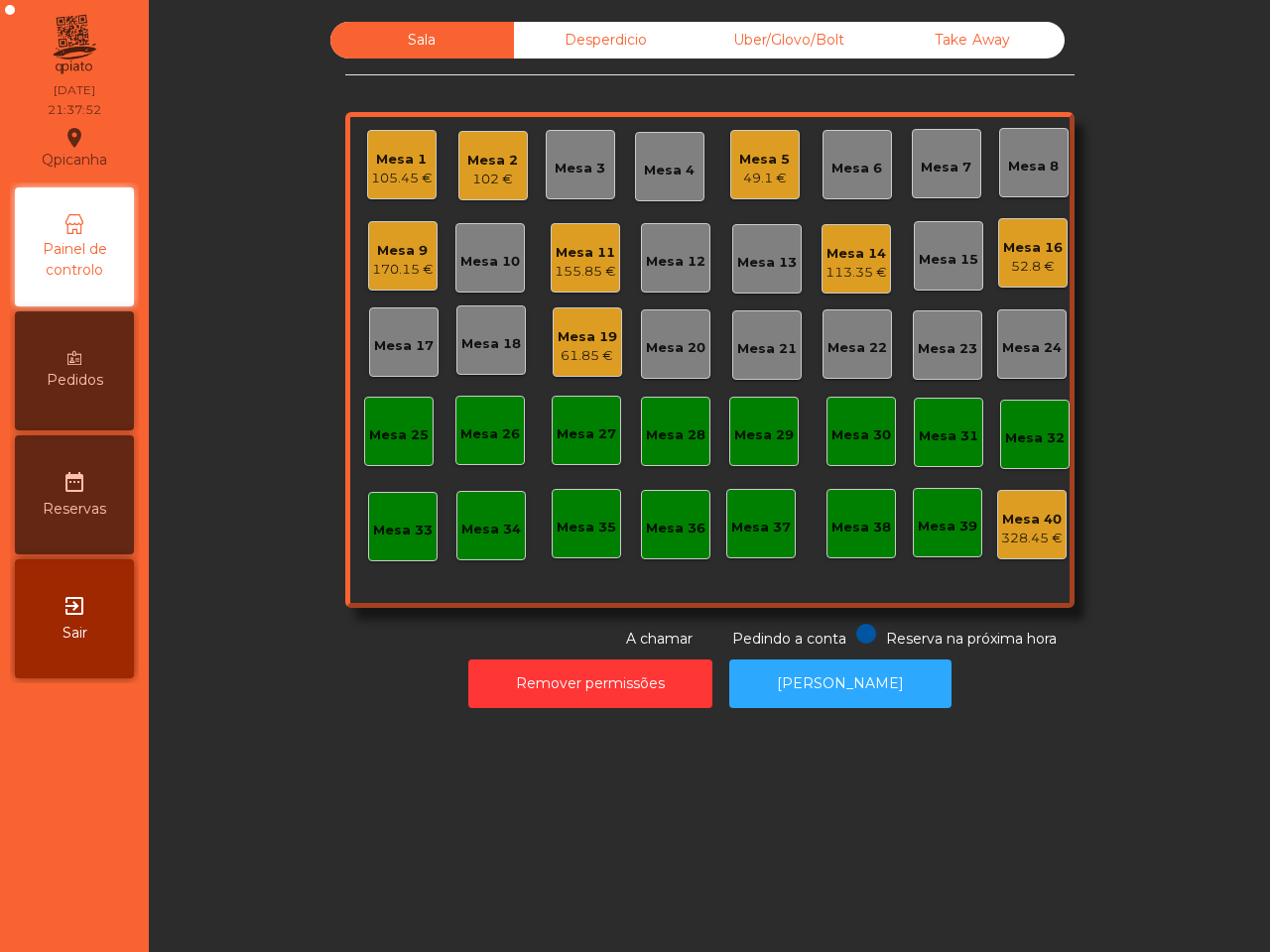 click on "Mesa 2" 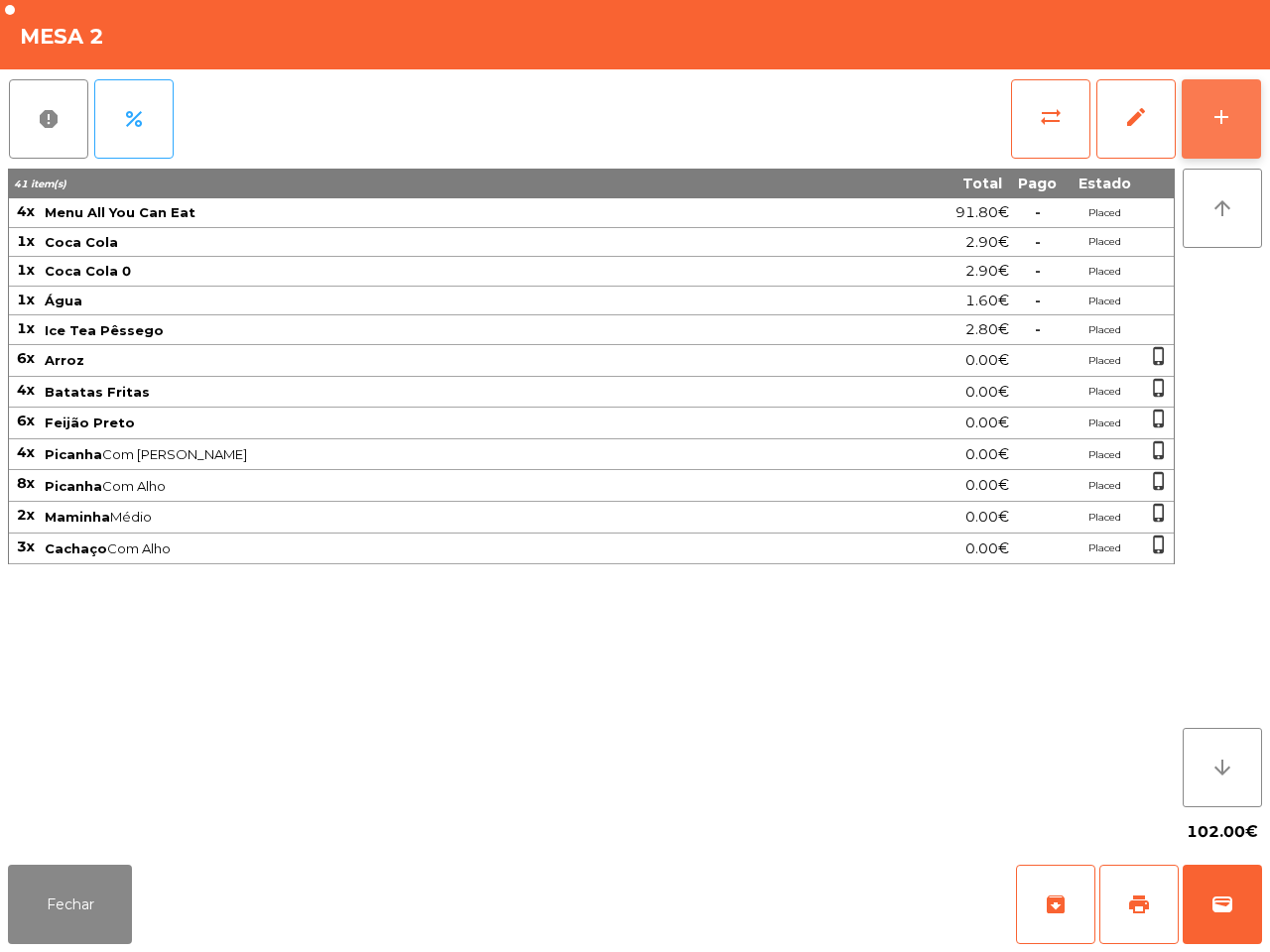 click on "add" 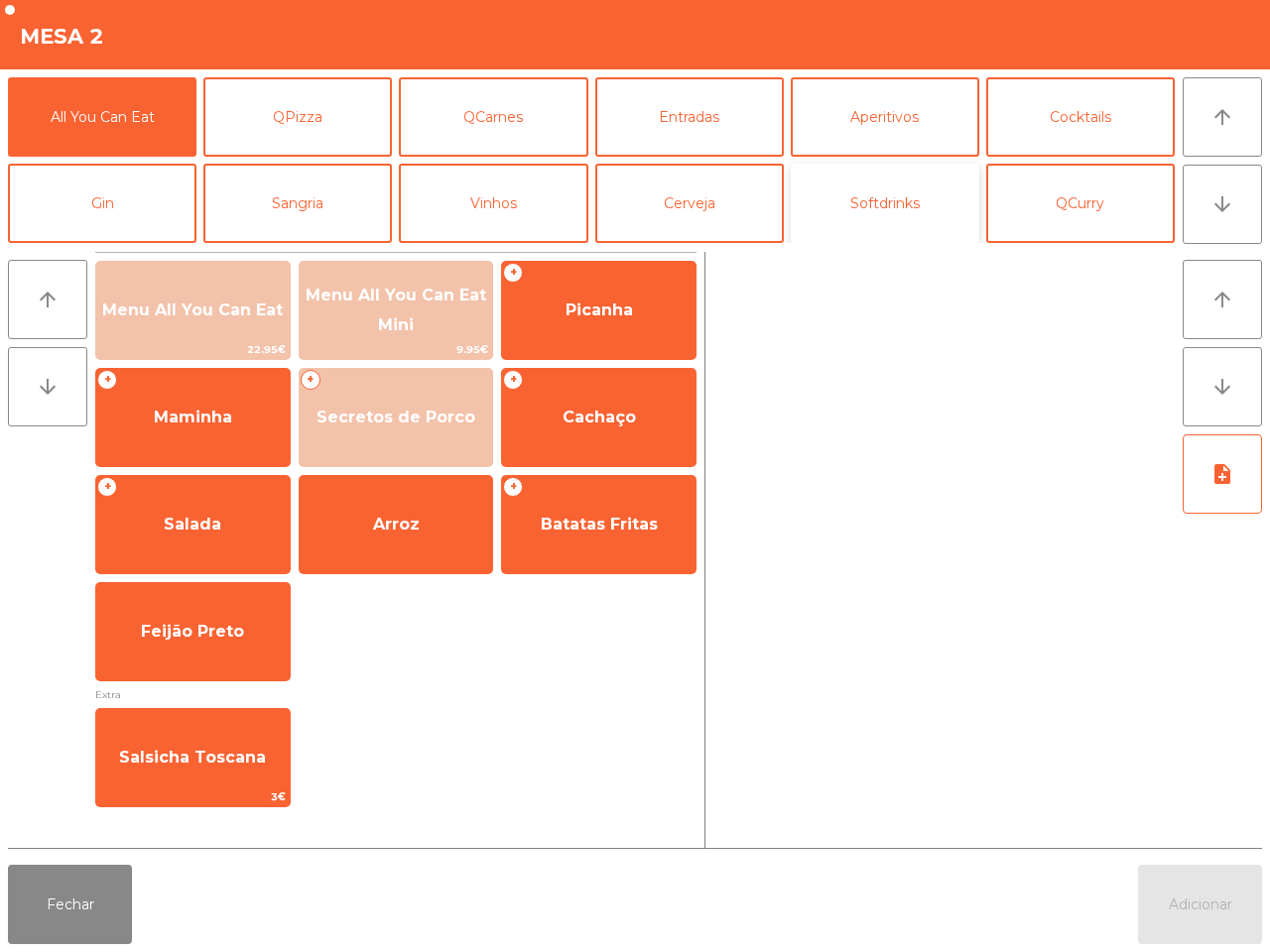 click on "Softdrinks" 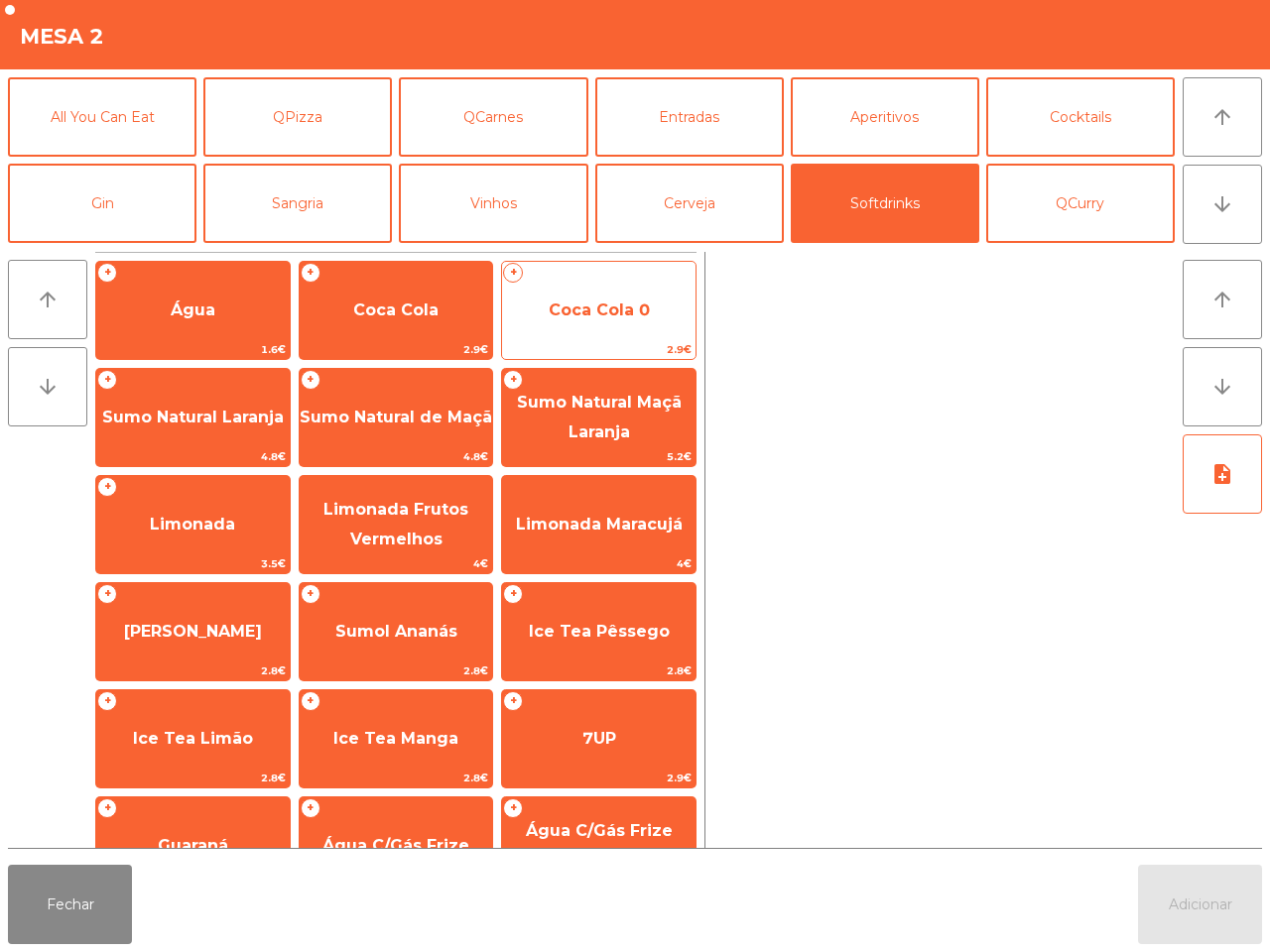 click on "Coca Cola 0" 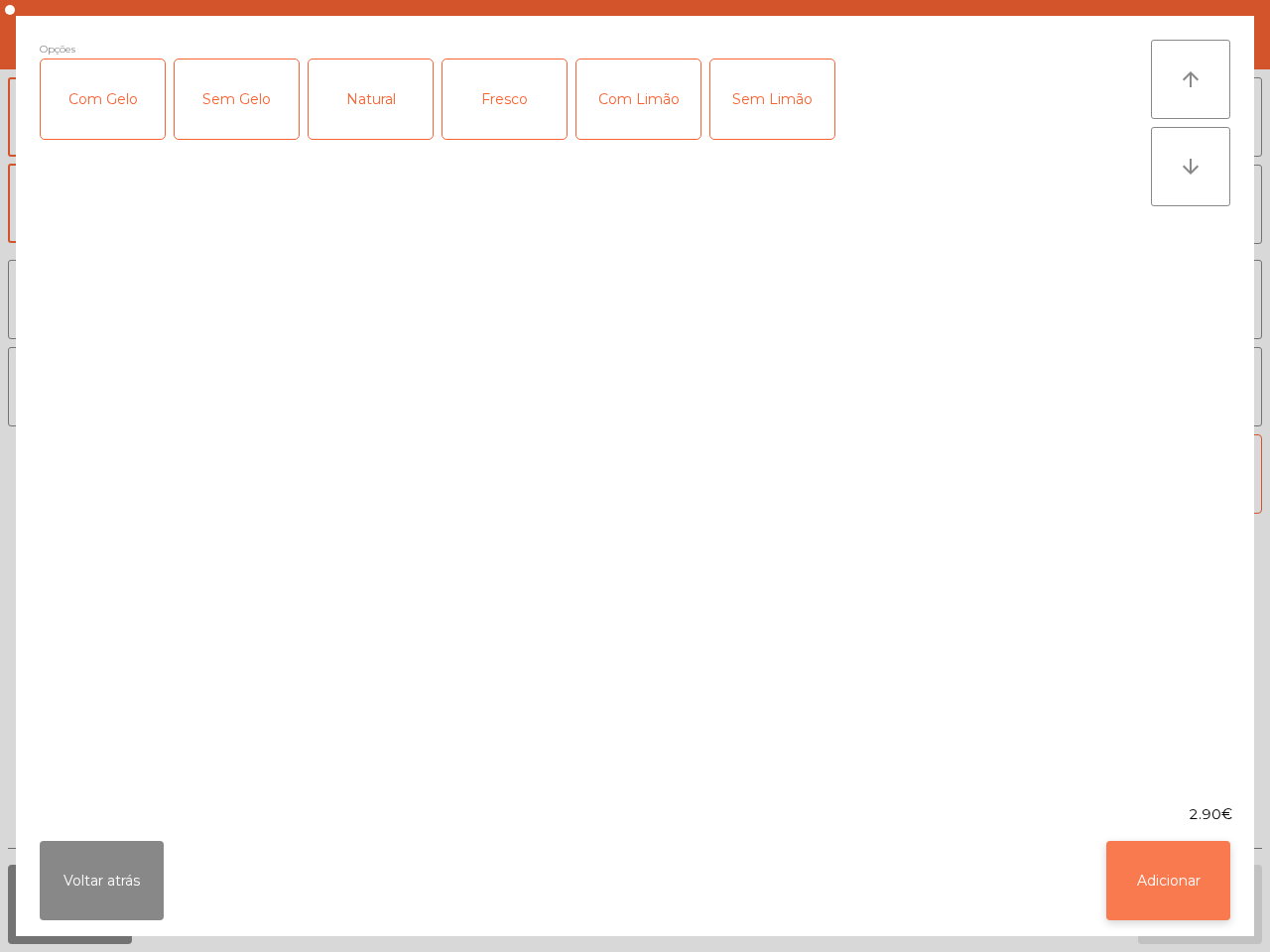 click on "Adicionar" 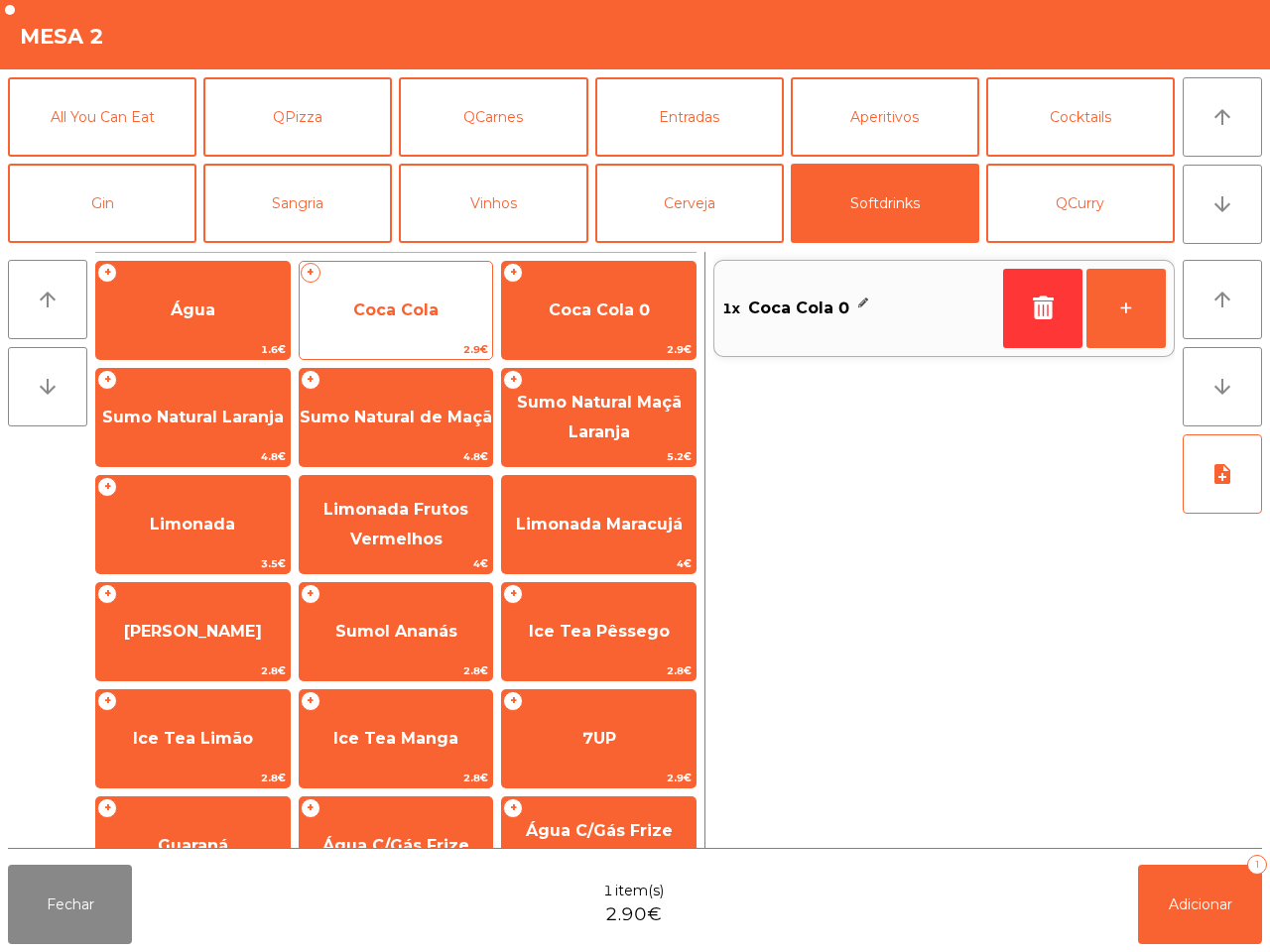 click on "Coca Cola" 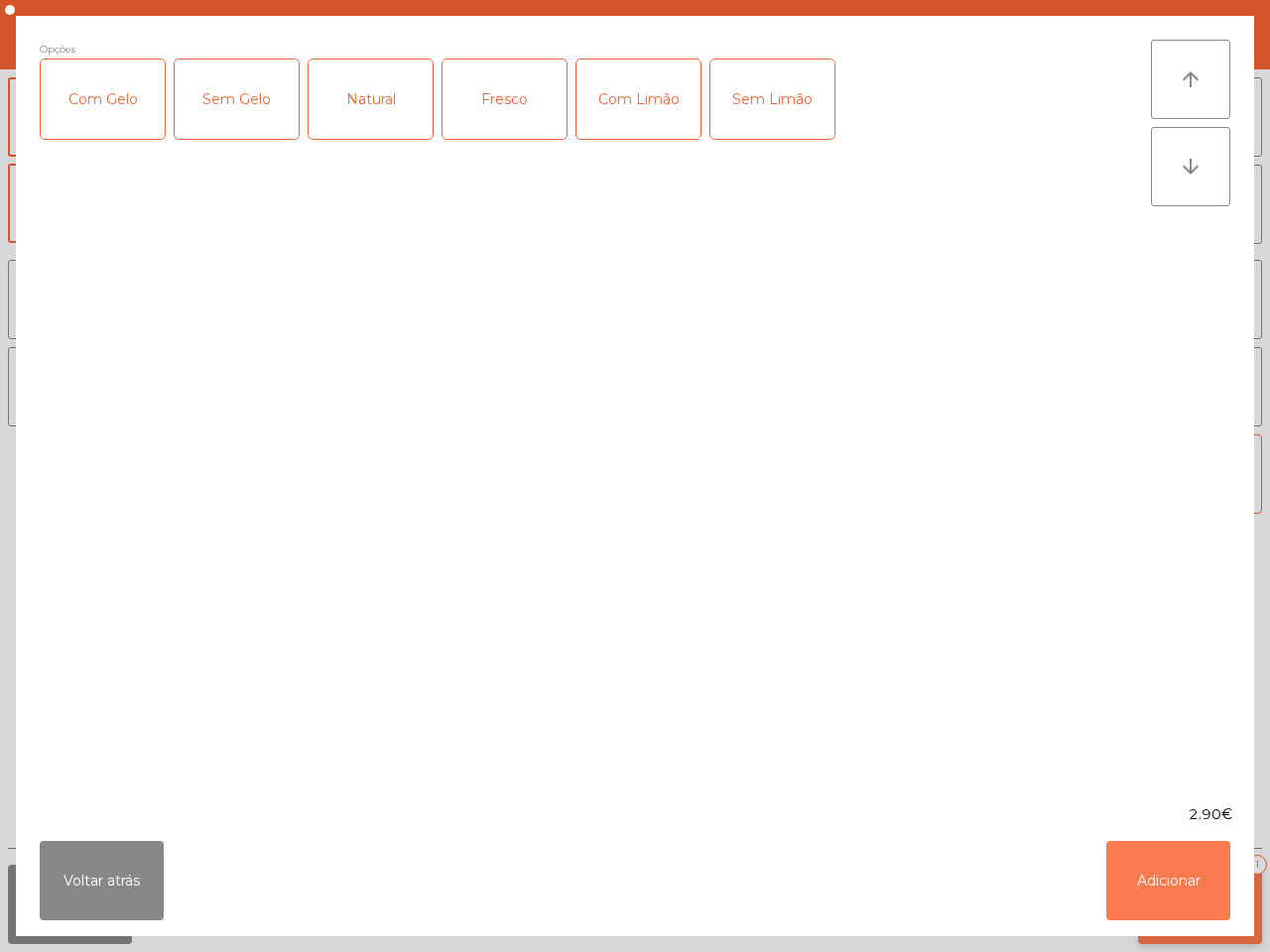 click on "Adicionar" 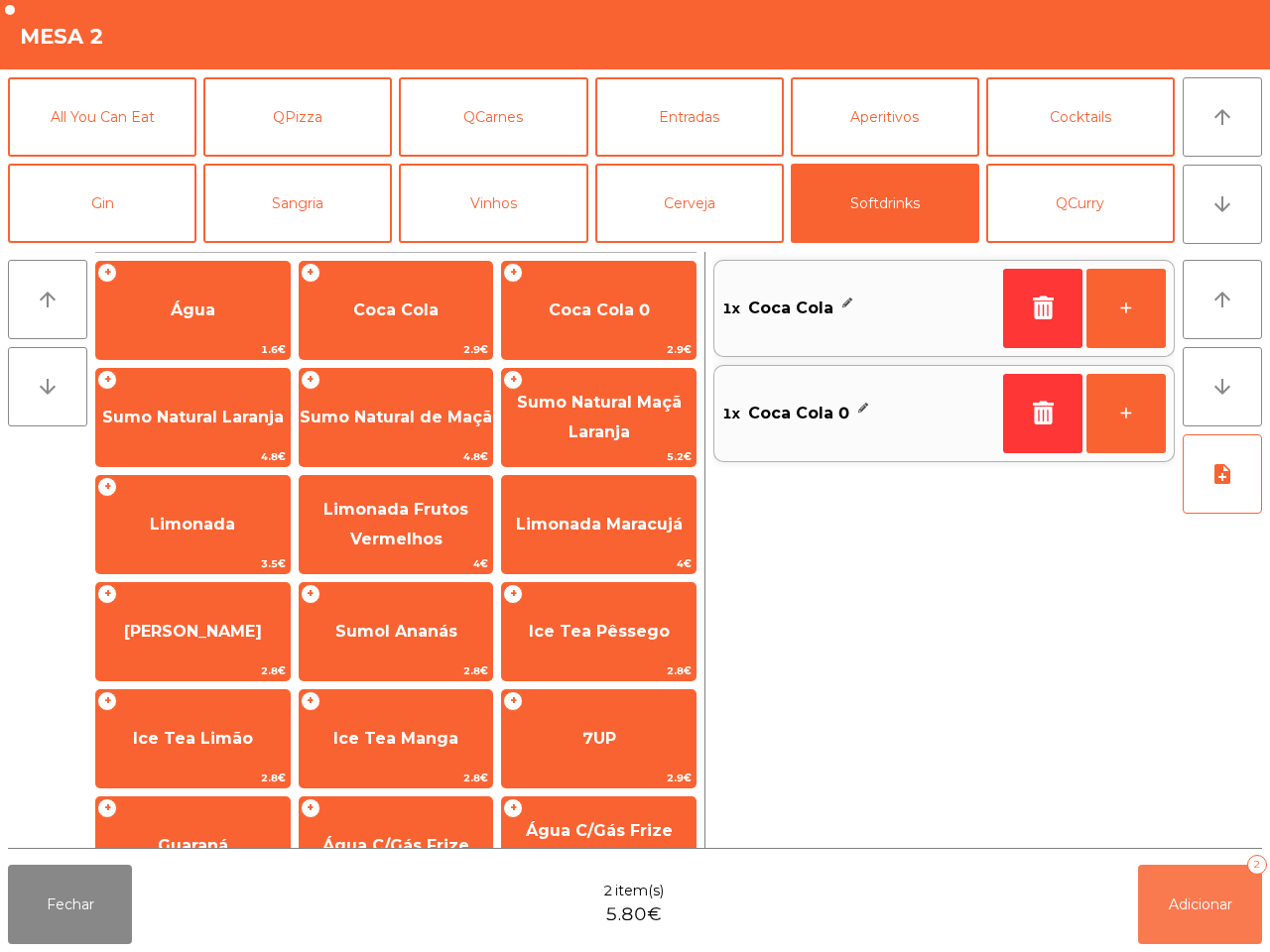 click on "Adicionar   2" 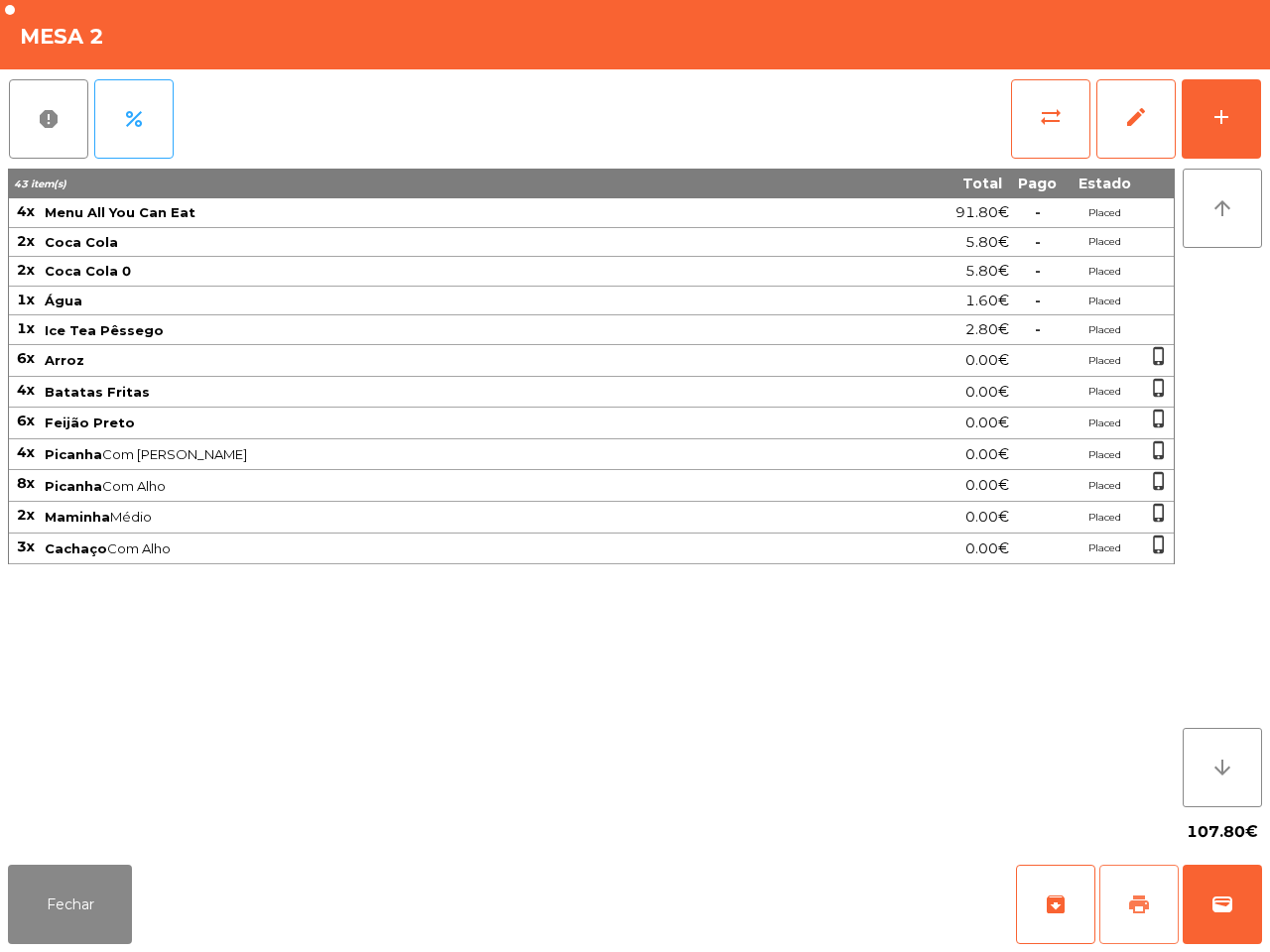 click on "print" 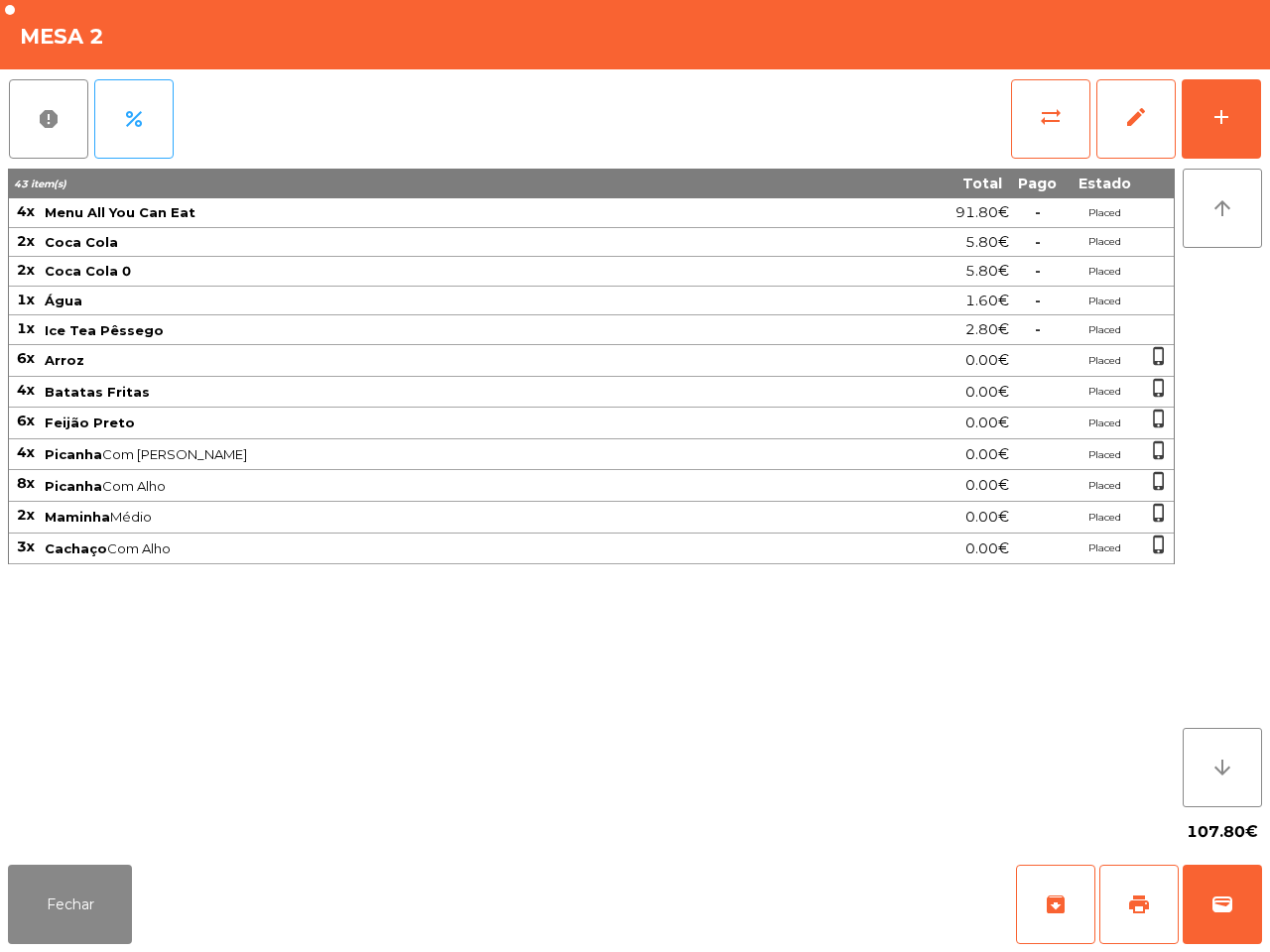 drag, startPoint x: 785, startPoint y: 765, endPoint x: 802, endPoint y: 759, distance: 18.027756 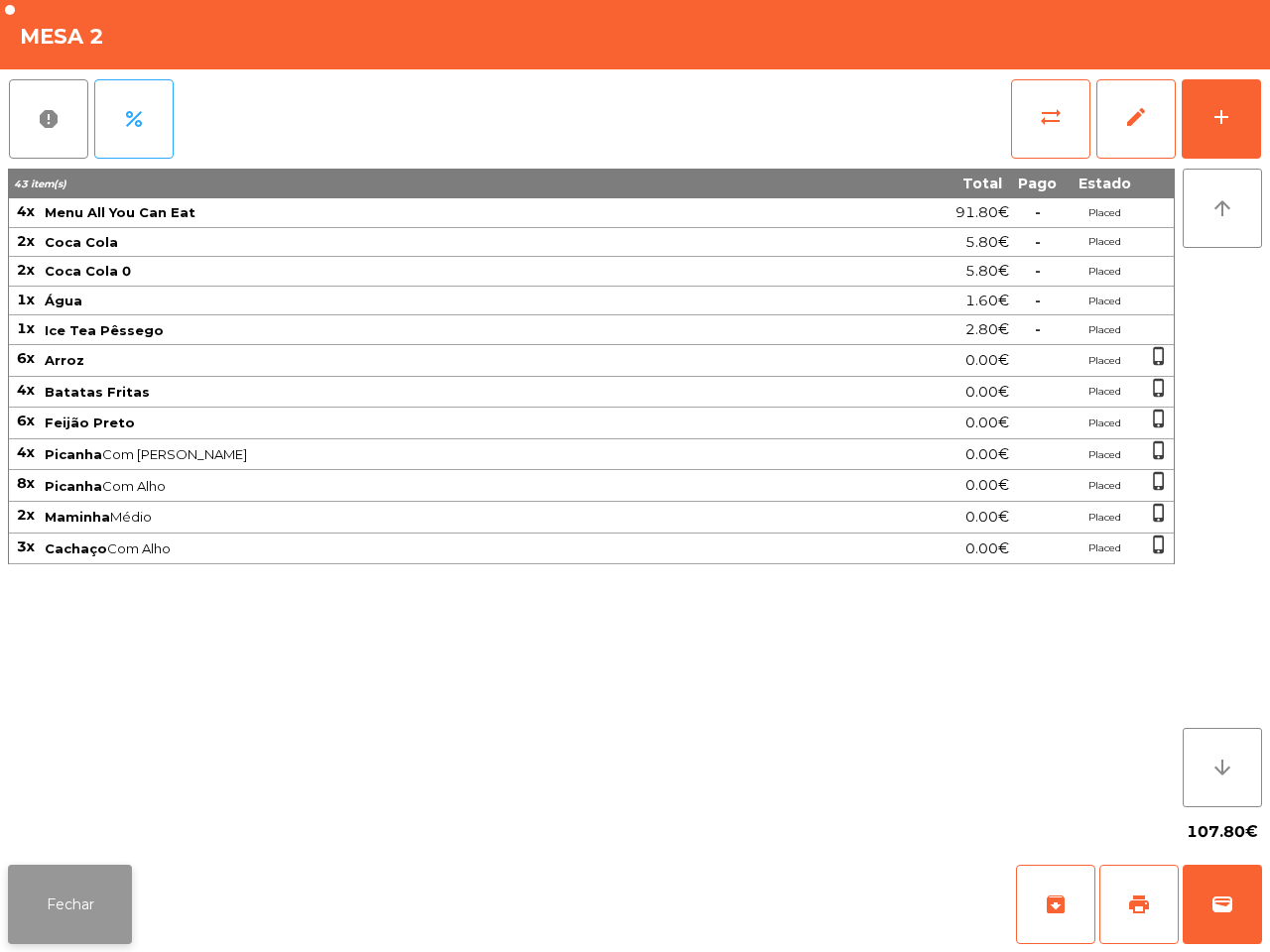 click on "Fechar" 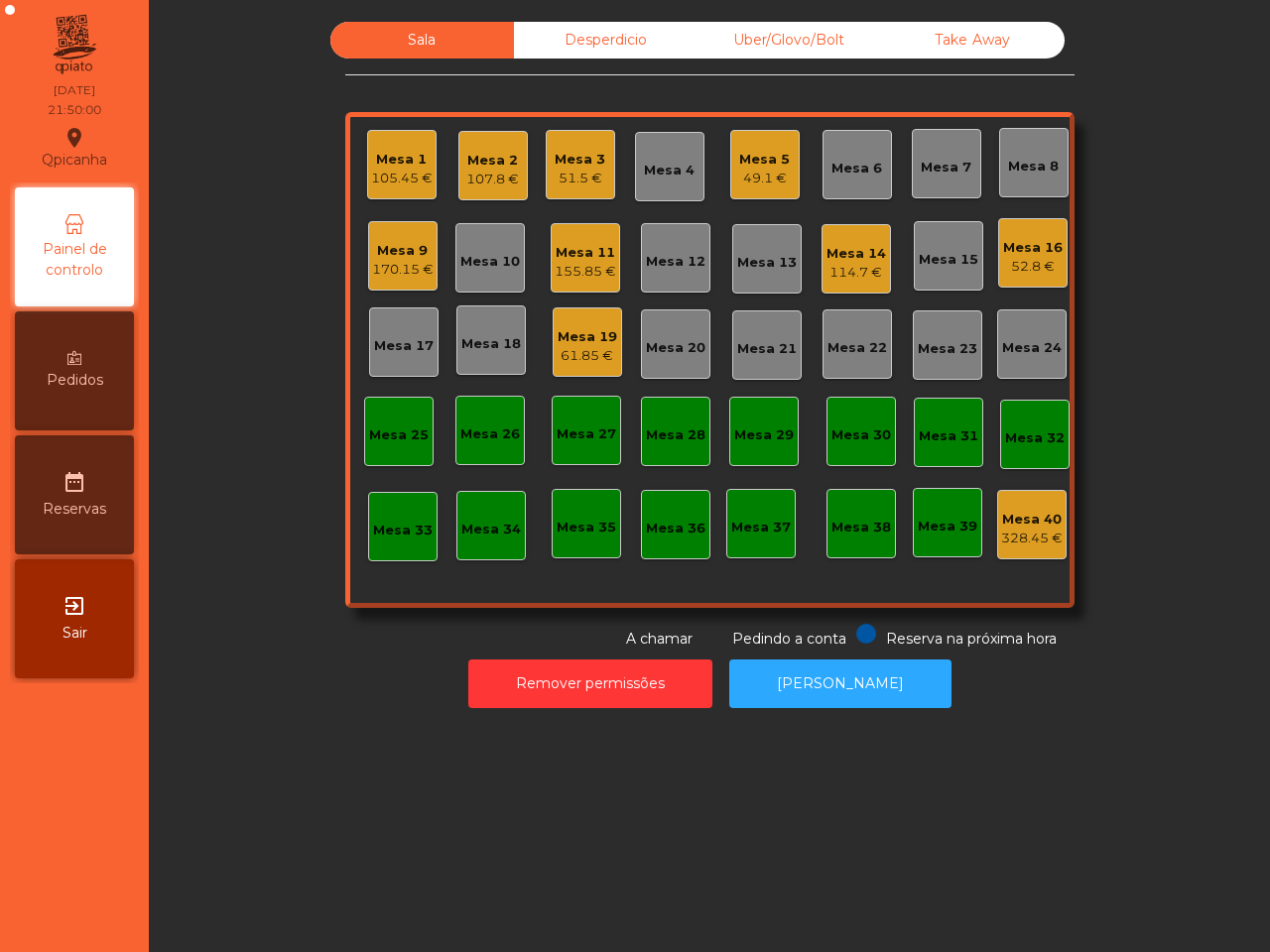 click on "Mesa 14" 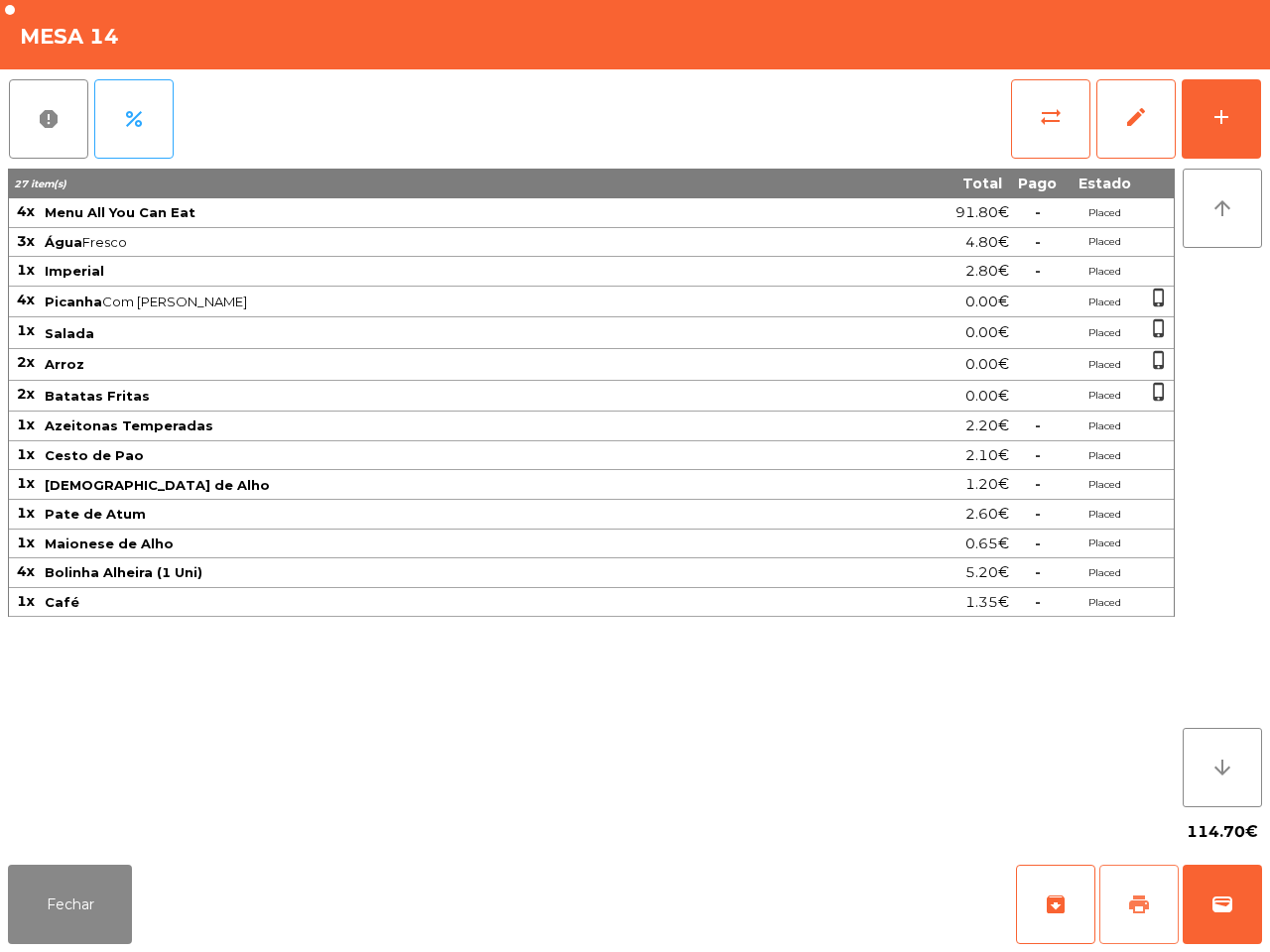 click on "print" 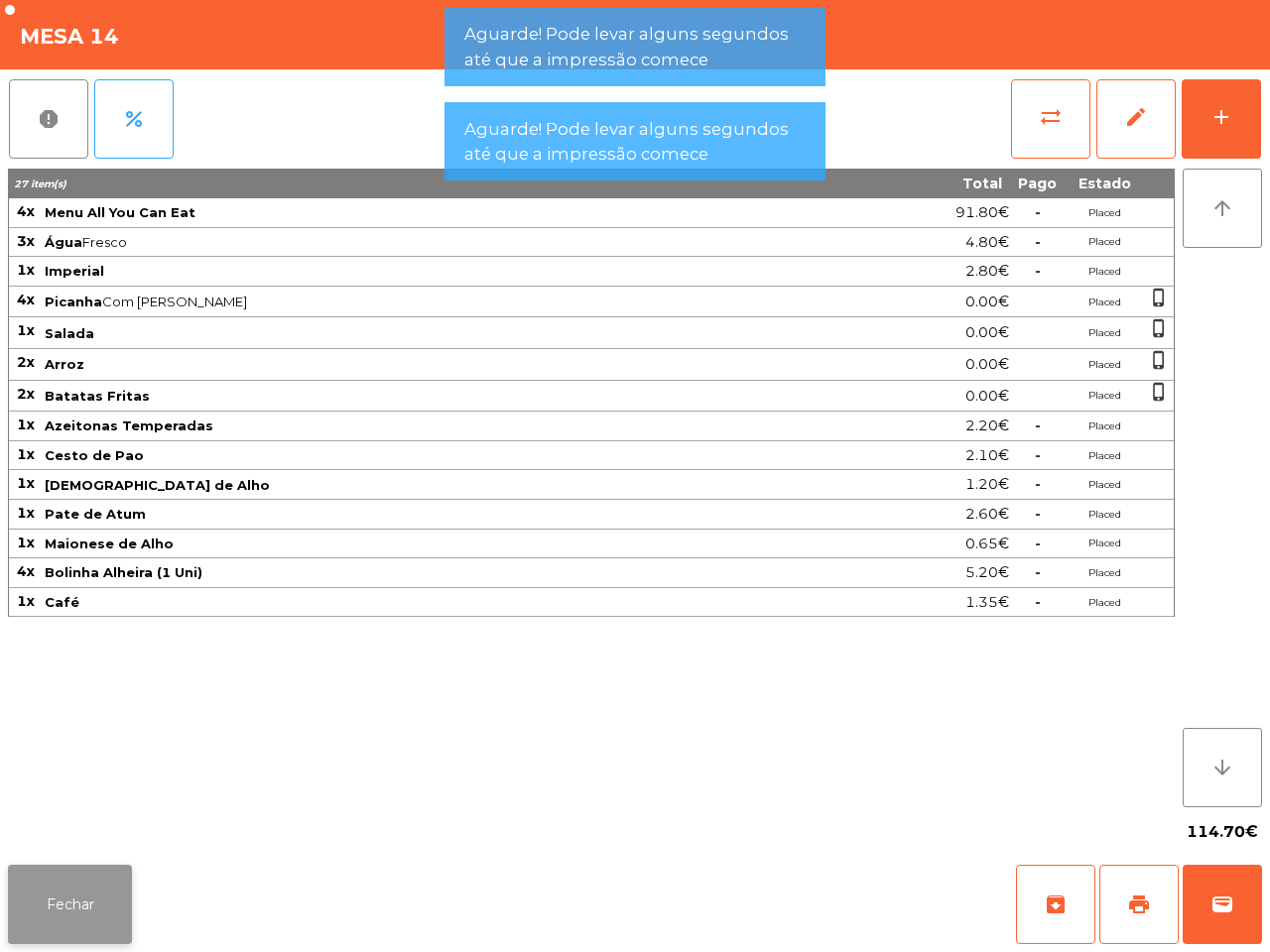 click on "Fechar" 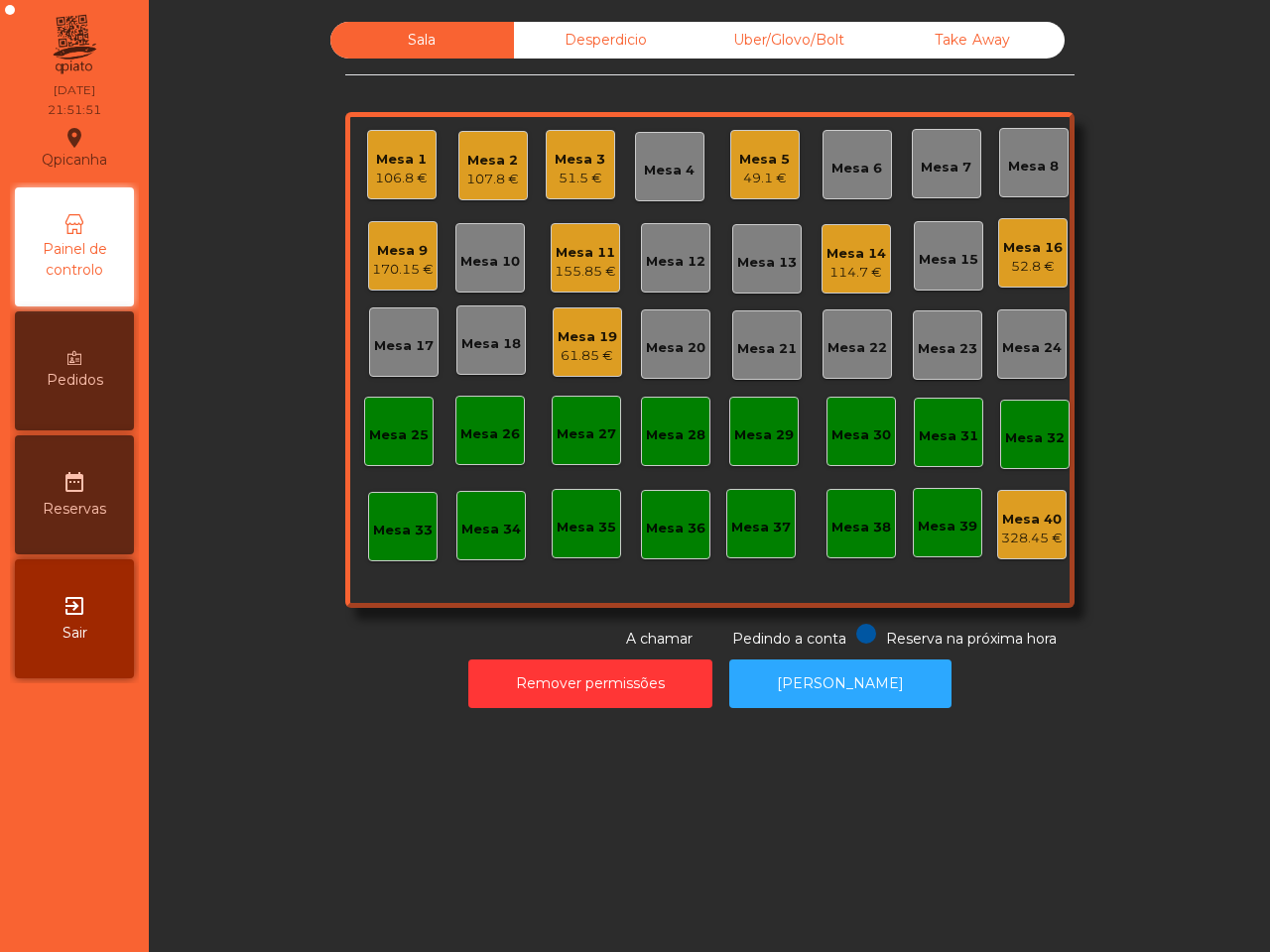 click on "Qpicanha  location_on  [DATE]   21:51:51   Painel de controlo   Pedidos  date_range  Reservas  exit_to_app  Sair" 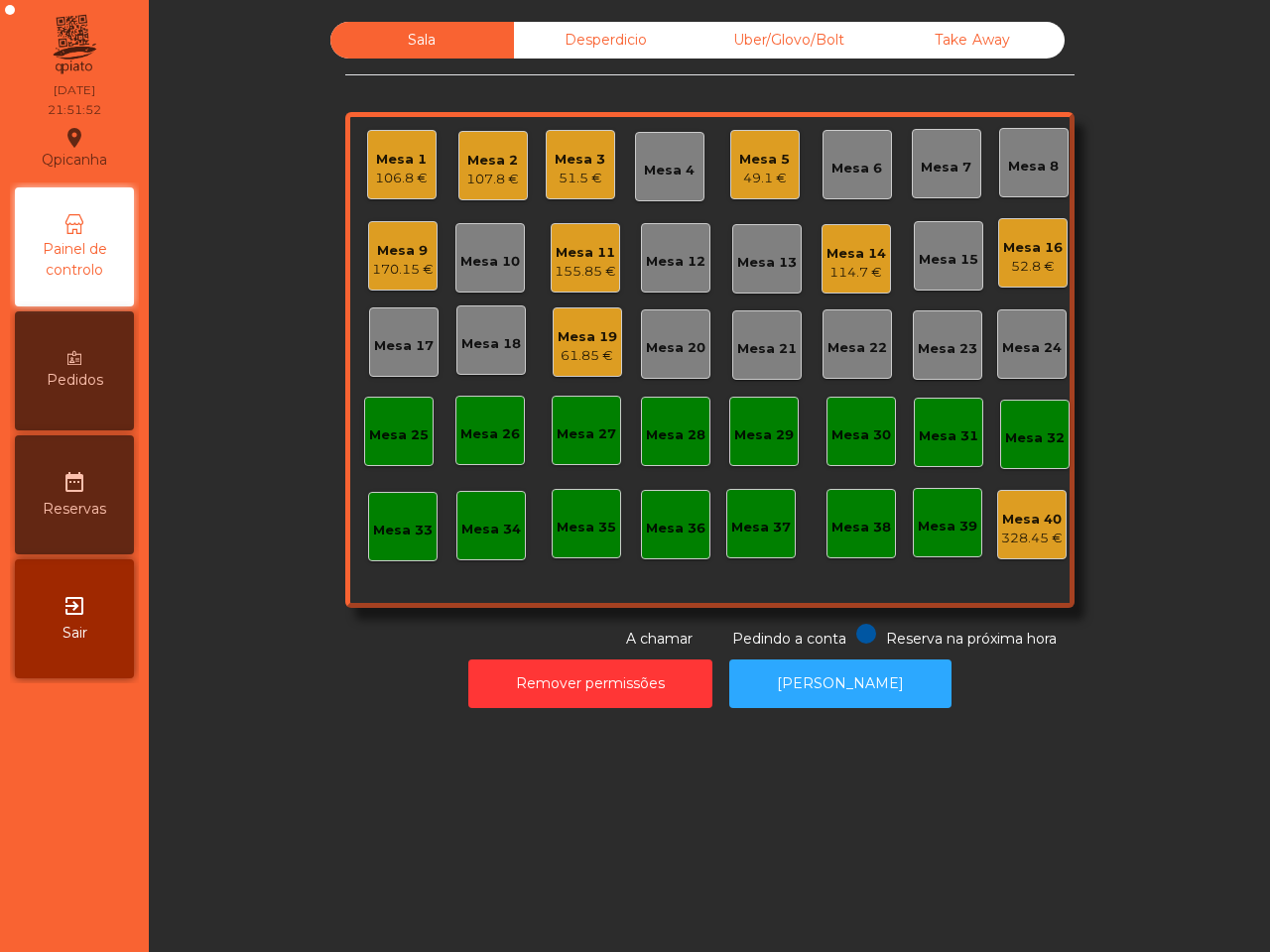 click on "Mesa 14" 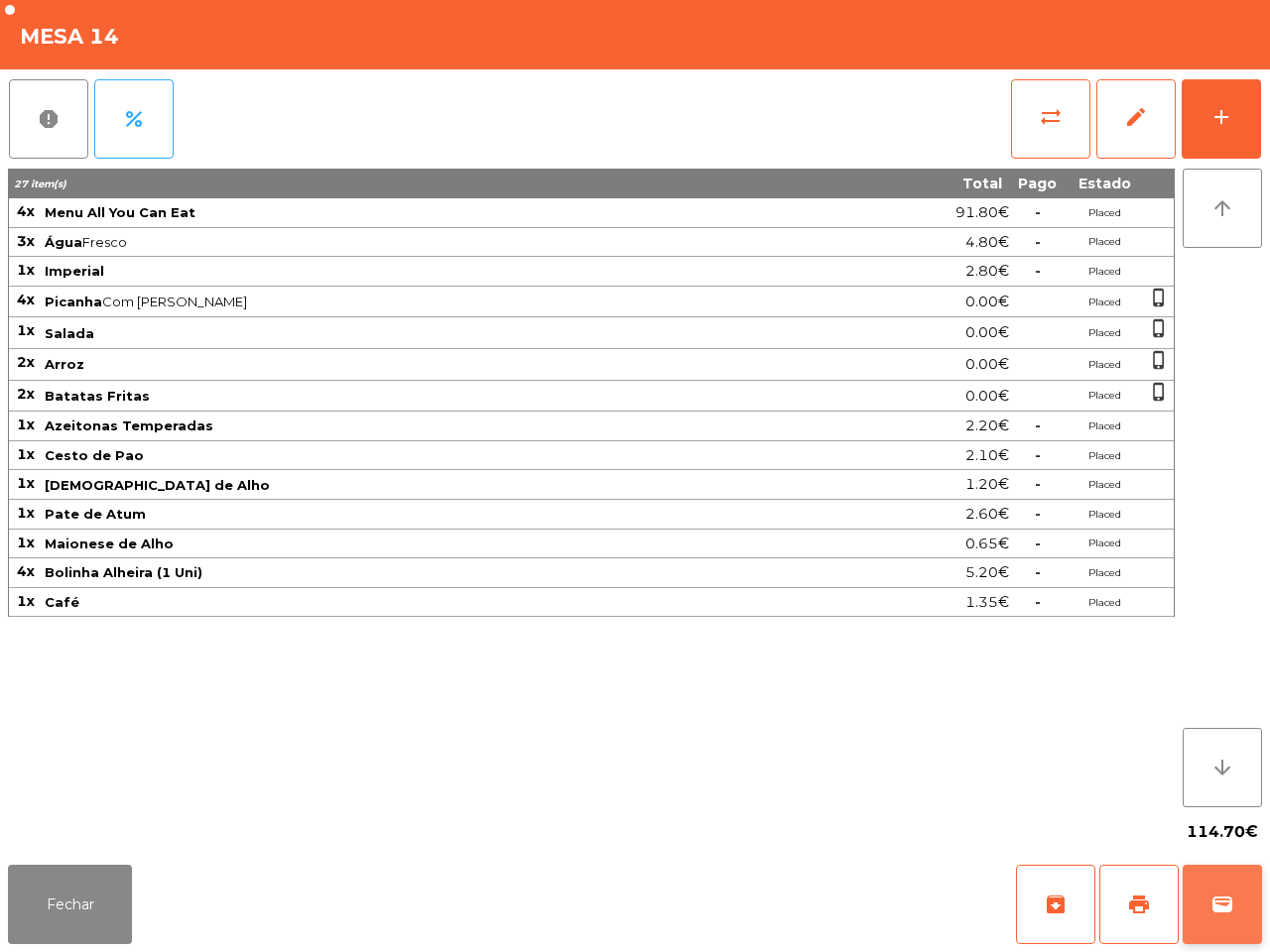 click on "wallet" 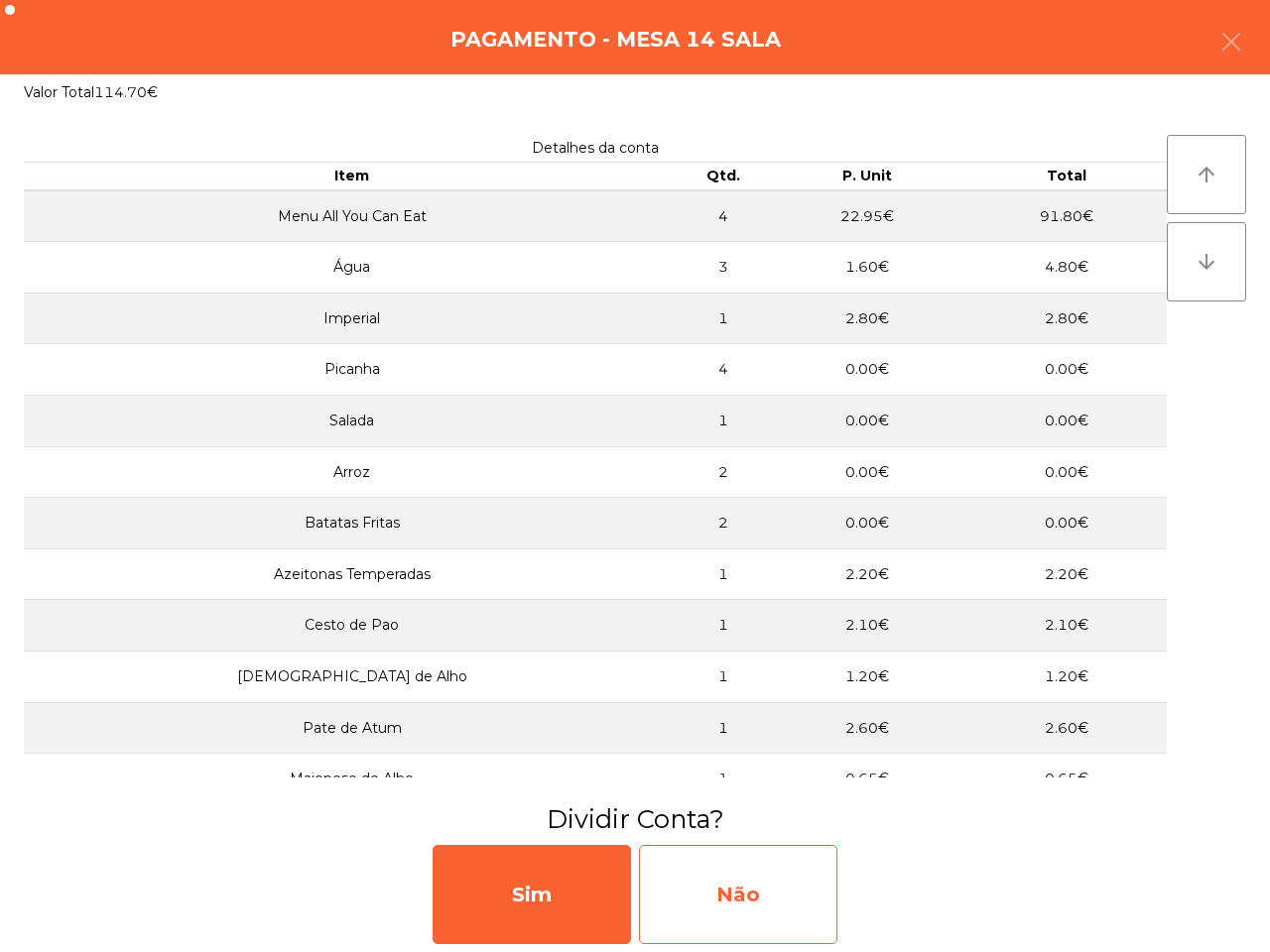 click on "Não" 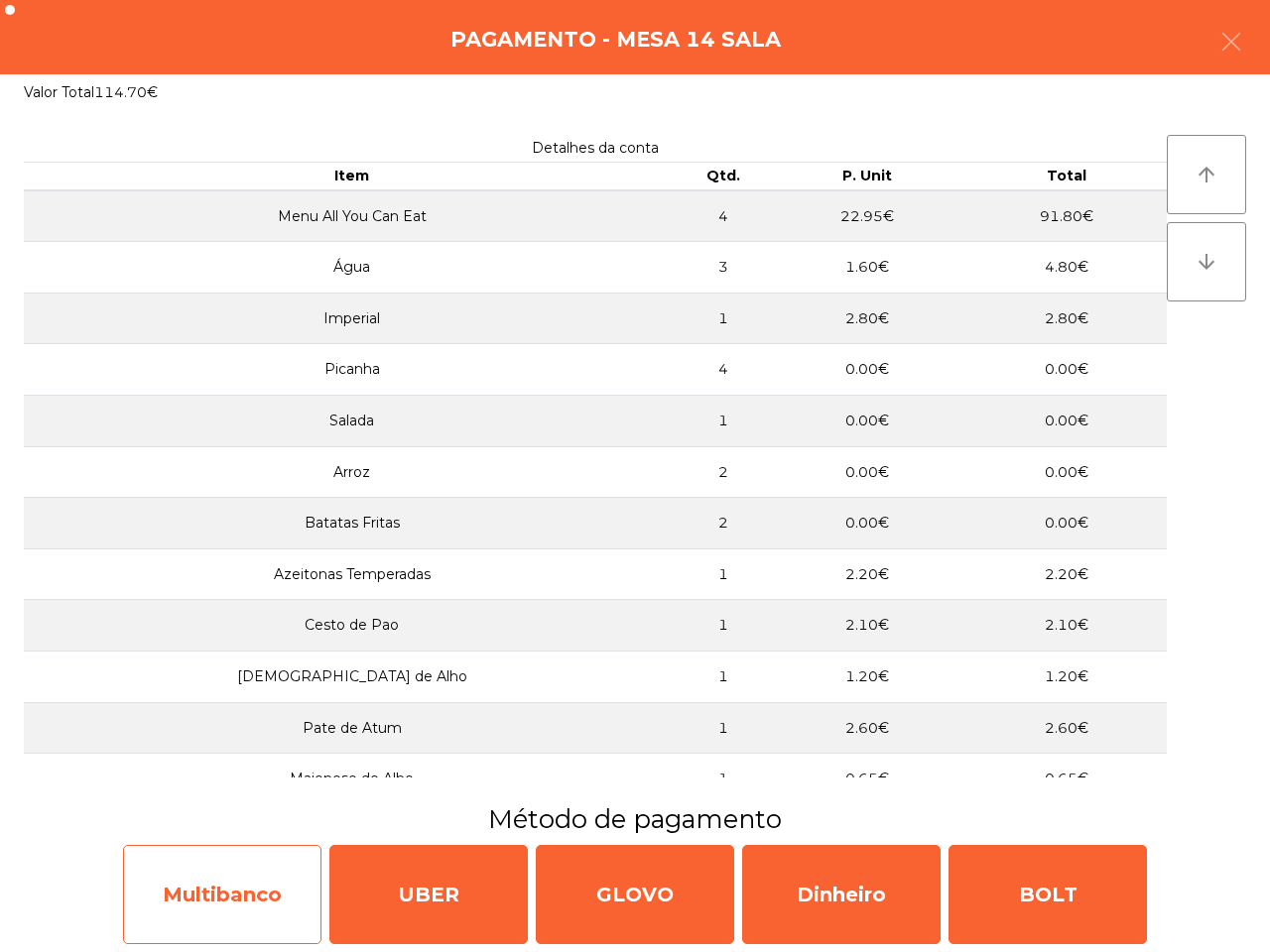 click on "Multibanco" 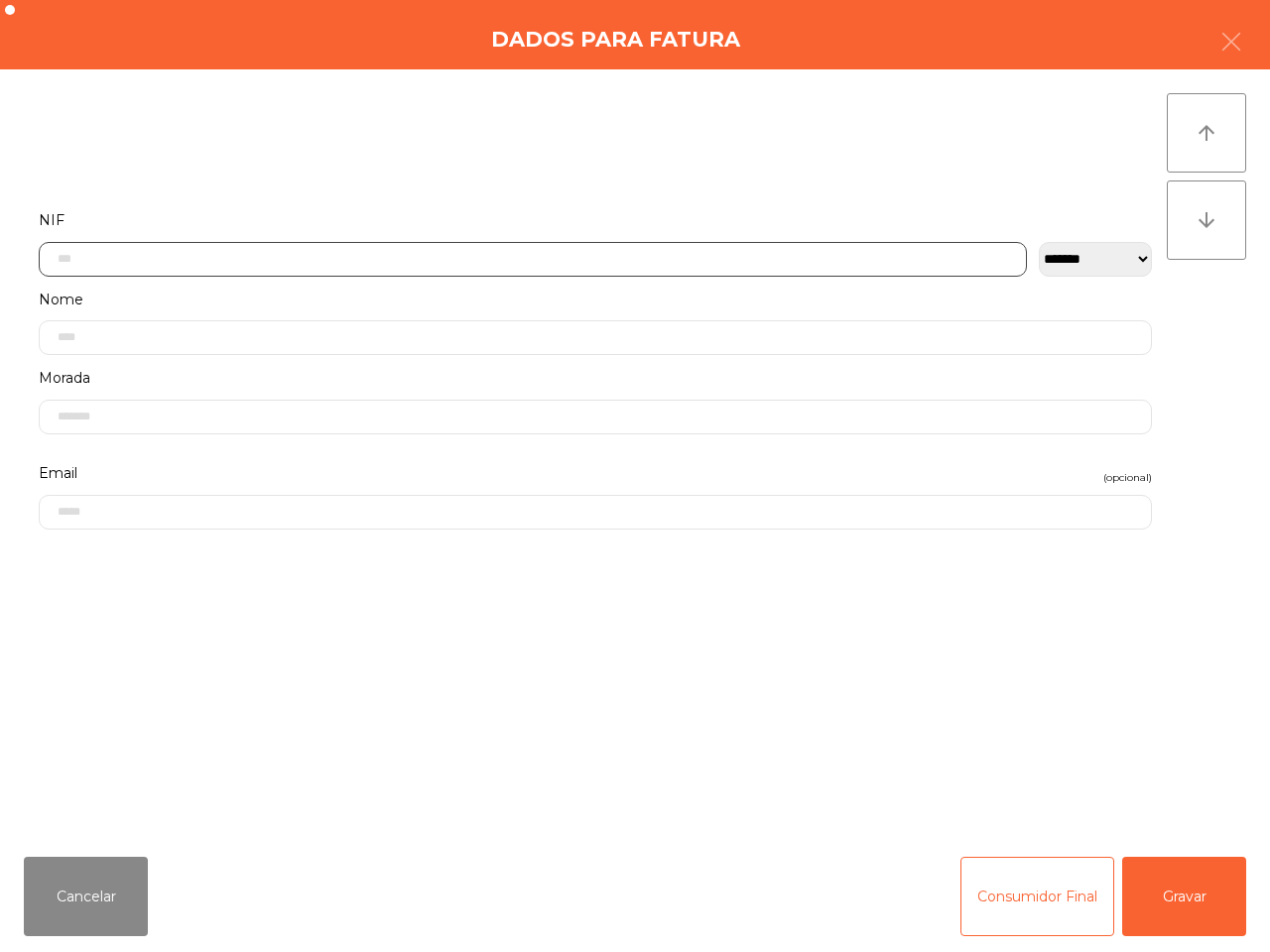 click 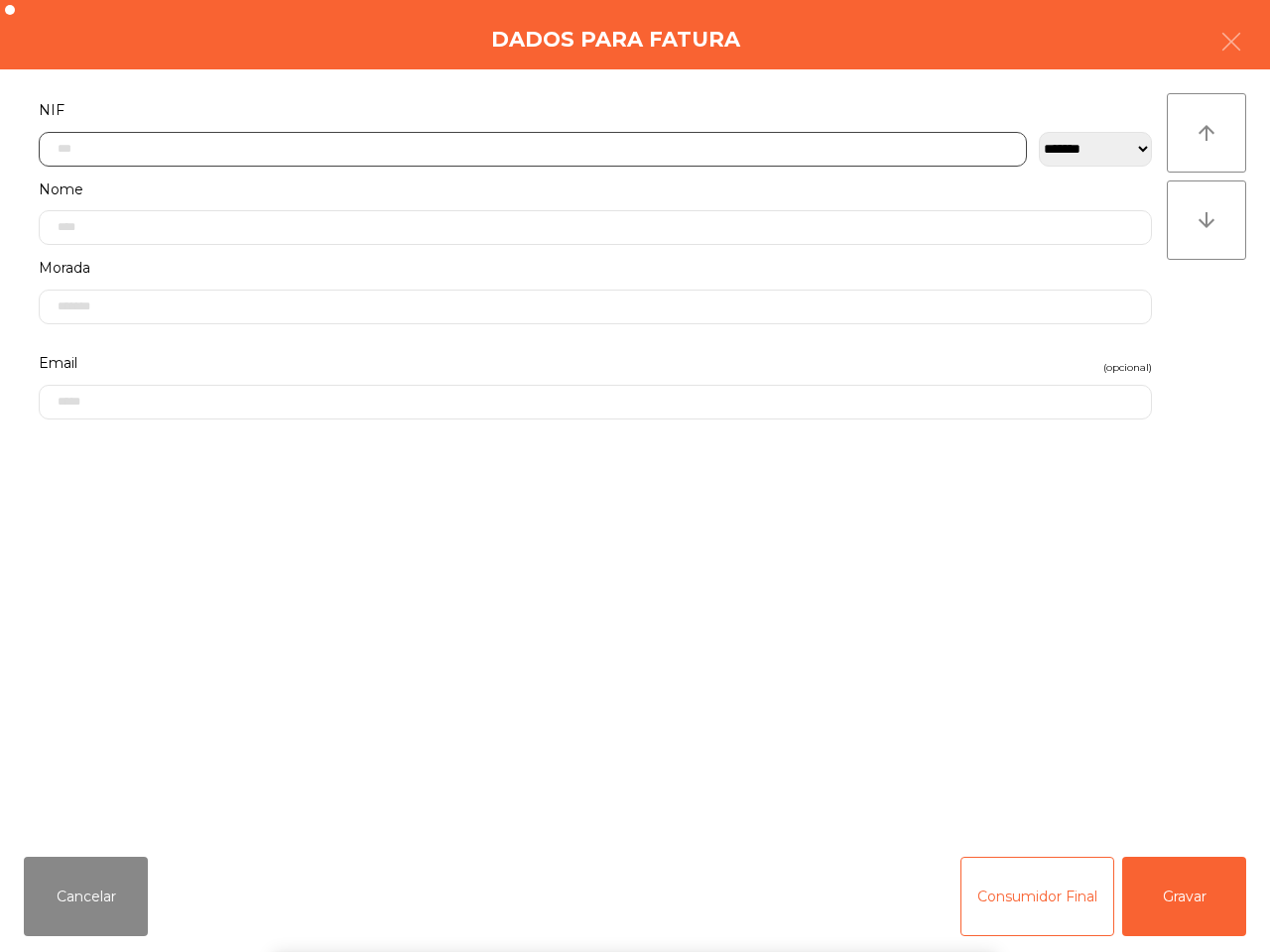 scroll, scrollTop: 111, scrollLeft: 0, axis: vertical 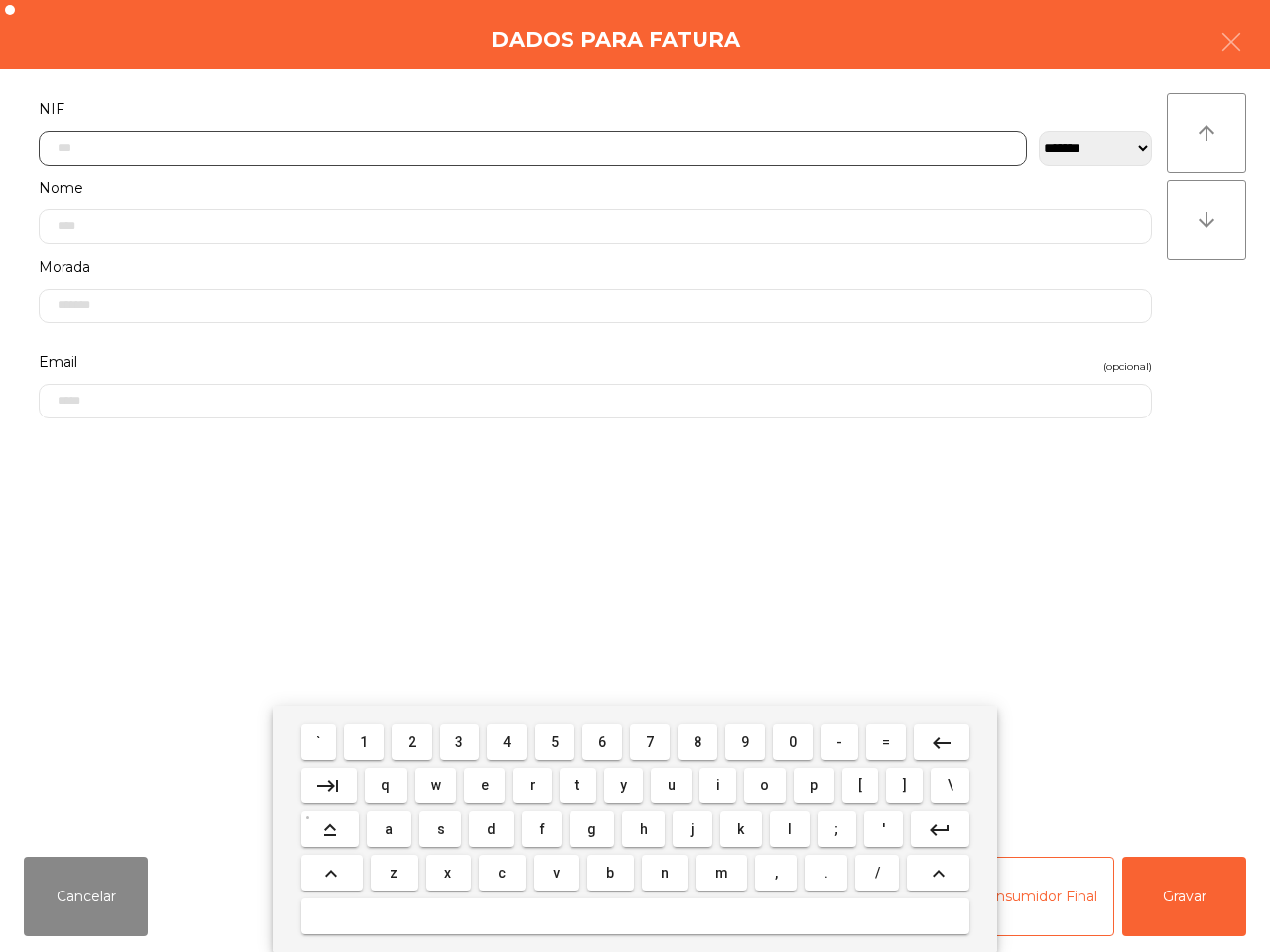 click on "1" at bounding box center [364, 742] 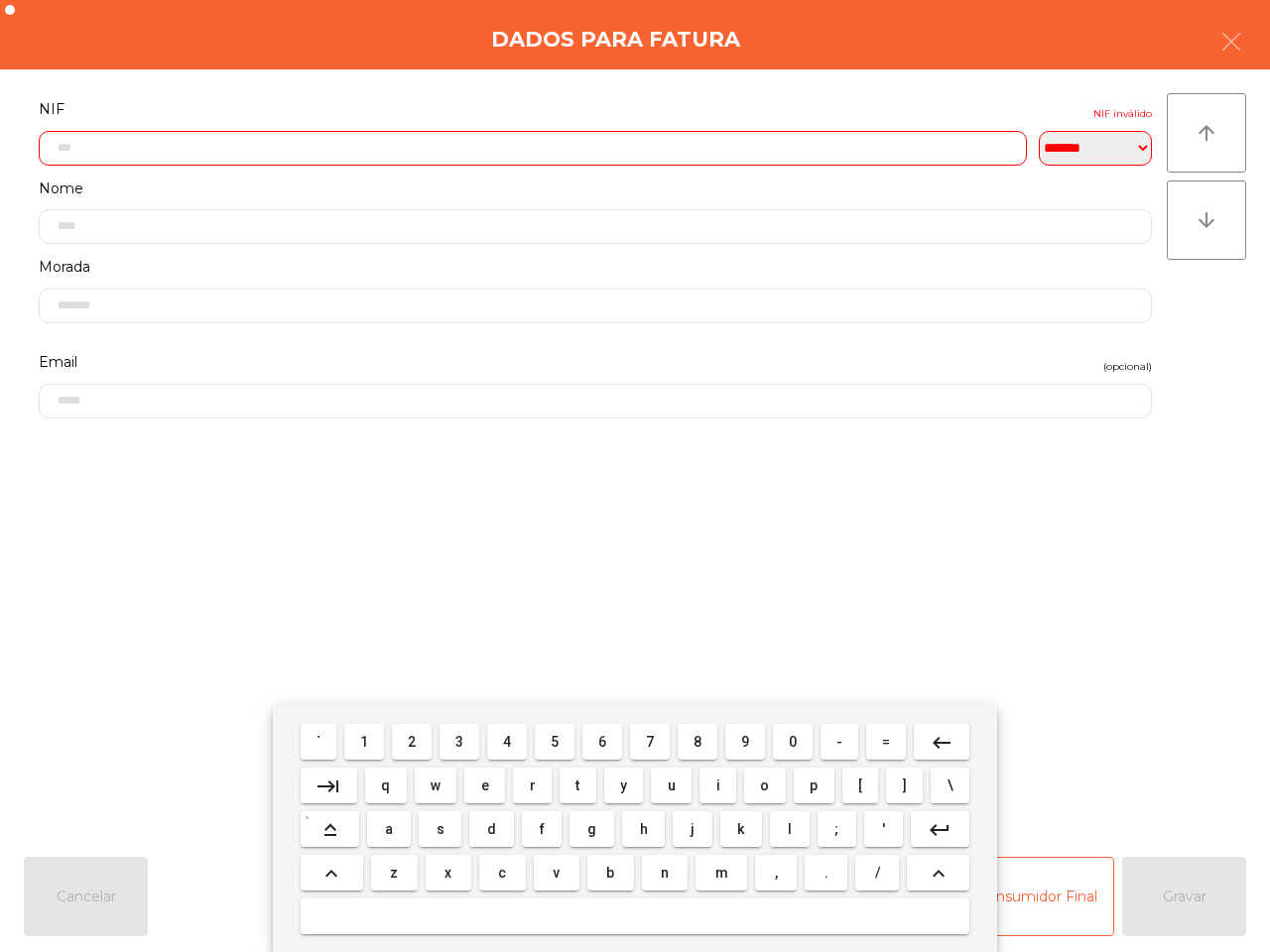 click on "9" at bounding box center [745, 742] 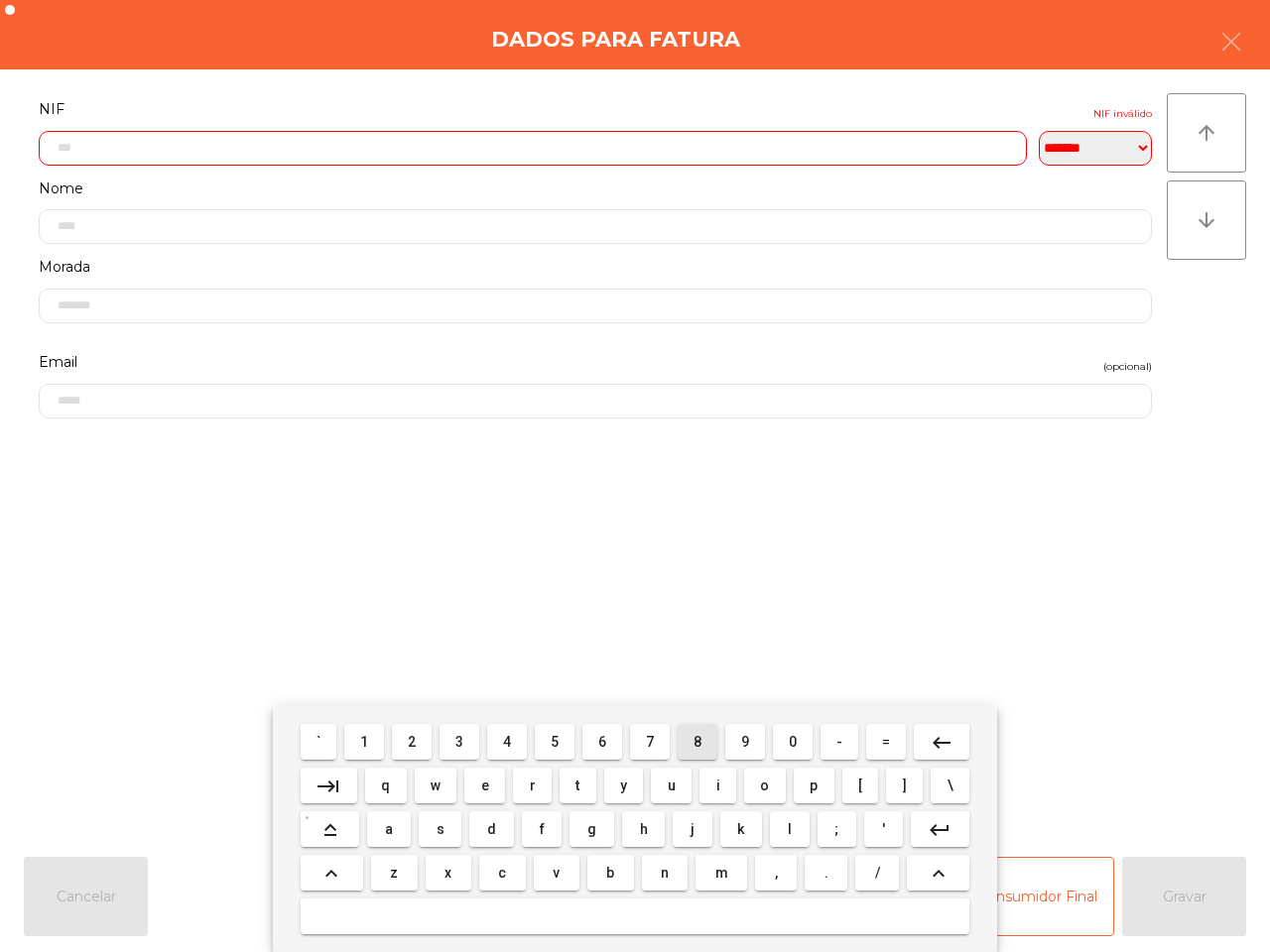 click on "8" at bounding box center (698, 742) 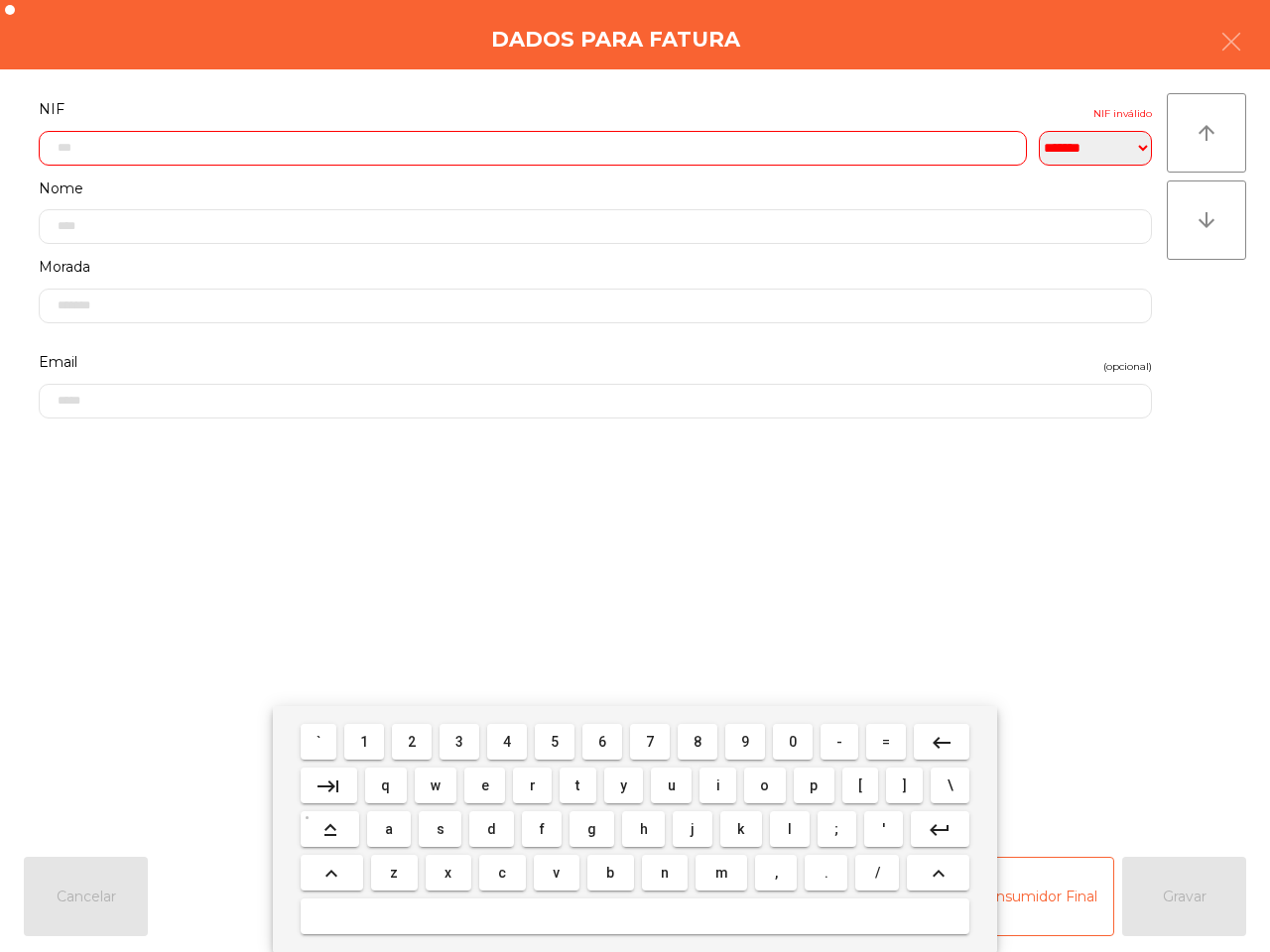 click on "2" at bounding box center (412, 742) 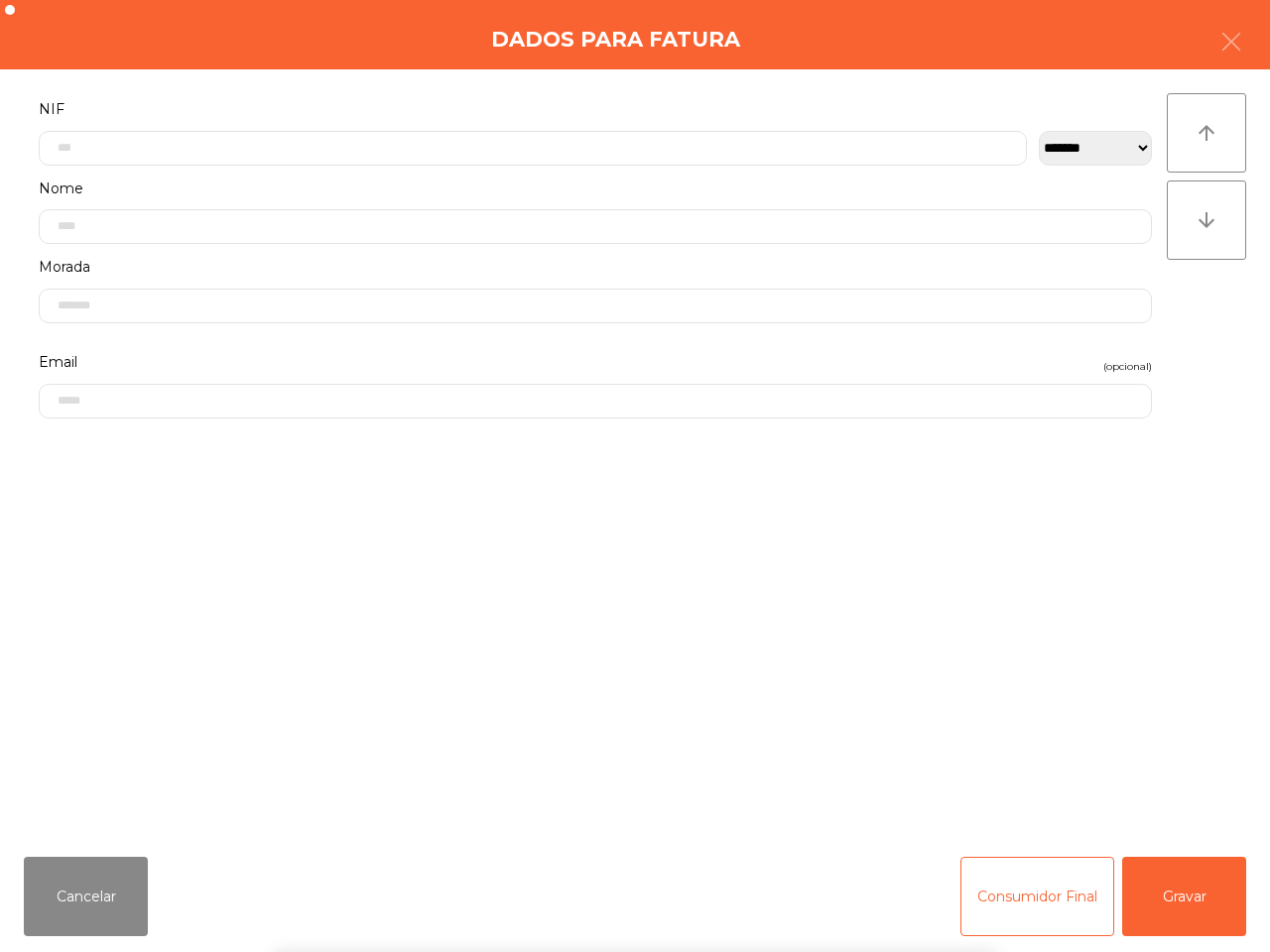 click on "` 1 2 3 4 5 6 7 8 9 0 - = keyboard_backspace keyboard_tab q w e r t y u i o p [ ] \ keyboard_capslock a s d f g h j k l ; ' keyboard_return keyboard_arrow_up z x c v b n m , . / keyboard_arrow_up" at bounding box center (635, 829) 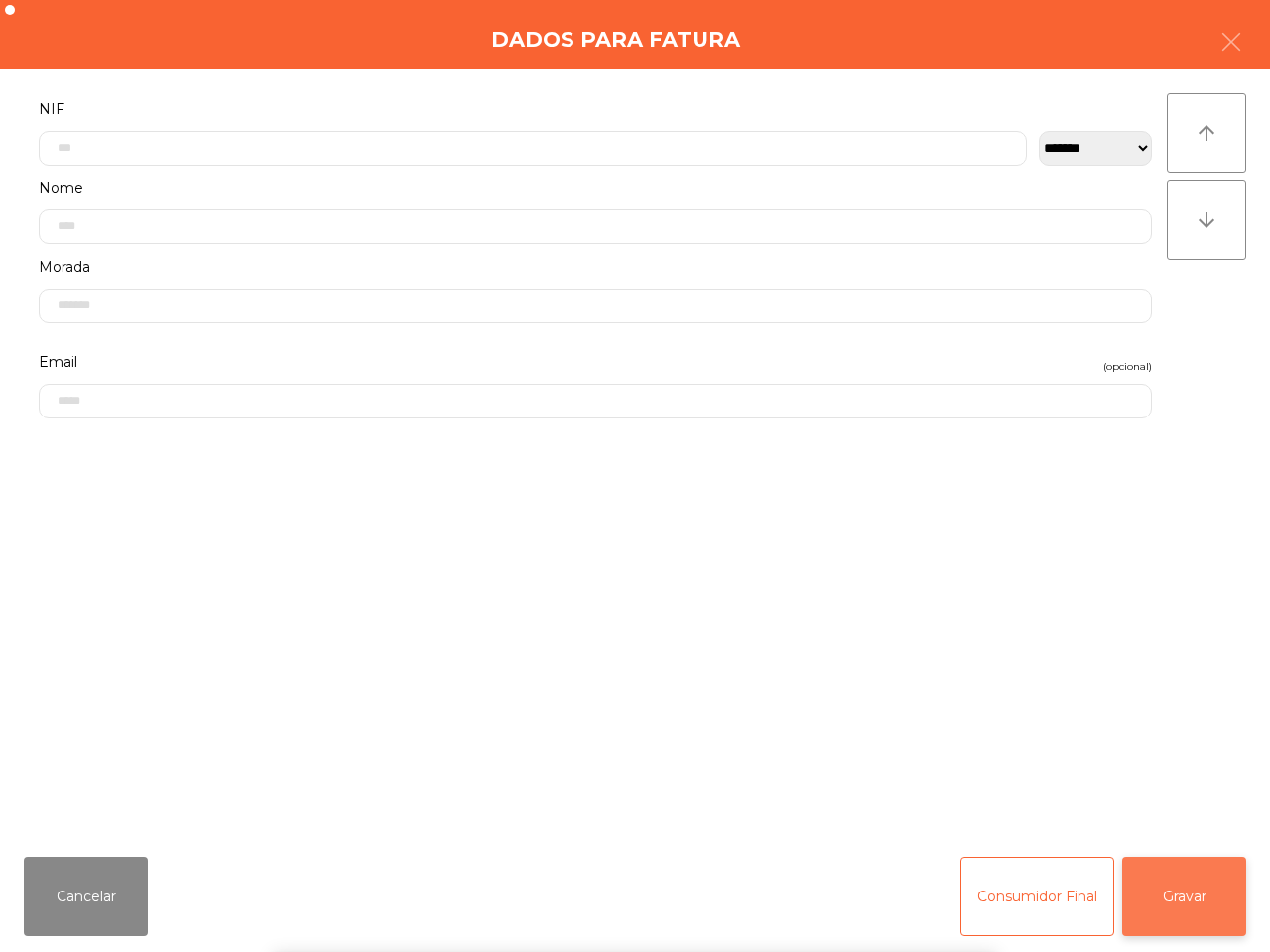 click on "Gravar" 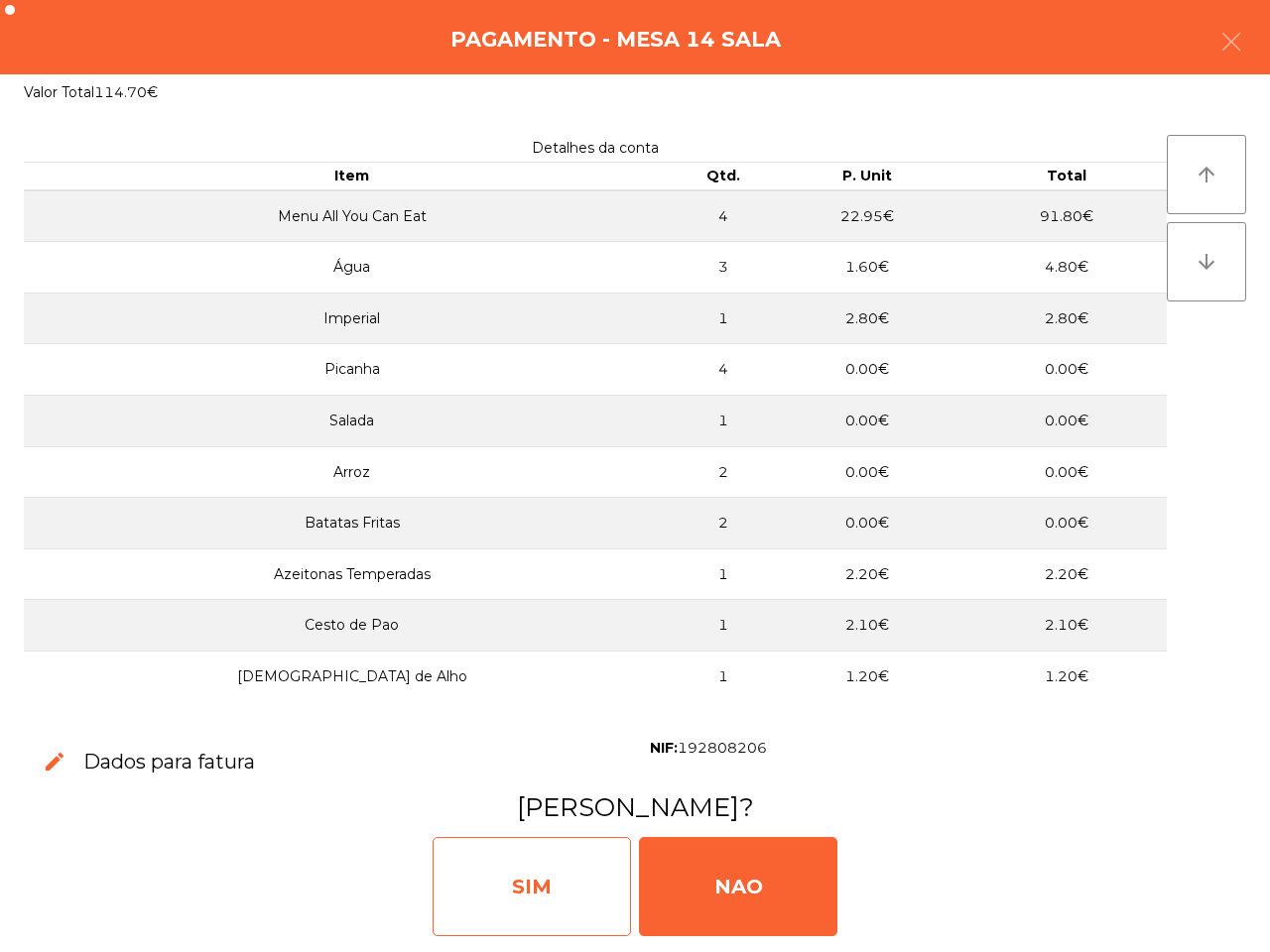 click on "SIM" 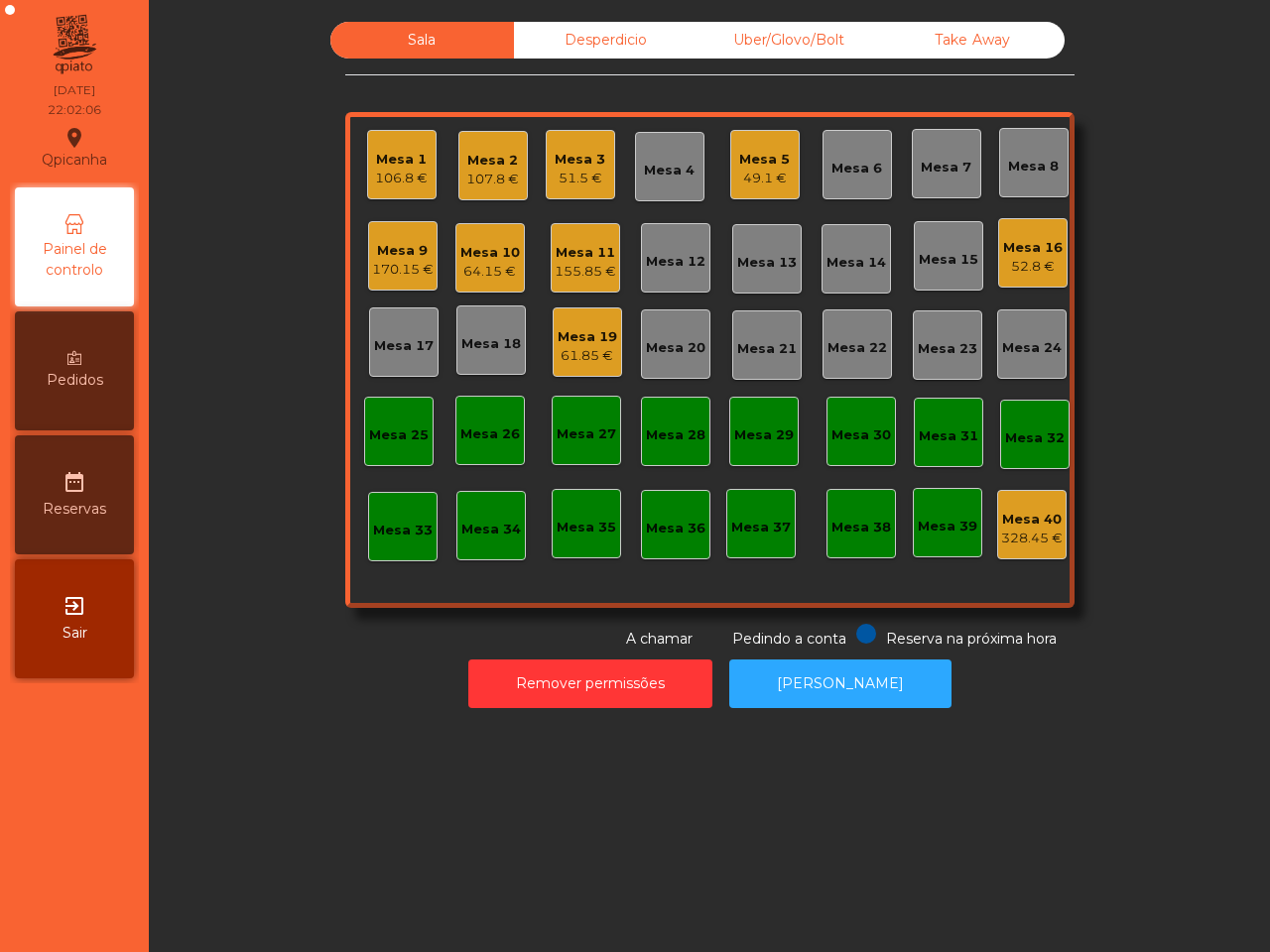 scroll, scrollTop: 0, scrollLeft: 0, axis: both 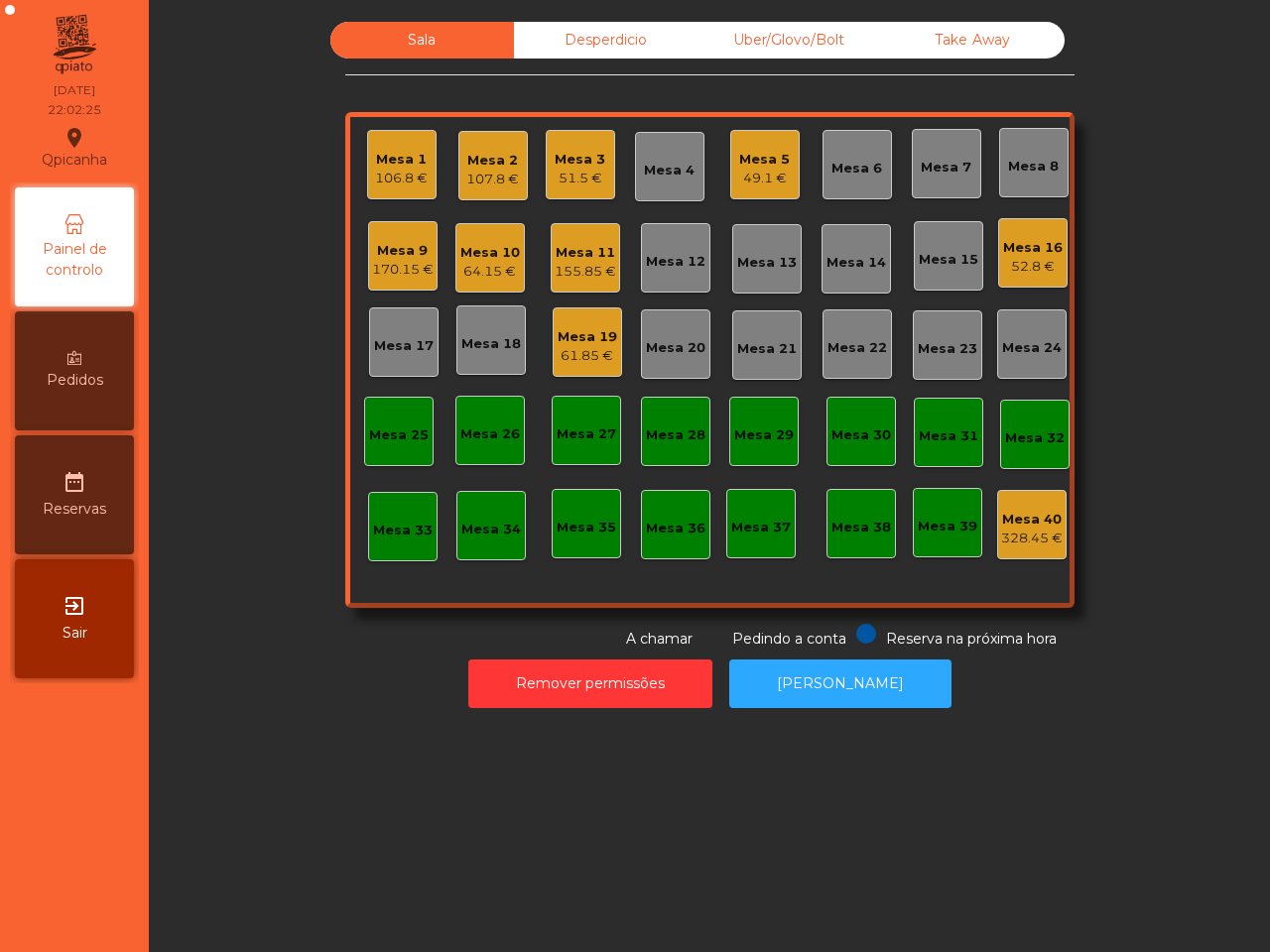 click on "Mesa 19" 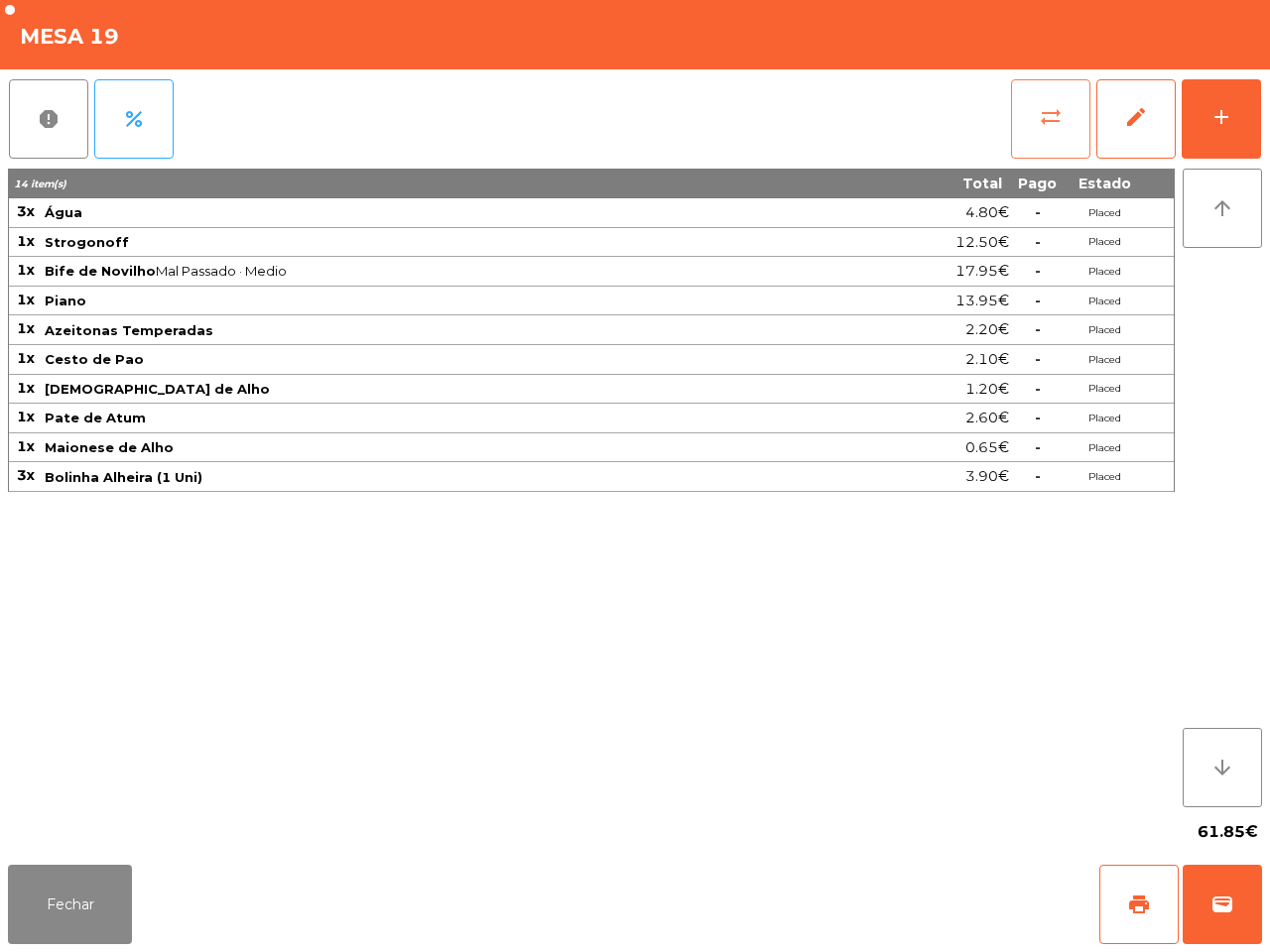 click on "sync_alt" 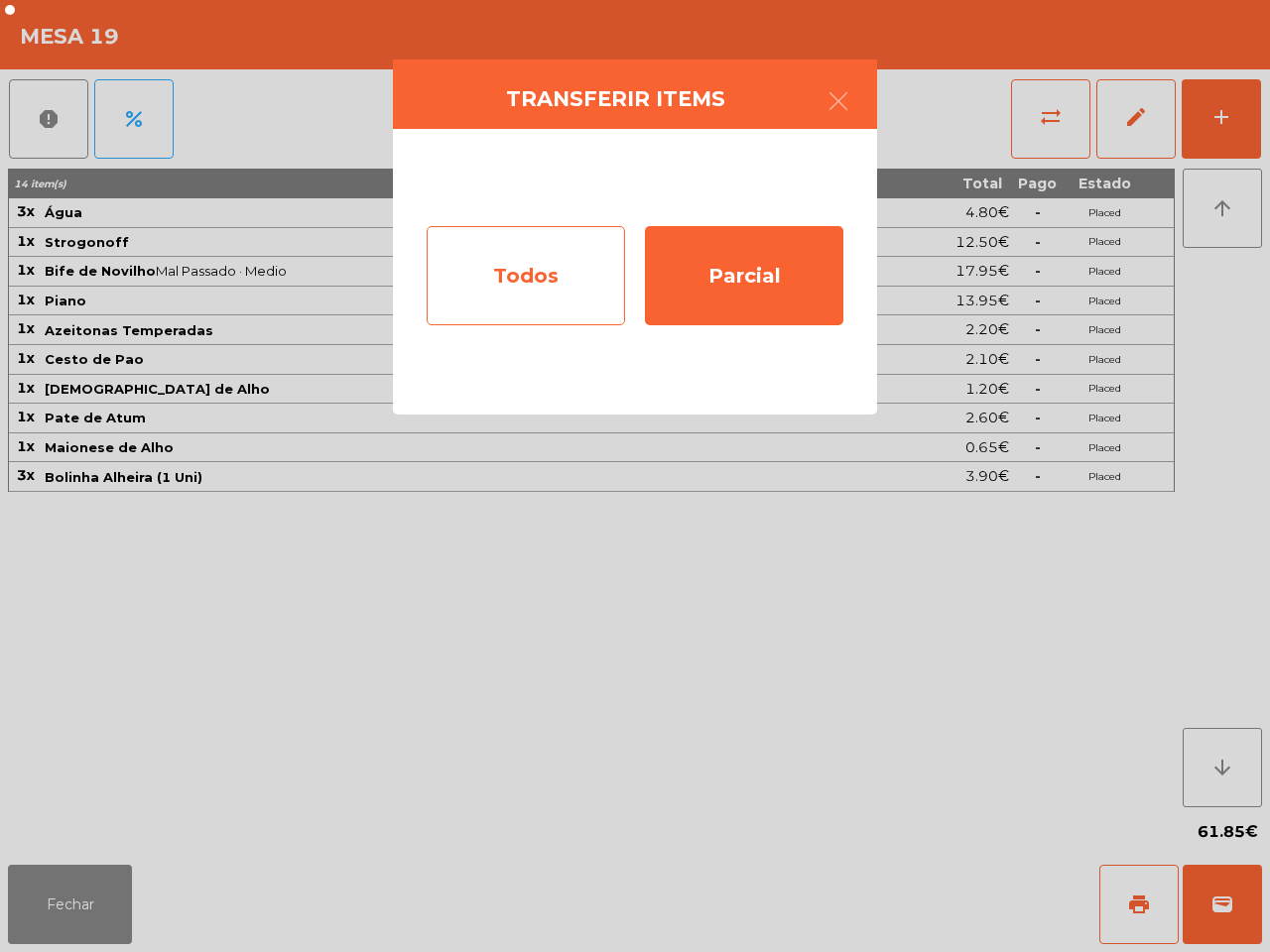 click on "Todos" 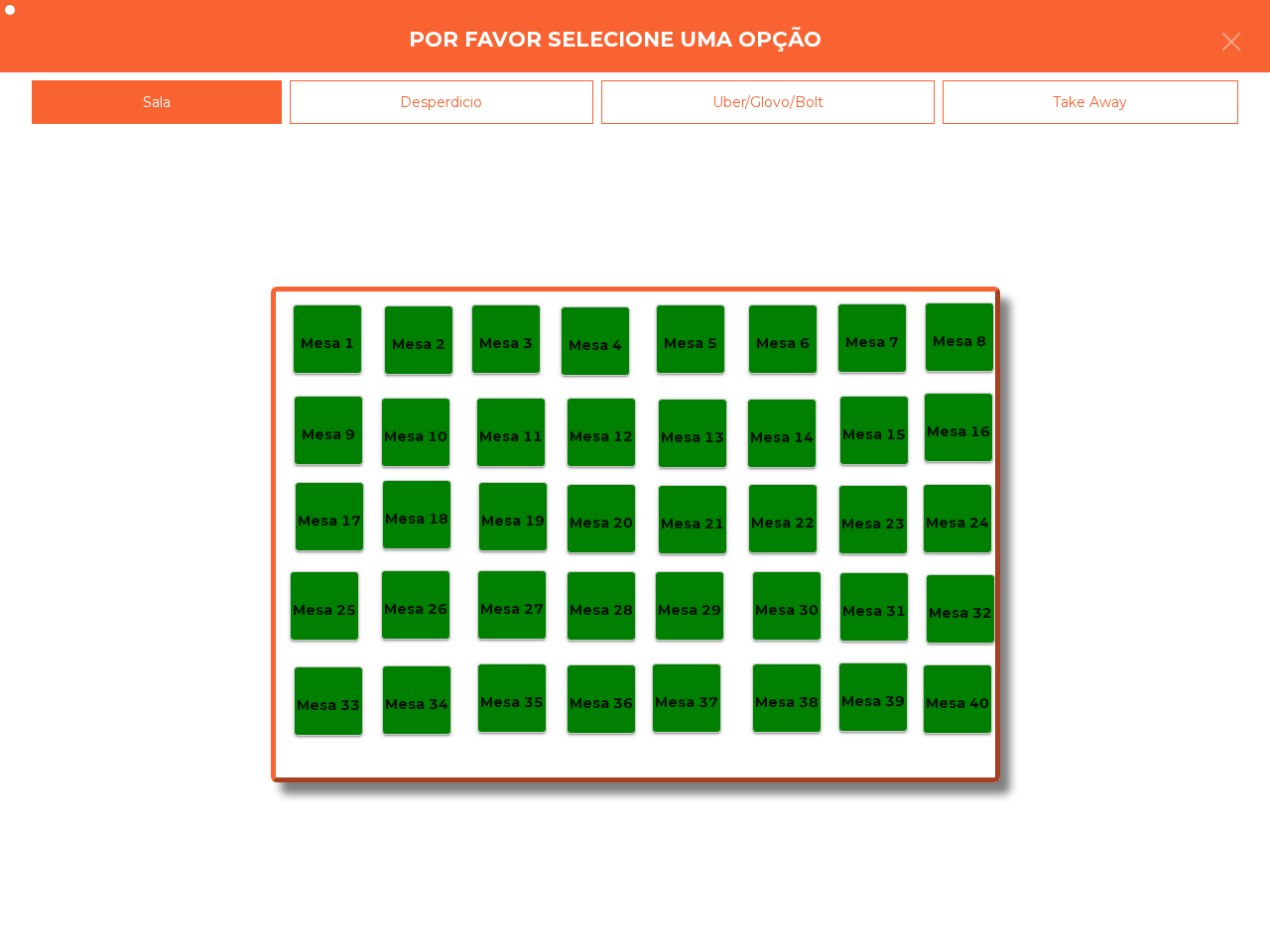 click on "Mesa 40" 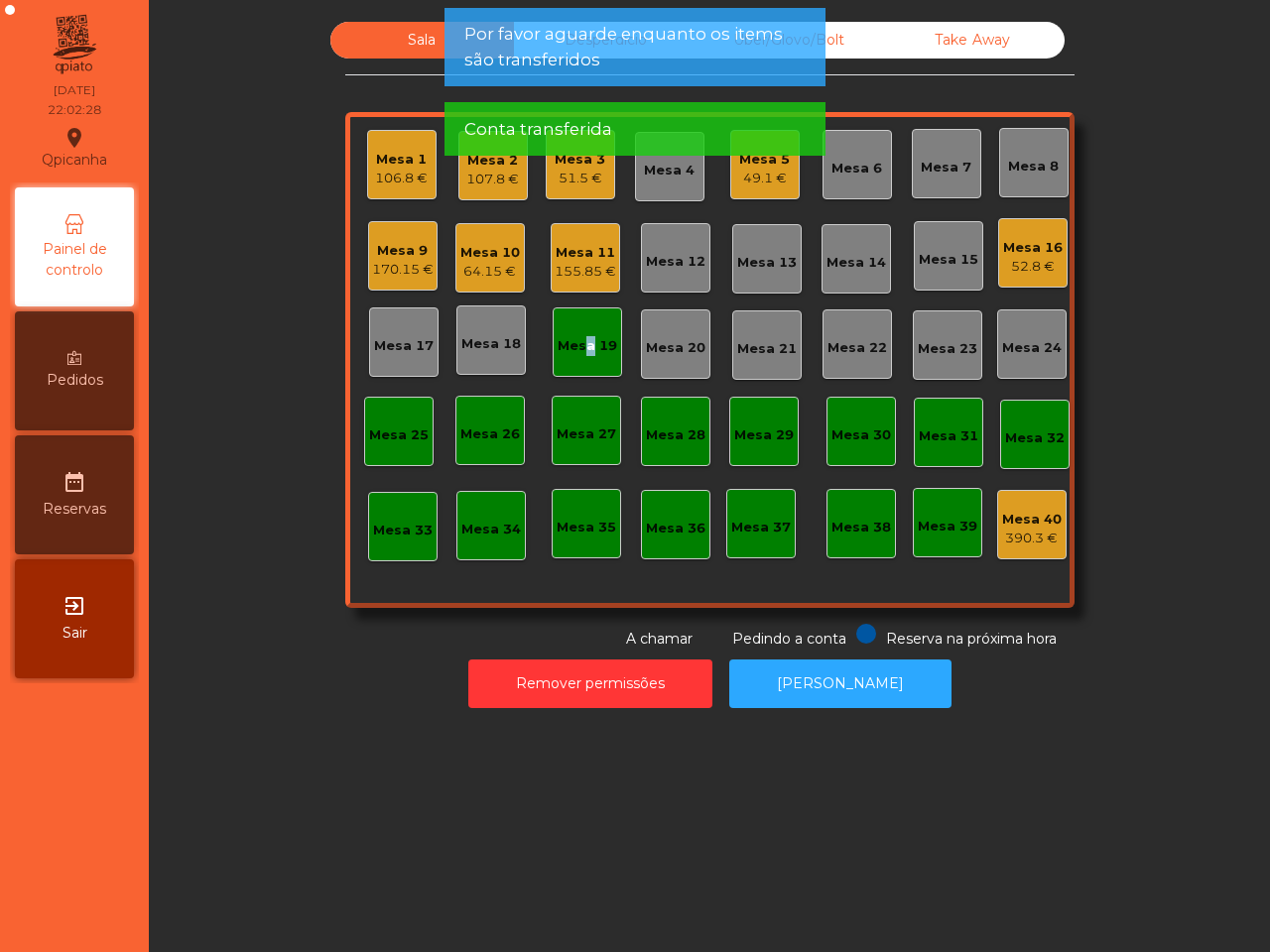 click on "Mesa 19" 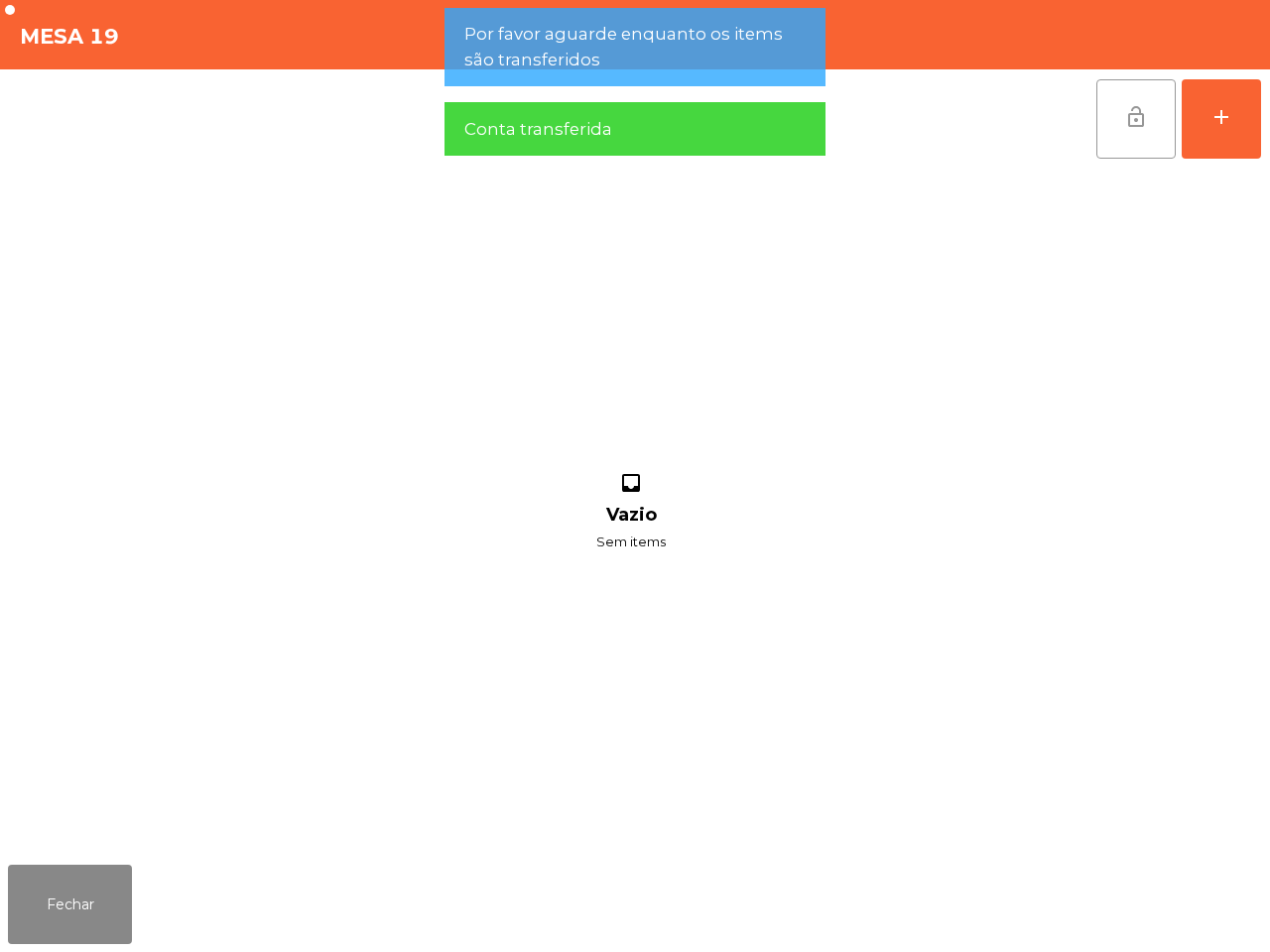 click on "lock_open" 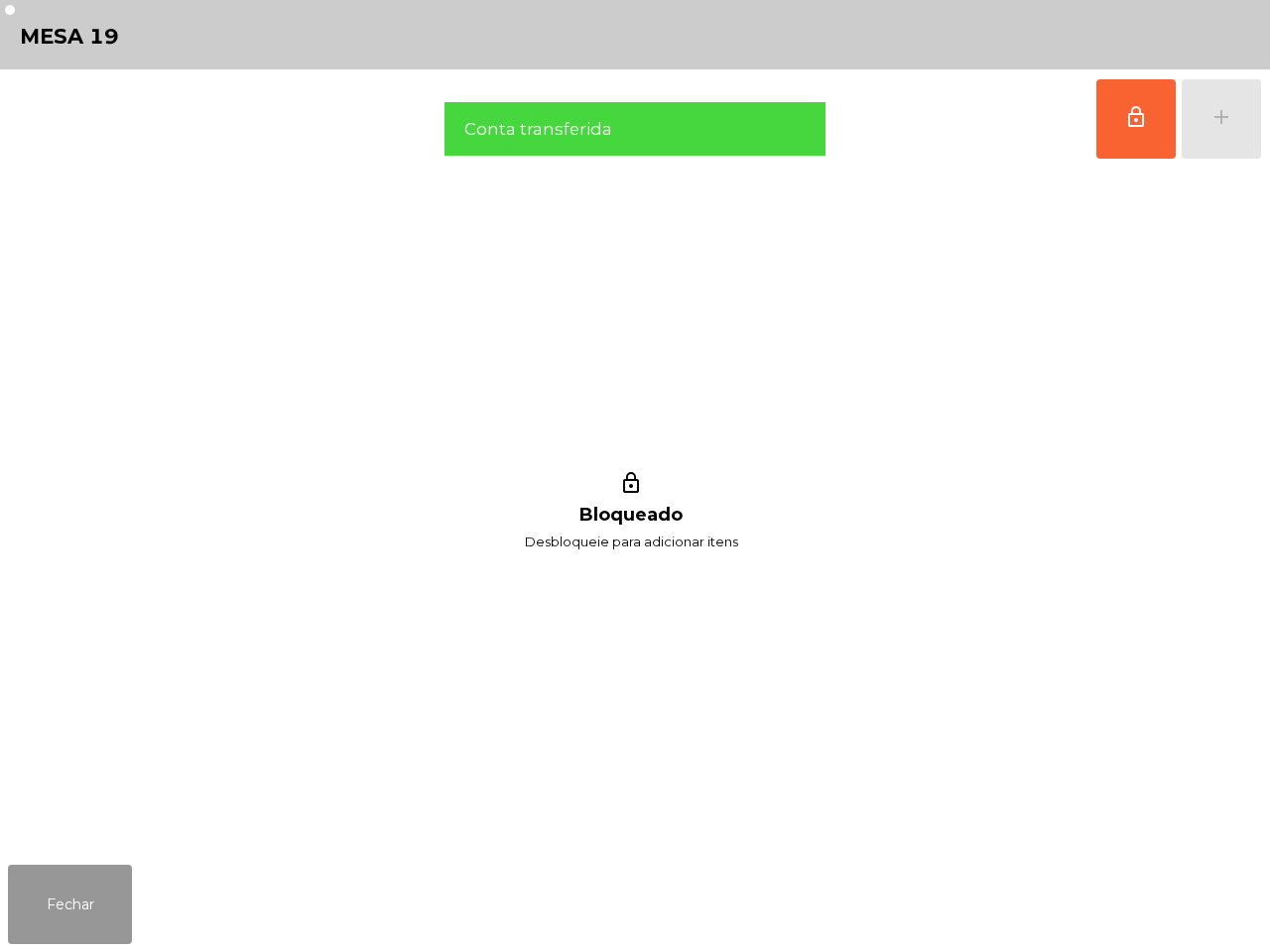 click on "Fechar" 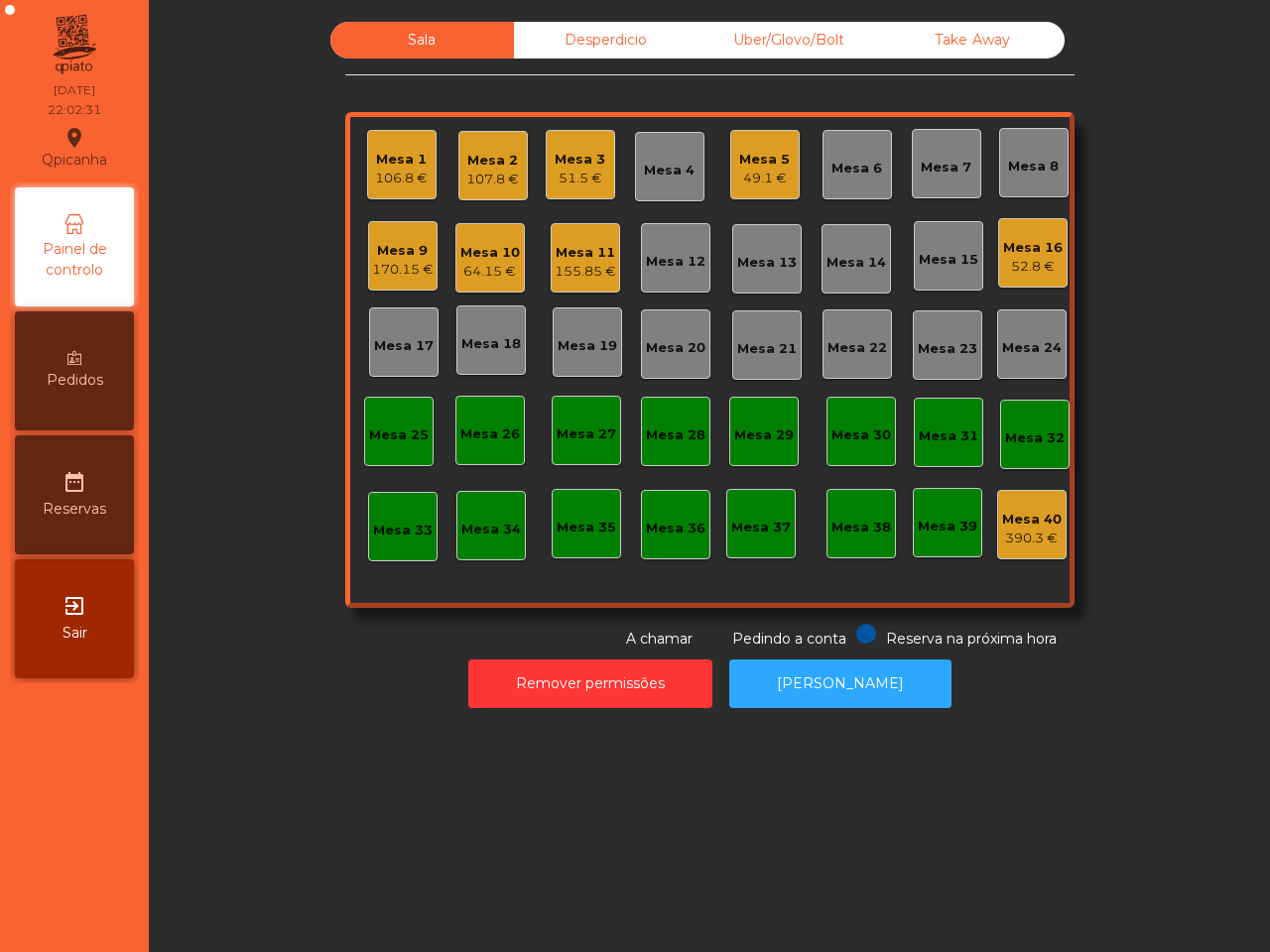 click on "Mesa 5" 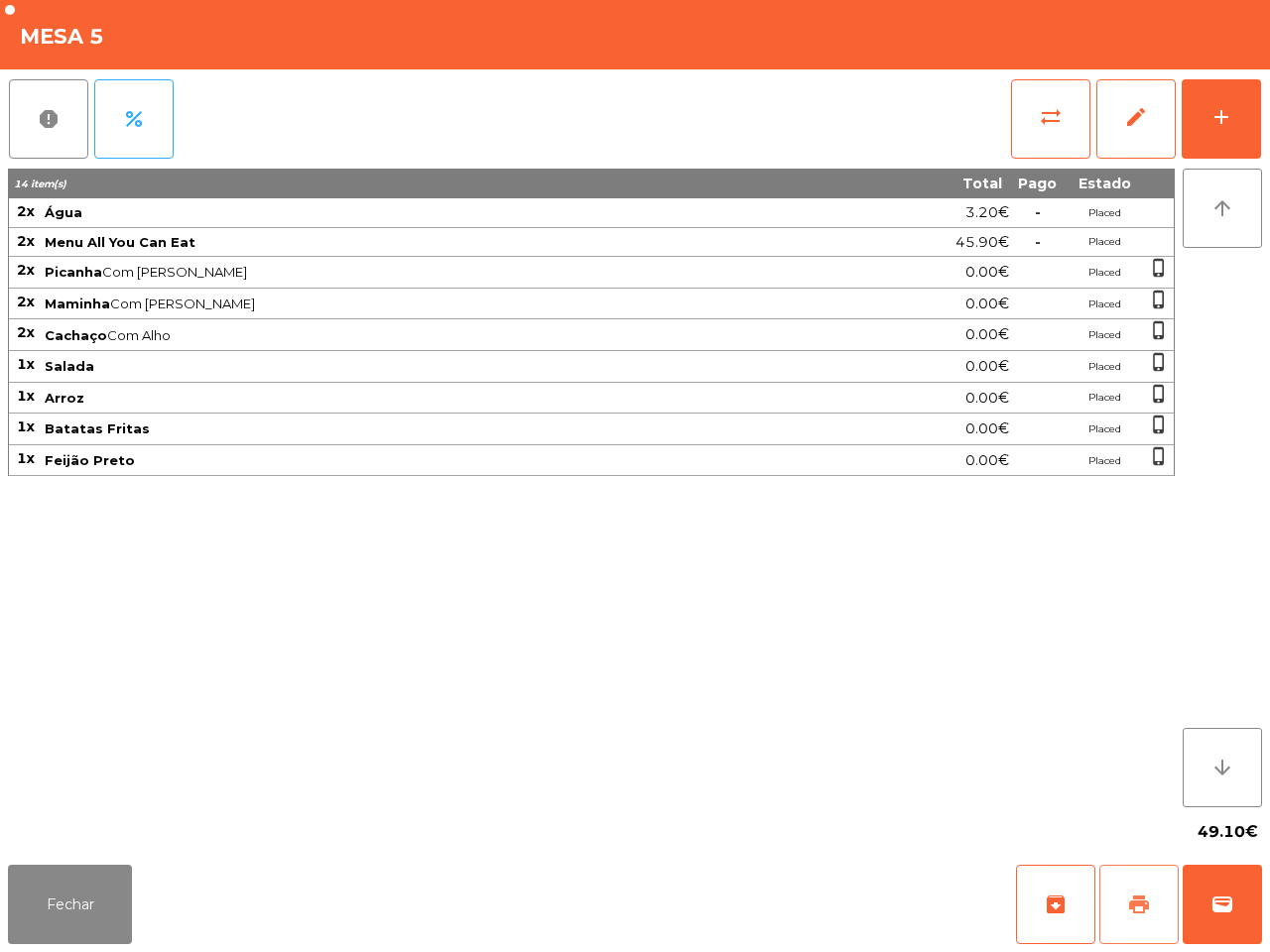 drag, startPoint x: 1128, startPoint y: 909, endPoint x: 1057, endPoint y: 821, distance: 113.07077 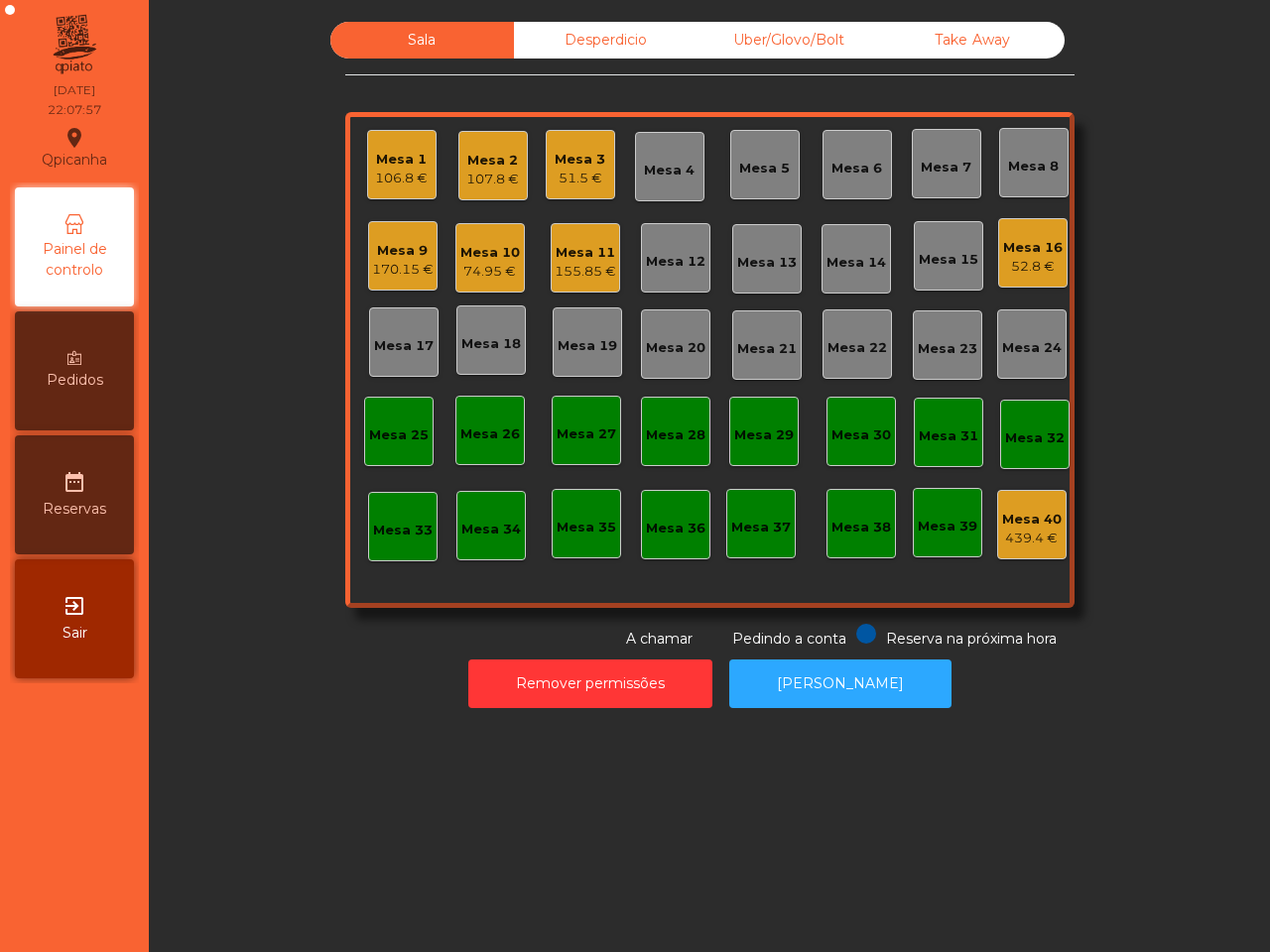 click on "170.15 €" 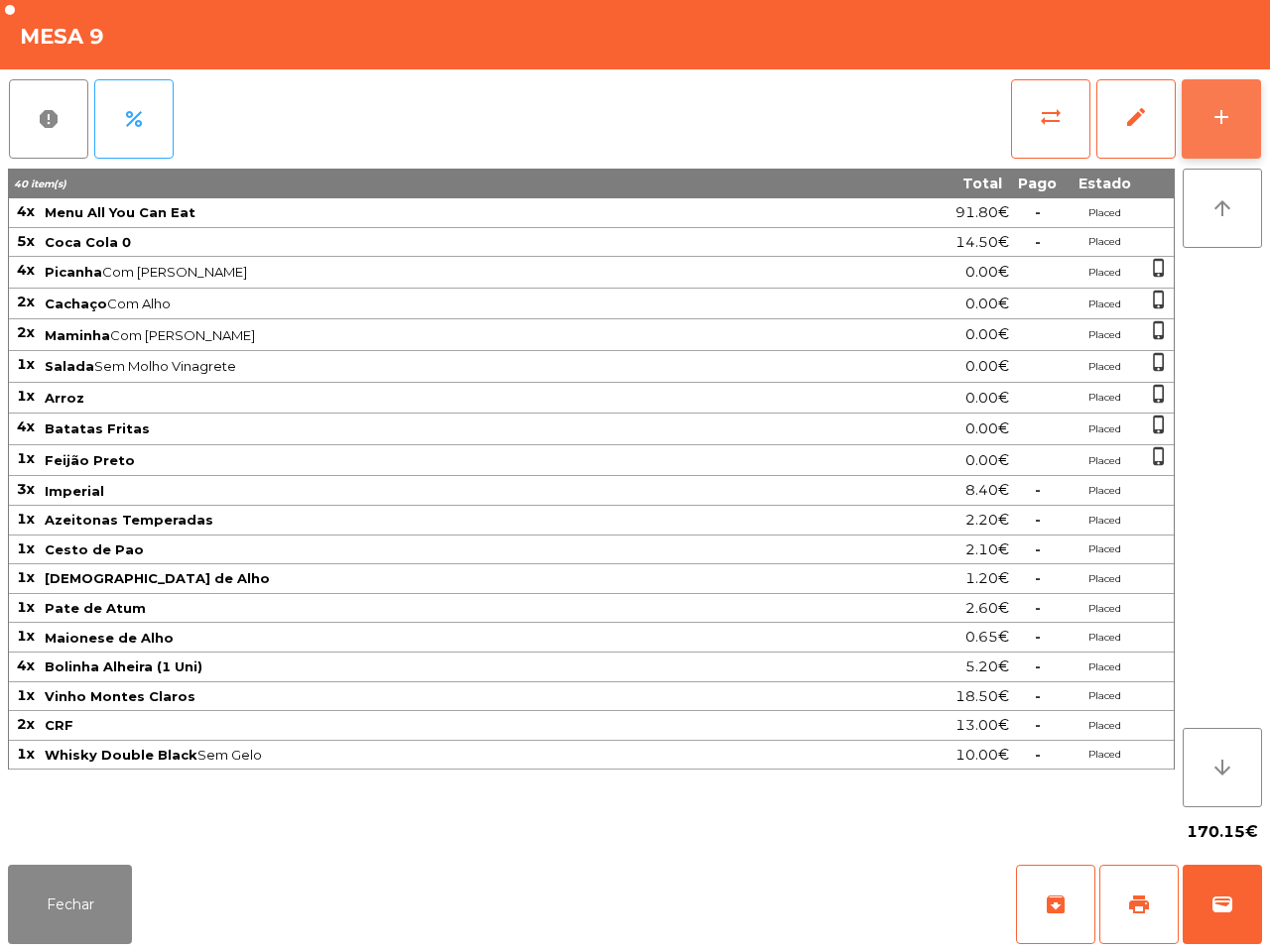click on "add" 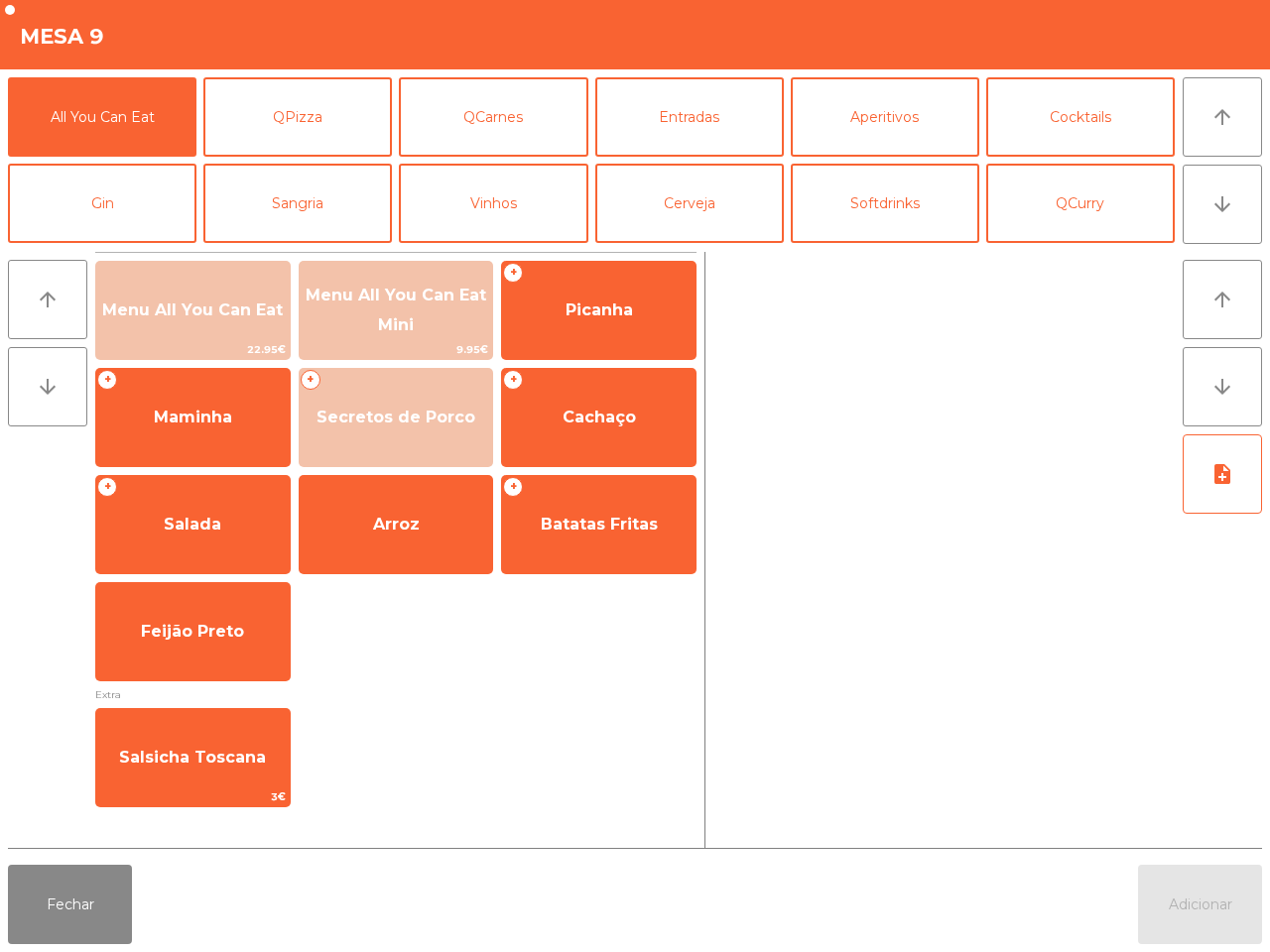scroll, scrollTop: 172, scrollLeft: 0, axis: vertical 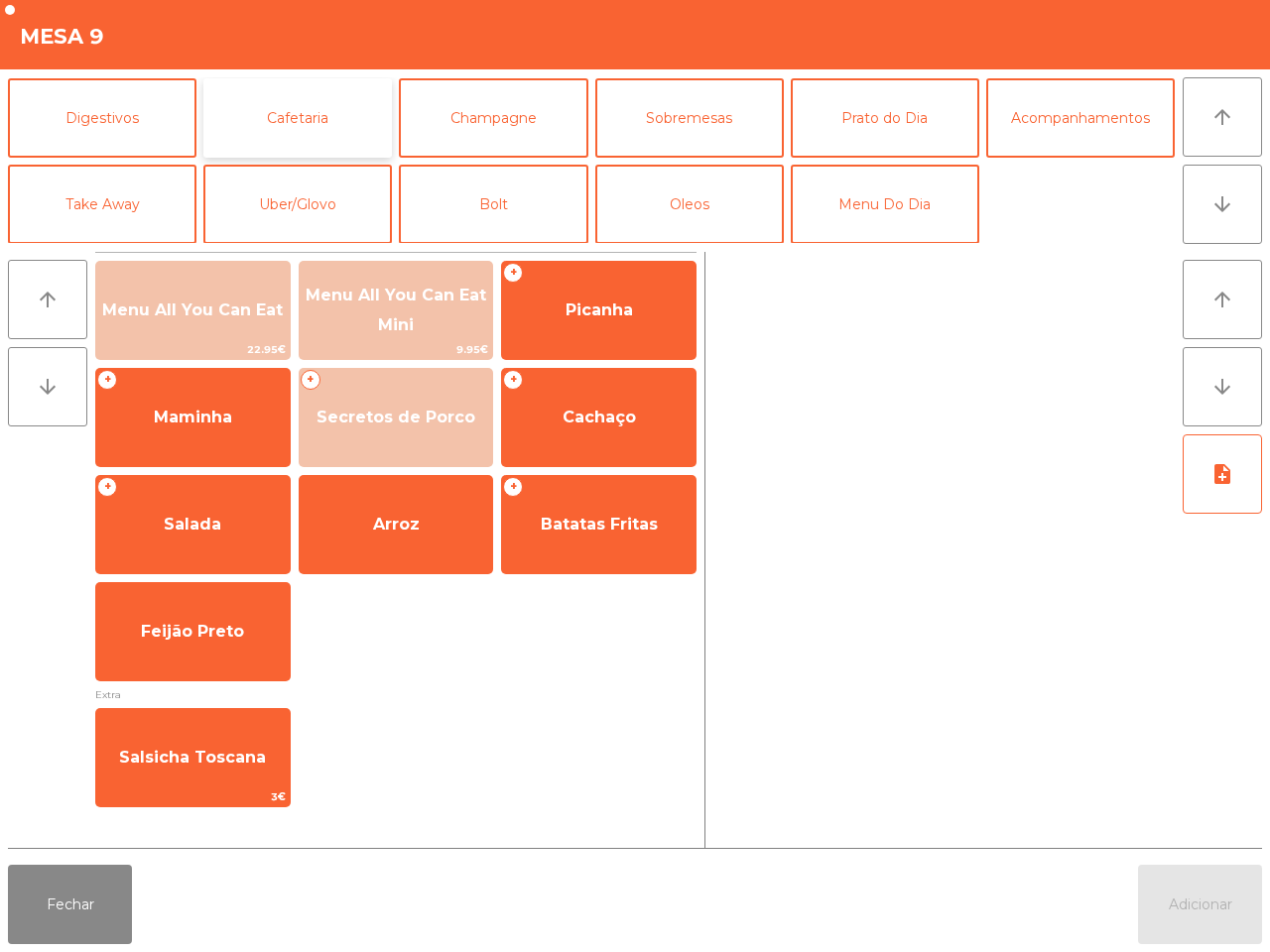 click on "Cafetaria" 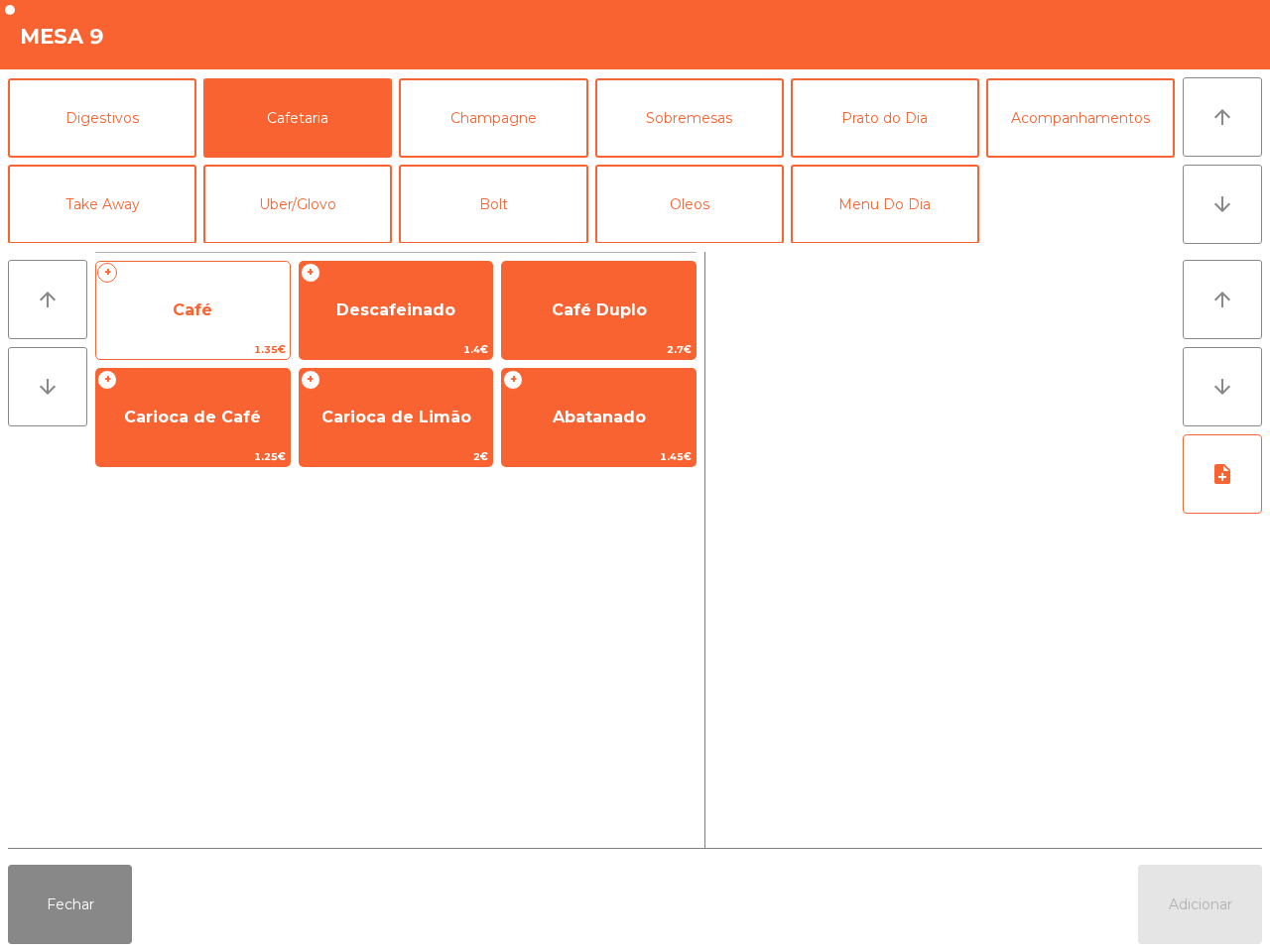 click on "Café" 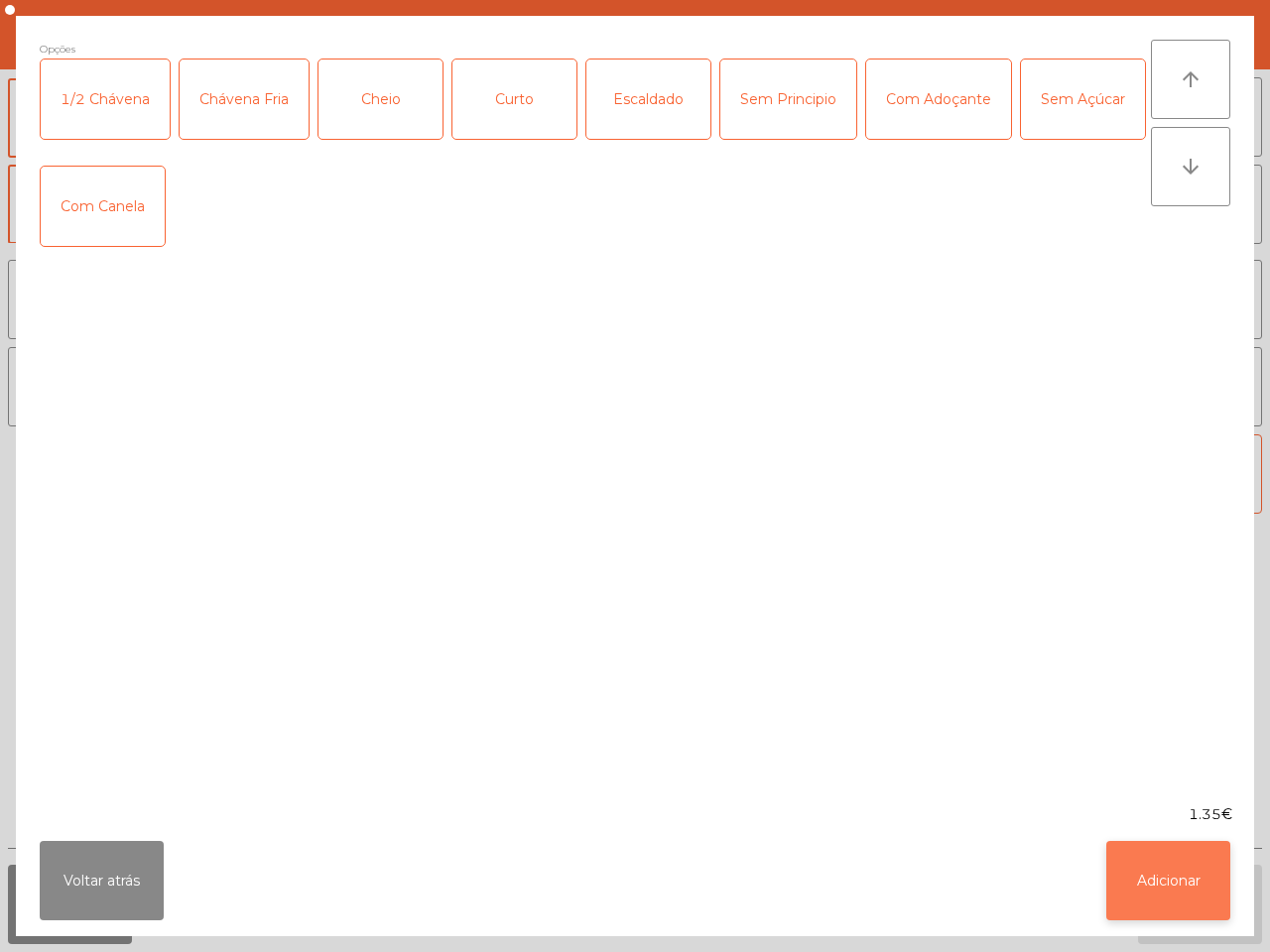 click on "Adicionar" 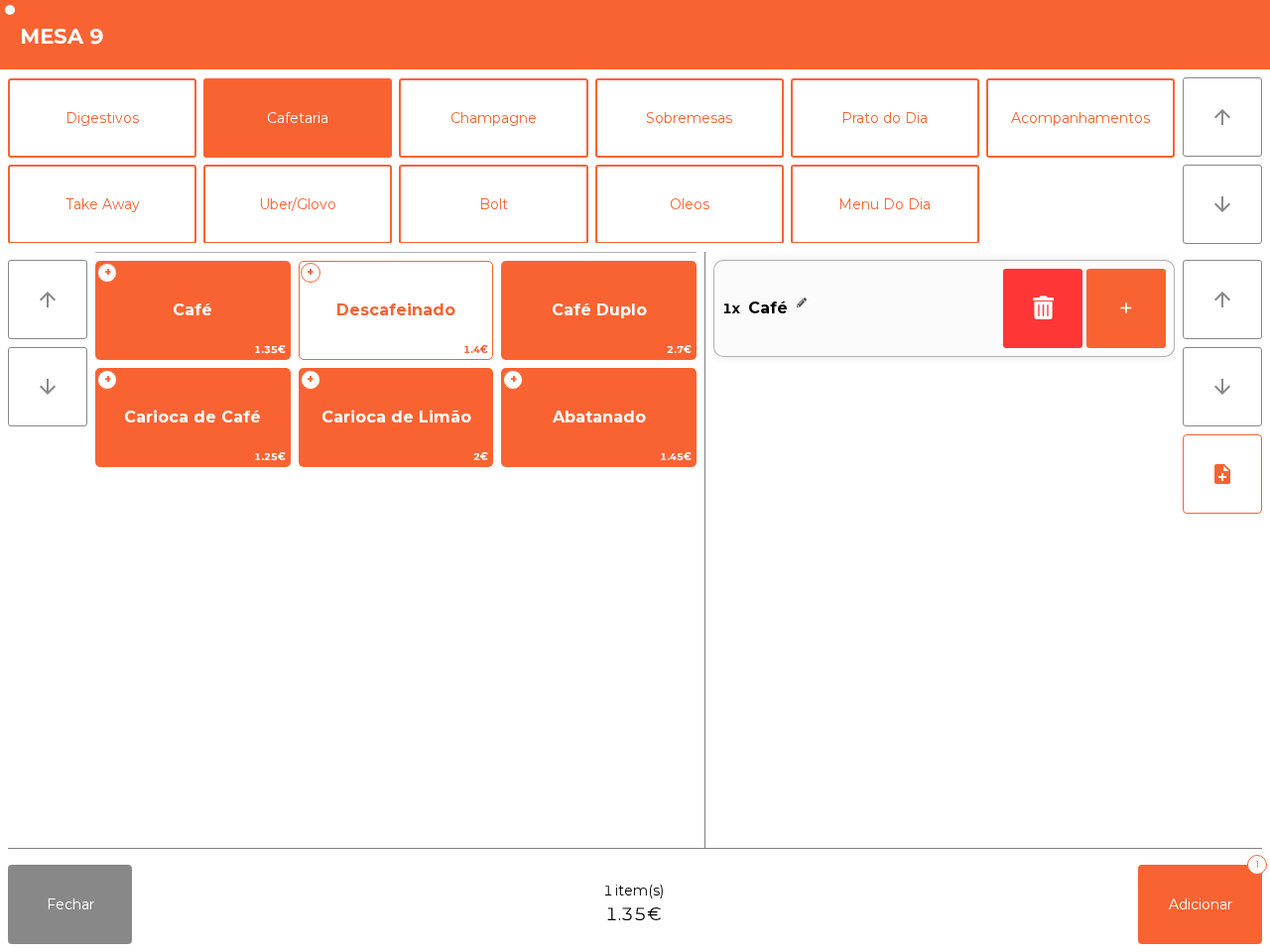 click on "Descafeinado" 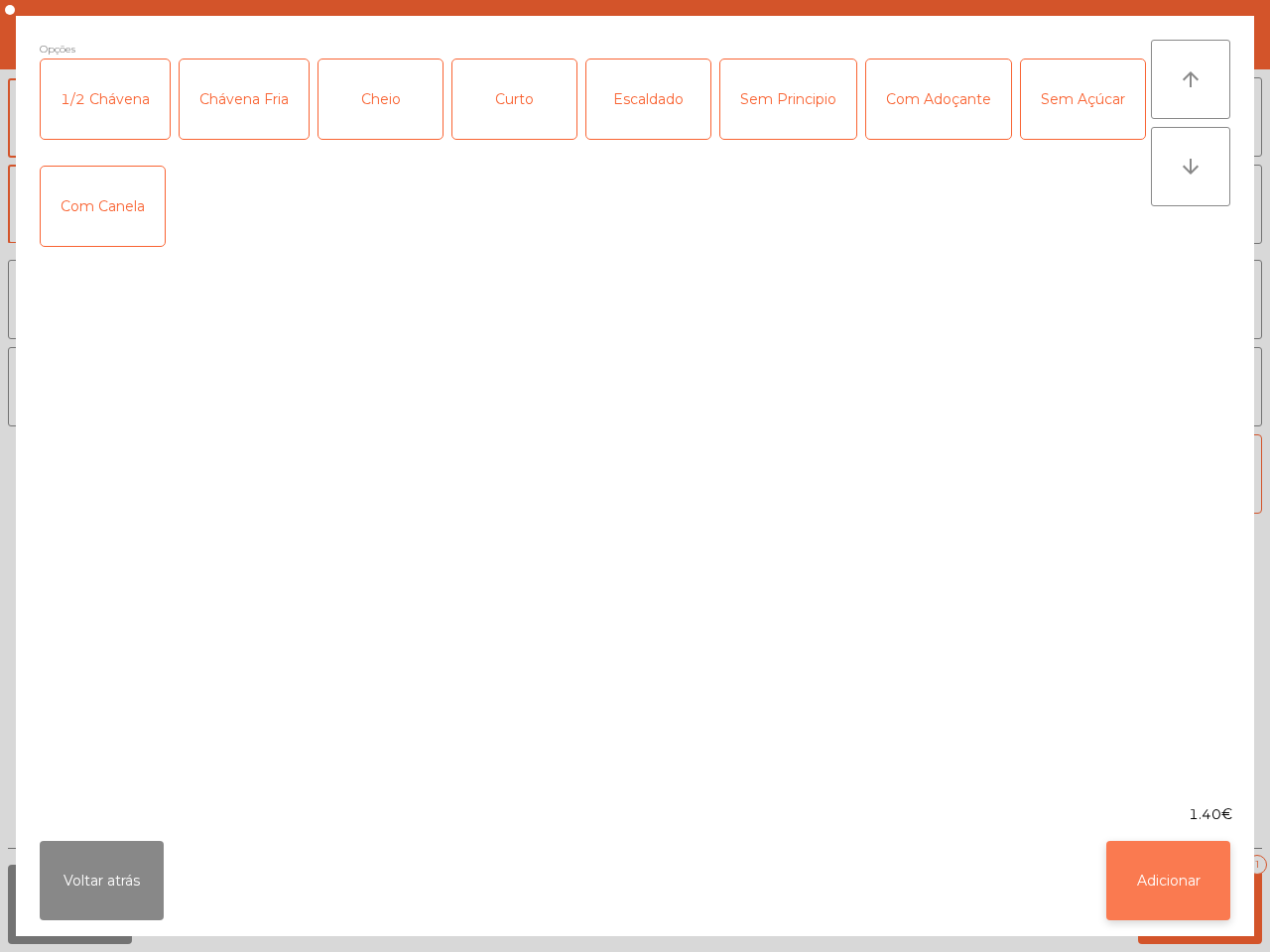 click on "Adicionar" 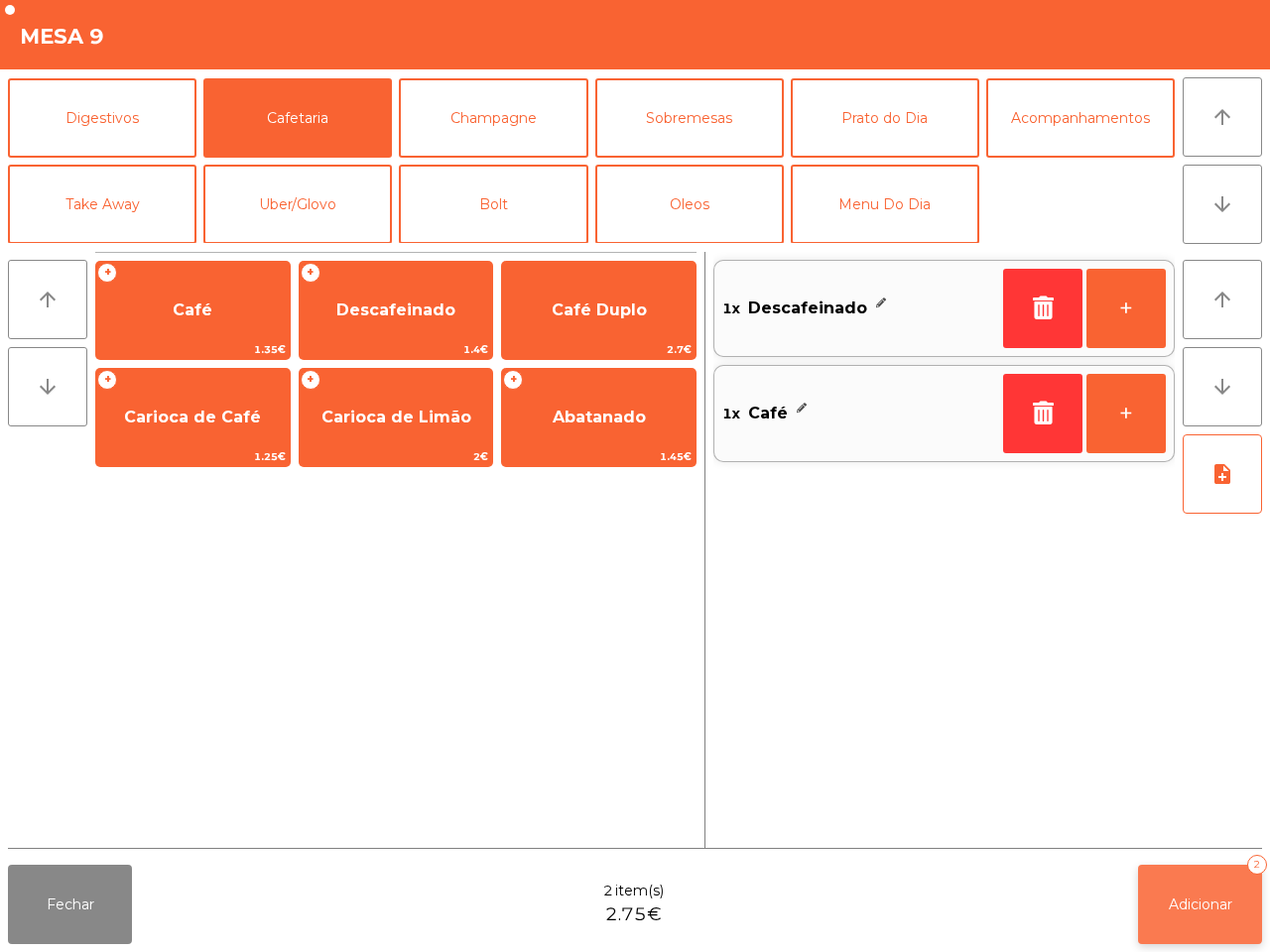 click on "Adicionar   2" 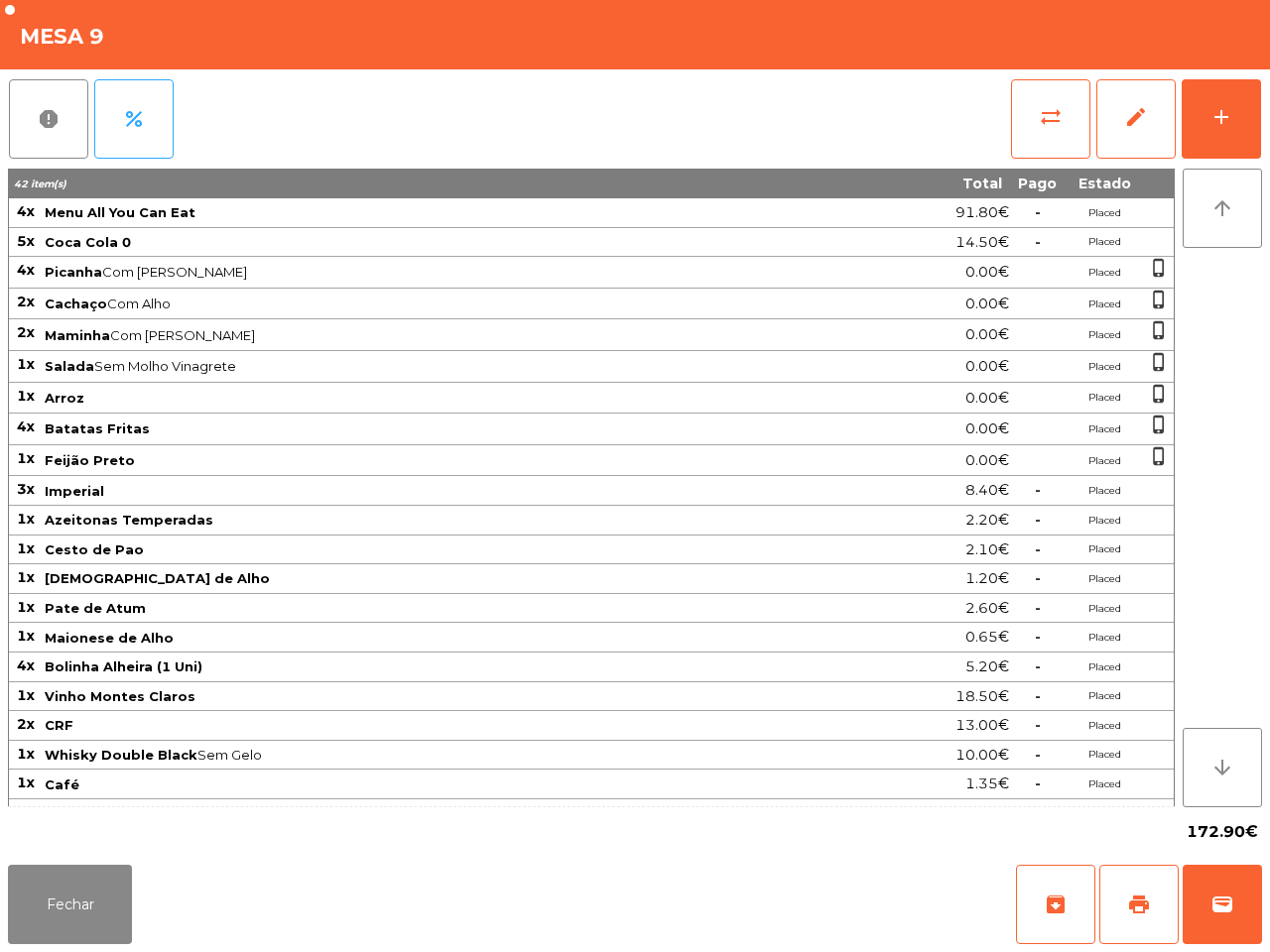 click on "172.90€" 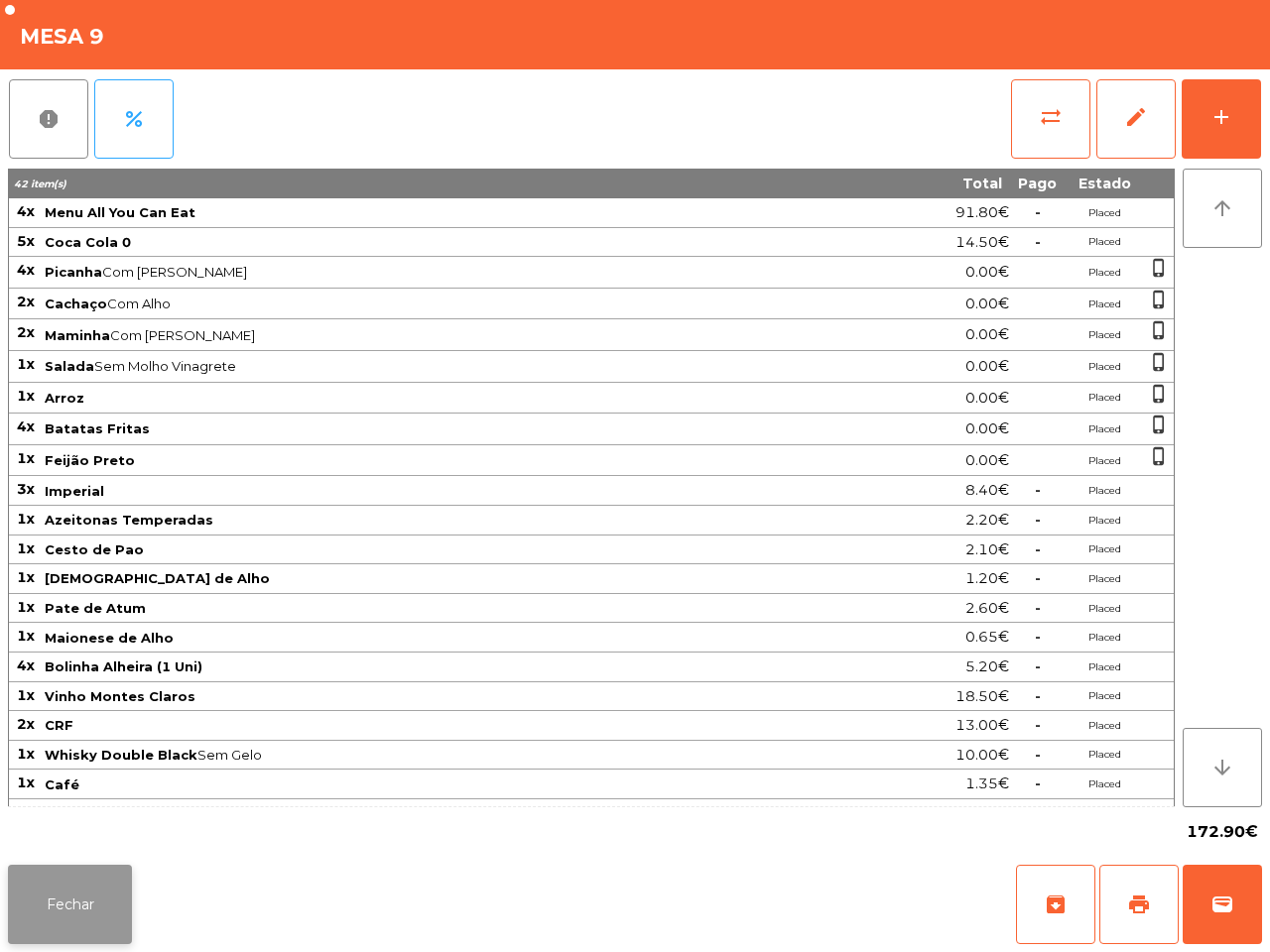 click on "Fechar" 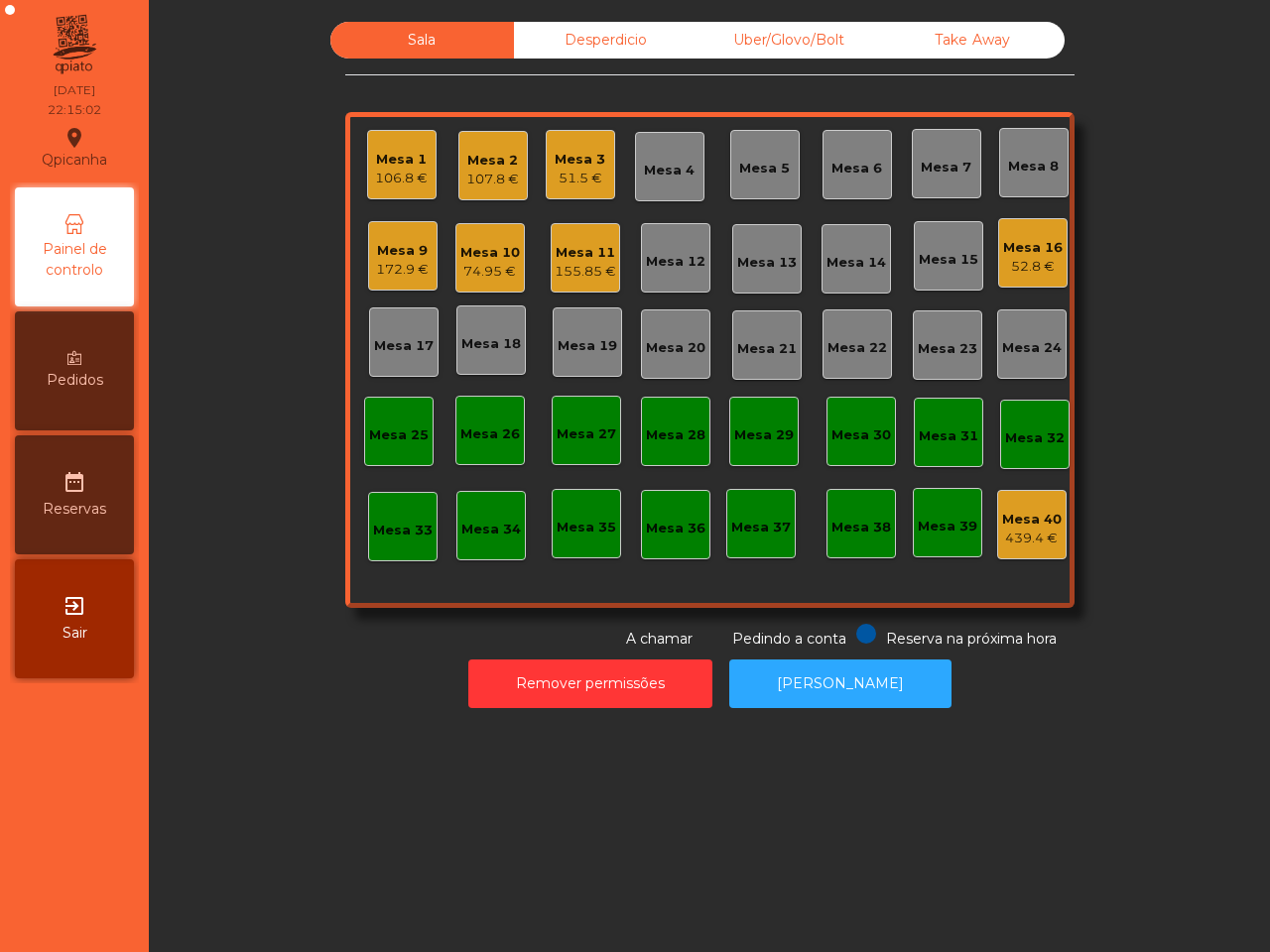 click on "74.95 €" 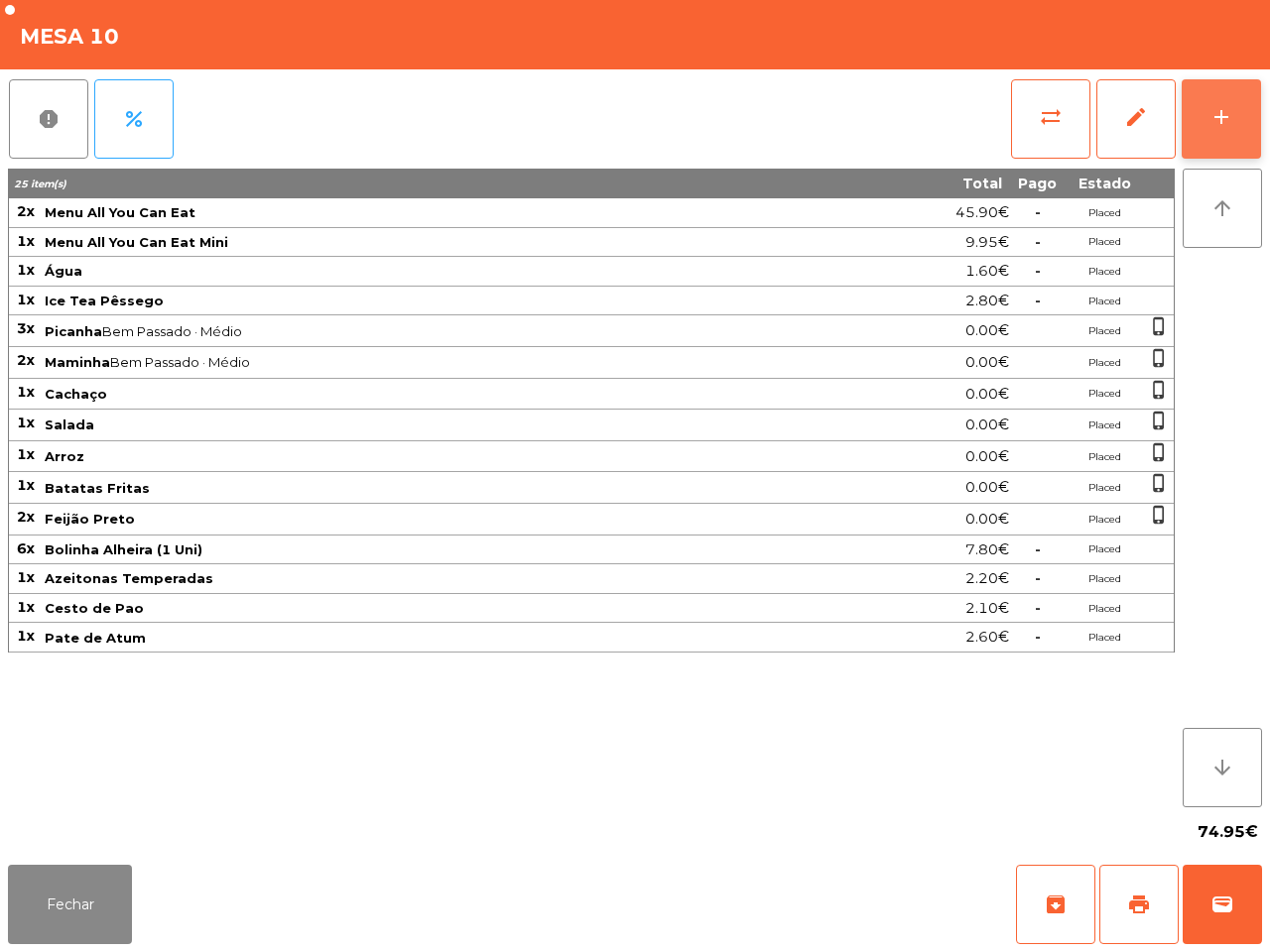 click on "add" 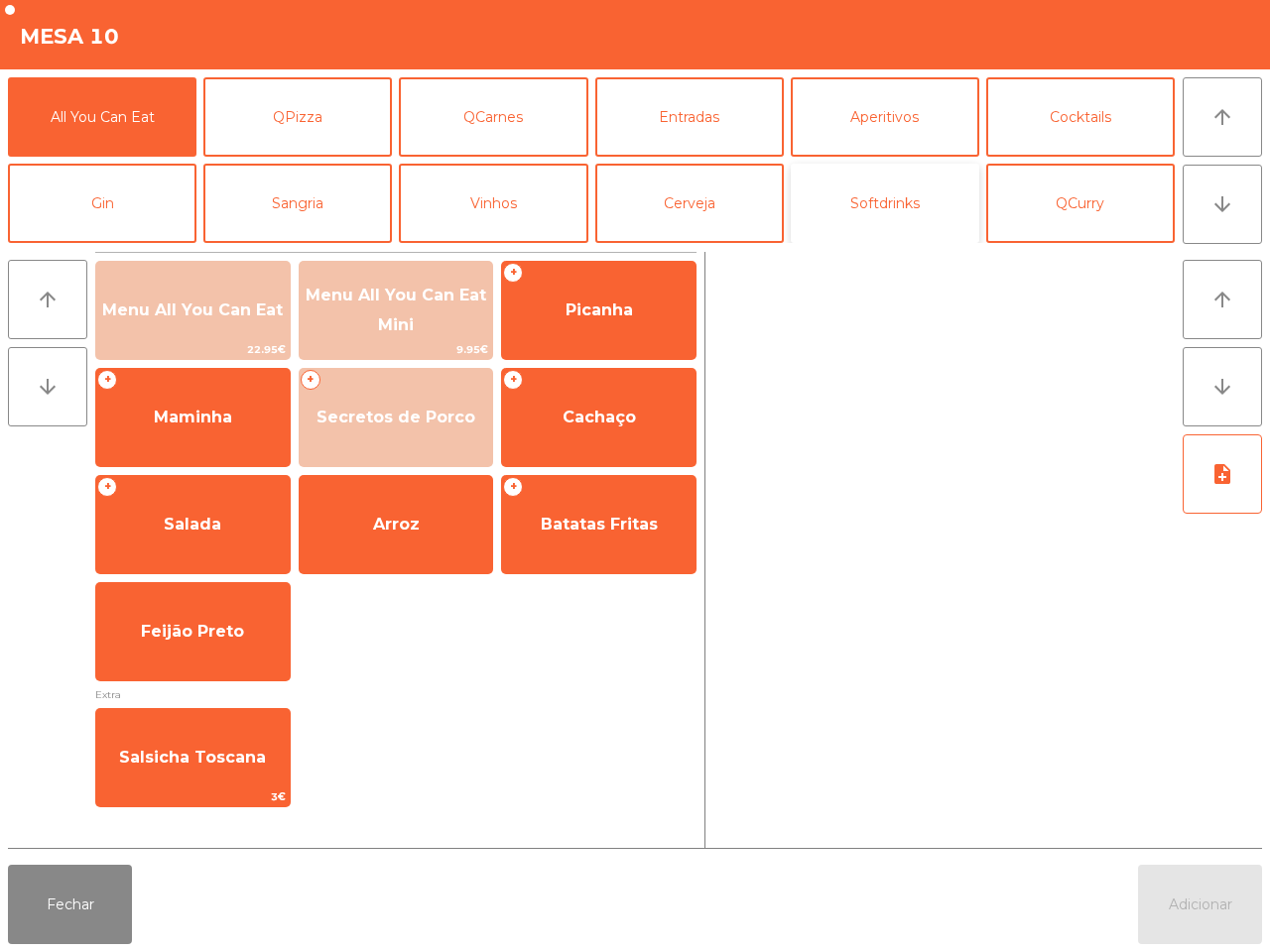 click on "Softdrinks" 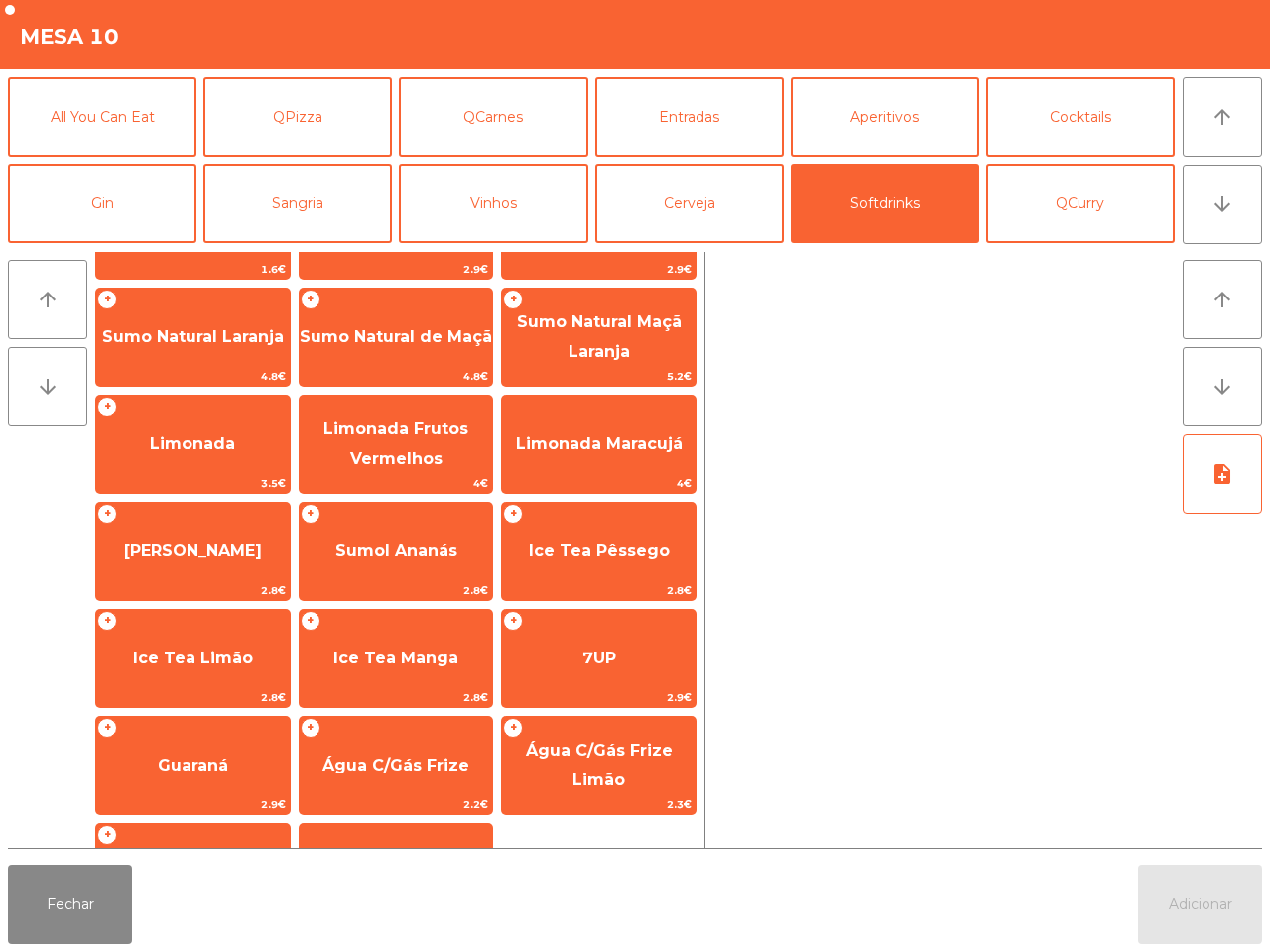 scroll, scrollTop: 162, scrollLeft: 0, axis: vertical 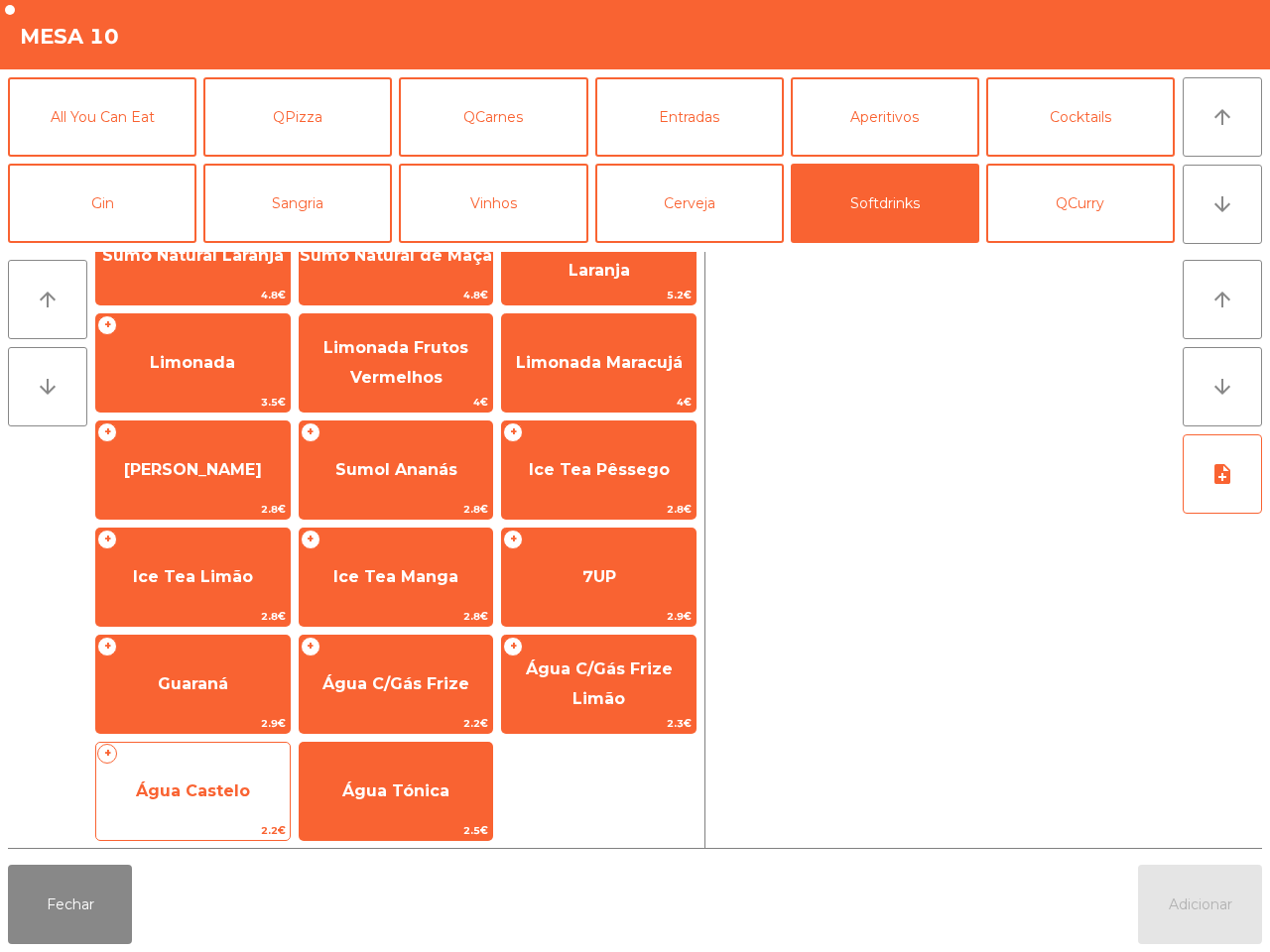 click on "+   Água Castelo   2.2€" 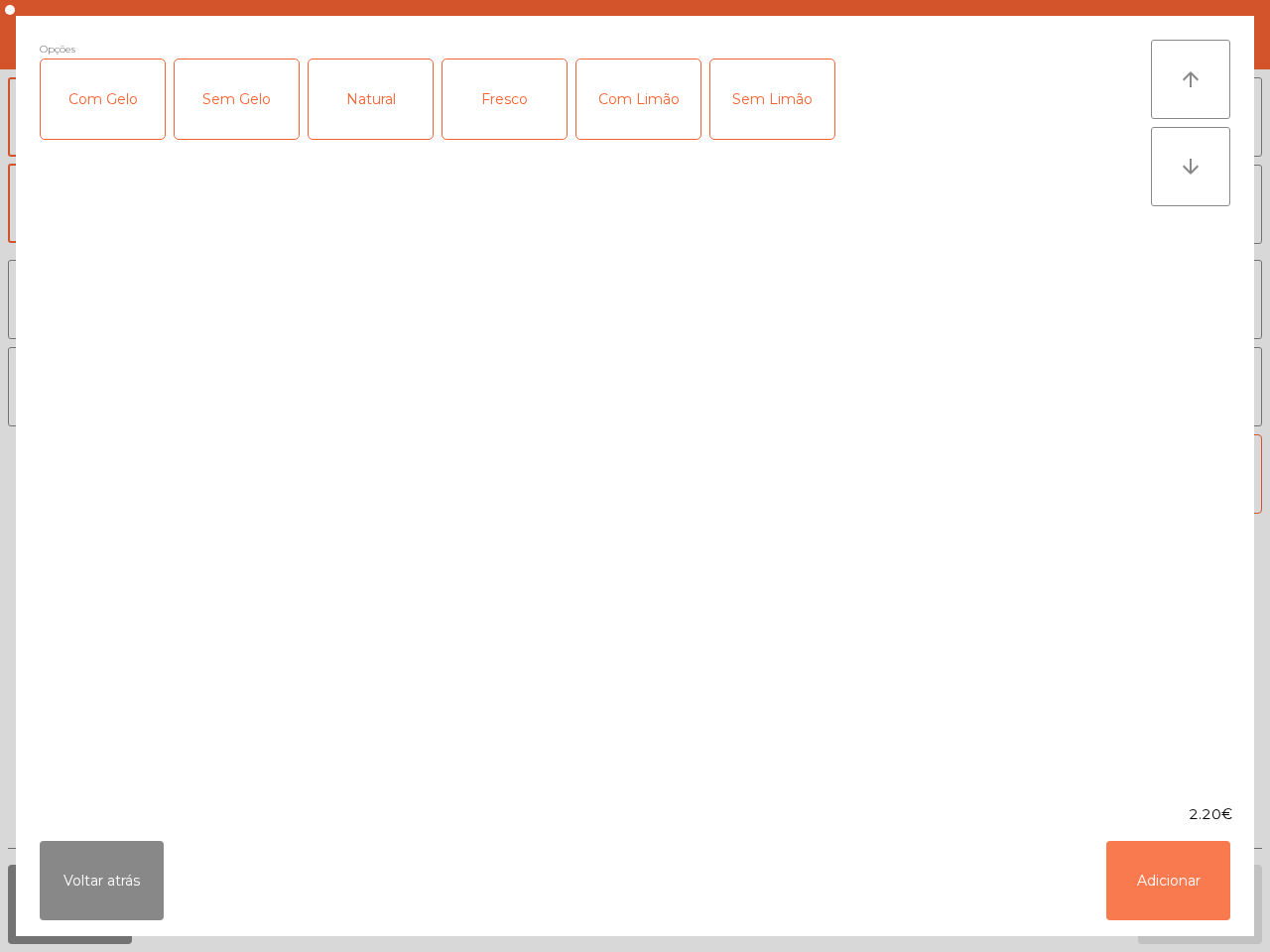 click on "Adicionar" 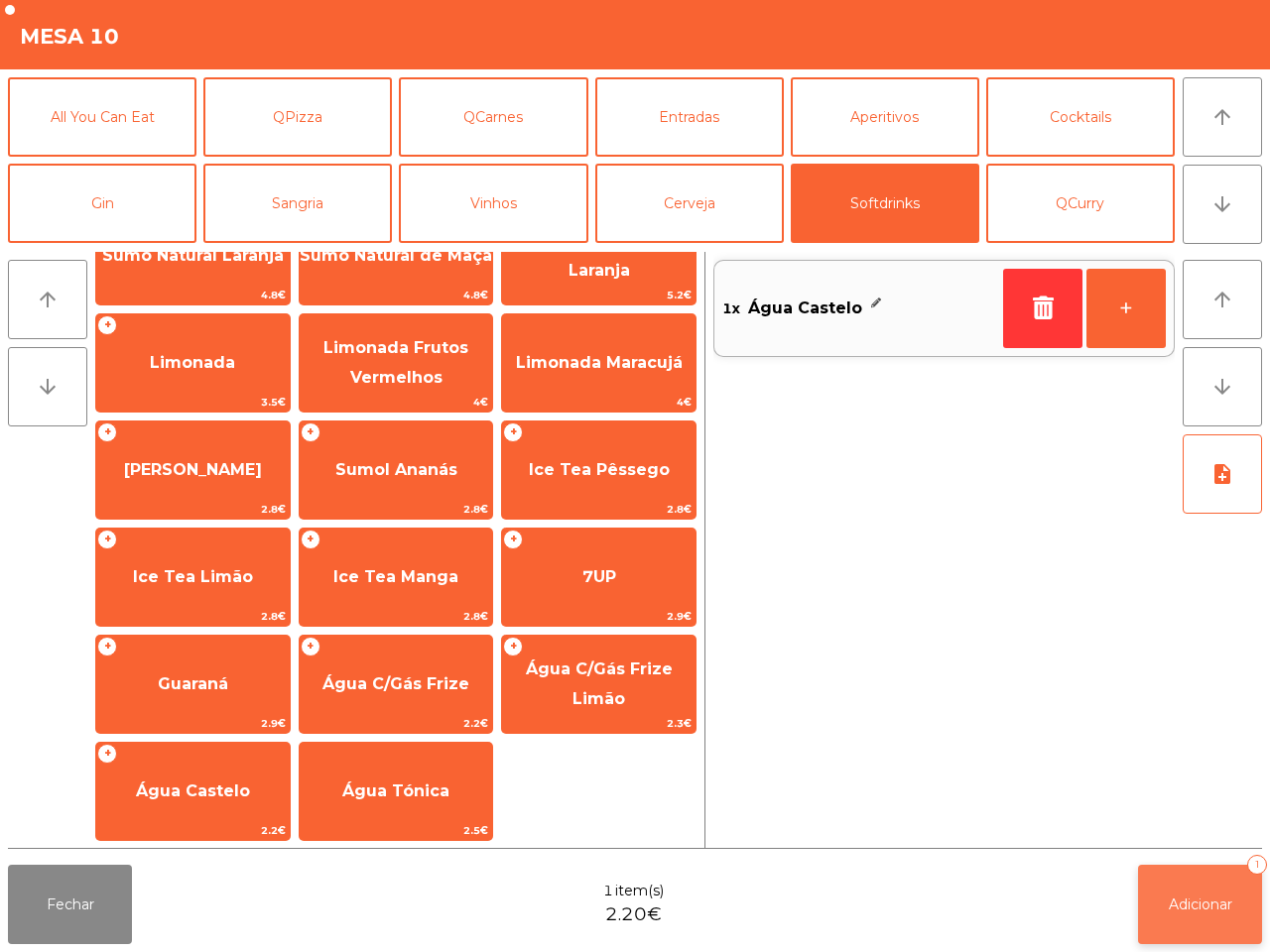 click on "Adicionar   1" 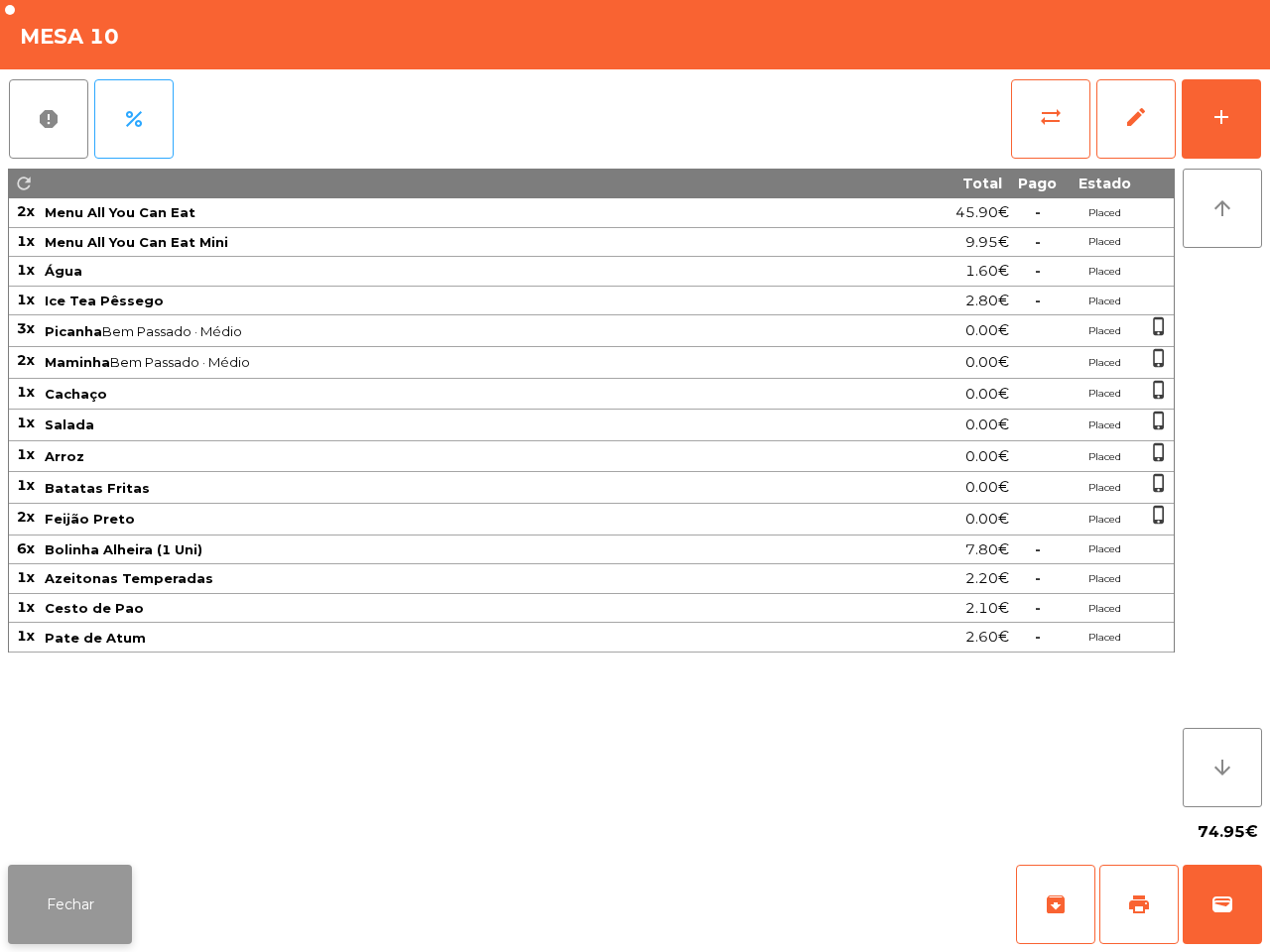 click on "Fechar" 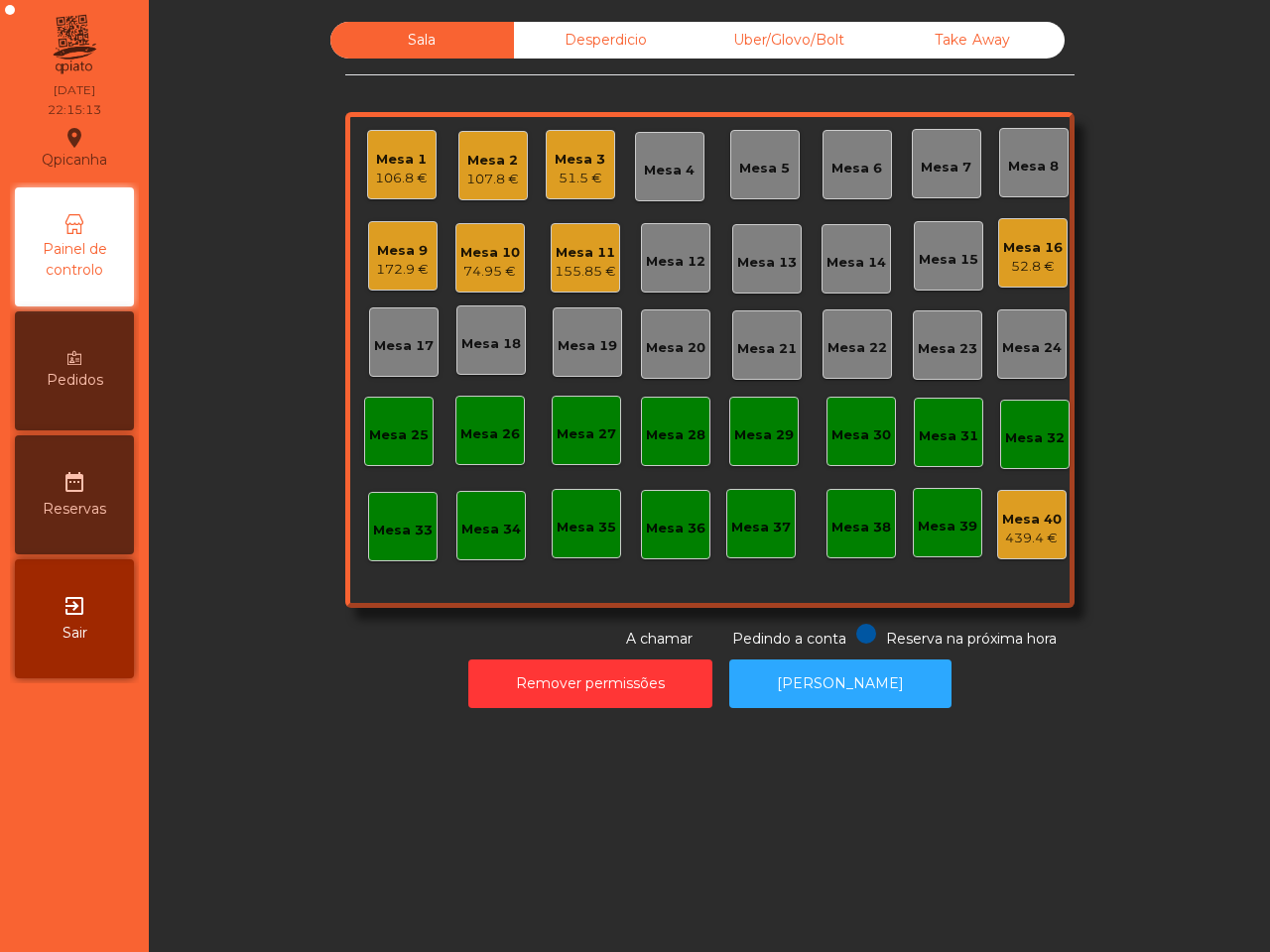 click on "155.85 €" 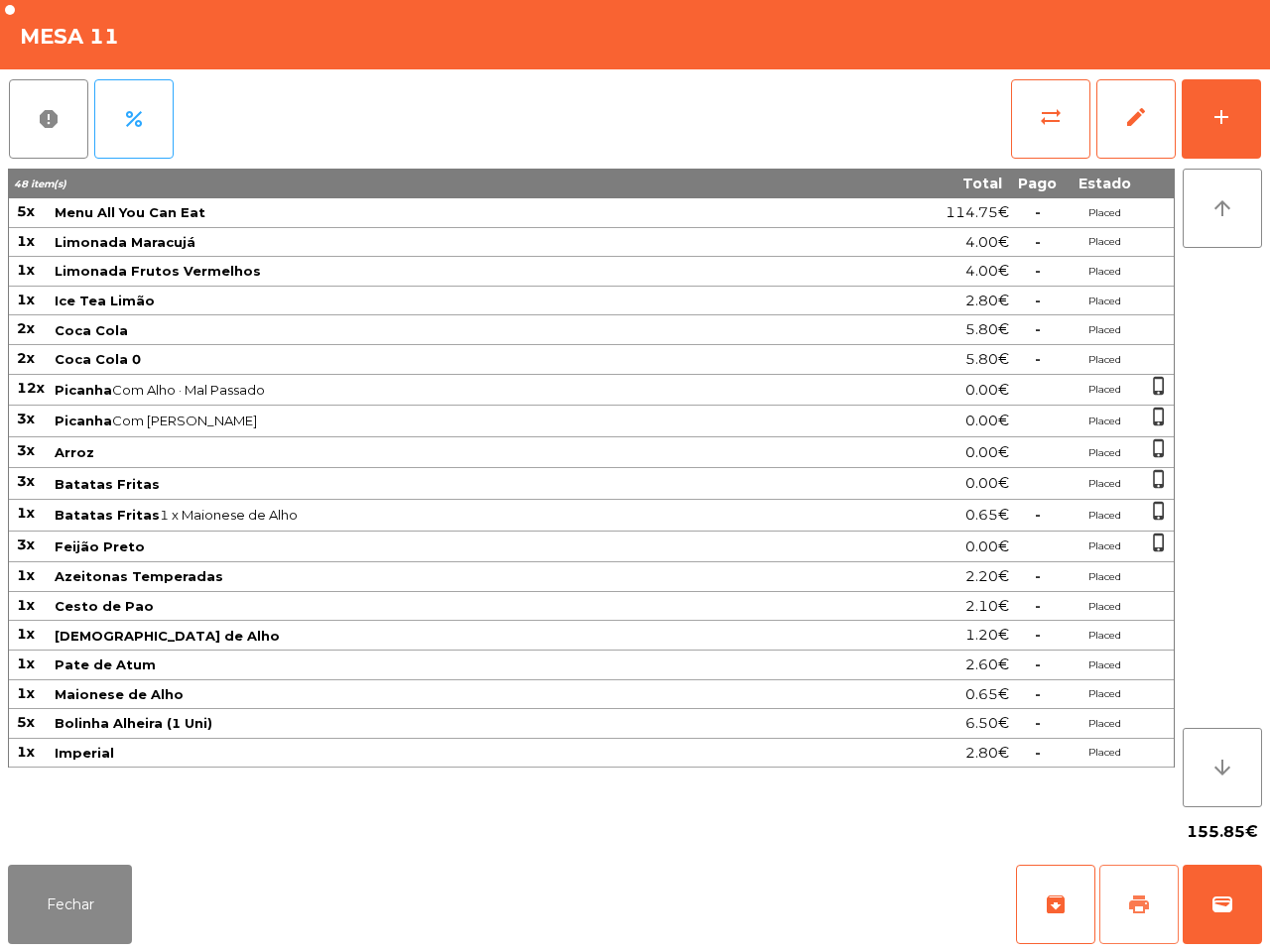 click on "print" 